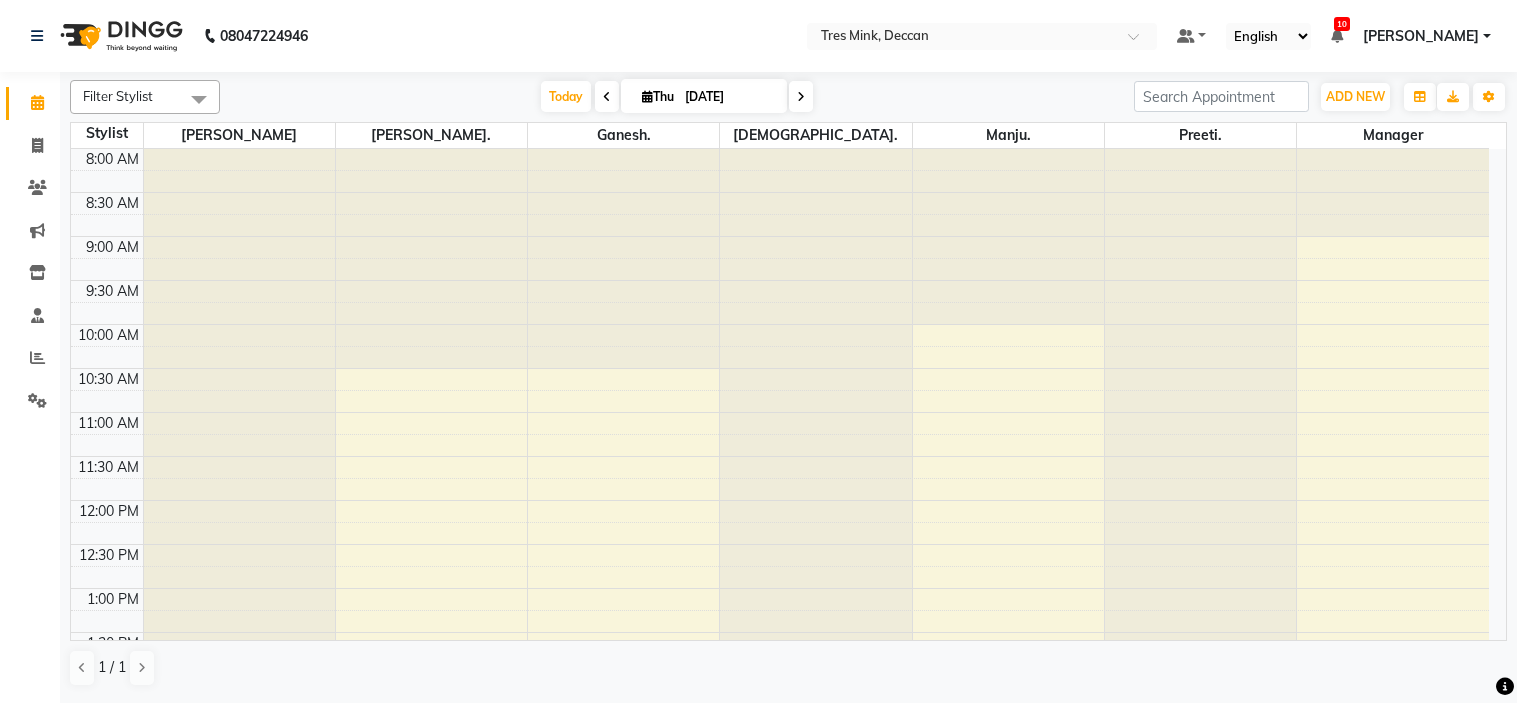 scroll, scrollTop: 0, scrollLeft: 0, axis: both 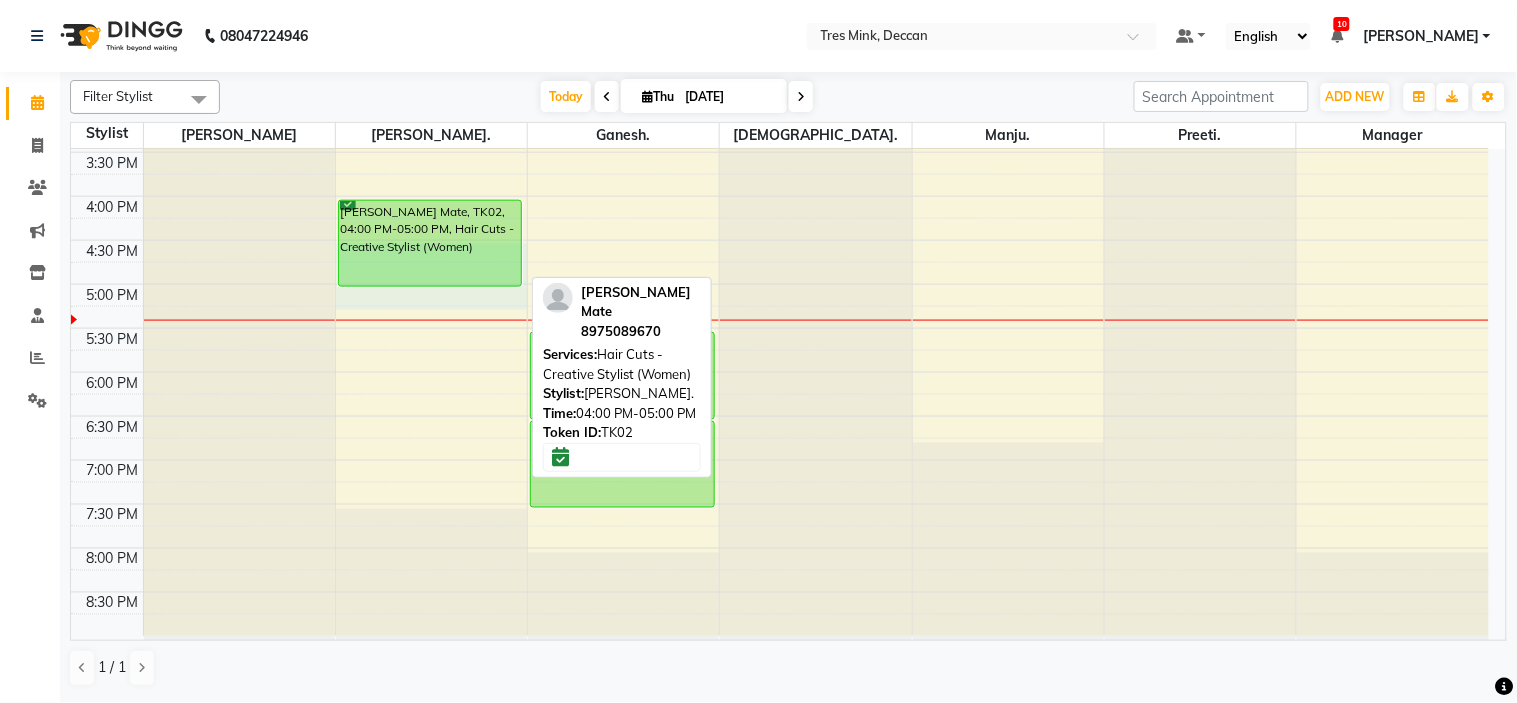 drag, startPoint x: 0, startPoint y: 0, endPoint x: 380, endPoint y: 252, distance: 455.9649 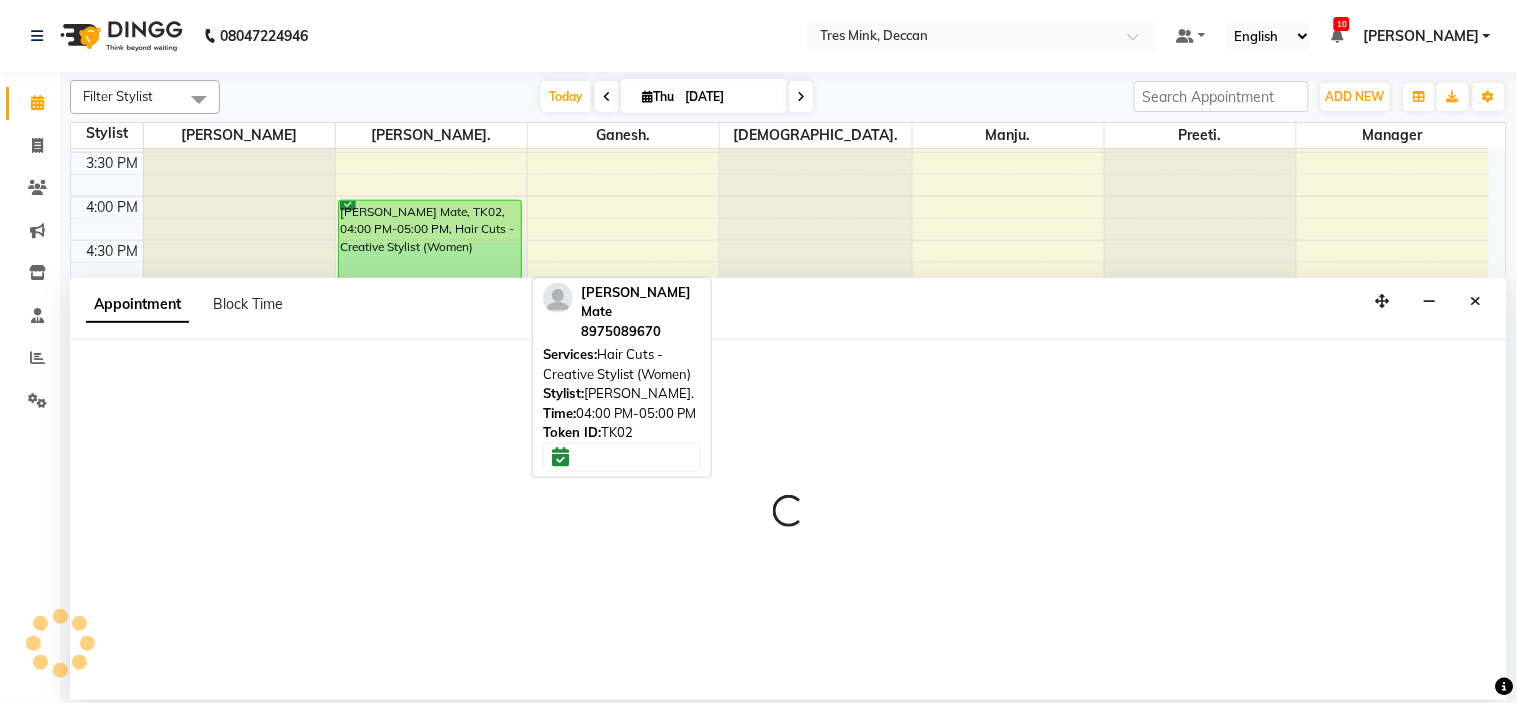 select on "59499" 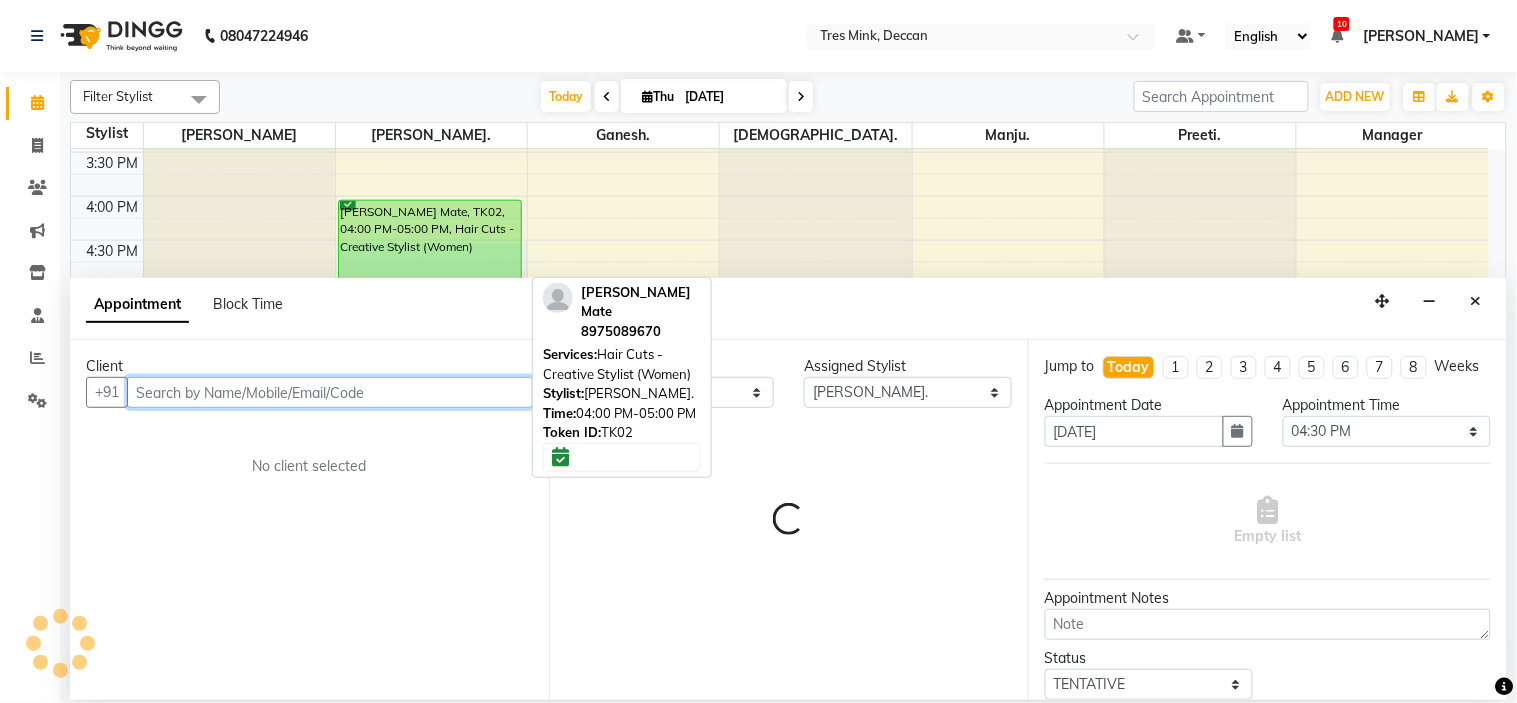click on "[PERSON_NAME] Mate, TK02, 04:00 PM-05:00 PM, Hair Cuts - Creative Stylist (Women)" at bounding box center (430, 243) 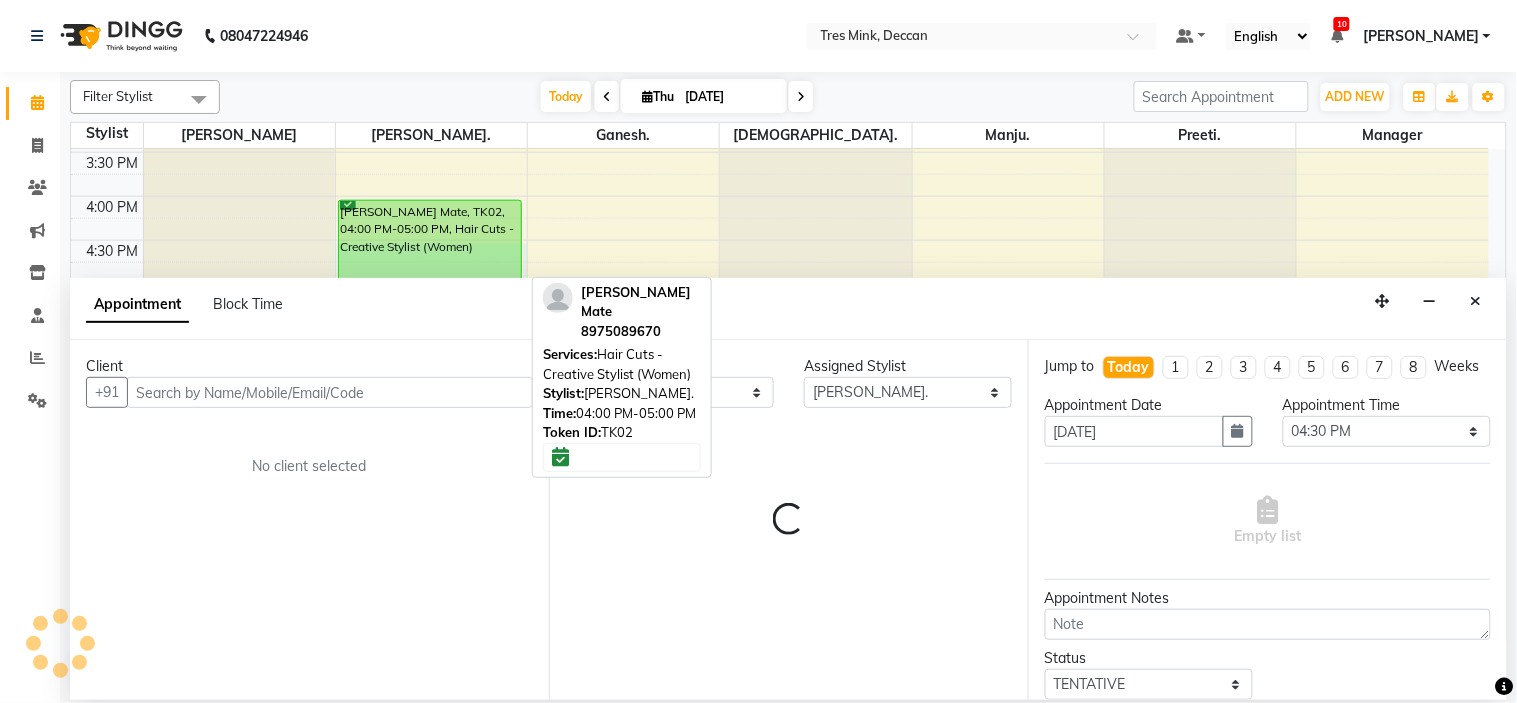 select on "6" 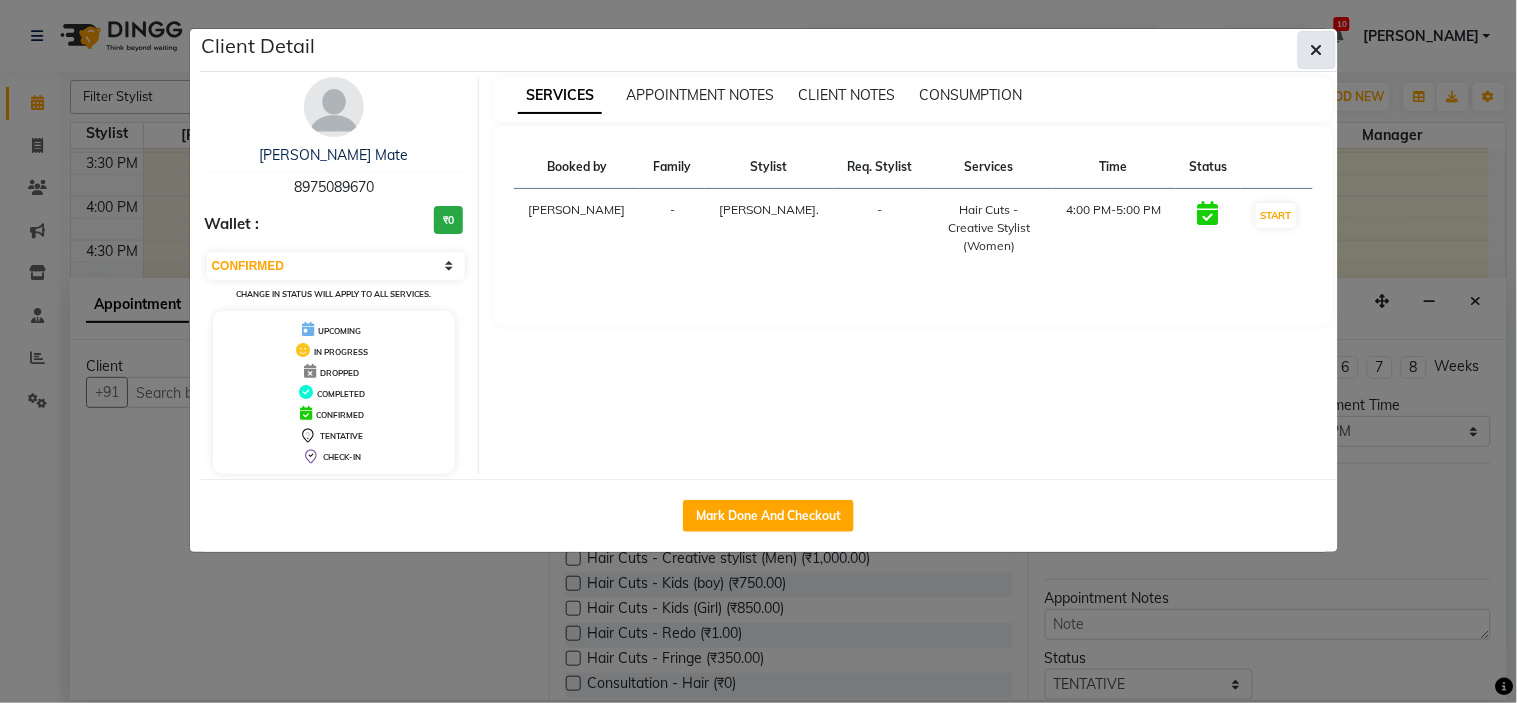 click 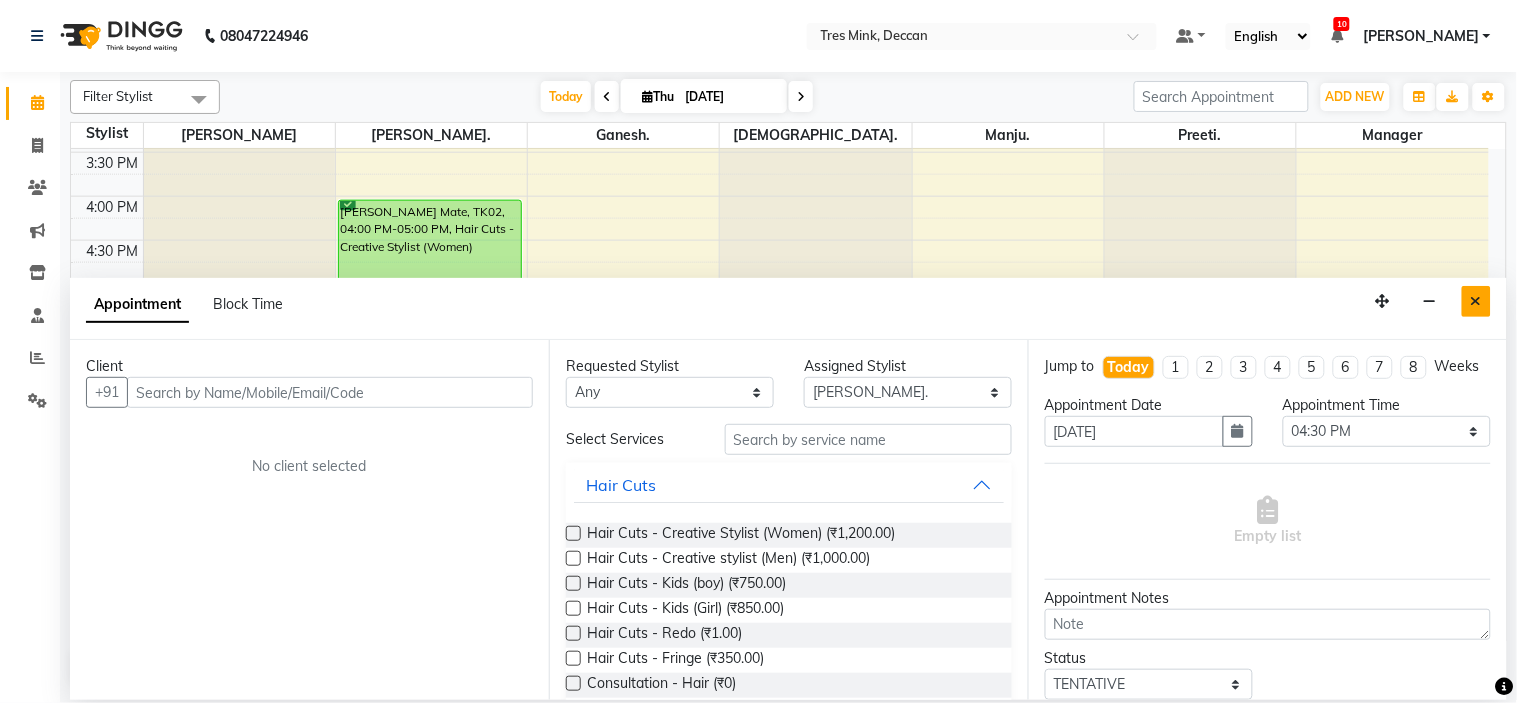 click at bounding box center (1476, 301) 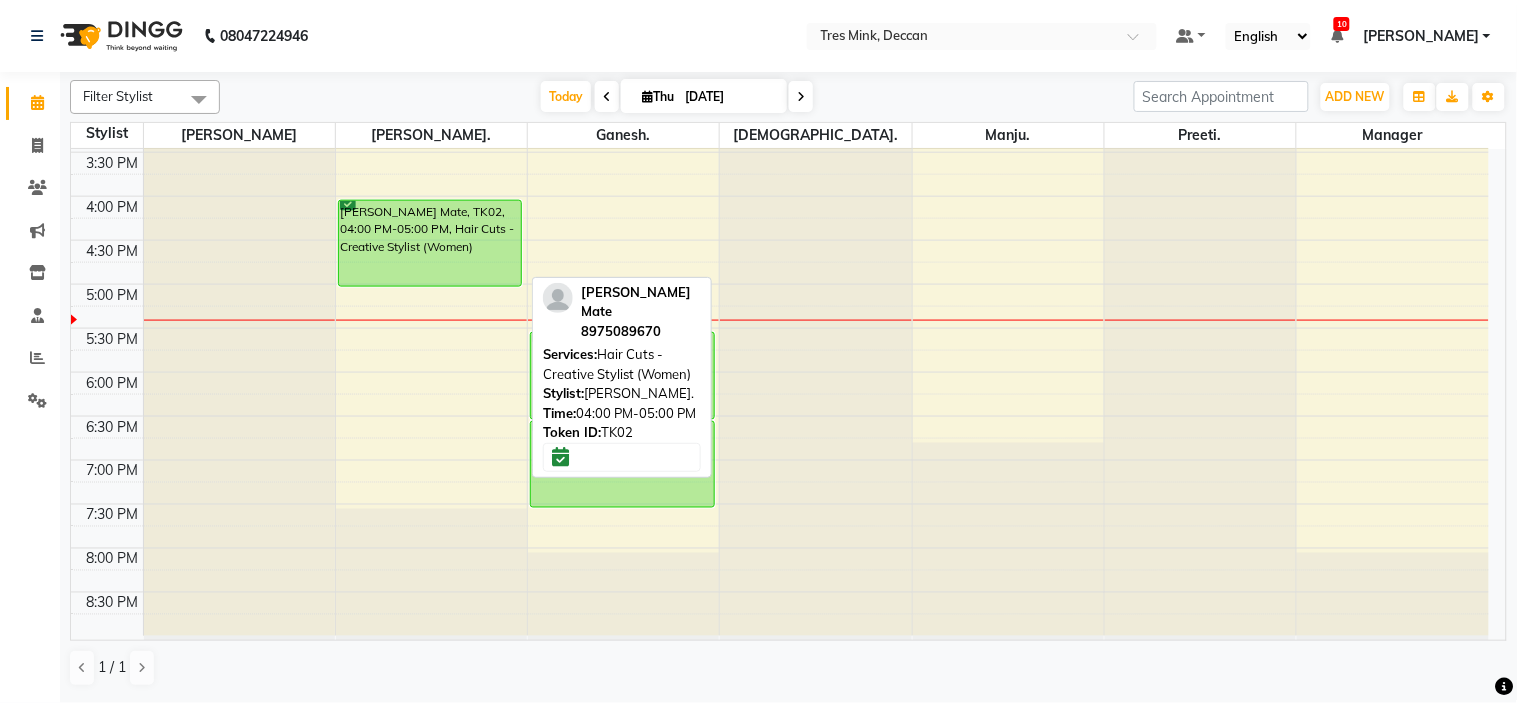 click at bounding box center (430, 286) 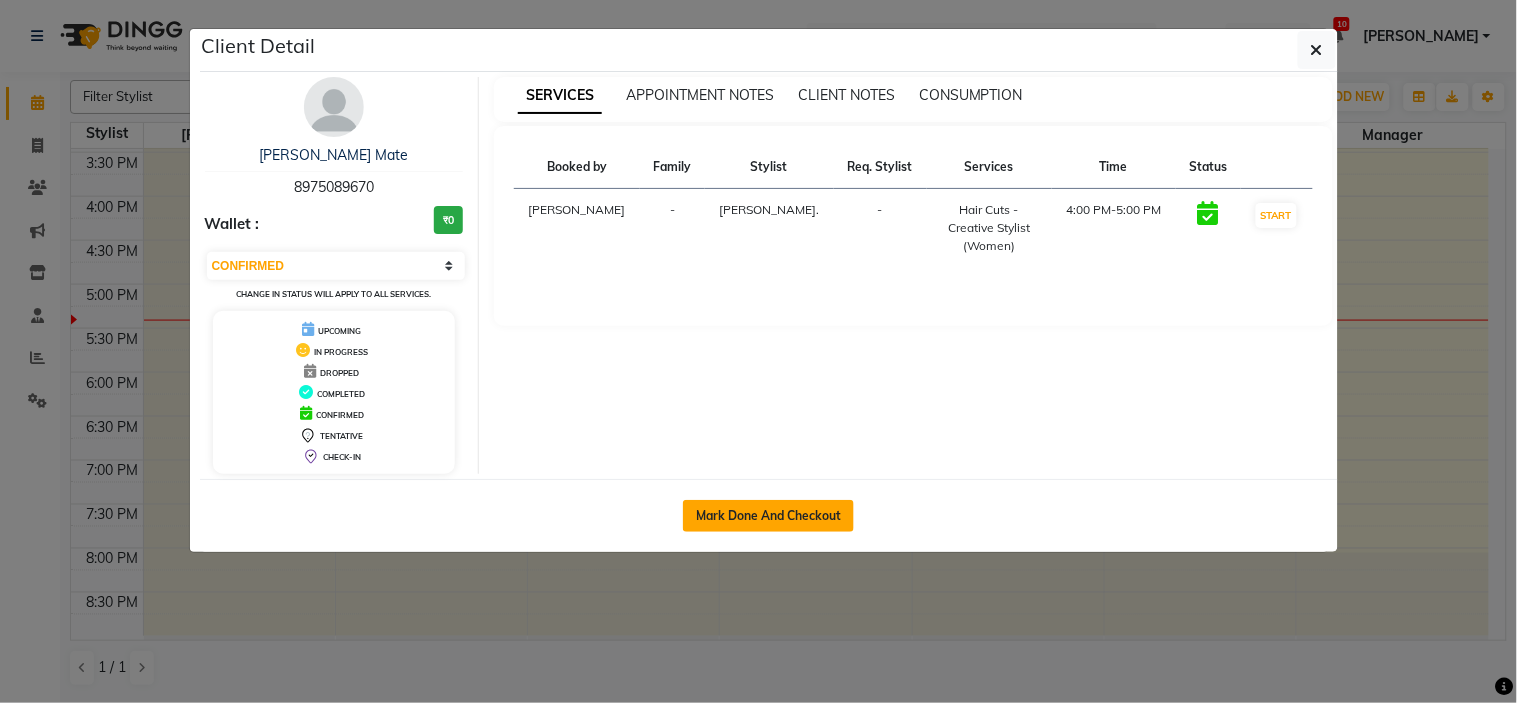 click on "Mark Done And Checkout" 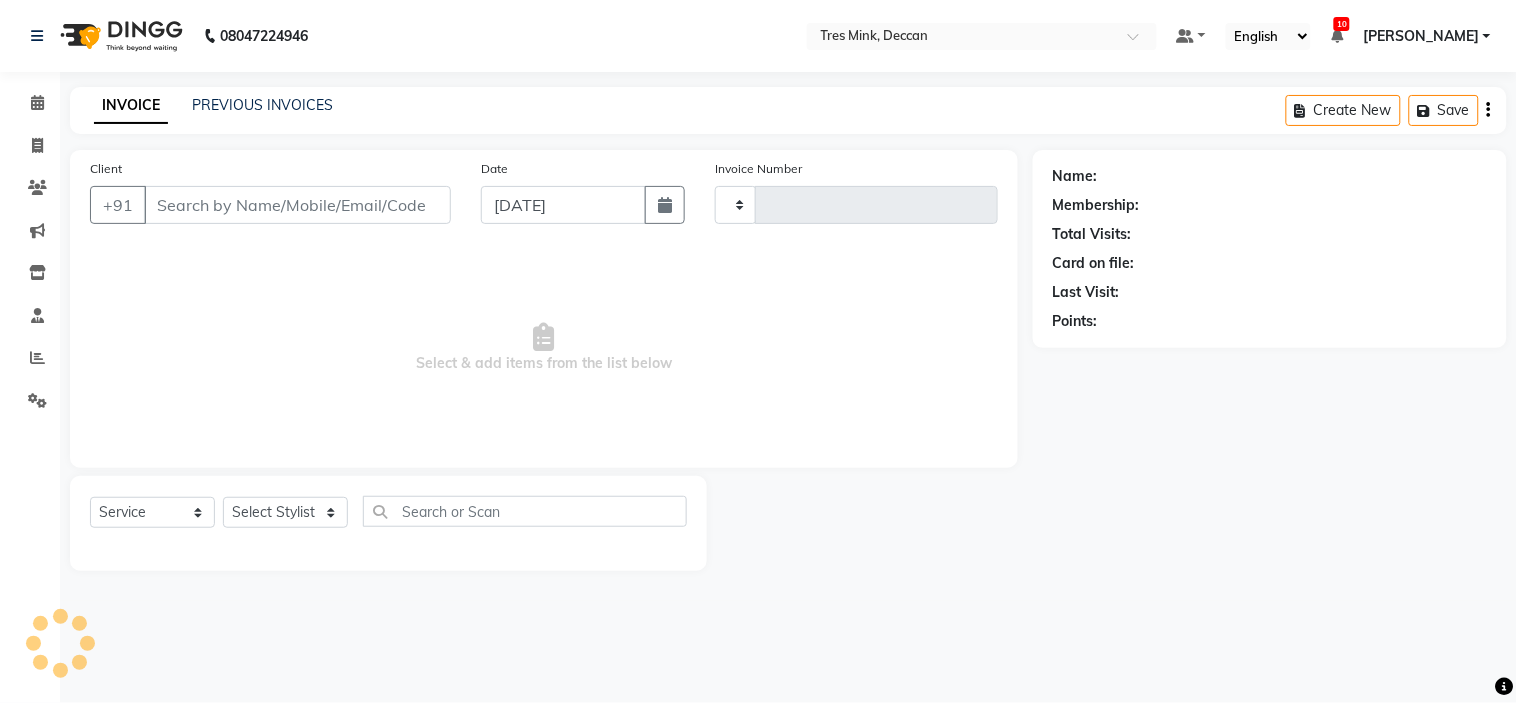type on "0629" 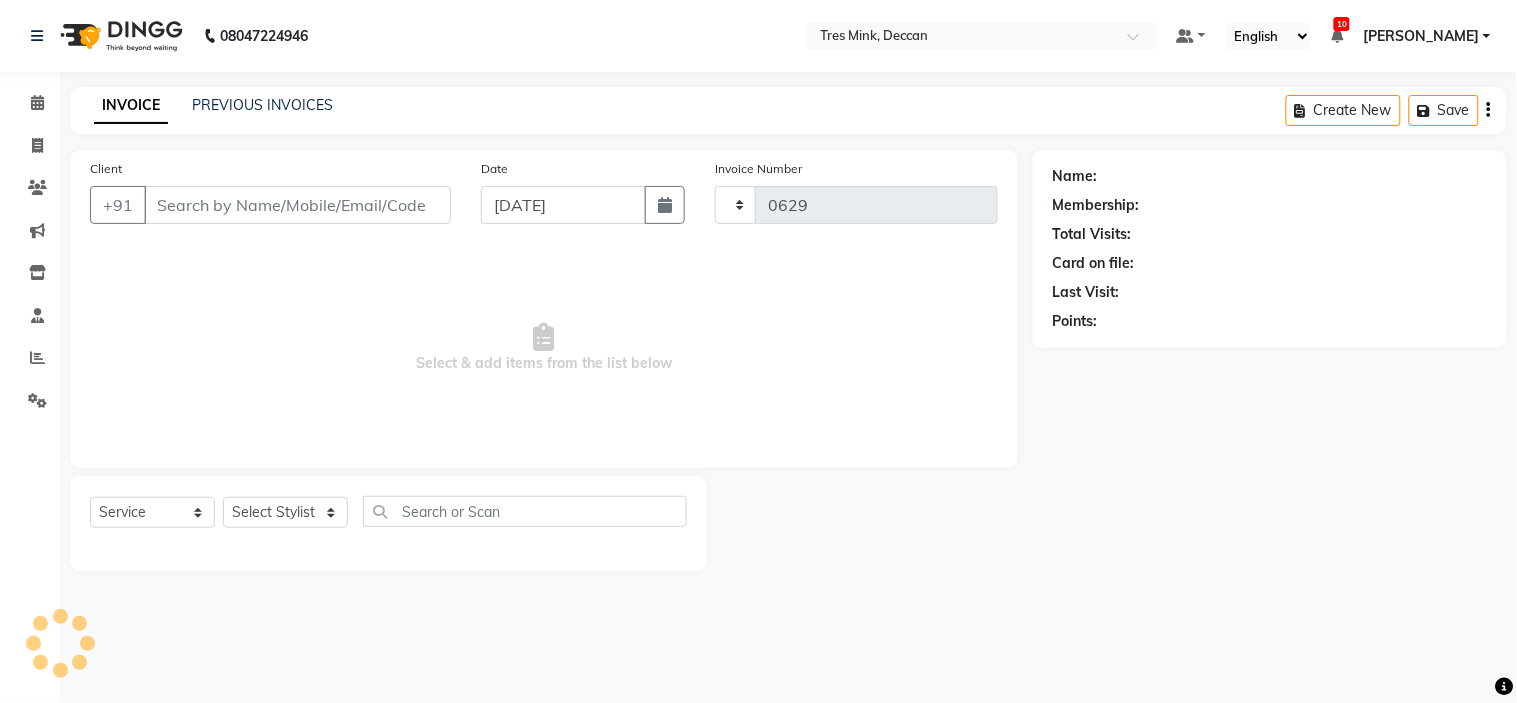 select on "3" 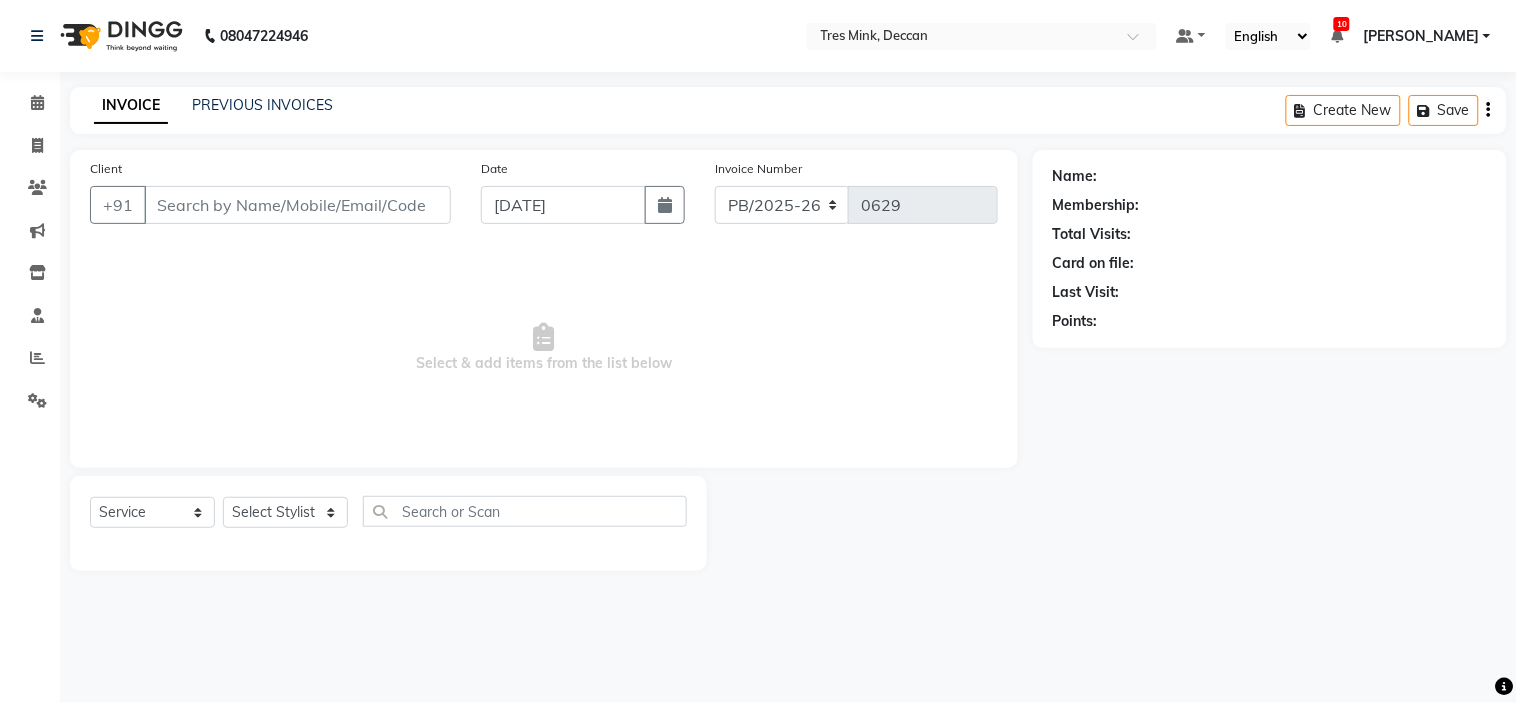 type on "8975089670" 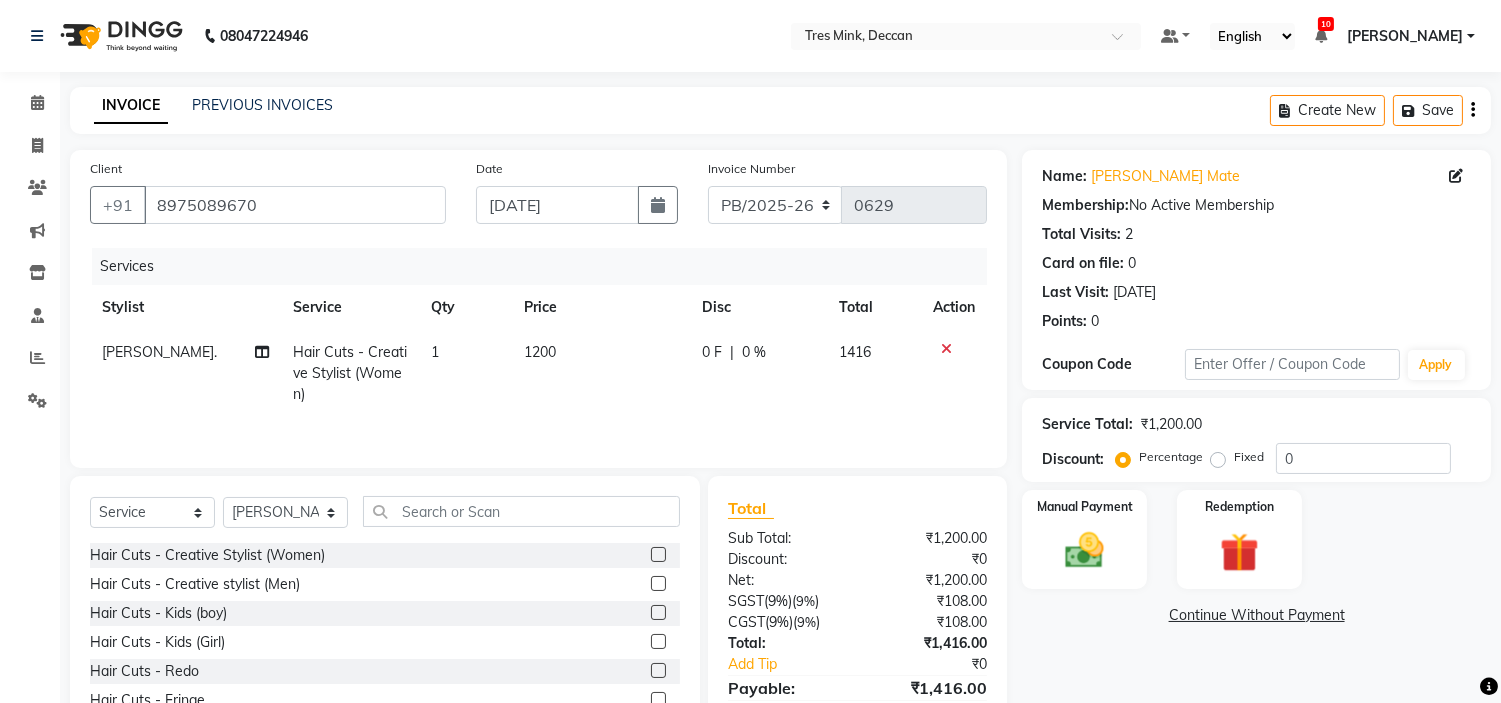 scroll, scrollTop: 100, scrollLeft: 0, axis: vertical 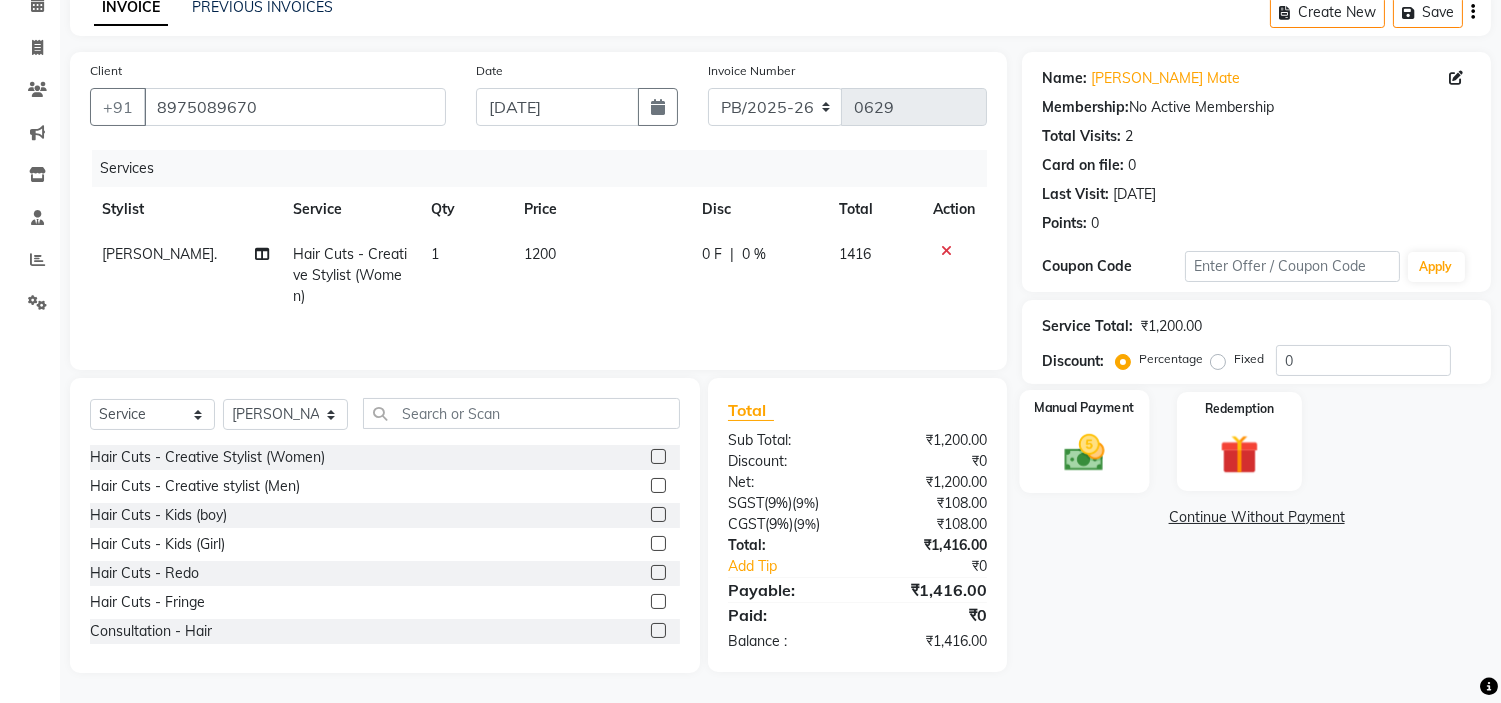 click 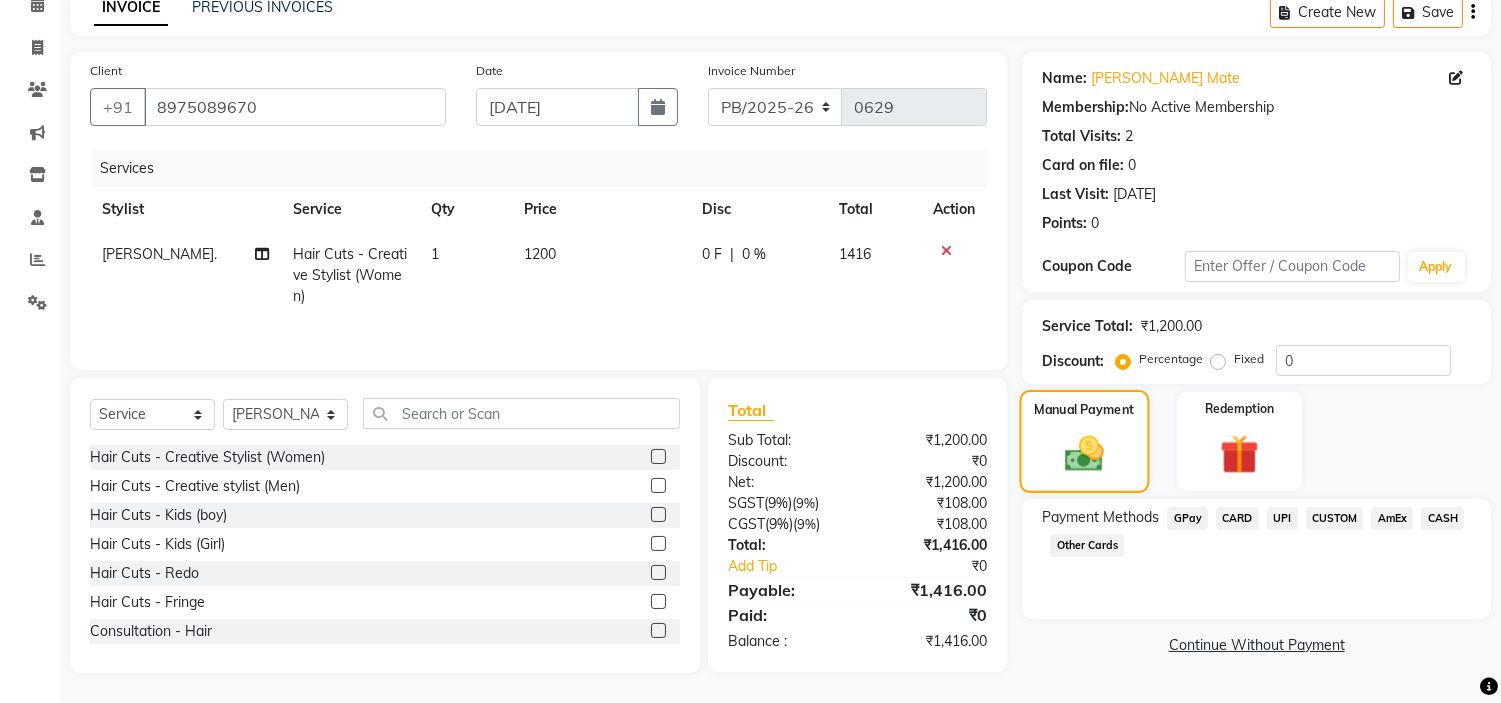 click on "Manual Payment" 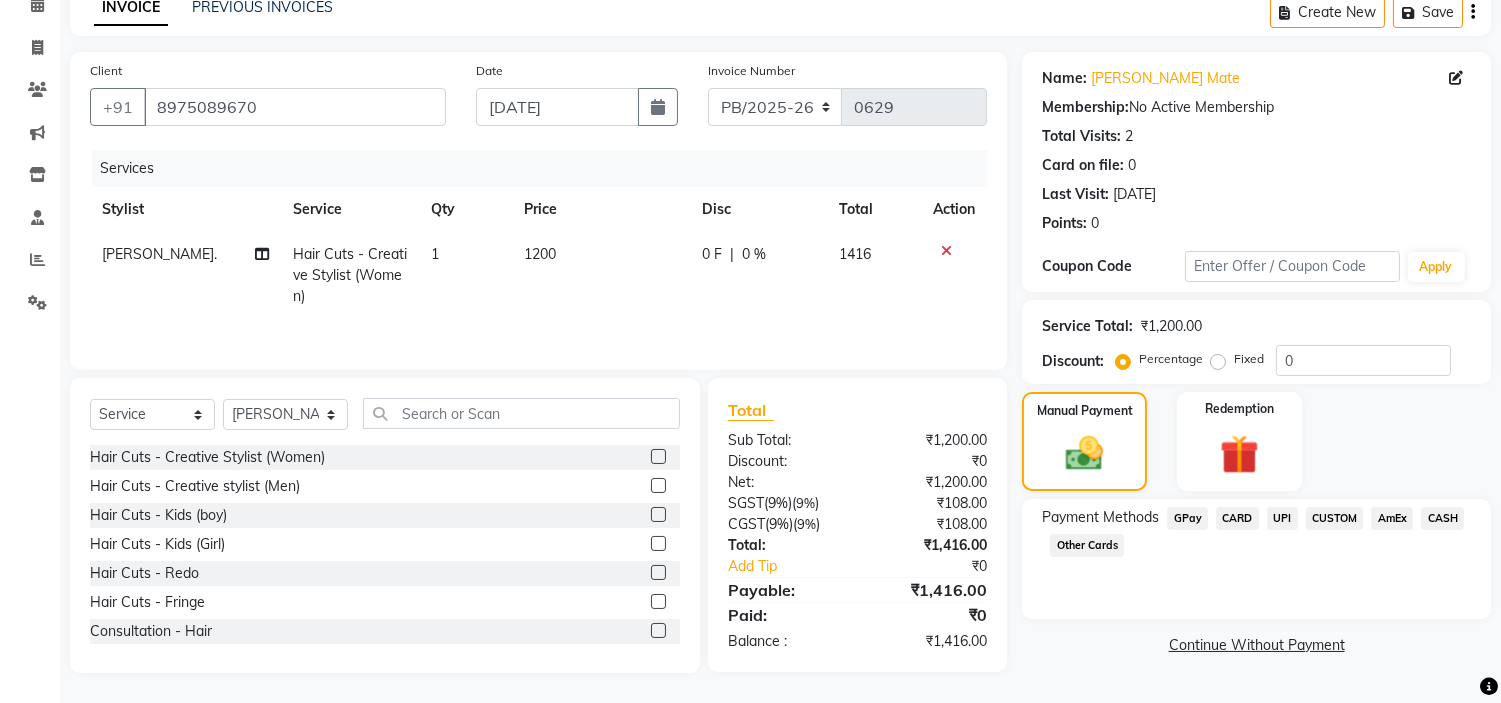 click on "UPI" 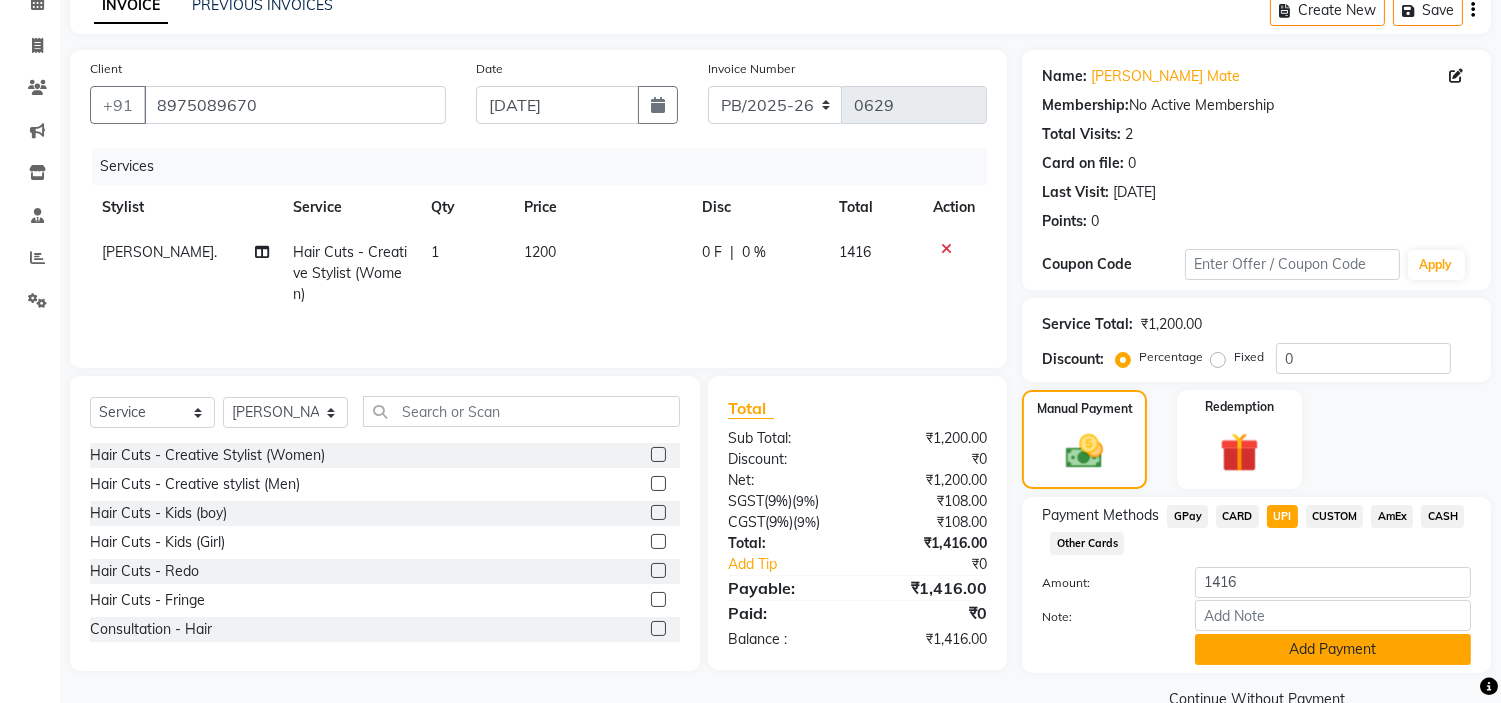 click on "Add Payment" 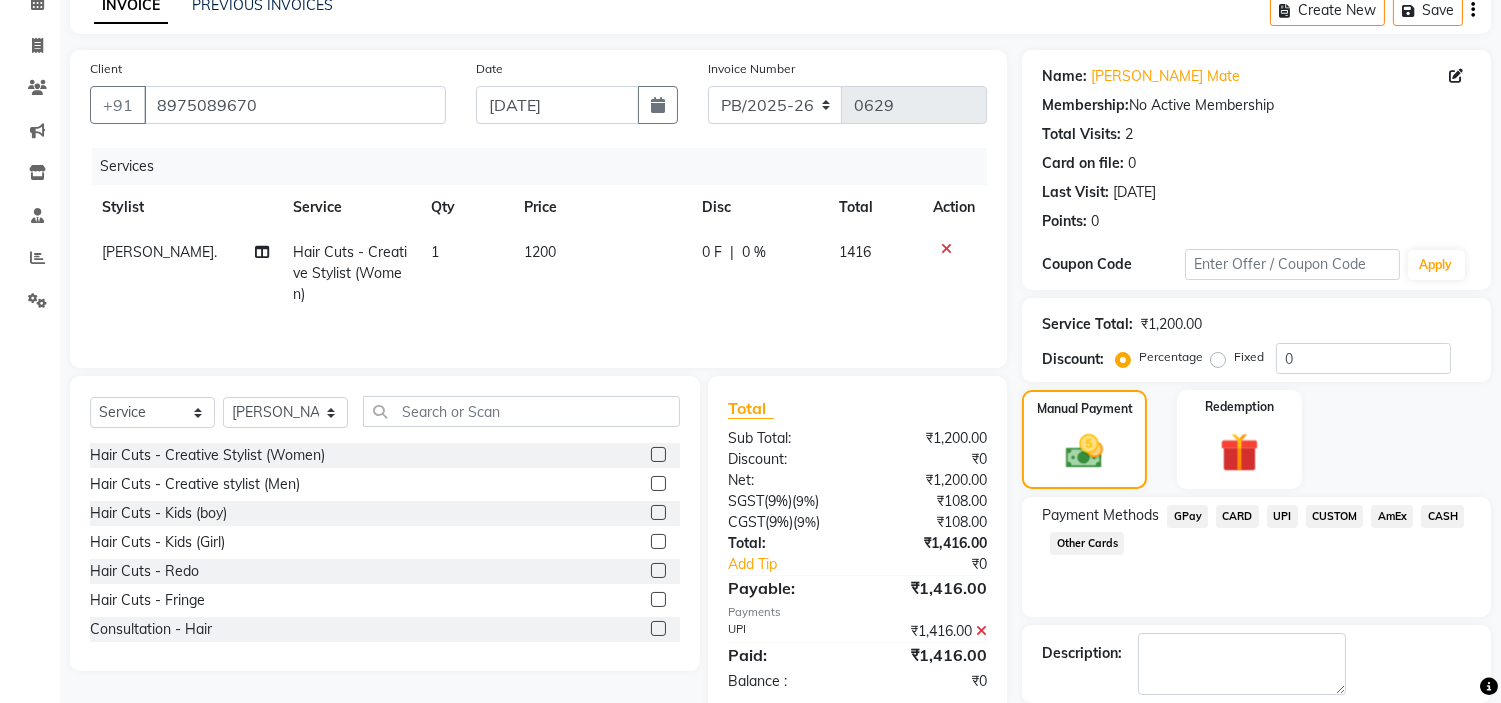 scroll, scrollTop: 196, scrollLeft: 0, axis: vertical 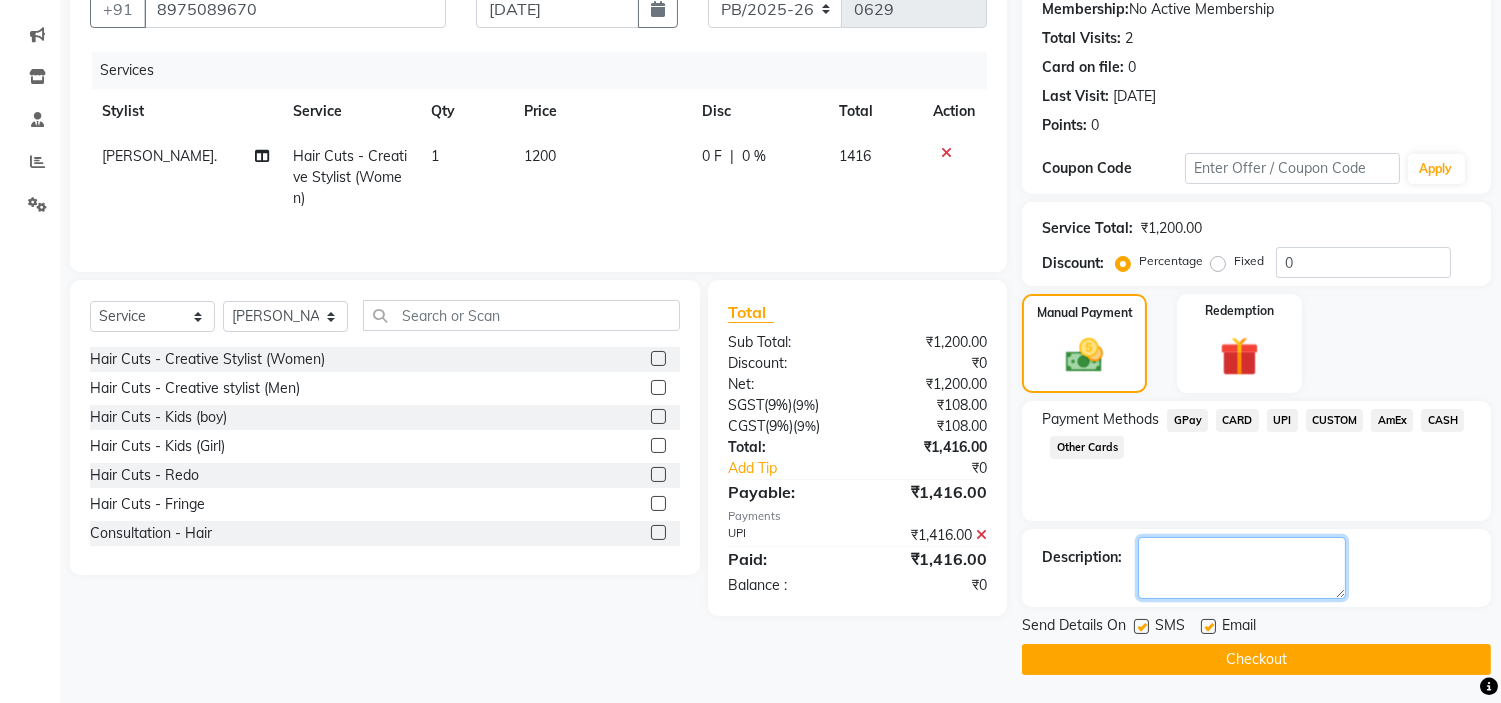 click 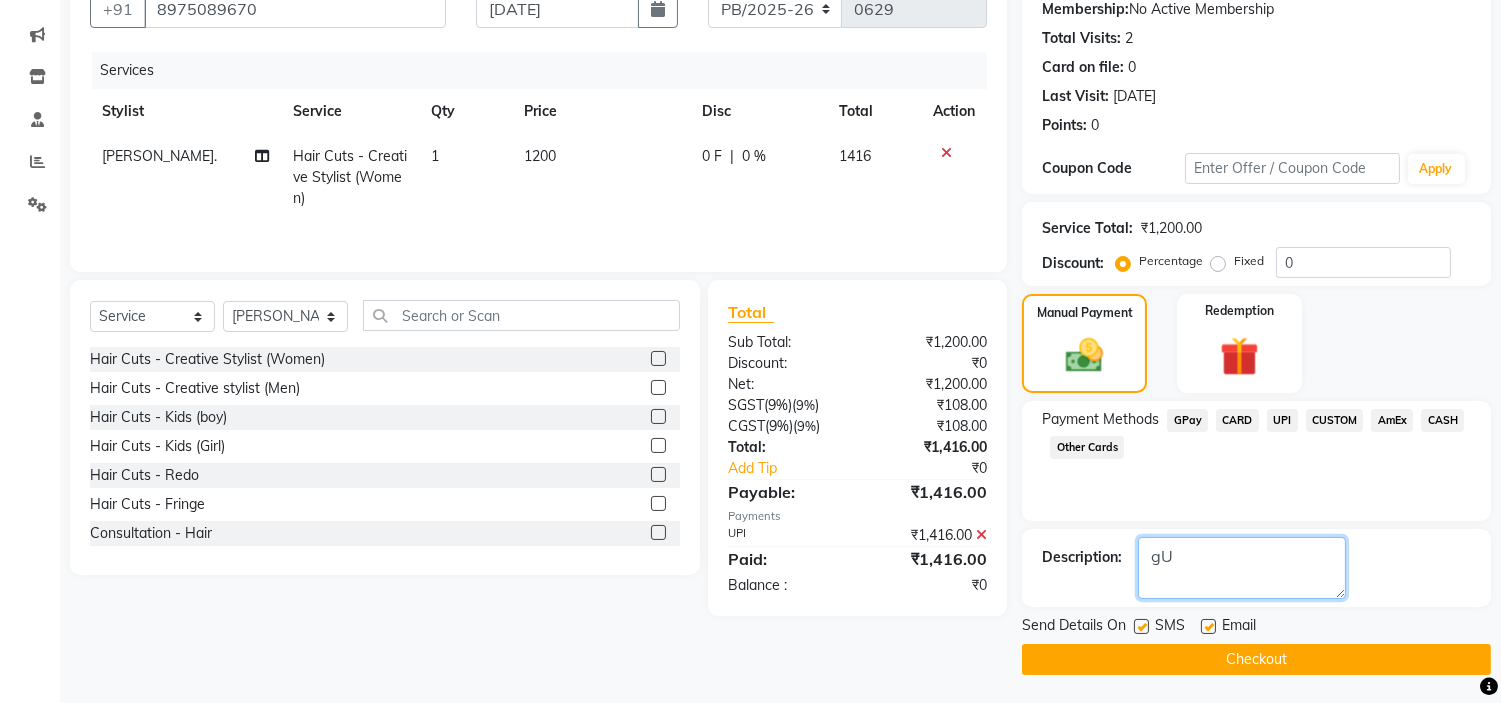 type on "g" 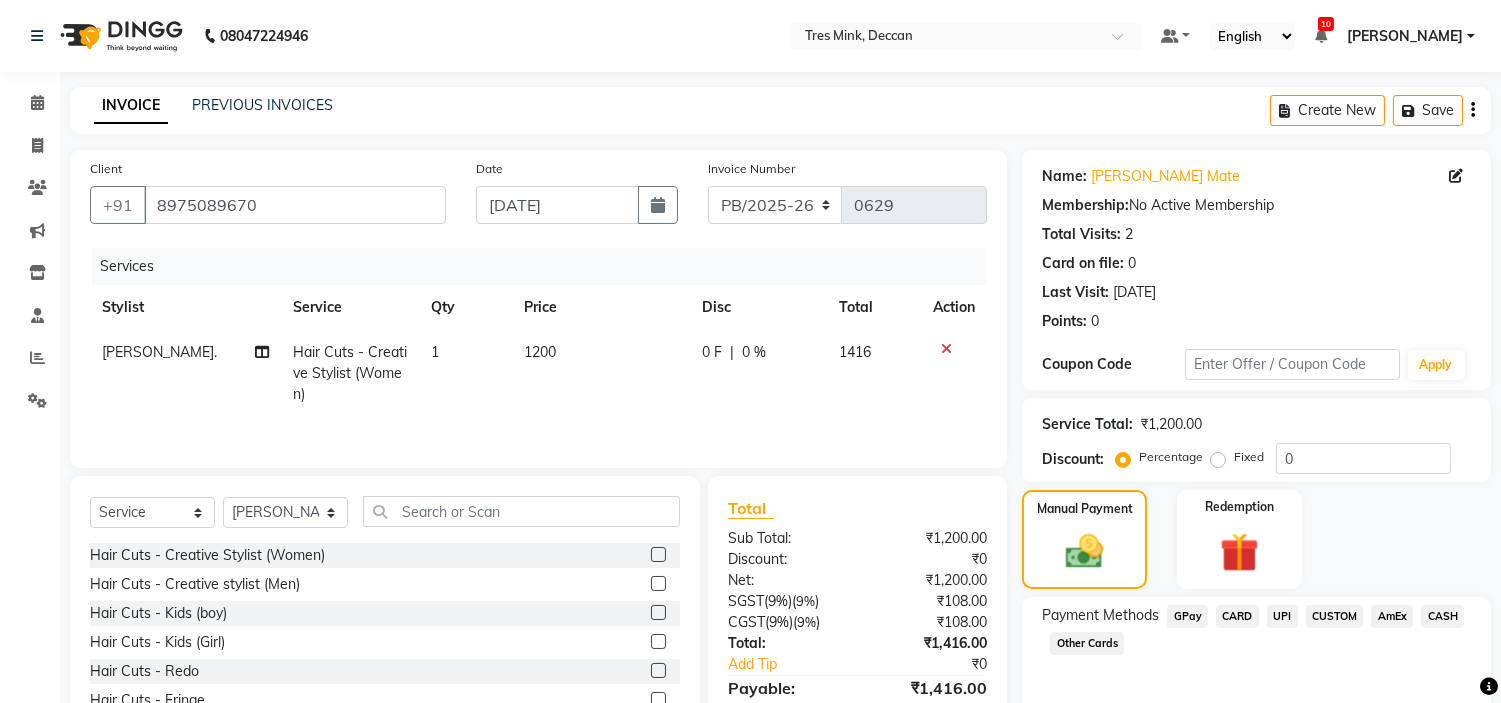 scroll, scrollTop: 196, scrollLeft: 0, axis: vertical 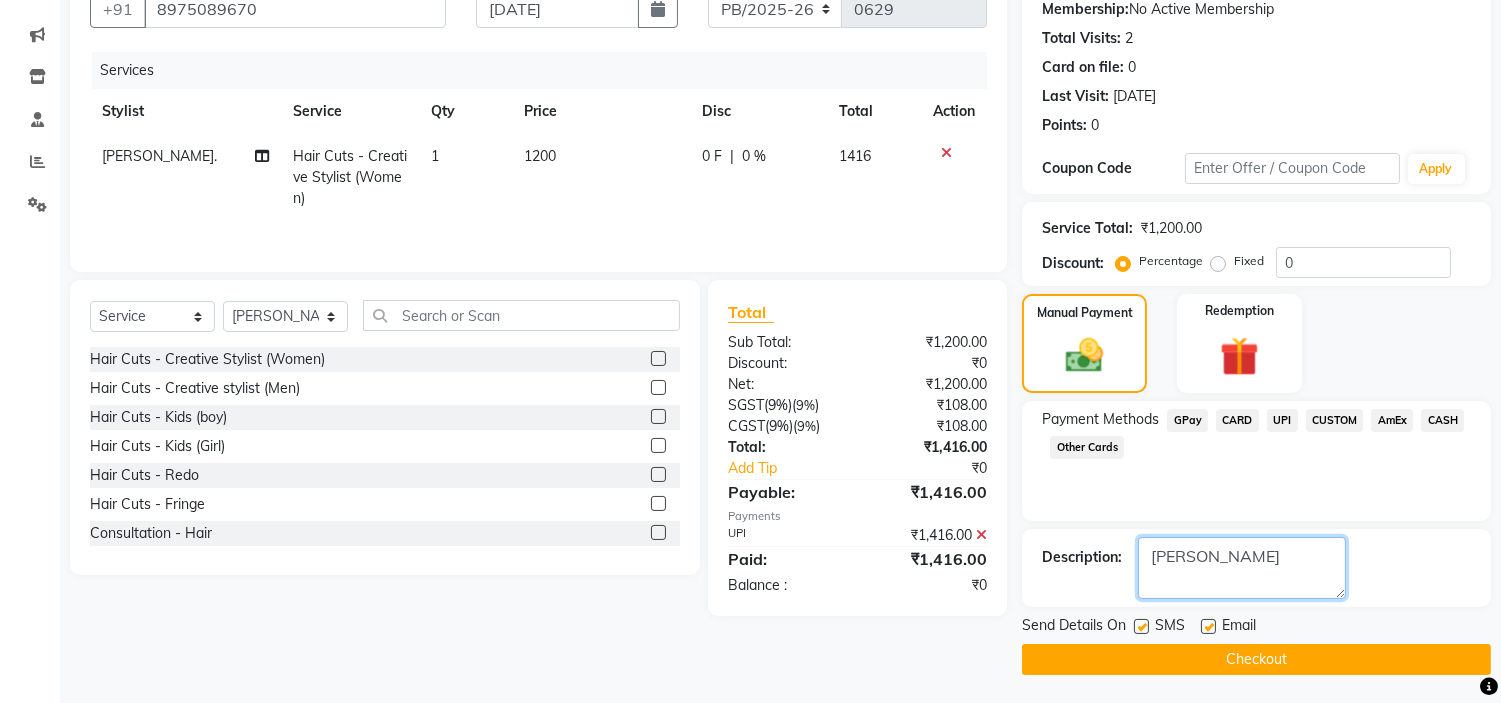 type on "GUNJAN" 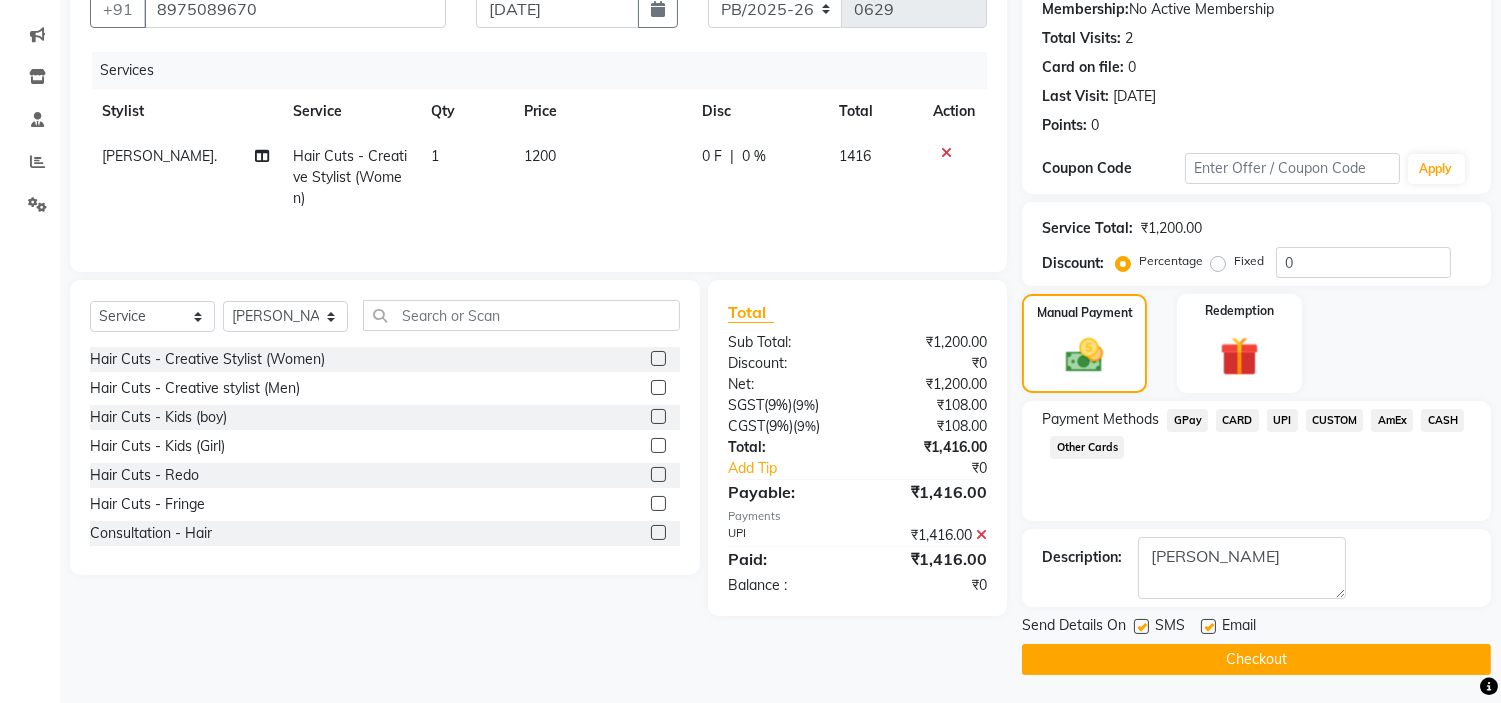 click on "Checkout" 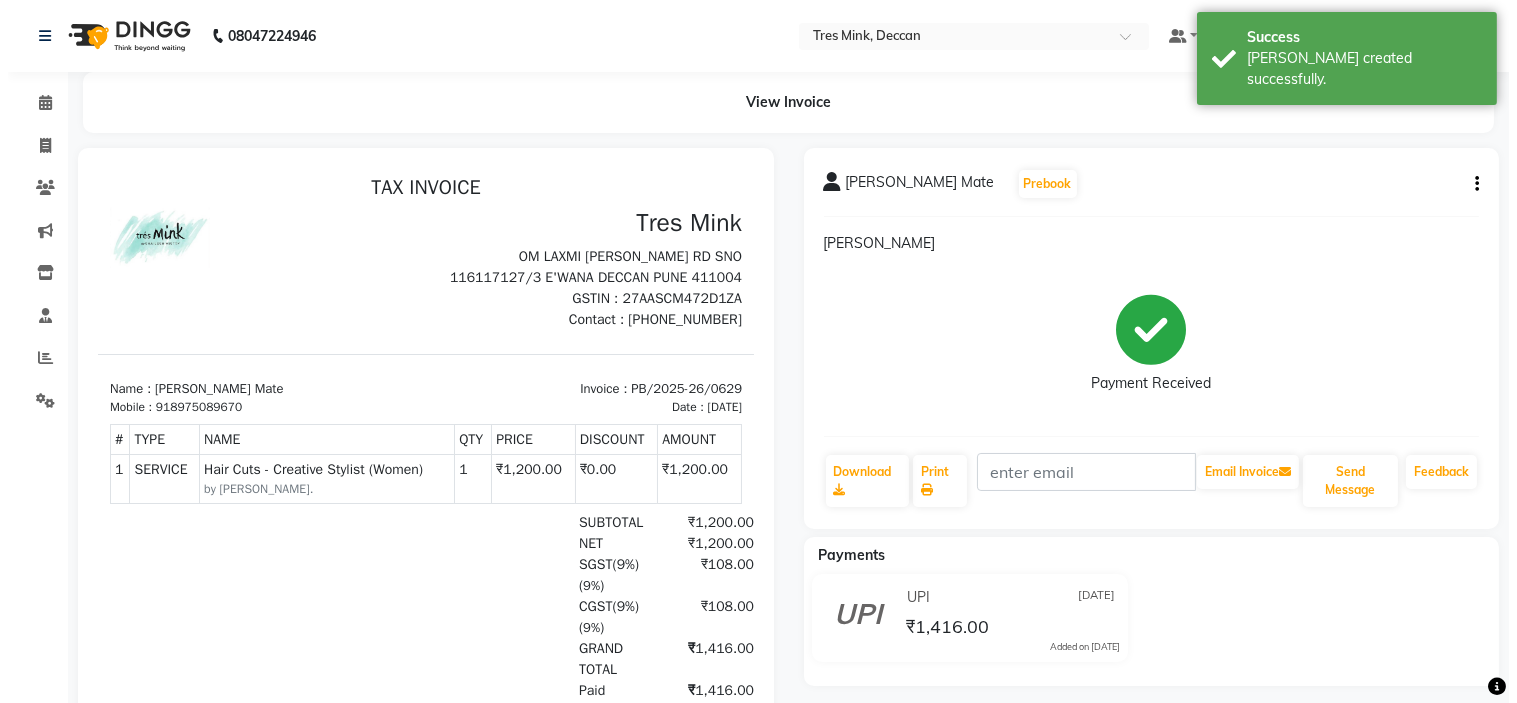 scroll, scrollTop: 0, scrollLeft: 0, axis: both 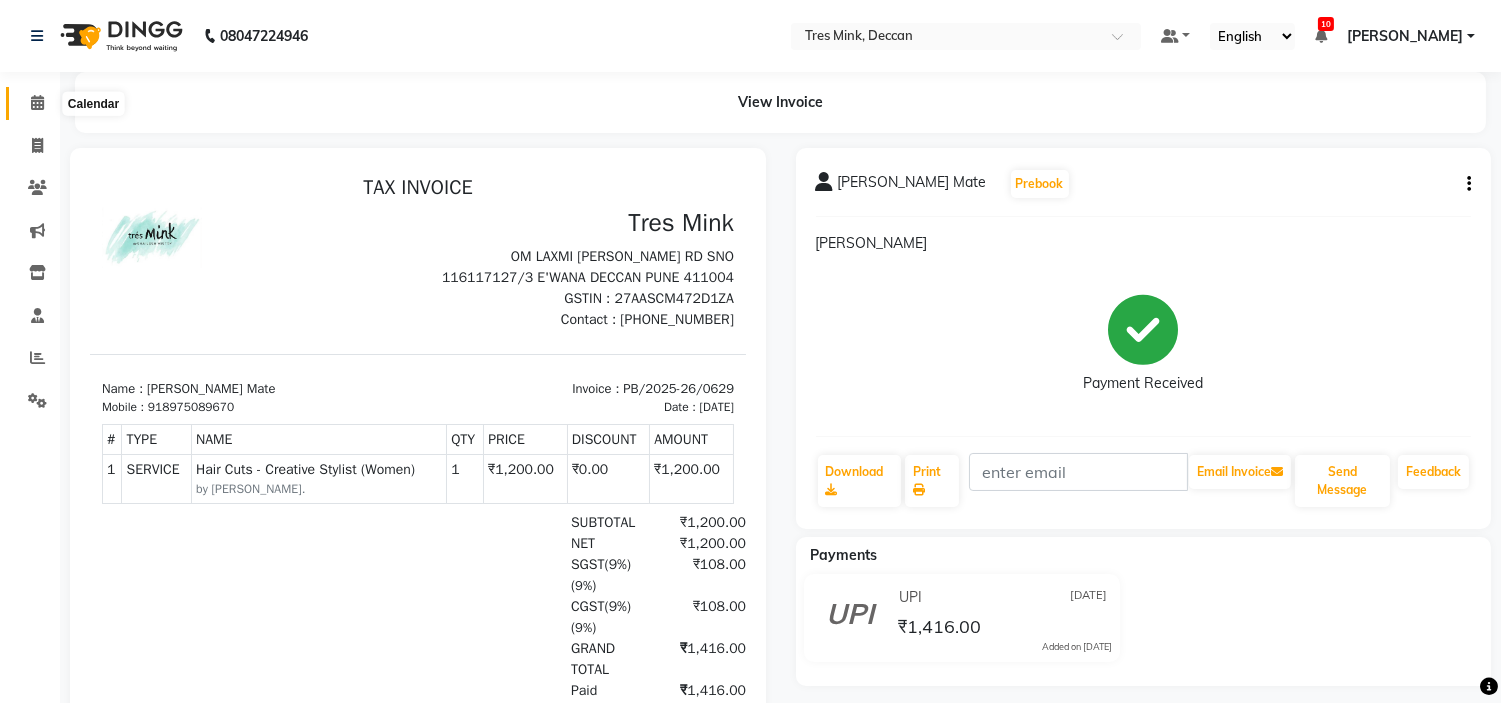 click 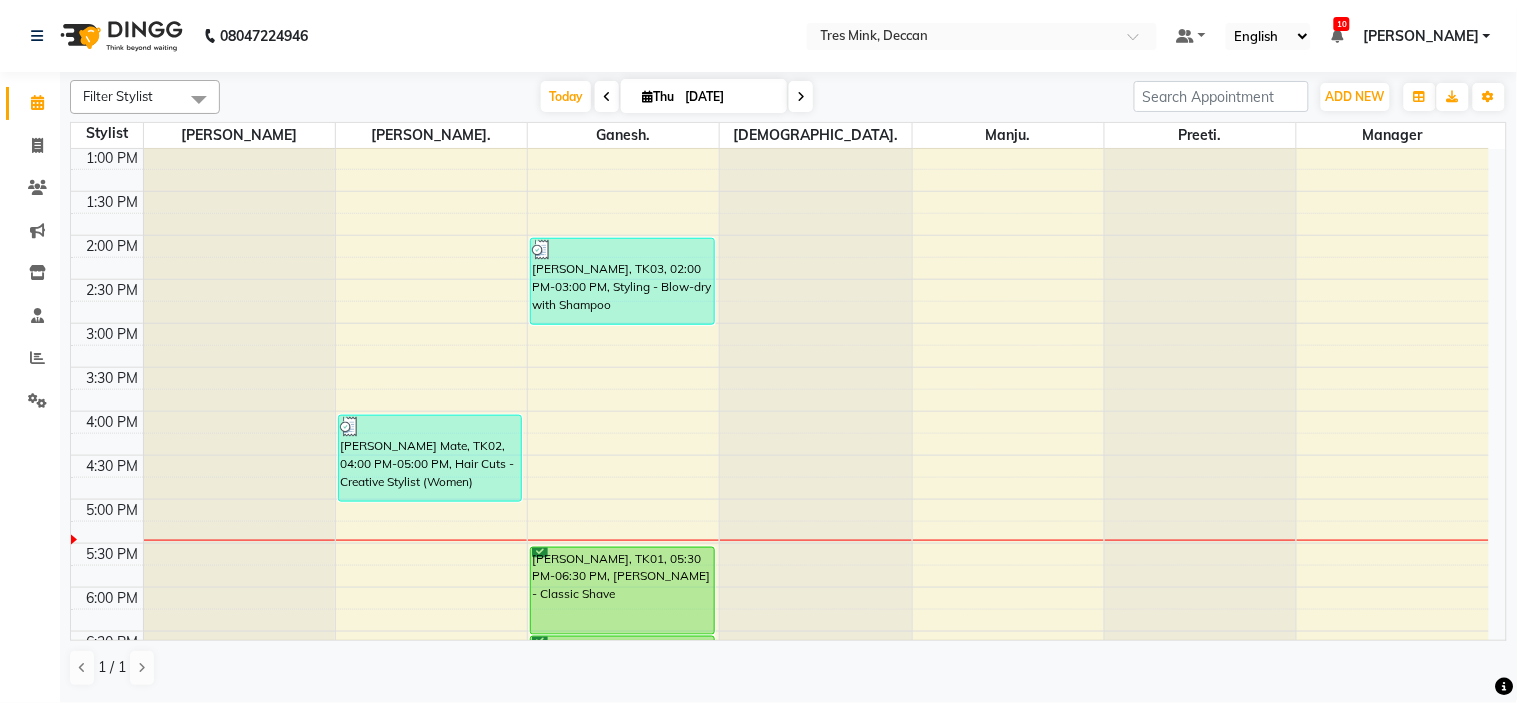 scroll, scrollTop: 442, scrollLeft: 0, axis: vertical 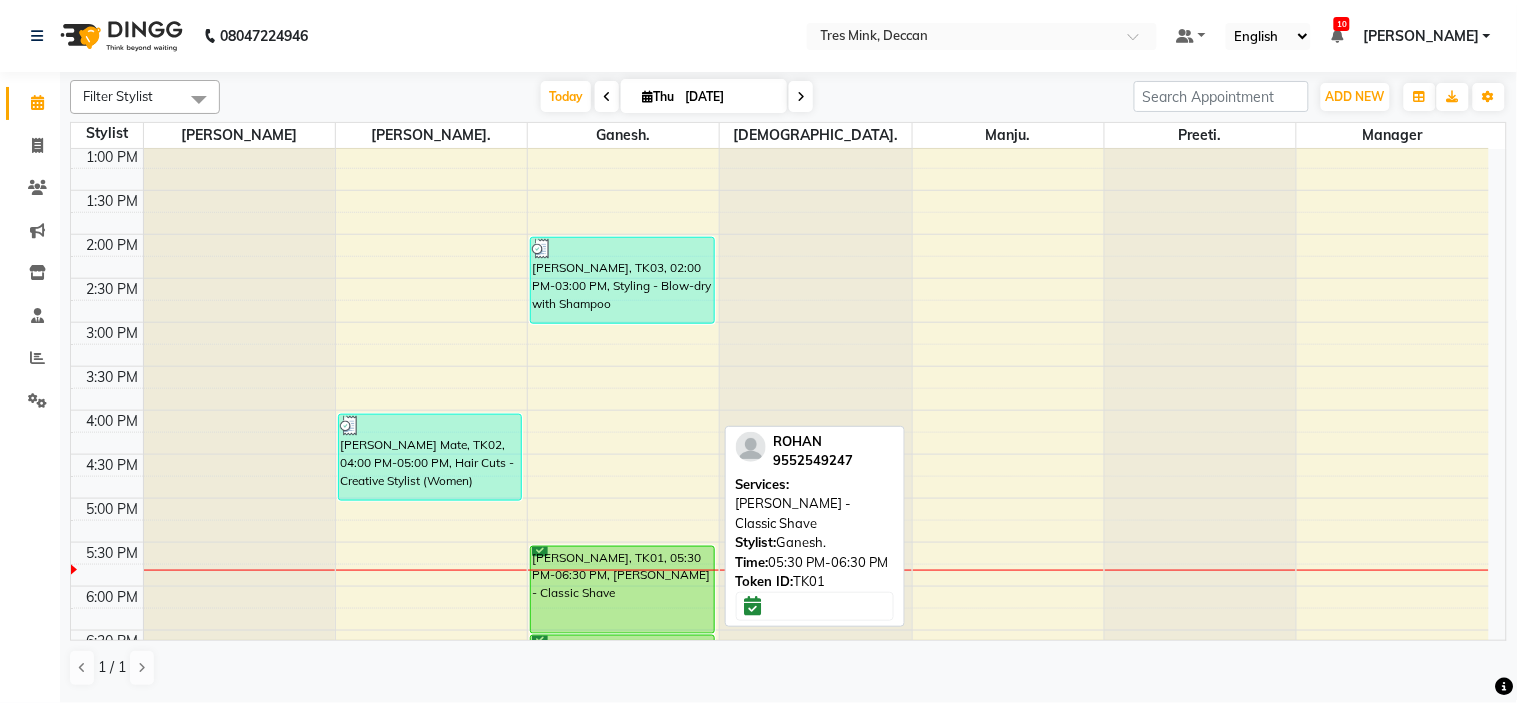 click on "ROHAN, TK01, 05:30 PM-06:30 PM, Beard - Classic Shave" at bounding box center (622, 590) 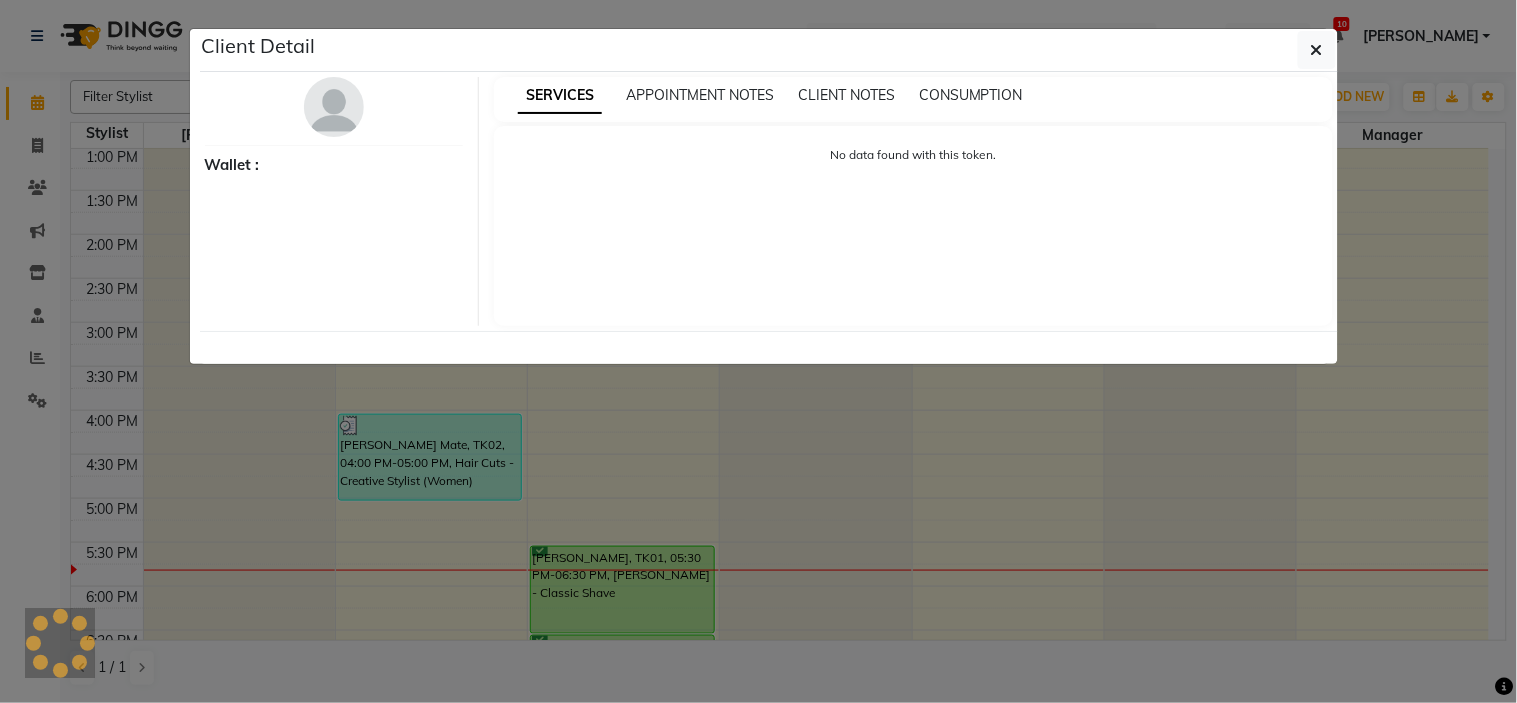 select on "6" 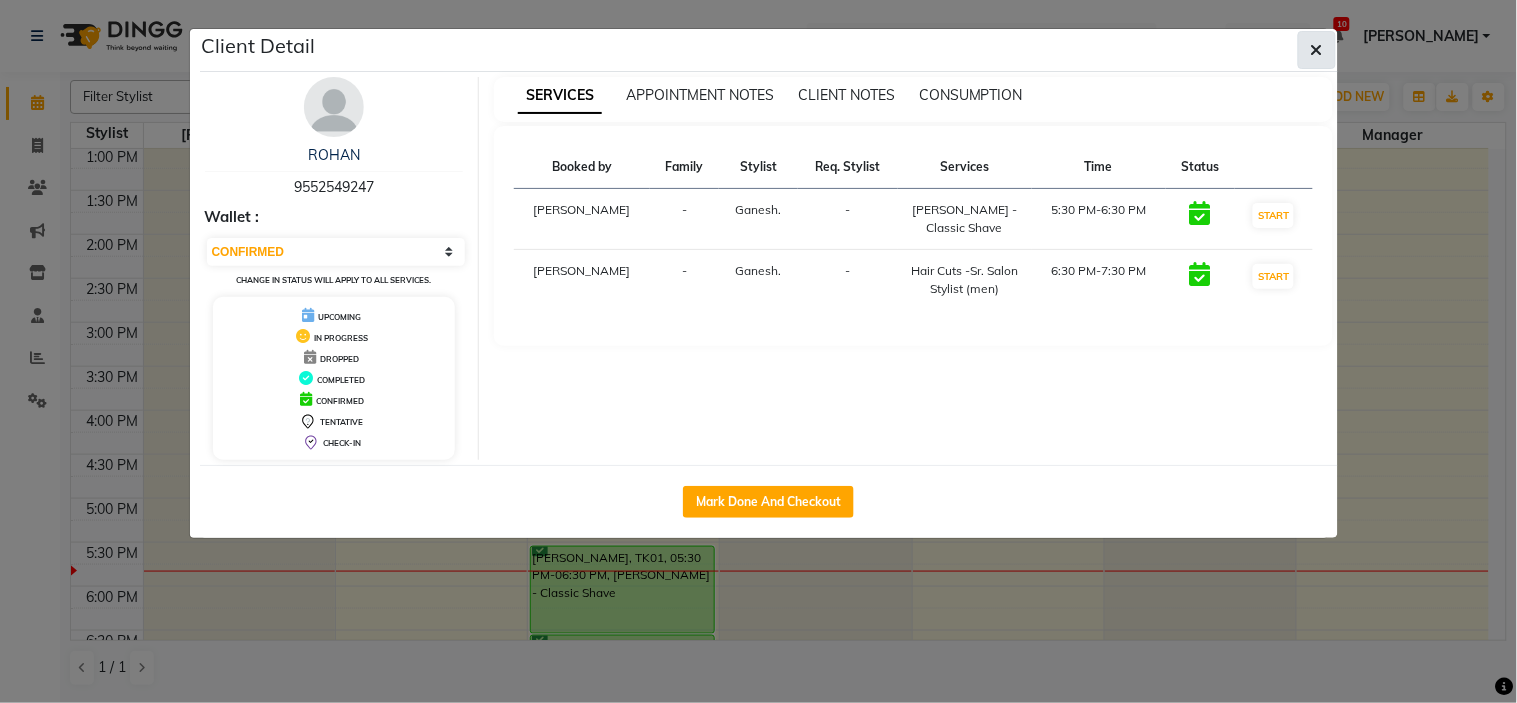 click 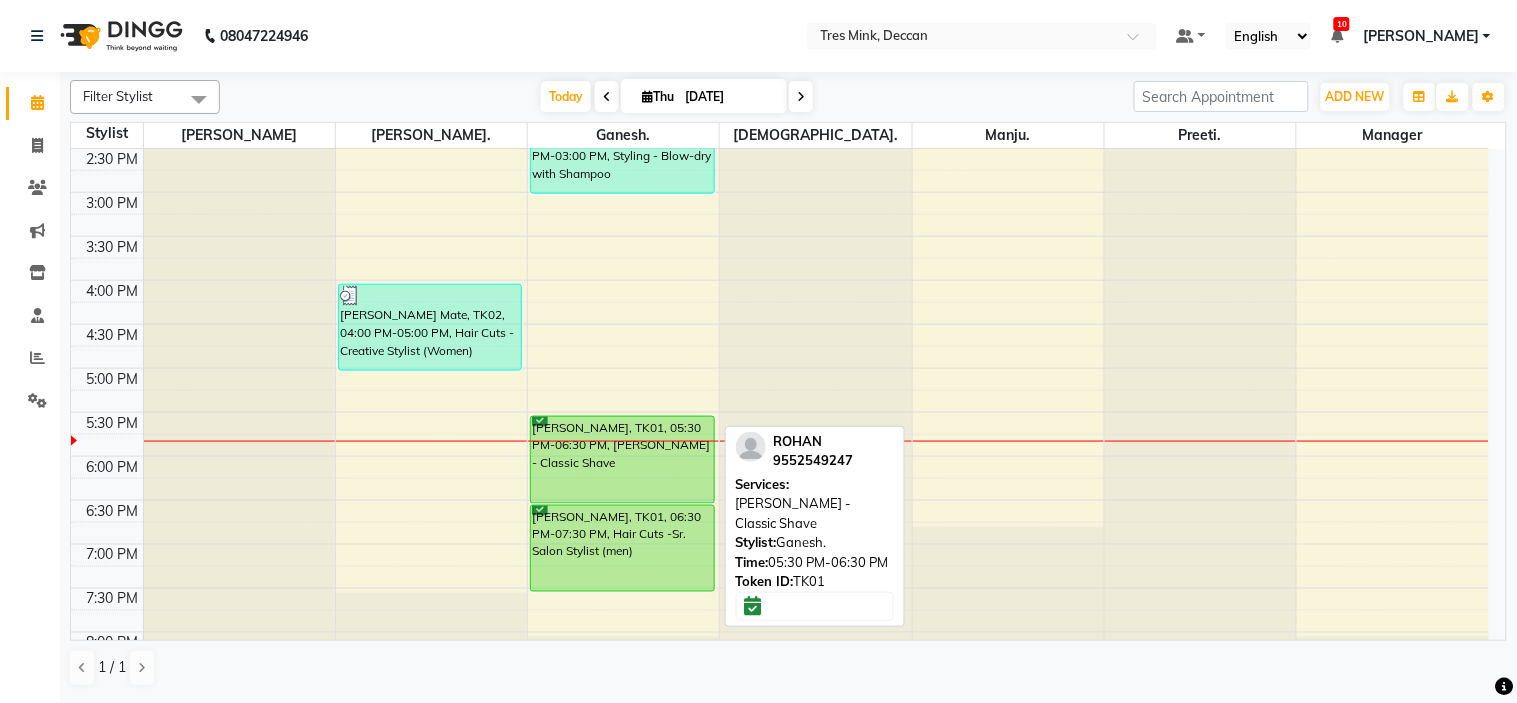 scroll, scrollTop: 576, scrollLeft: 0, axis: vertical 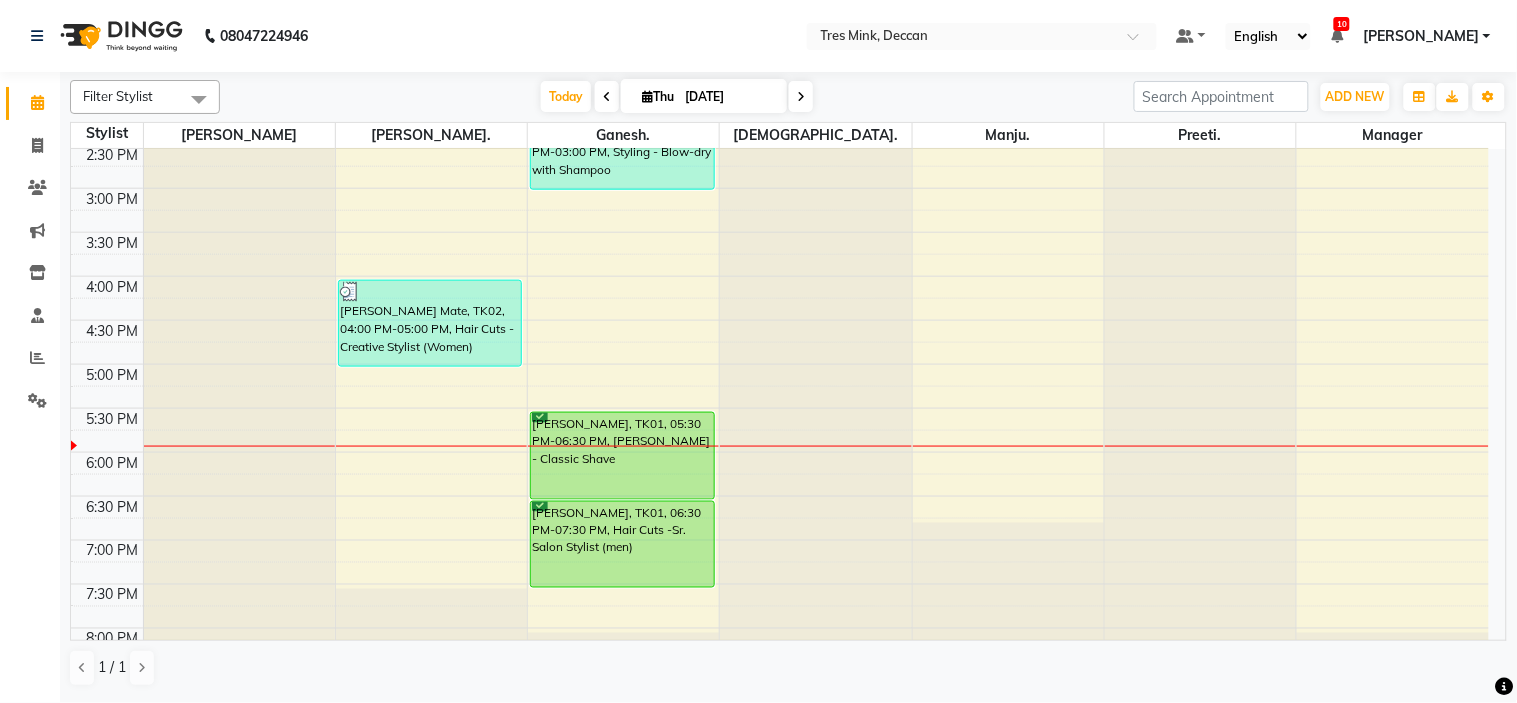 click at bounding box center [801, 96] 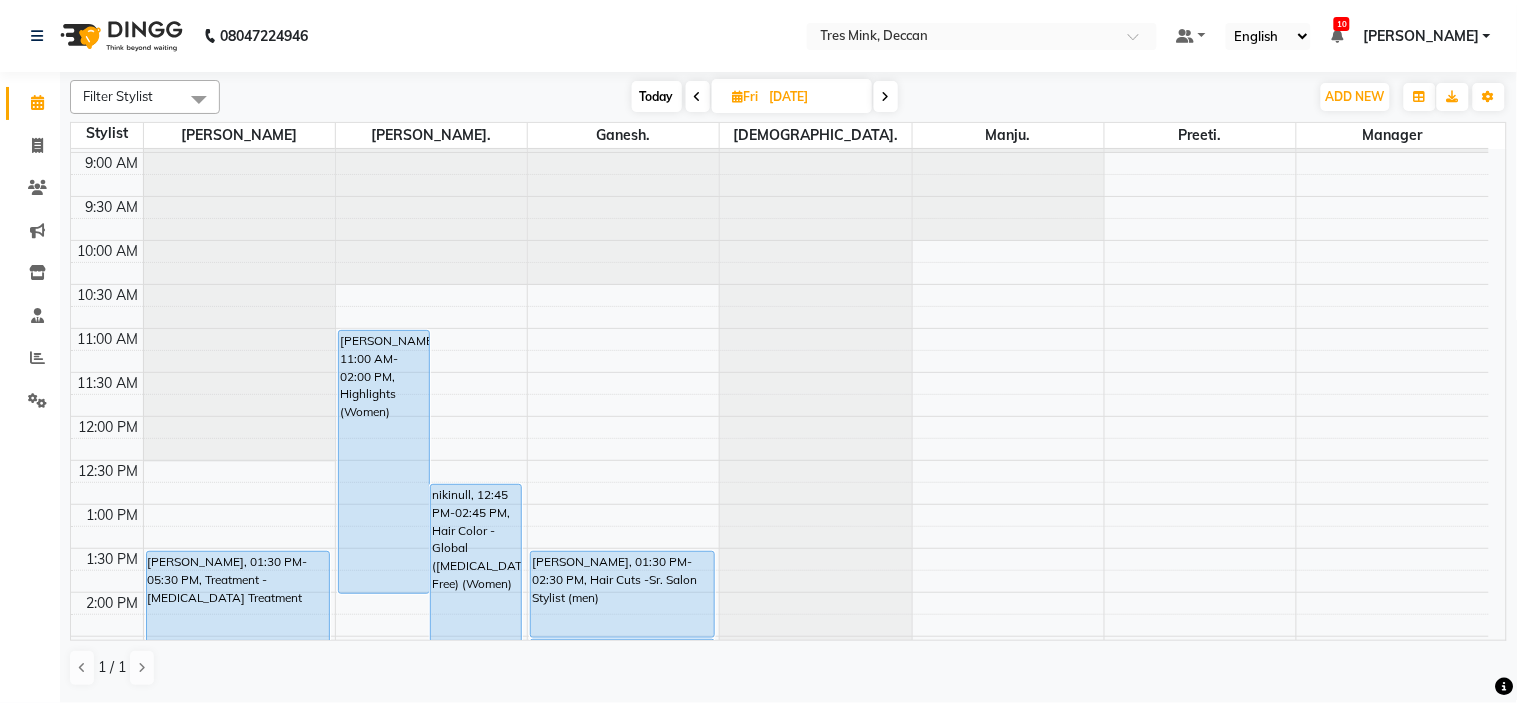 scroll, scrollTop: 88, scrollLeft: 0, axis: vertical 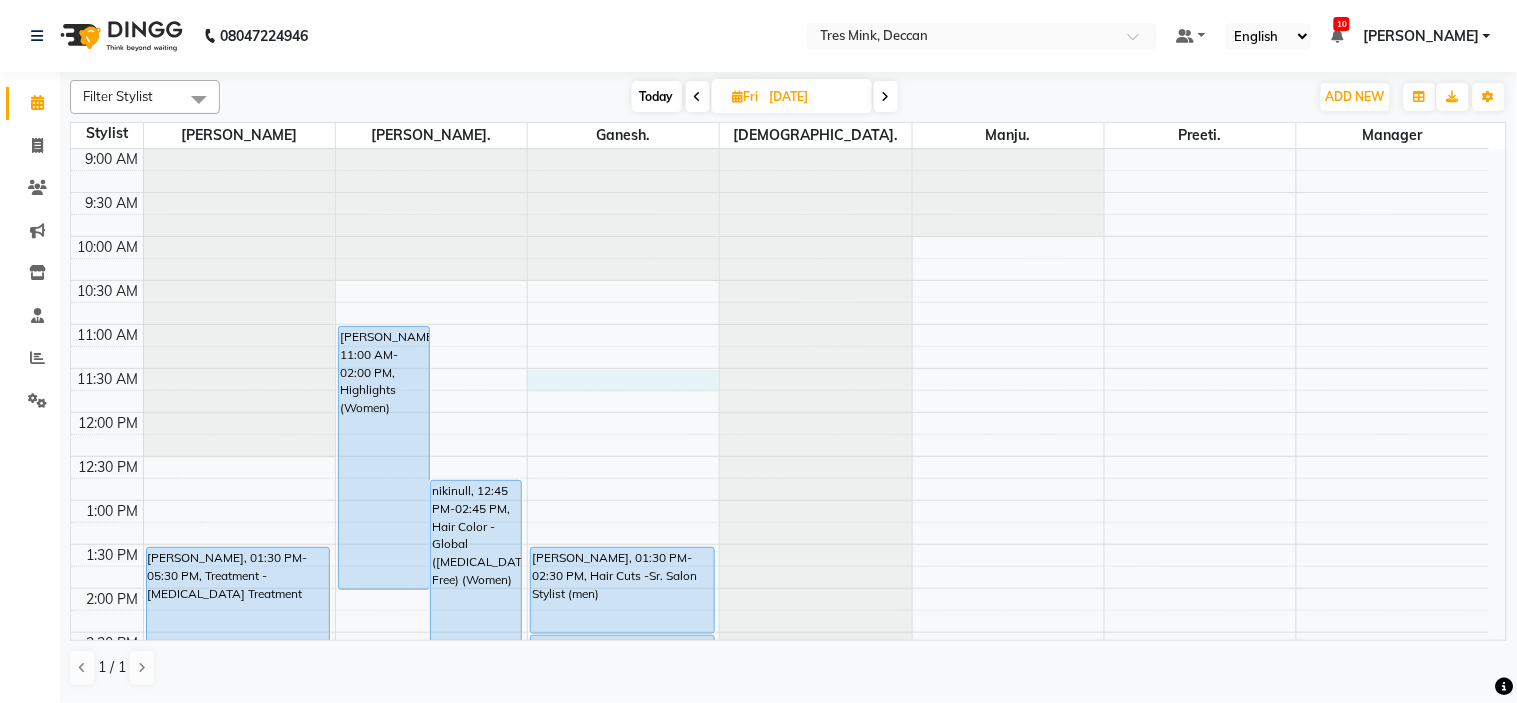 click on "8:00 AM 8:30 AM 9:00 AM 9:30 AM 10:00 AM 10:30 AM 11:00 AM 11:30 AM 12:00 PM 12:30 PM 1:00 PM 1:30 PM 2:00 PM 2:30 PM 3:00 PM 3:30 PM 4:00 PM 4:30 PM 5:00 PM 5:30 PM 6:00 PM 6:30 PM 7:00 PM 7:30 PM 8:00 PM 8:30 PM    Vrushali Phadnis, 01:30 PM-05:30 PM, Treatment - Botox Treatment     Sameeksha Dunwani, 07:30 PM-08:30 PM, Styling - Blow-dry with Shampoo    Akshita M, 11:00 AM-02:00 PM, Highlights (Women)    nikinull, 12:45 PM-02:45 PM, Hair Color - Global (Ammonia Free) (Women)    Vrushali Phadnis, 01:30 PM-02:30 PM, Hair Cuts -Sr. Salon Stylist (men)    Vrushali Phadnis, 02:30 PM-03:00 PM, Beard - Beard Trim" at bounding box center [780, 632] 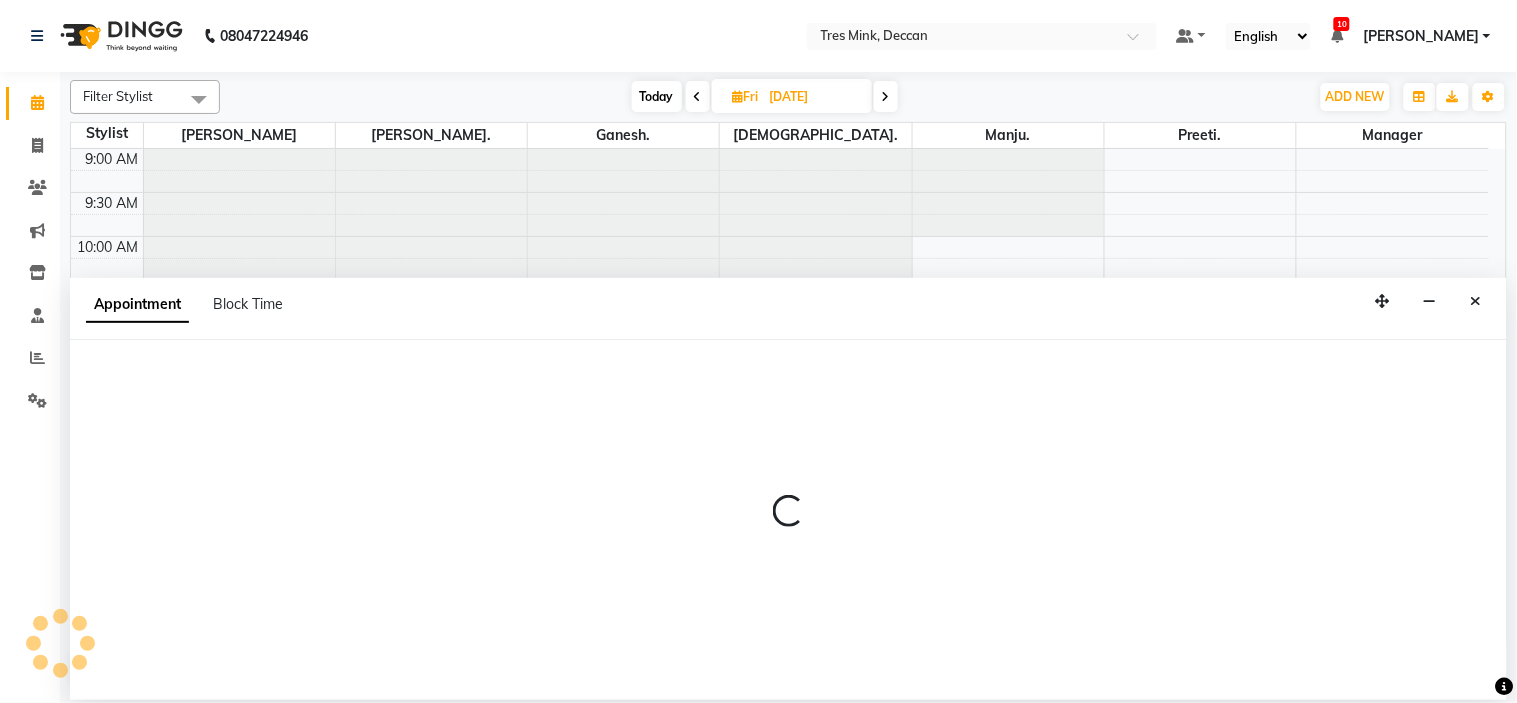 select on "59501" 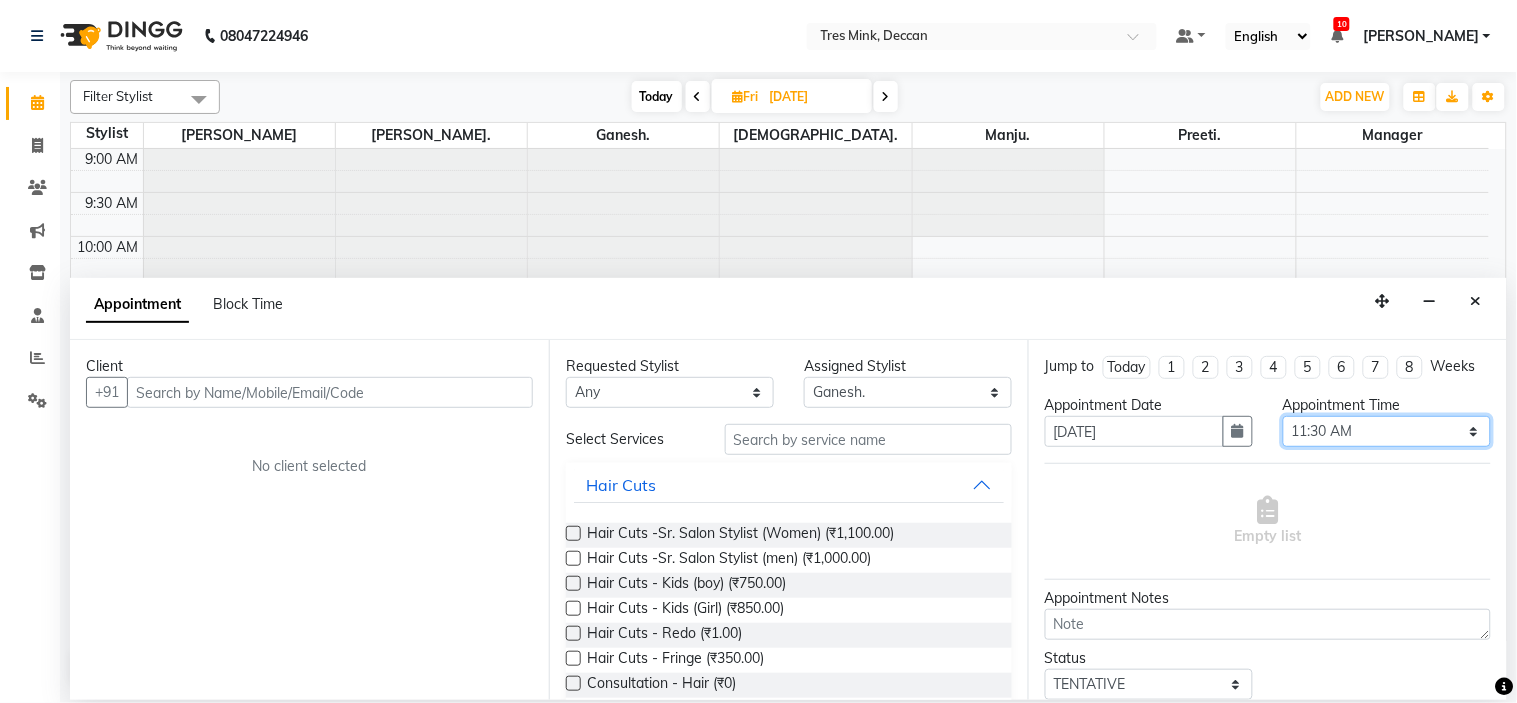 click on "Select 09:00 AM 09:15 AM 09:30 AM 09:45 AM 10:00 AM 10:15 AM 10:30 AM 10:45 AM 11:00 AM 11:15 AM 11:30 AM 11:45 AM 12:00 PM 12:15 PM 12:30 PM 12:45 PM 01:00 PM 01:15 PM 01:30 PM 01:45 PM 02:00 PM 02:15 PM 02:30 PM 02:45 PM 03:00 PM 03:15 PM 03:30 PM 03:45 PM 04:00 PM 04:15 PM 04:30 PM 04:45 PM 05:00 PM 05:15 PM 05:30 PM 05:45 PM 06:00 PM 06:15 PM 06:30 PM 06:45 PM 07:00 PM 07:15 PM 07:30 PM 07:45 PM 08:00 PM" at bounding box center [1387, 431] 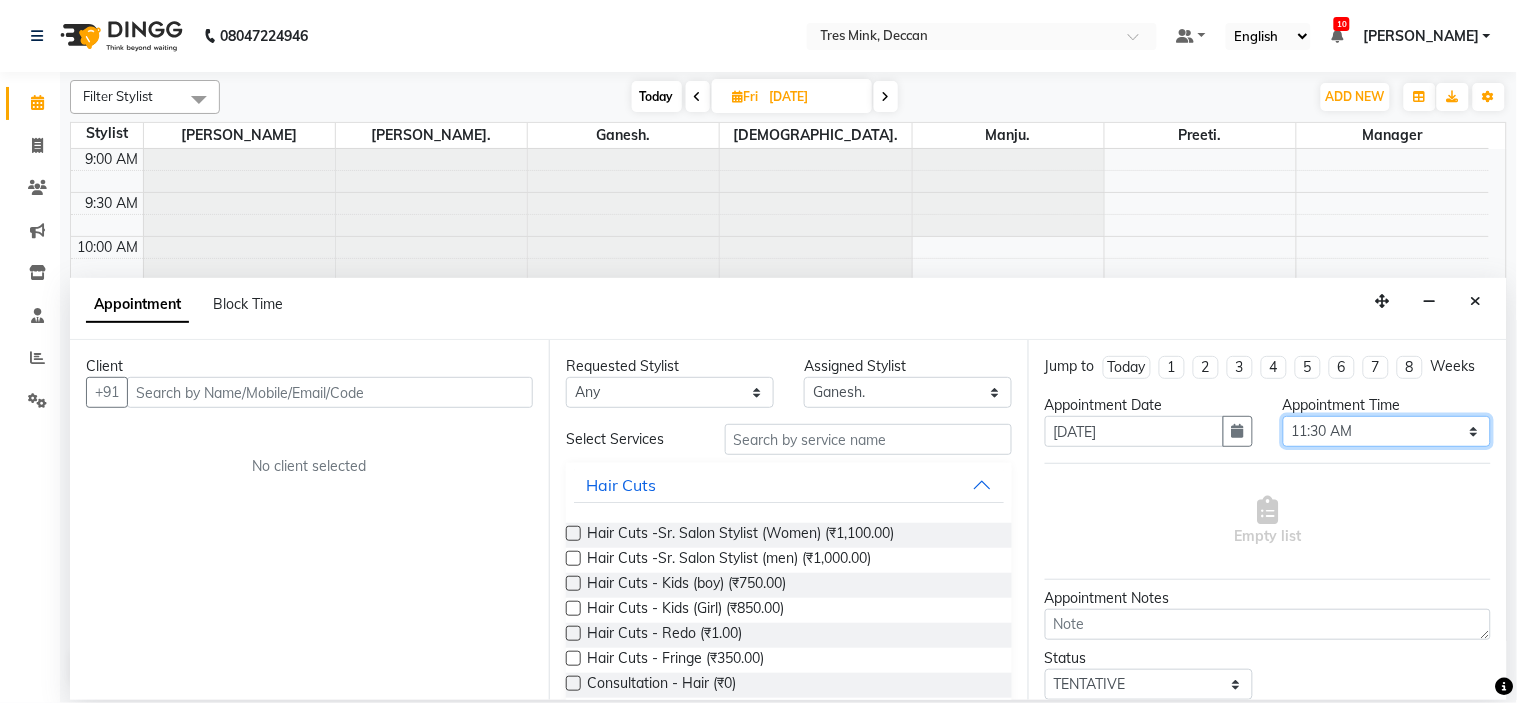 select on "750" 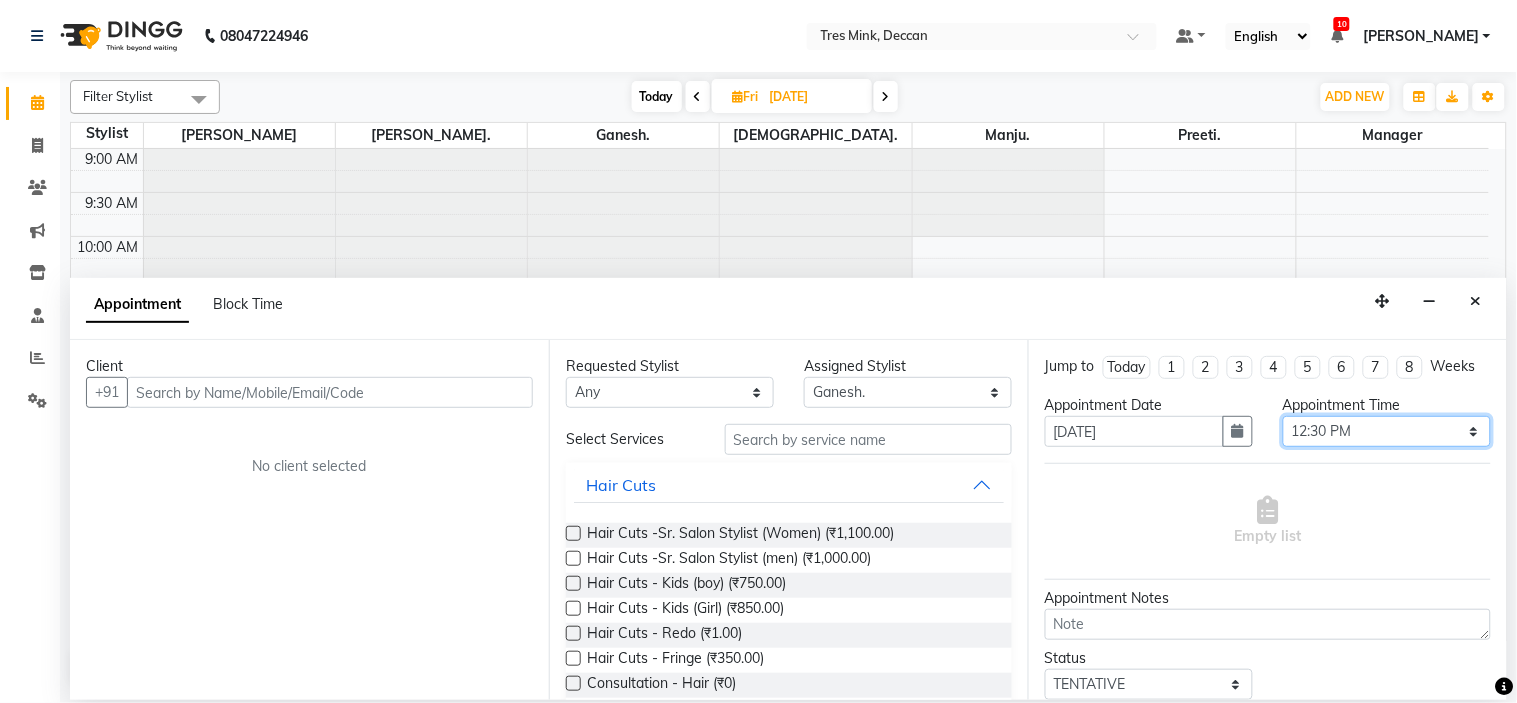 click on "Select 09:00 AM 09:15 AM 09:30 AM 09:45 AM 10:00 AM 10:15 AM 10:30 AM 10:45 AM 11:00 AM 11:15 AM 11:30 AM 11:45 AM 12:00 PM 12:15 PM 12:30 PM 12:45 PM 01:00 PM 01:15 PM 01:30 PM 01:45 PM 02:00 PM 02:15 PM 02:30 PM 02:45 PM 03:00 PM 03:15 PM 03:30 PM 03:45 PM 04:00 PM 04:15 PM 04:30 PM 04:45 PM 05:00 PM 05:15 PM 05:30 PM 05:45 PM 06:00 PM 06:15 PM 06:30 PM 06:45 PM 07:00 PM 07:15 PM 07:30 PM 07:45 PM 08:00 PM" at bounding box center (1387, 431) 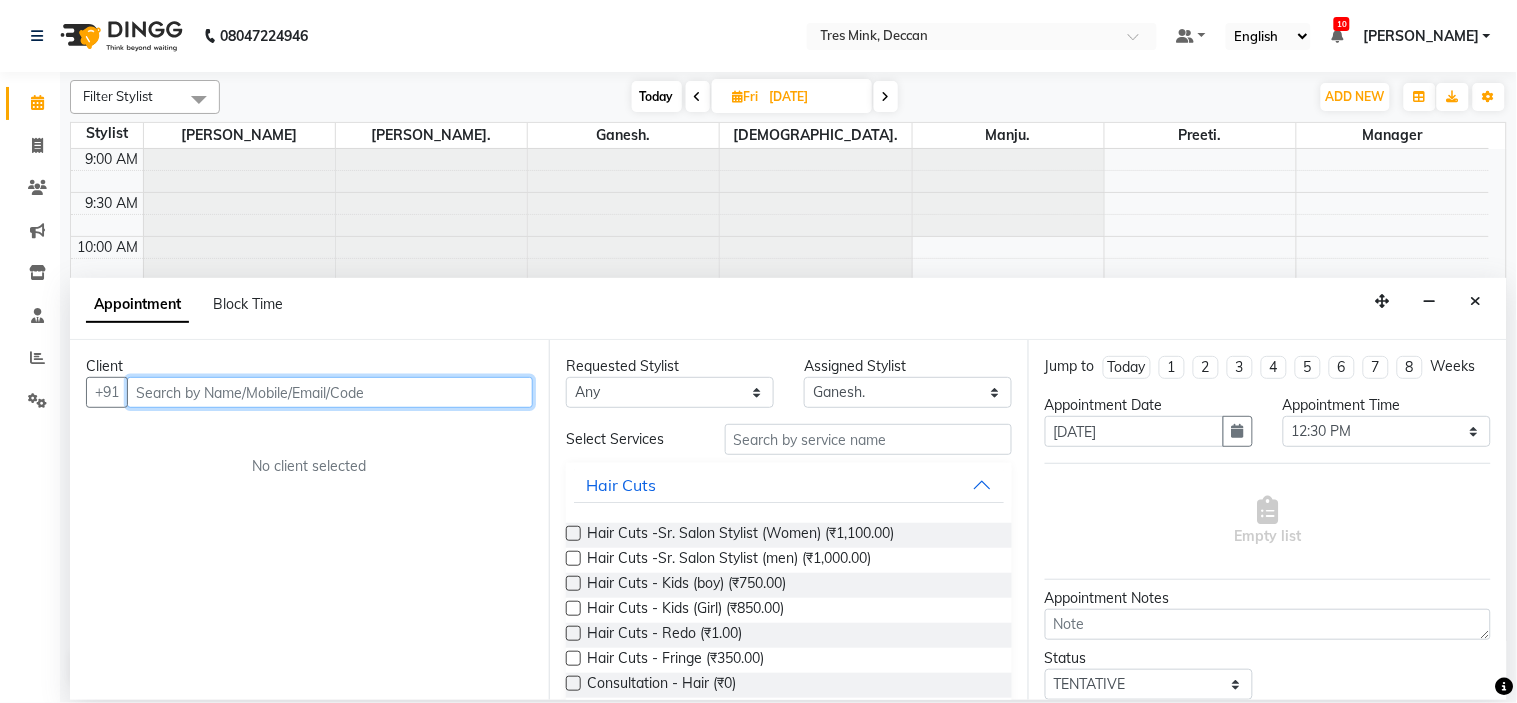 click at bounding box center [330, 392] 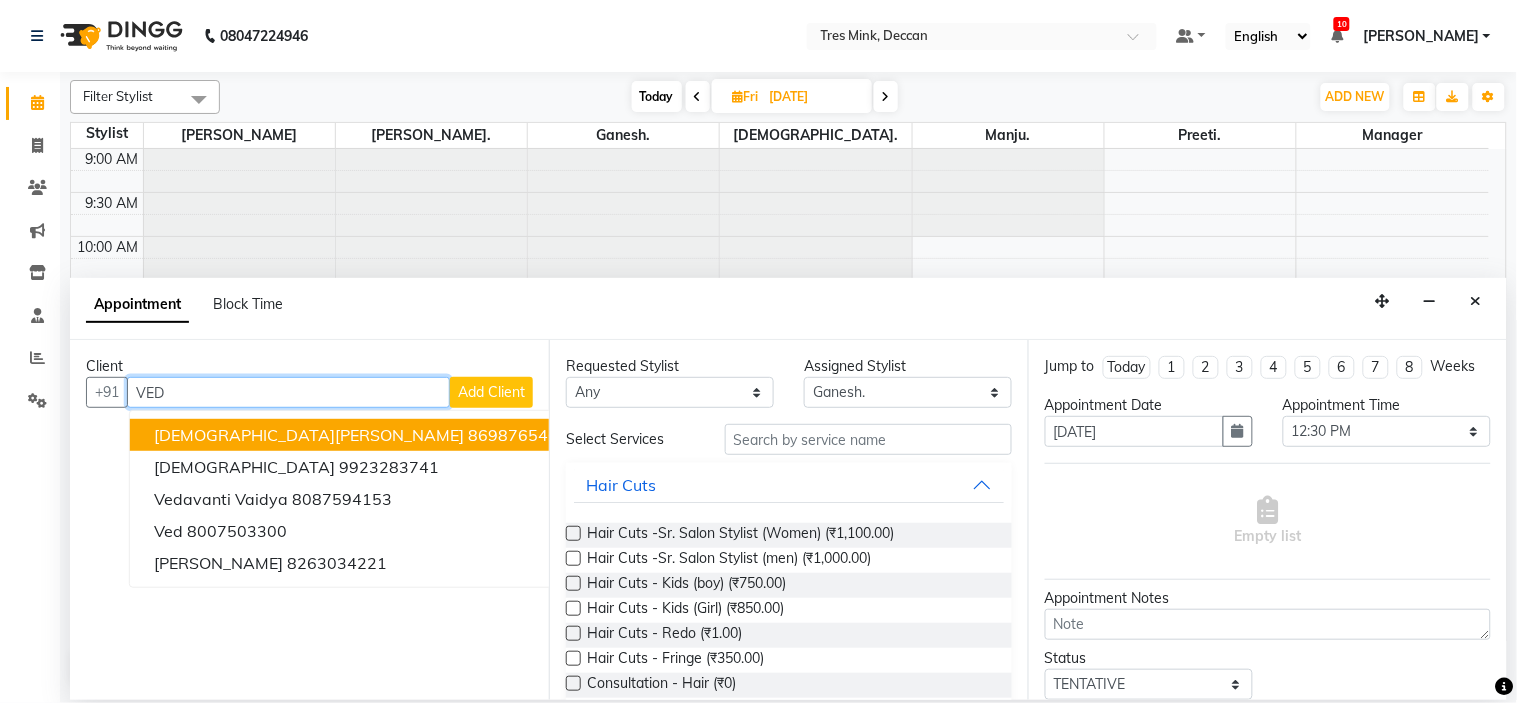 click on "[DEMOGRAPHIC_DATA][PERSON_NAME]" at bounding box center (309, 435) 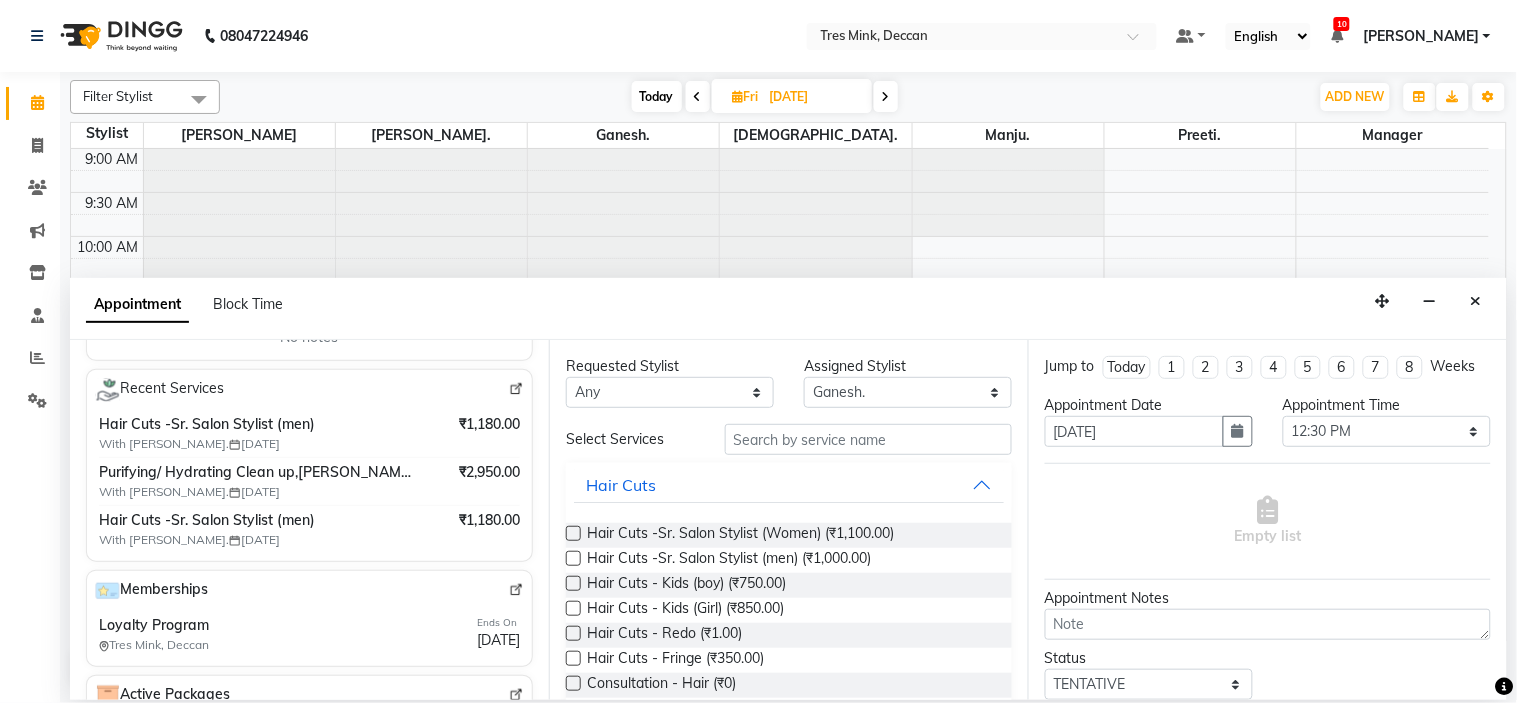 scroll, scrollTop: 382, scrollLeft: 0, axis: vertical 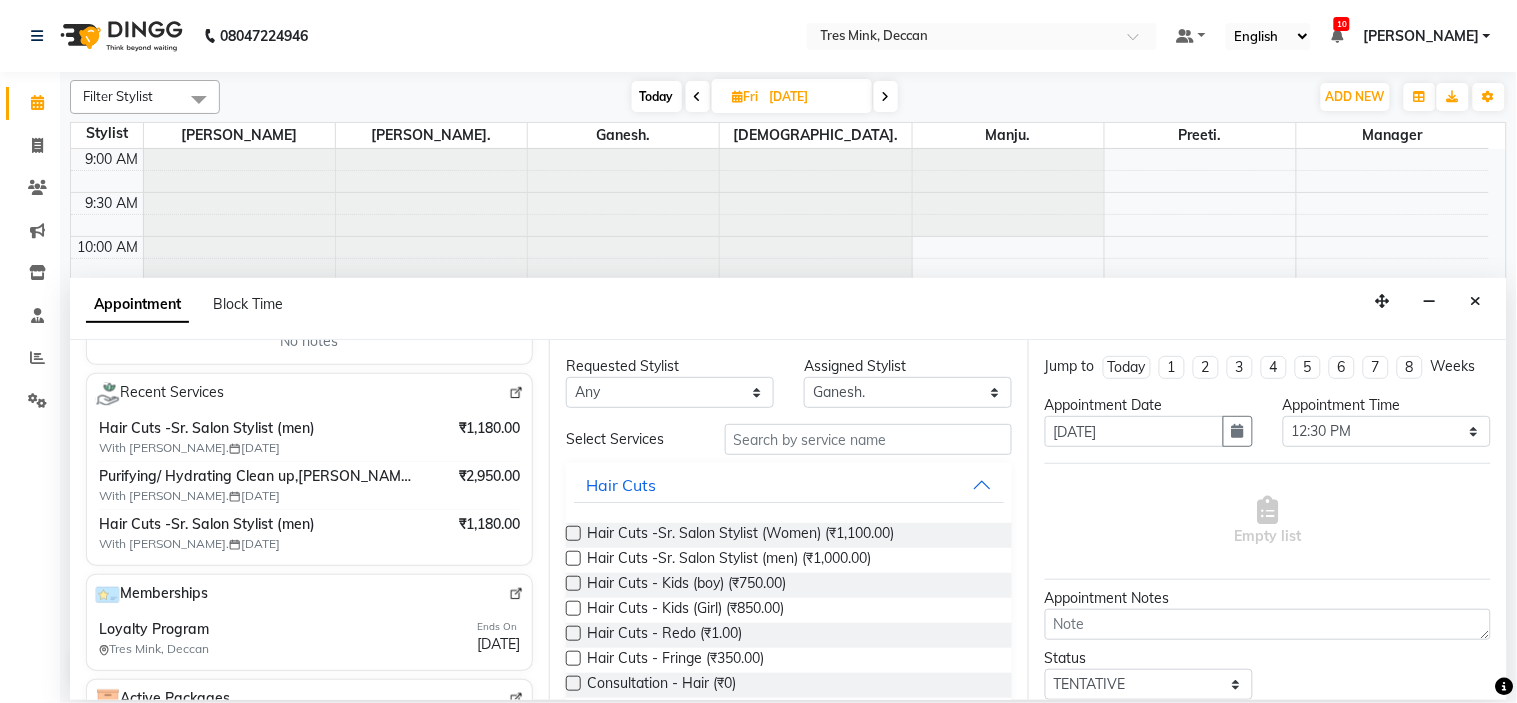 type on "8698765465" 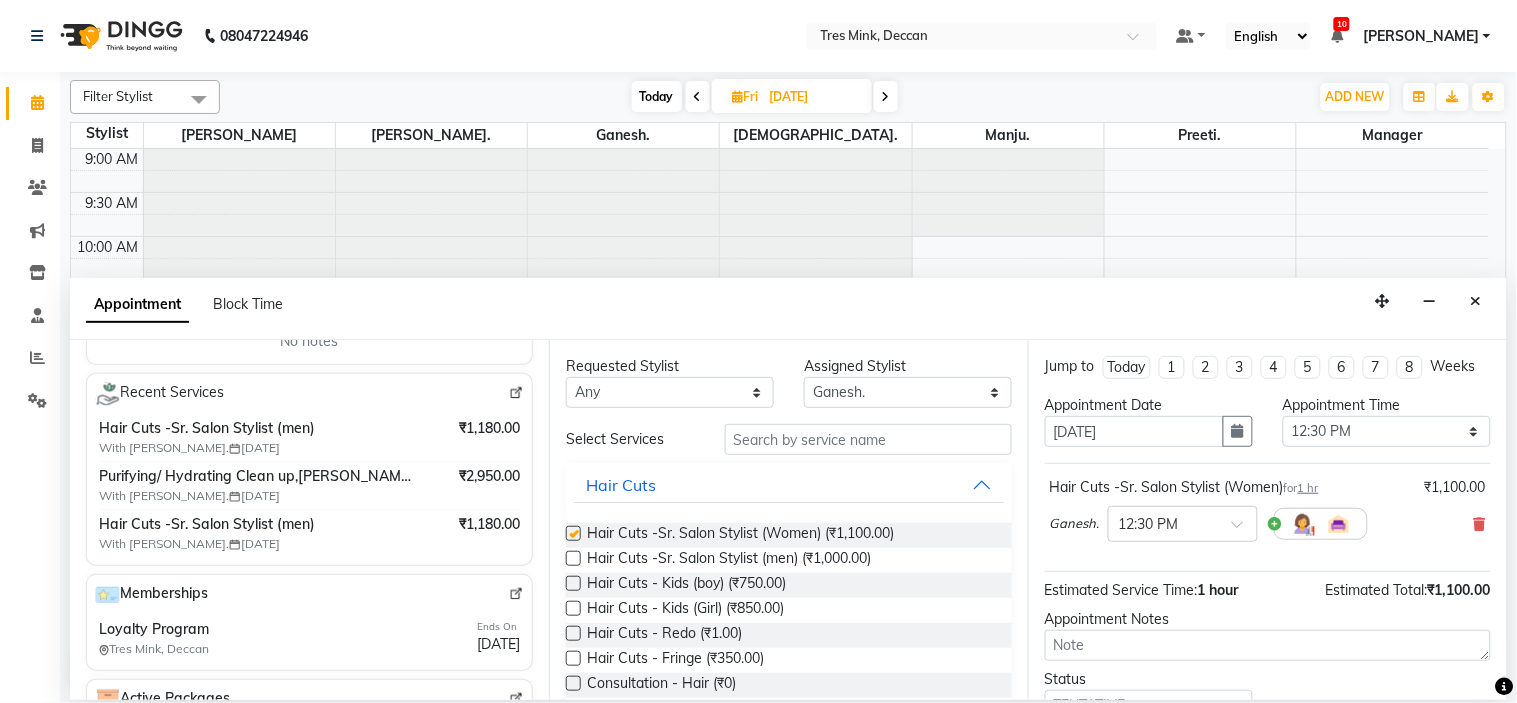 checkbox on "false" 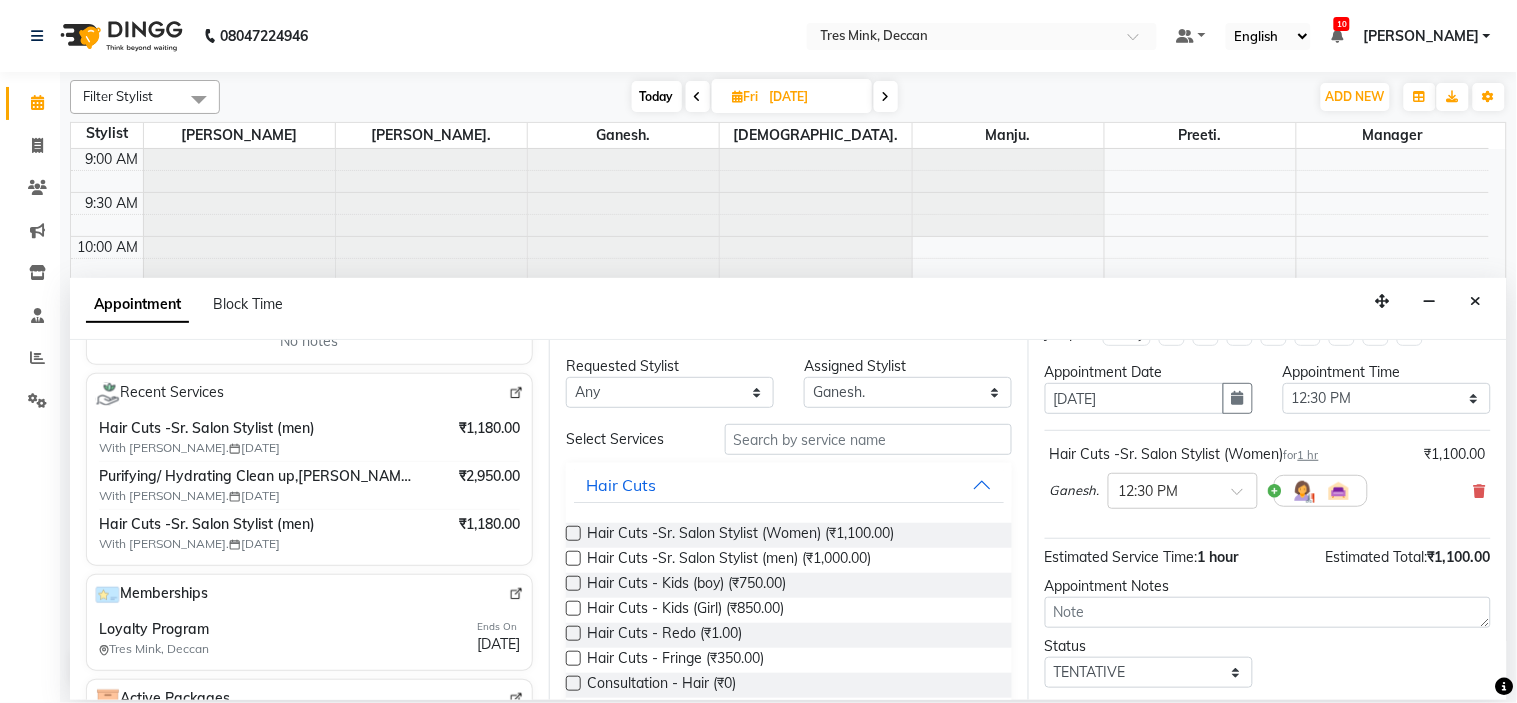 scroll, scrollTop: 166, scrollLeft: 0, axis: vertical 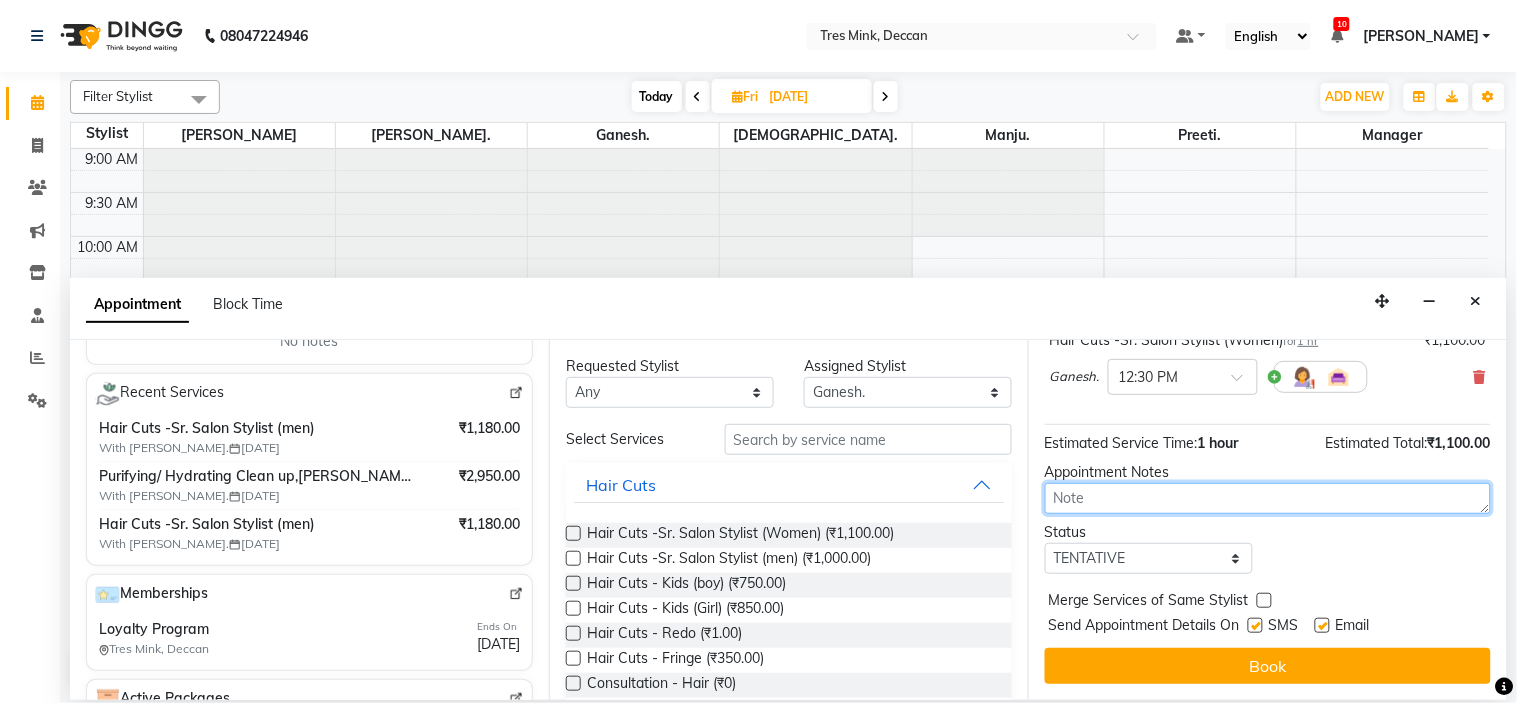 click at bounding box center [1268, 498] 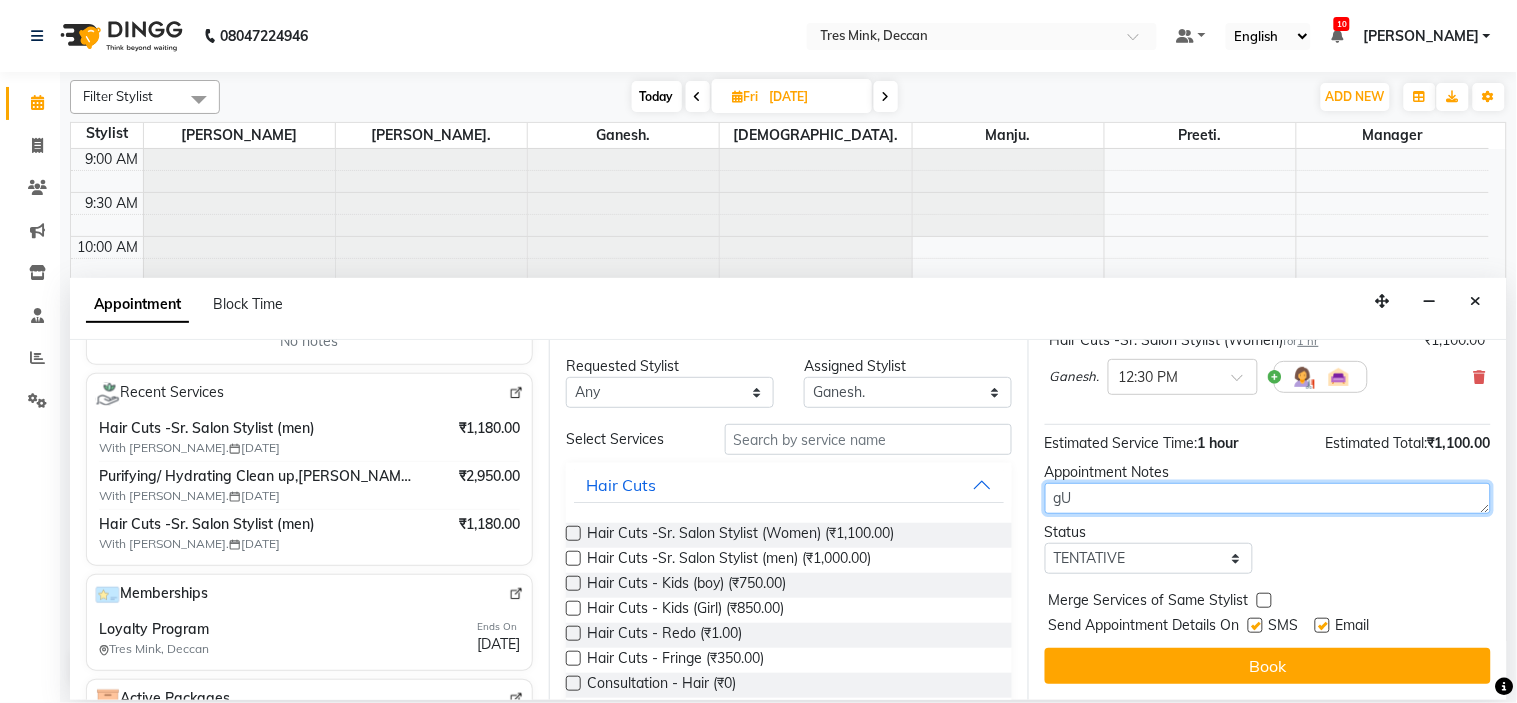 type on "g" 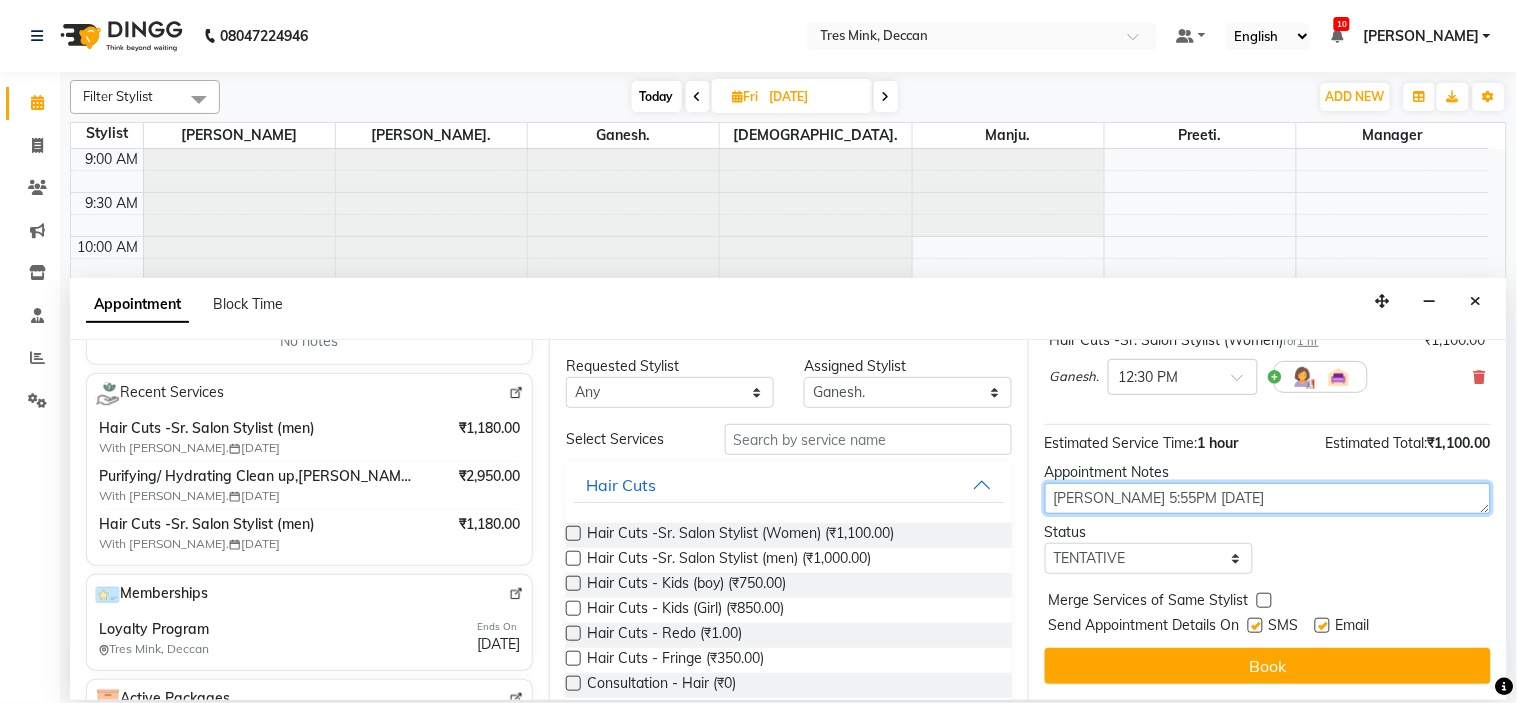 type on "GUNJAN 5:55PM 10/7/25" 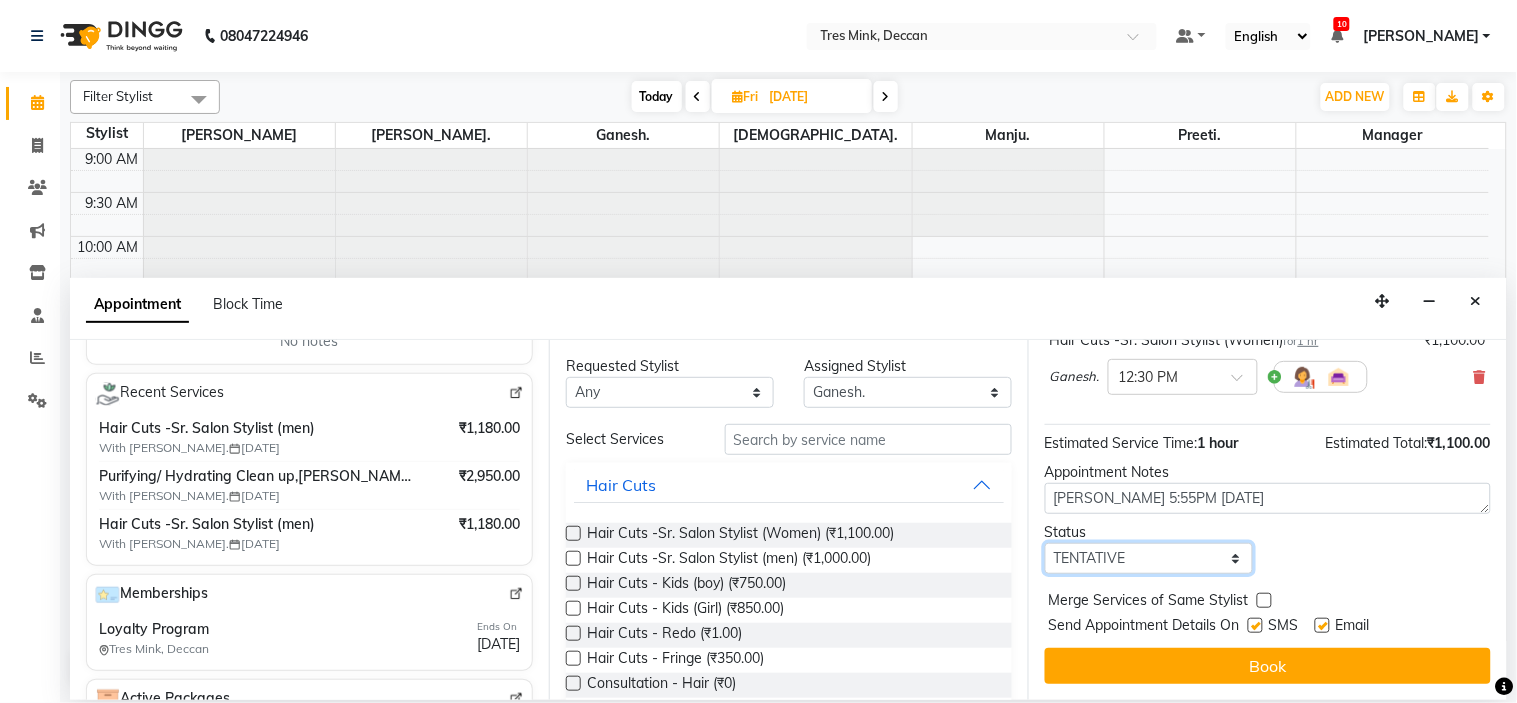 drag, startPoint x: 1124, startPoint y: 557, endPoint x: 1148, endPoint y: 645, distance: 91.214035 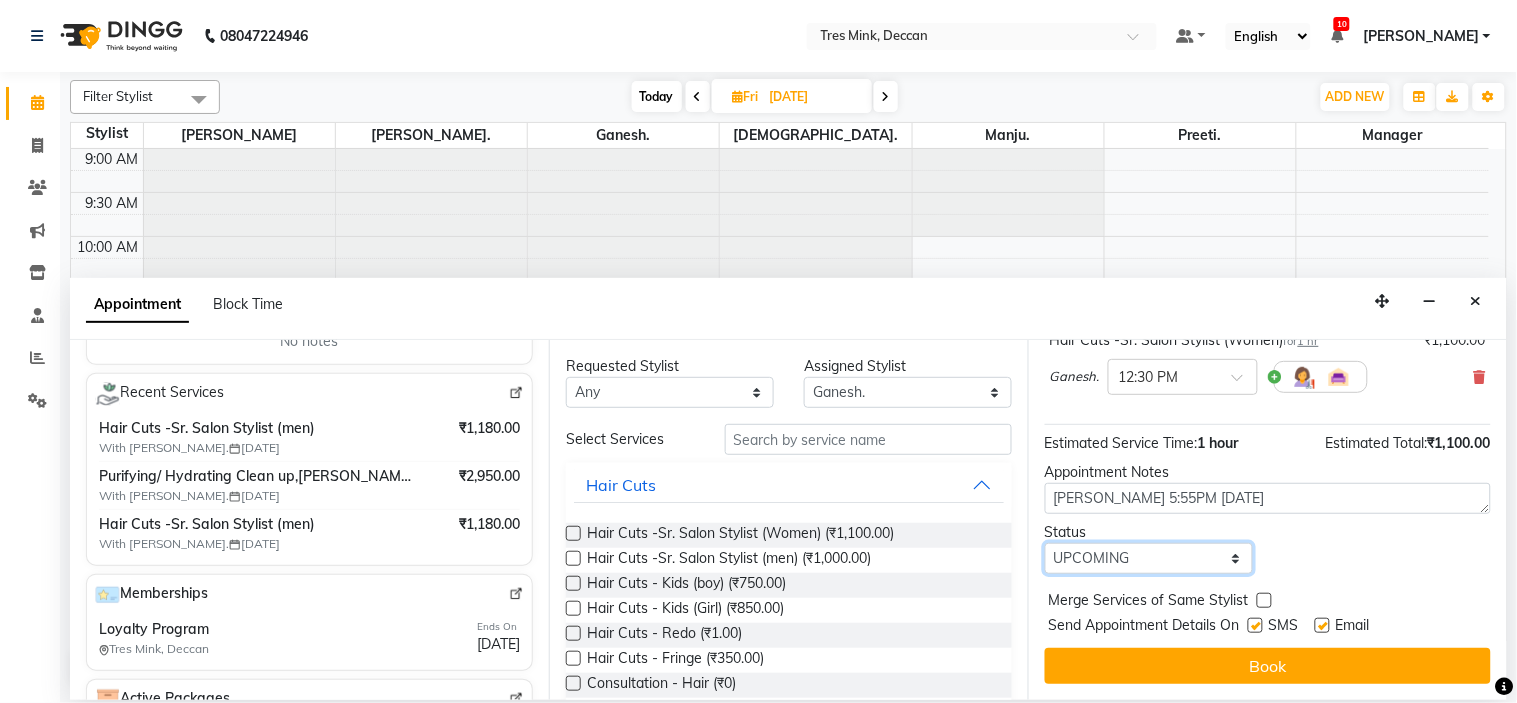 click on "Select TENTATIVE CONFIRM UPCOMING" at bounding box center (1149, 558) 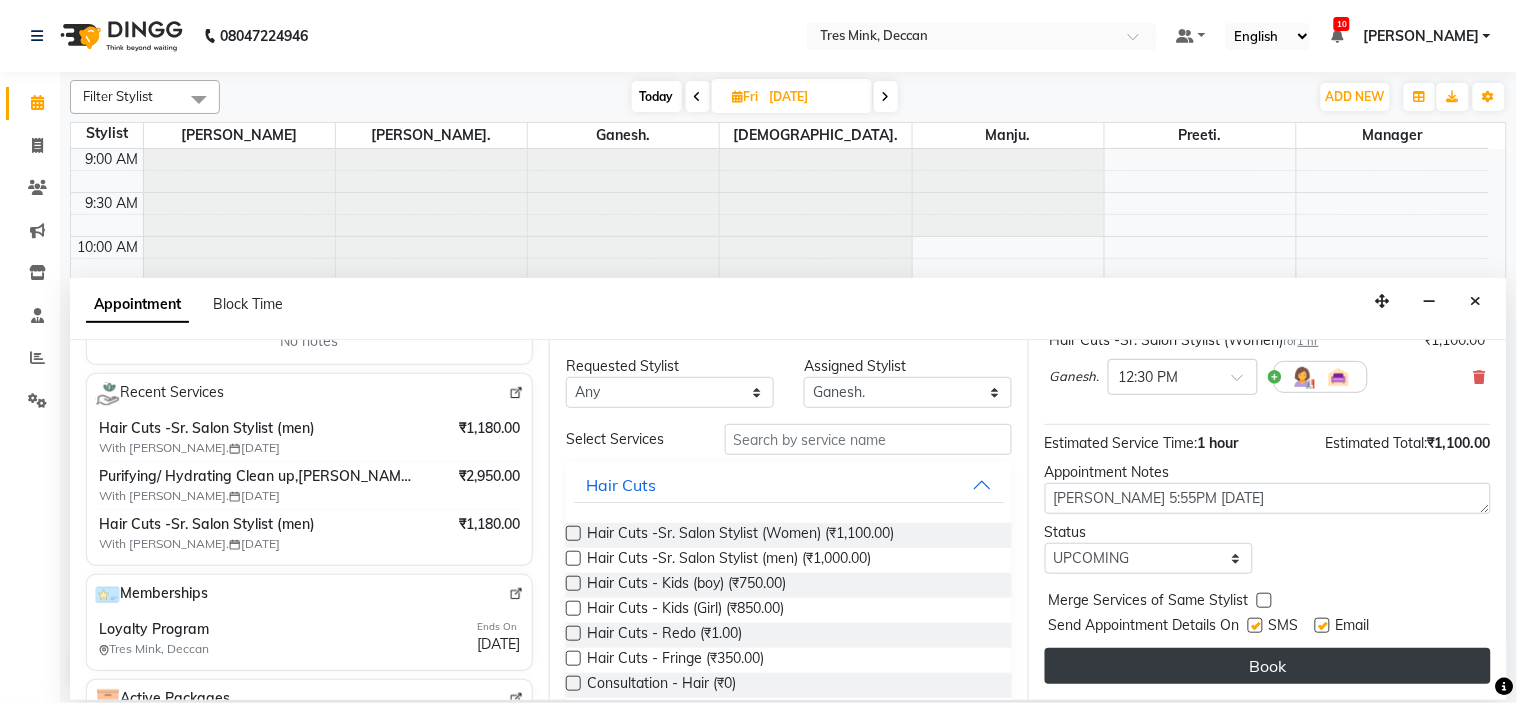 click on "Book" at bounding box center [1268, 666] 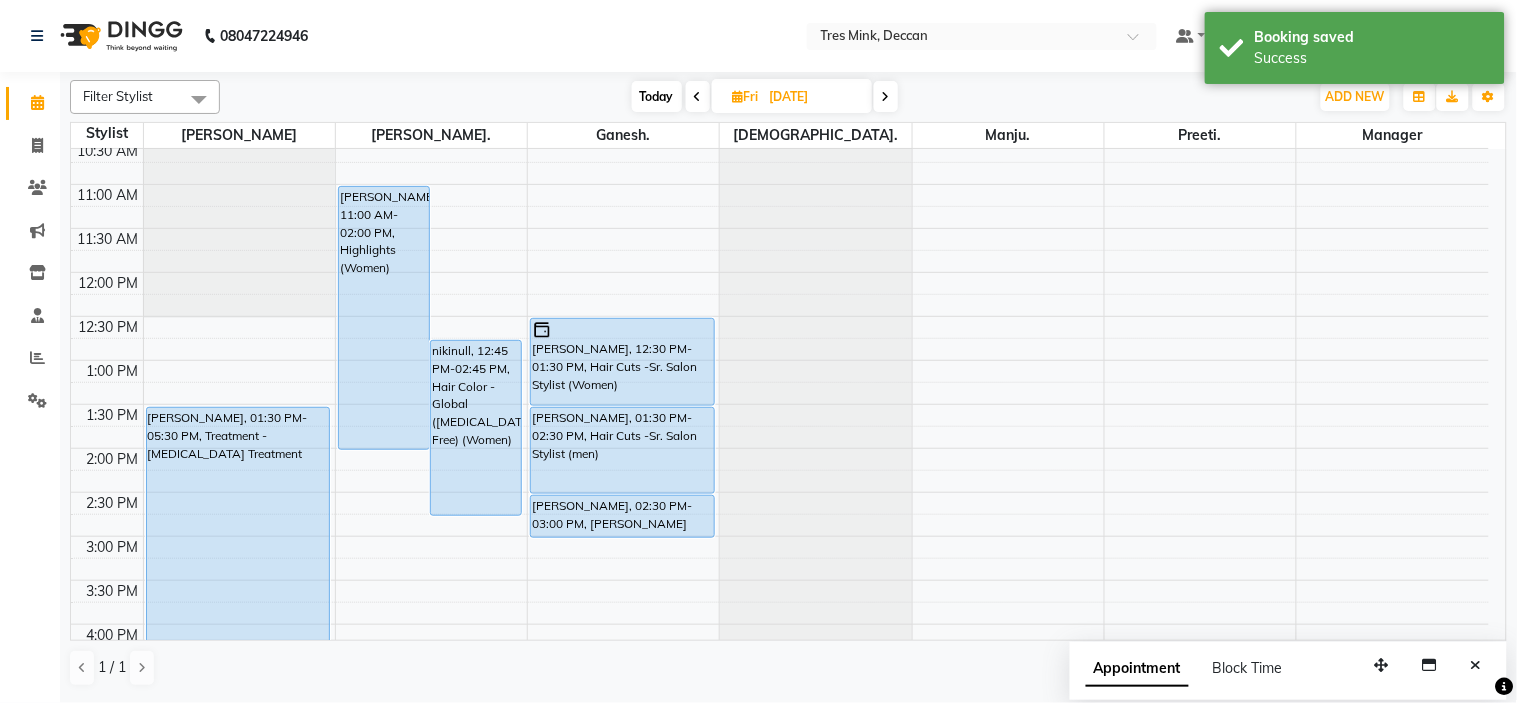 scroll, scrollTop: 230, scrollLeft: 0, axis: vertical 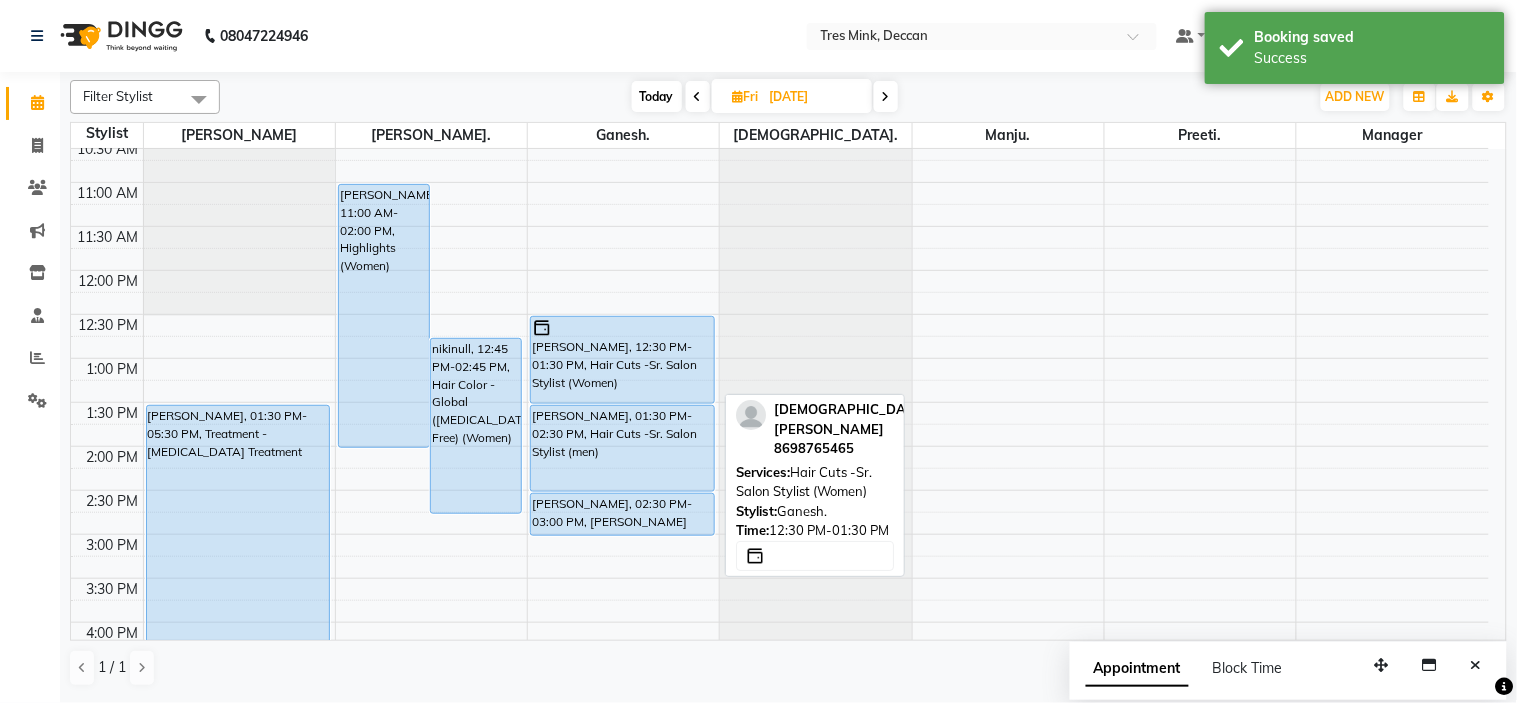 click on "[PERSON_NAME], 12:30 PM-01:30 PM, Hair Cuts -Sr. Salon Stylist (Women)" at bounding box center [622, 360] 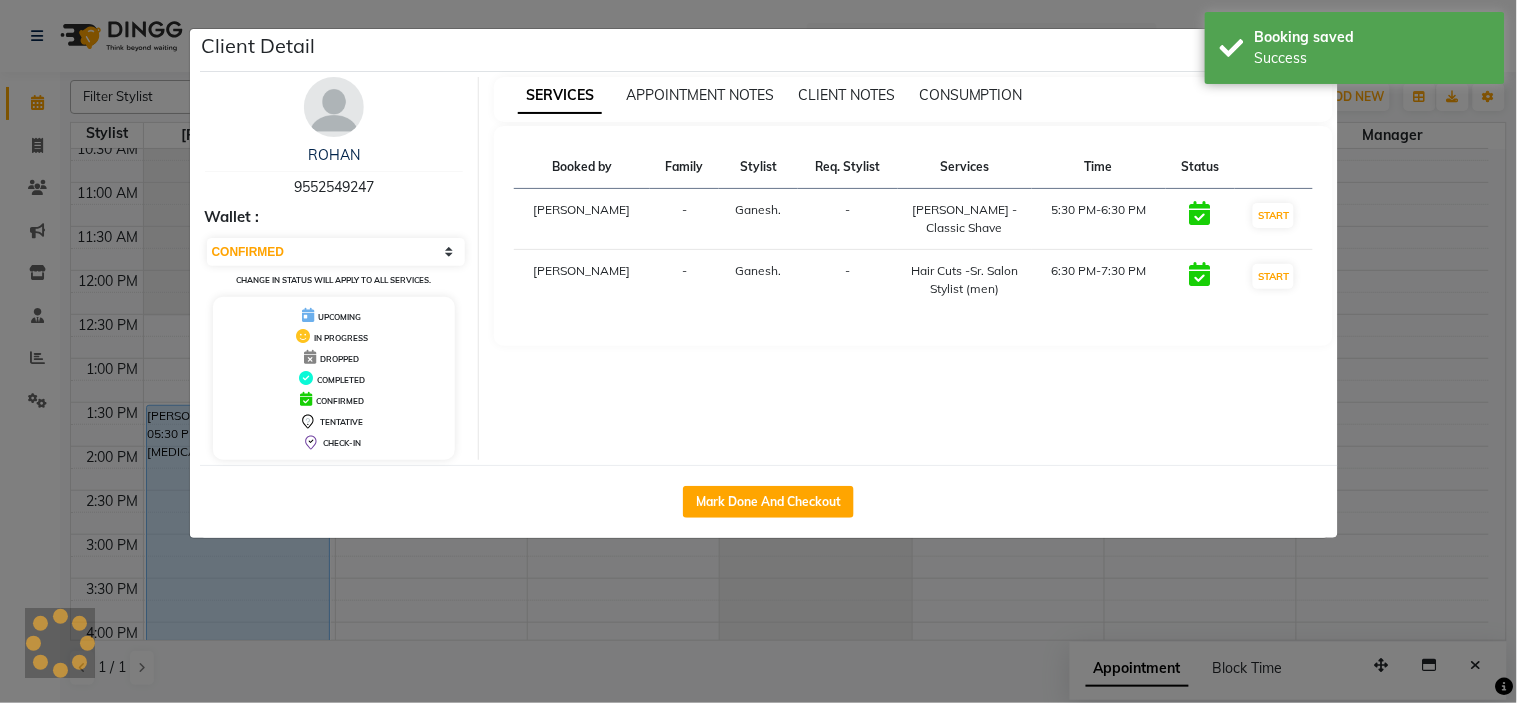 select on "select" 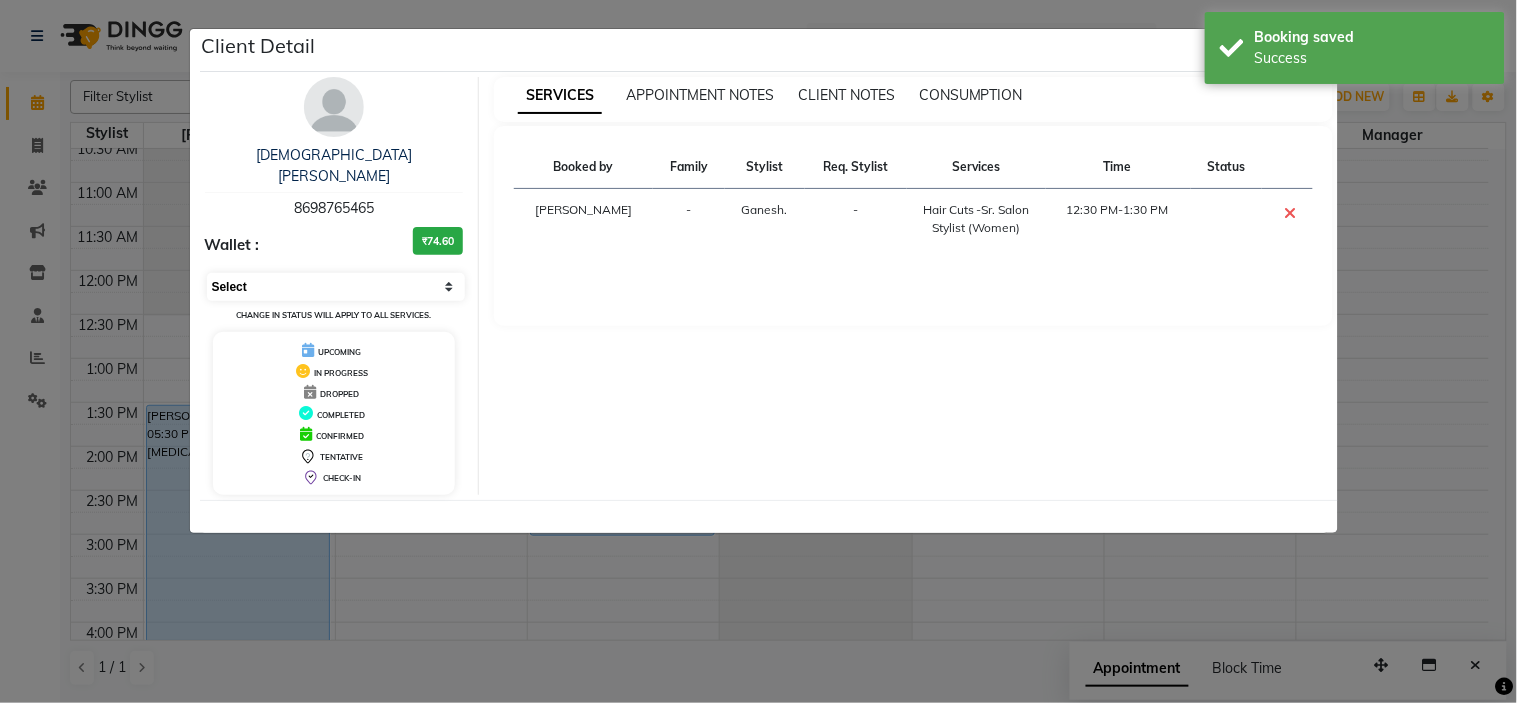 click on "Select CONFIRMED TENTATIVE" at bounding box center [336, 287] 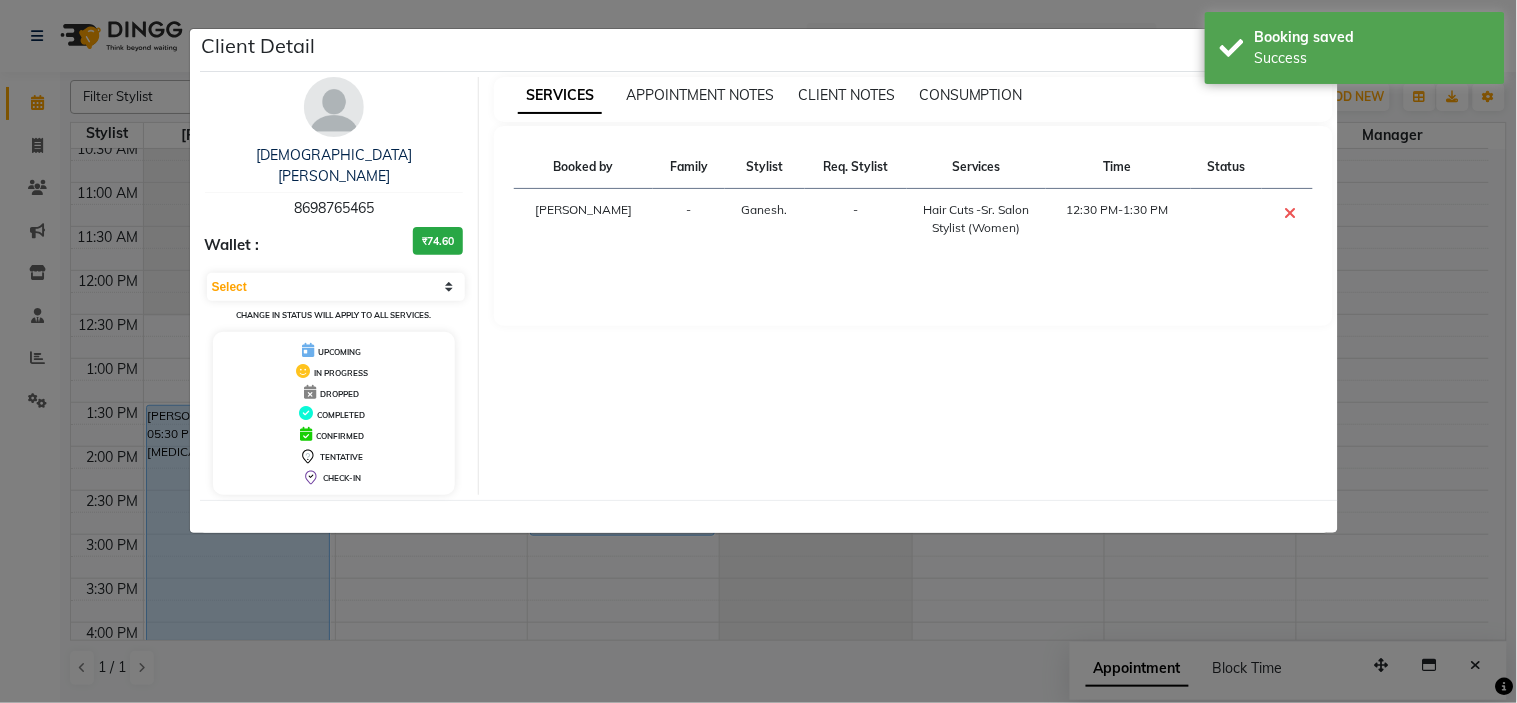 click on "Client Detail  Vedant Mundada   8698765465 Wallet : ₹74.60 Select CONFIRMED TENTATIVE Change in status will apply to all services. UPCOMING IN PROGRESS DROPPED COMPLETED CONFIRMED TENTATIVE CHECK-IN SERVICES APPOINTMENT NOTES CLIENT NOTES CONSUMPTION Booked by Family Stylist Req. Stylist Services Time Status  Revati Karandikar  - Ganesh. -  Hair Cuts -Sr. Salon Stylist (Women)   12:30 PM-1:30 PM" 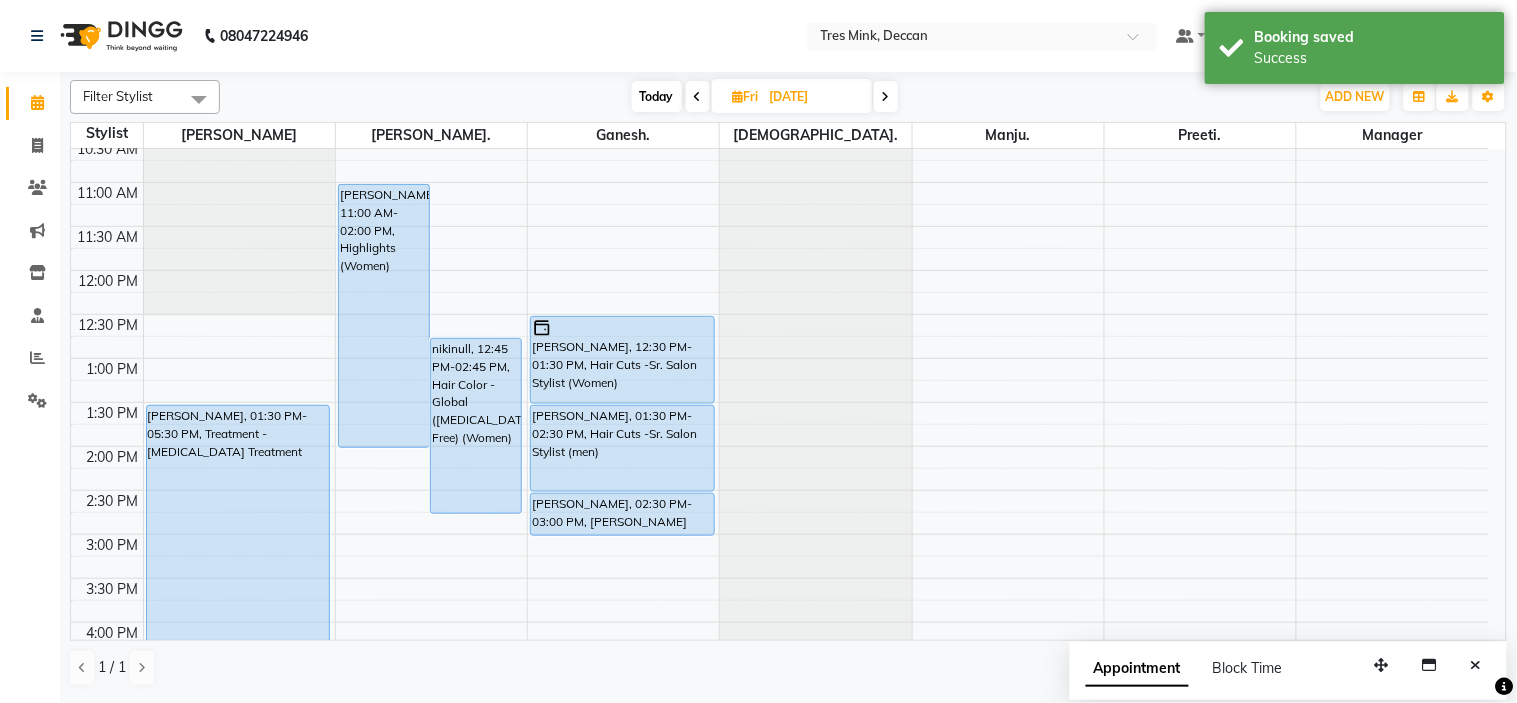 click on "Today" at bounding box center (657, 96) 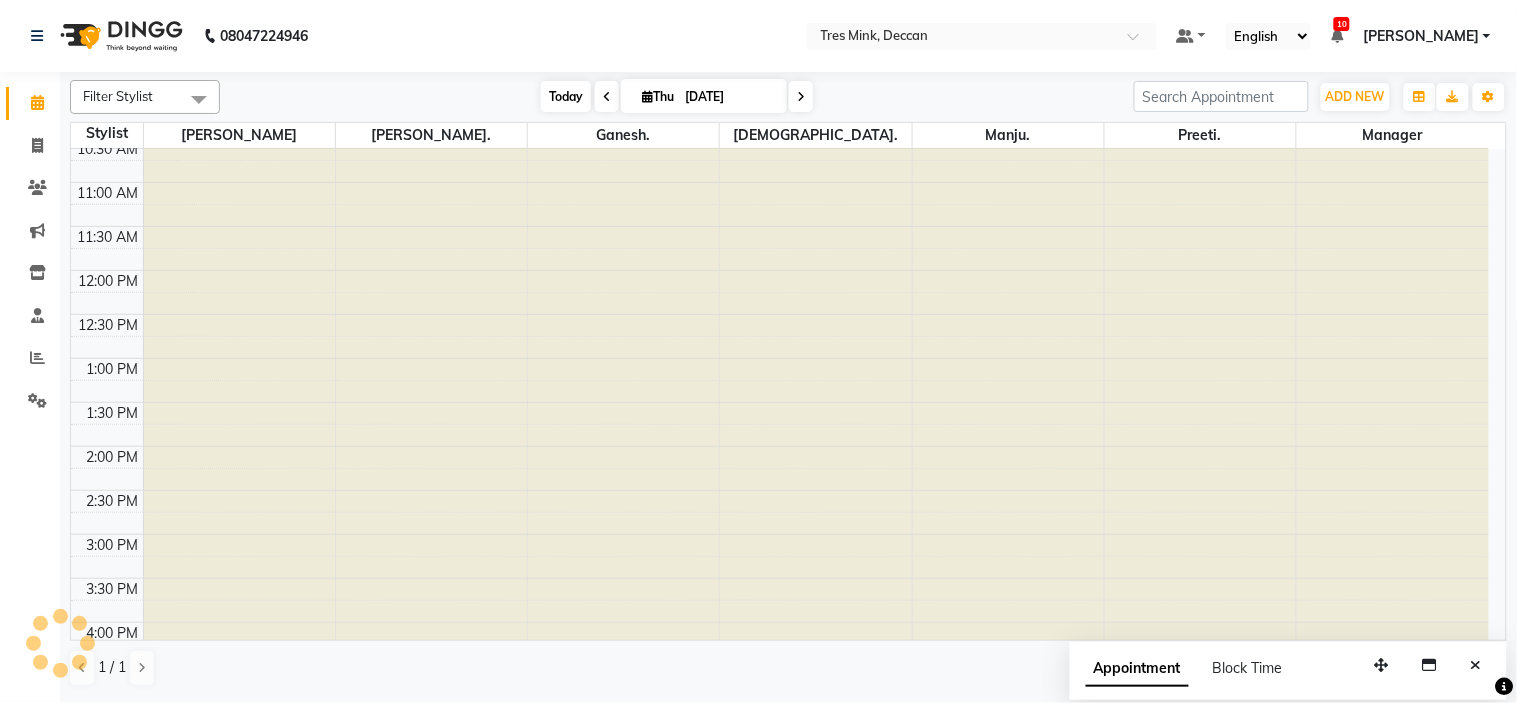 scroll, scrollTop: 656, scrollLeft: 0, axis: vertical 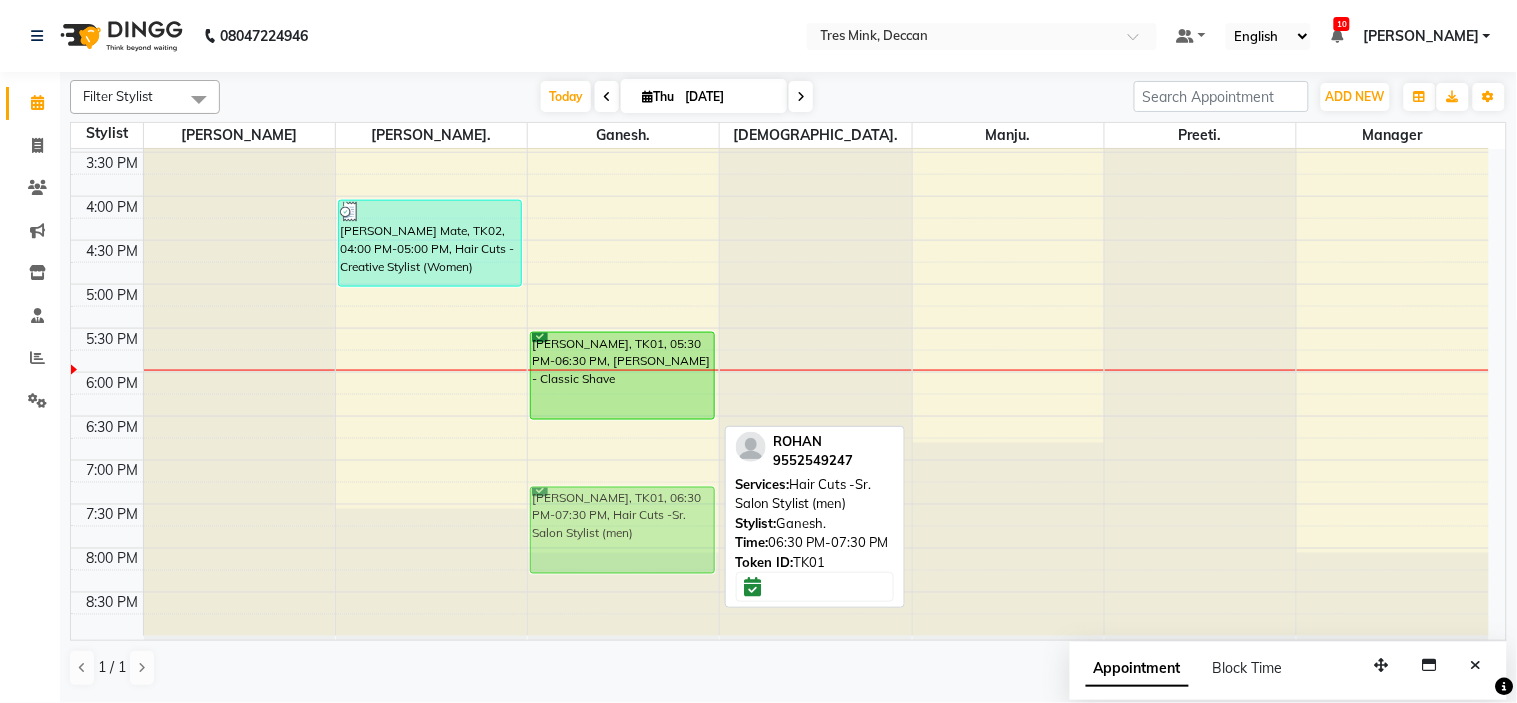 drag, startPoint x: 641, startPoint y: 455, endPoint x: 637, endPoint y: 530, distance: 75.10659 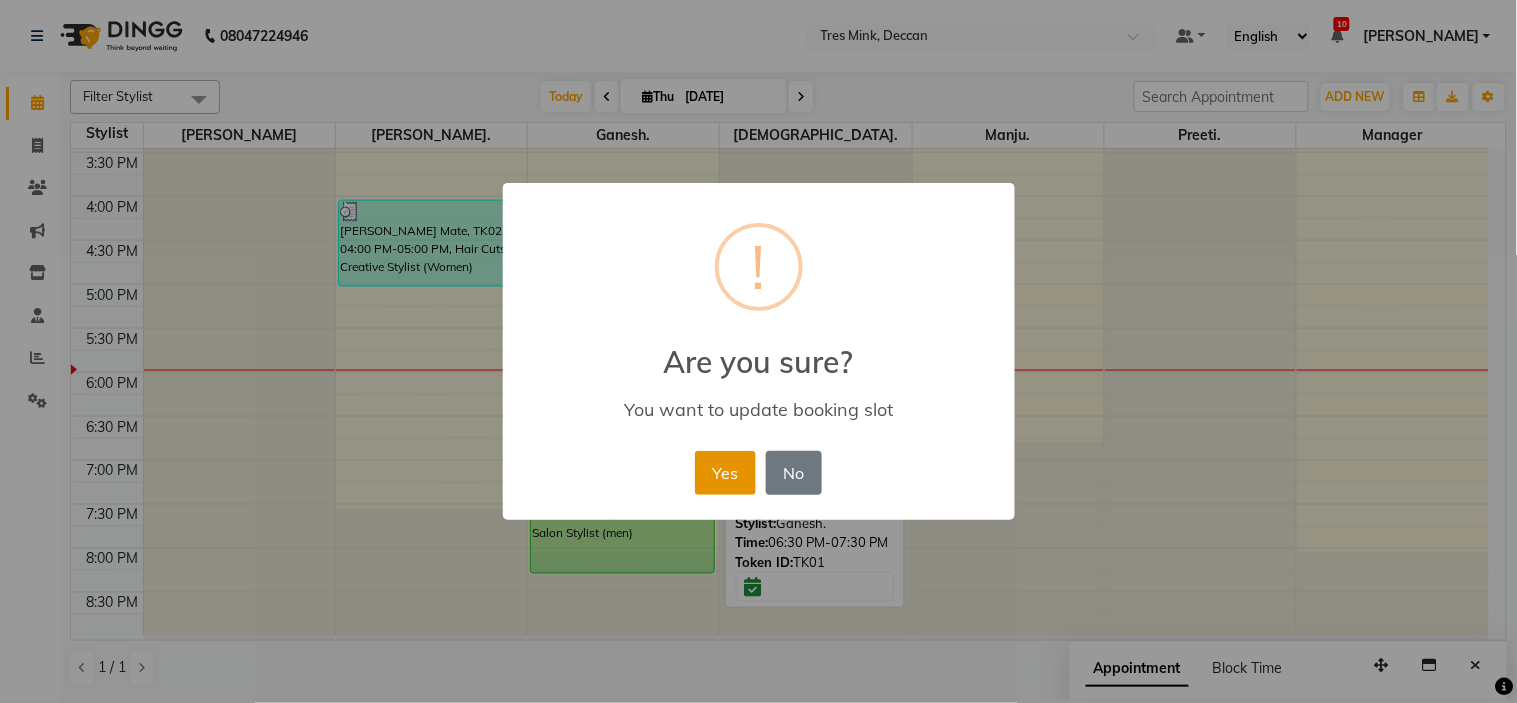 click on "Yes" at bounding box center (725, 473) 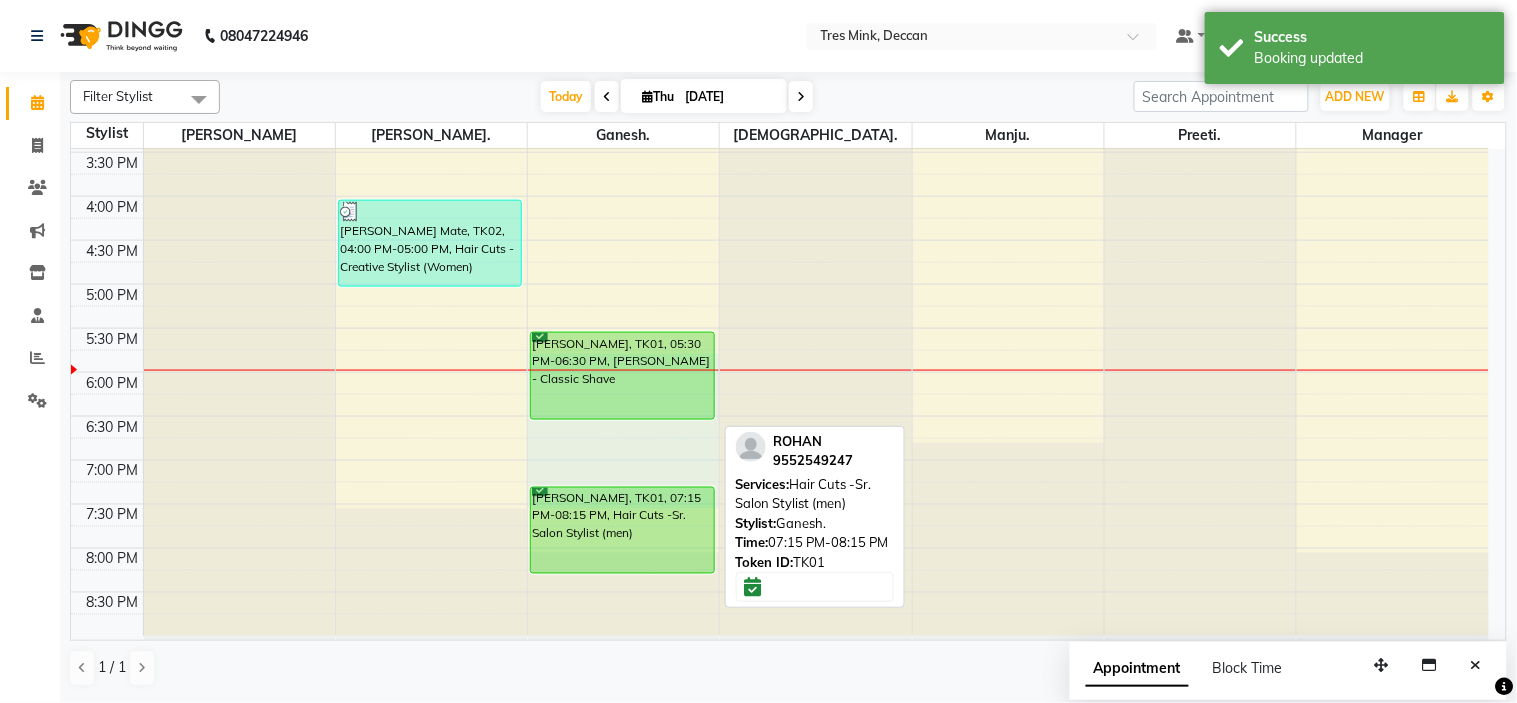 drag, startPoint x: 626, startPoint y: 371, endPoint x: 617, endPoint y: 492, distance: 121.33425 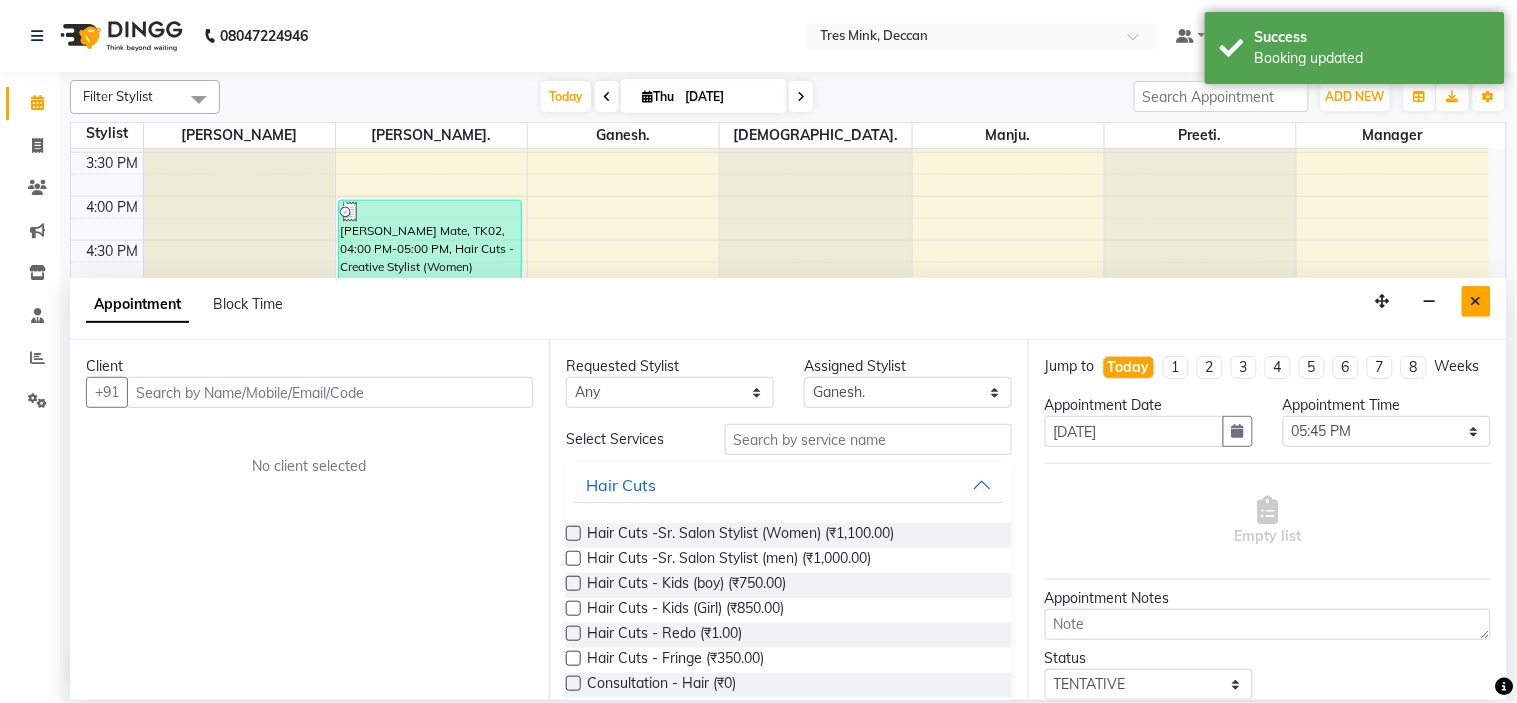 click at bounding box center (1476, 301) 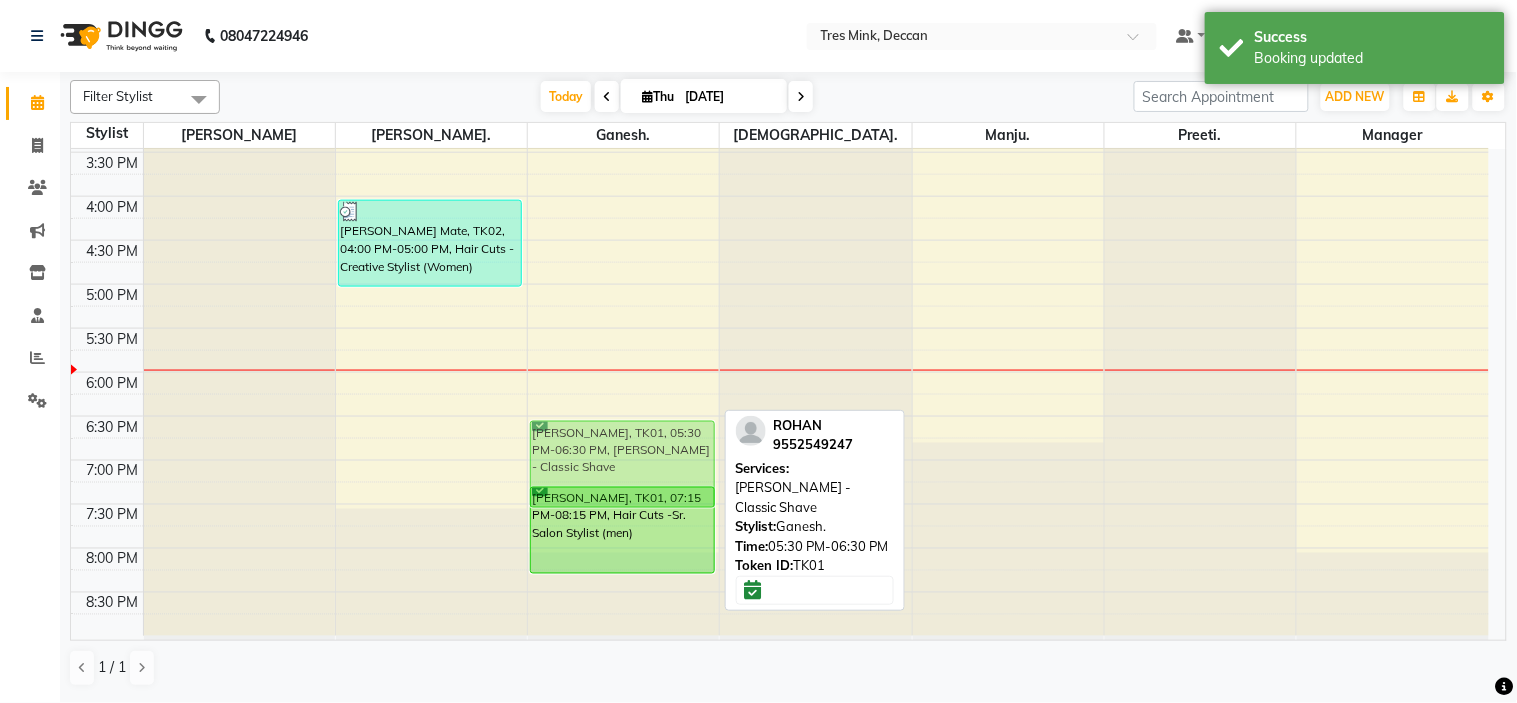 drag, startPoint x: 600, startPoint y: 367, endPoint x: 601, endPoint y: 457, distance: 90.005554 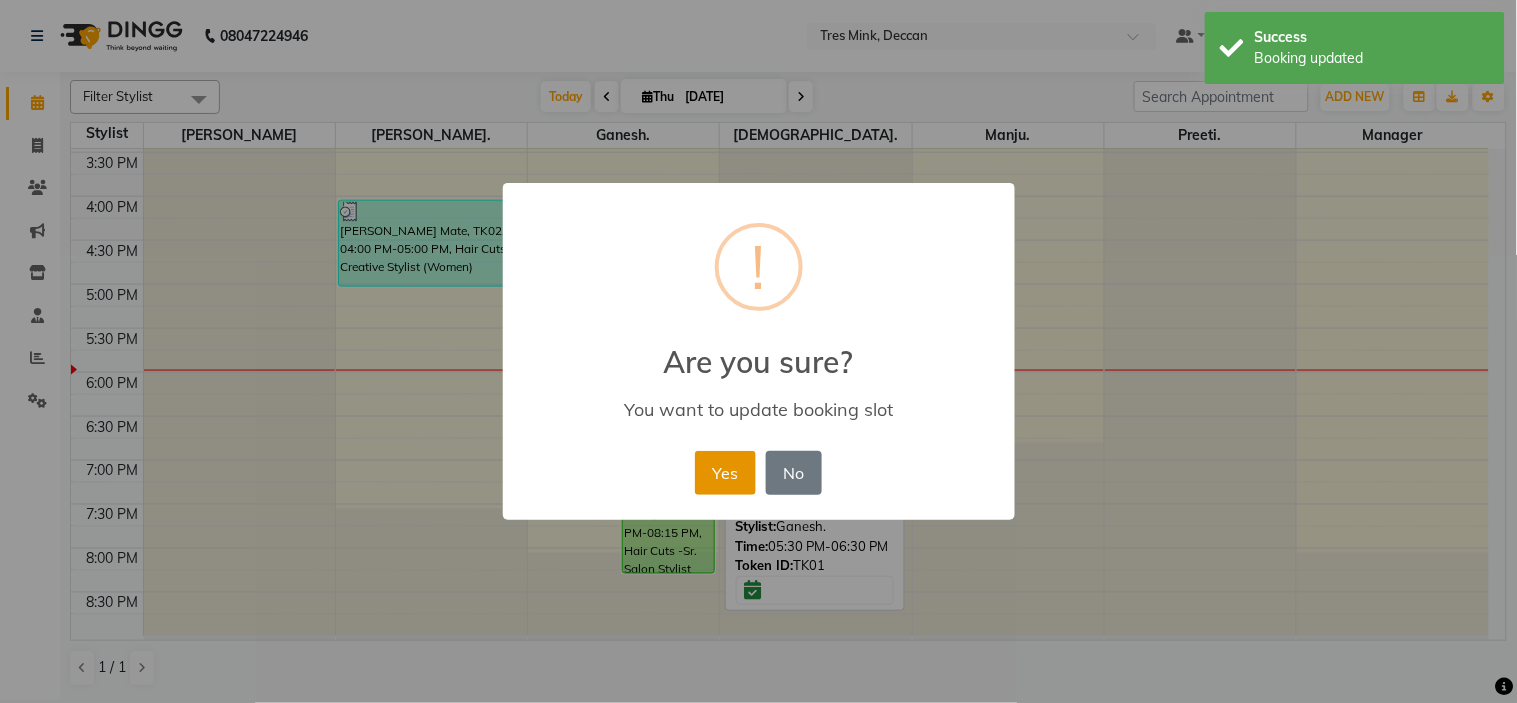 click on "Yes" at bounding box center (725, 473) 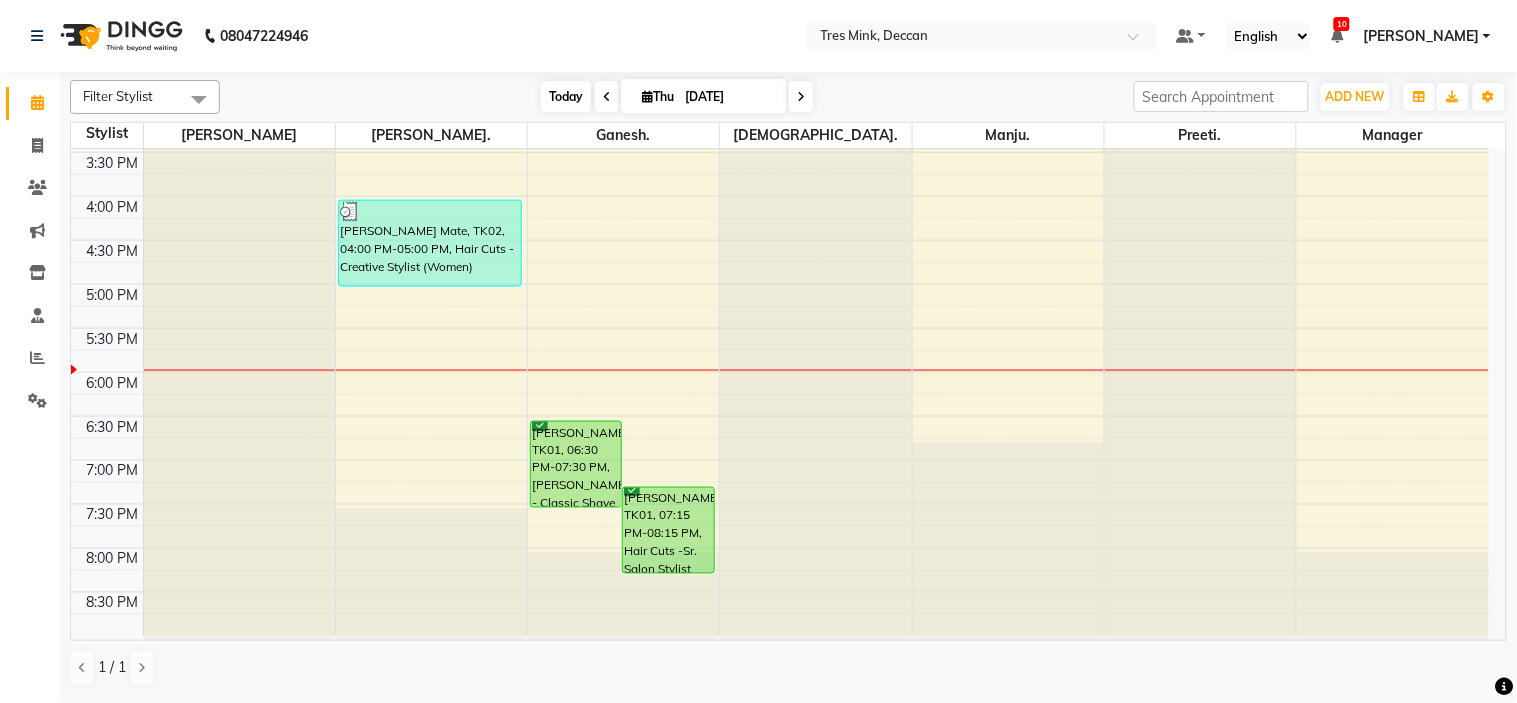 click on "Today" at bounding box center (566, 96) 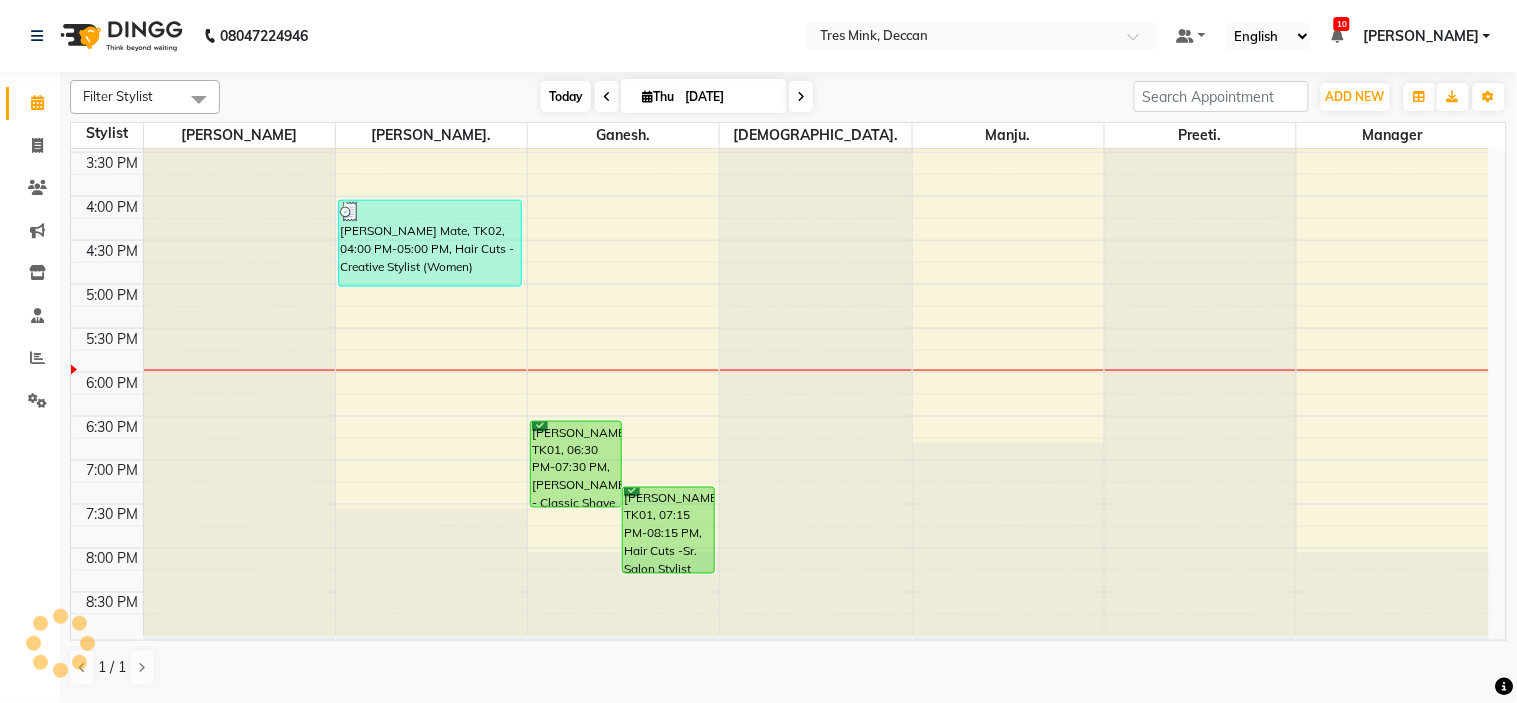 scroll, scrollTop: 656, scrollLeft: 0, axis: vertical 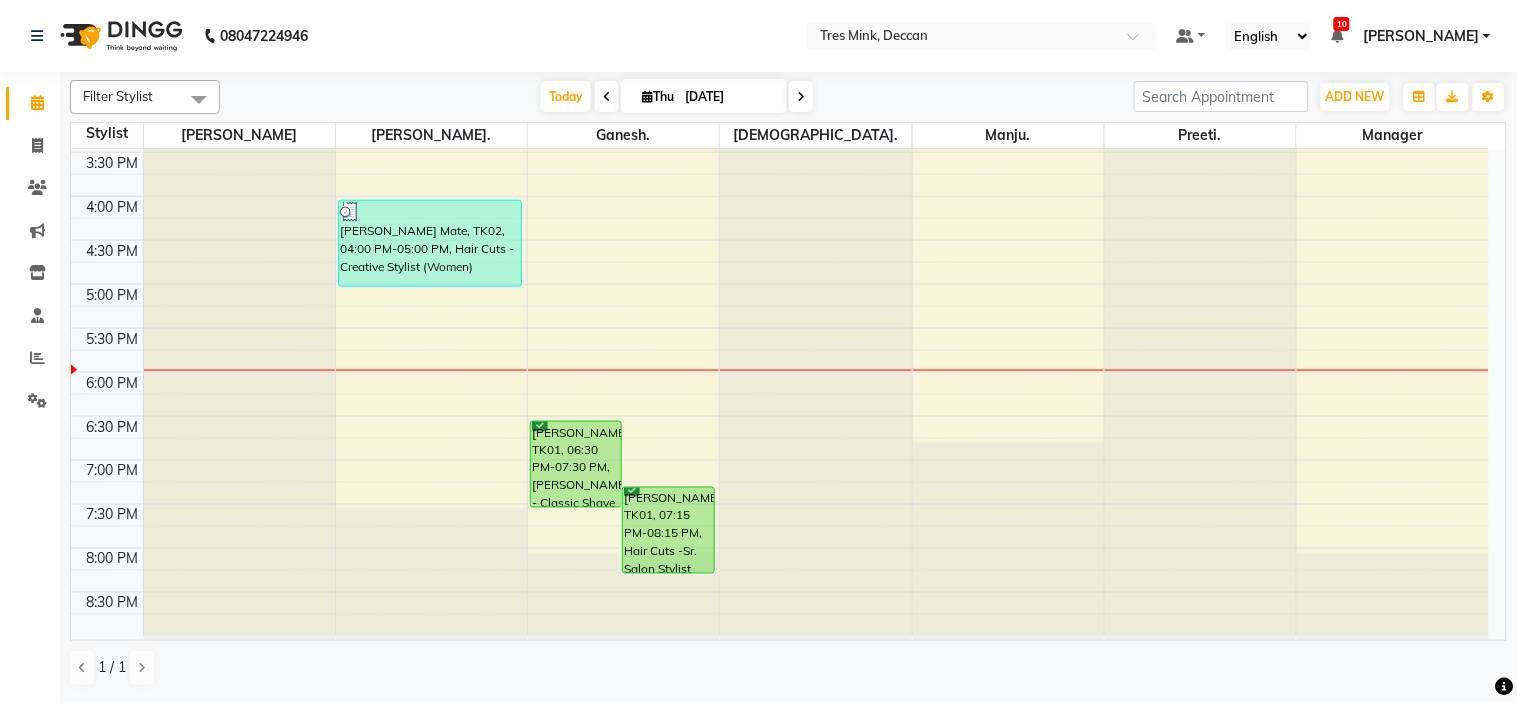 click at bounding box center (801, 96) 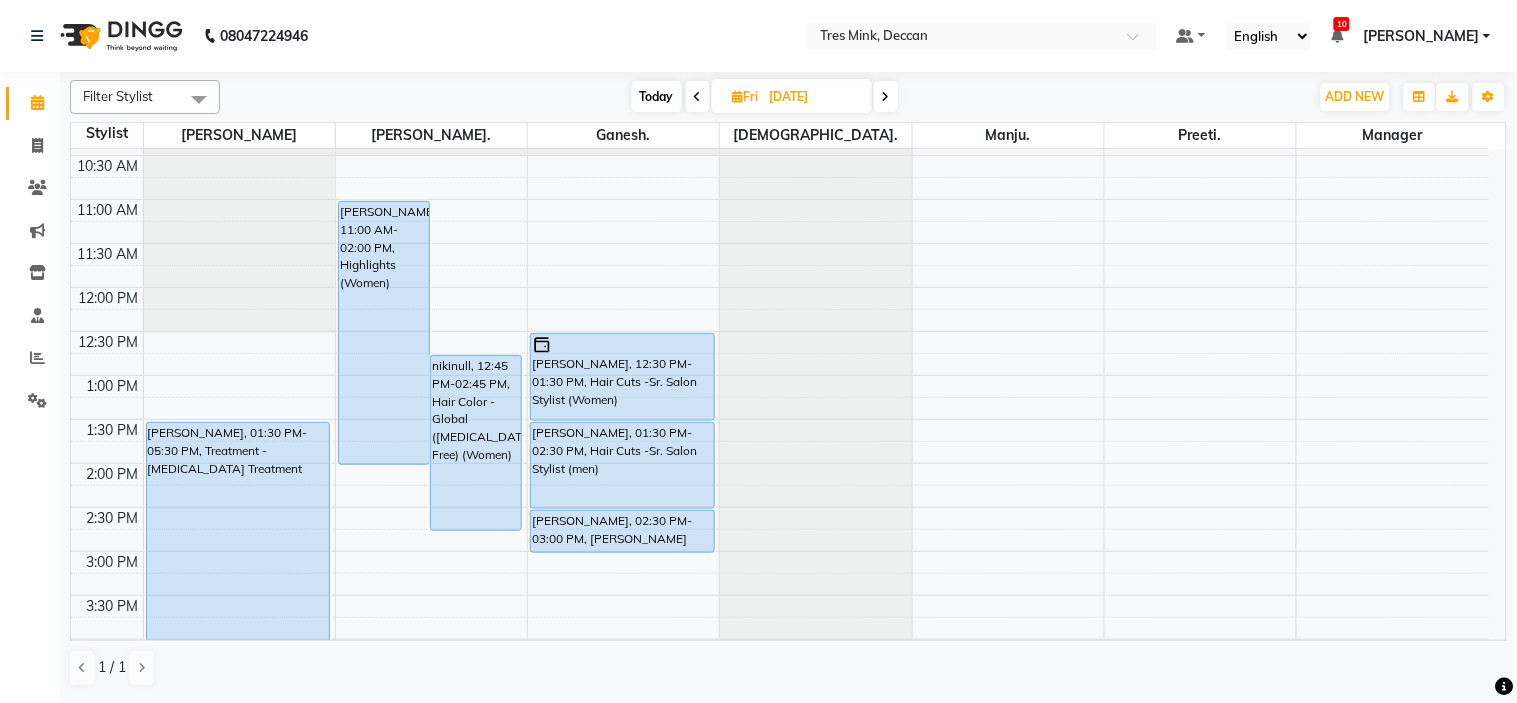 scroll, scrollTop: 215, scrollLeft: 0, axis: vertical 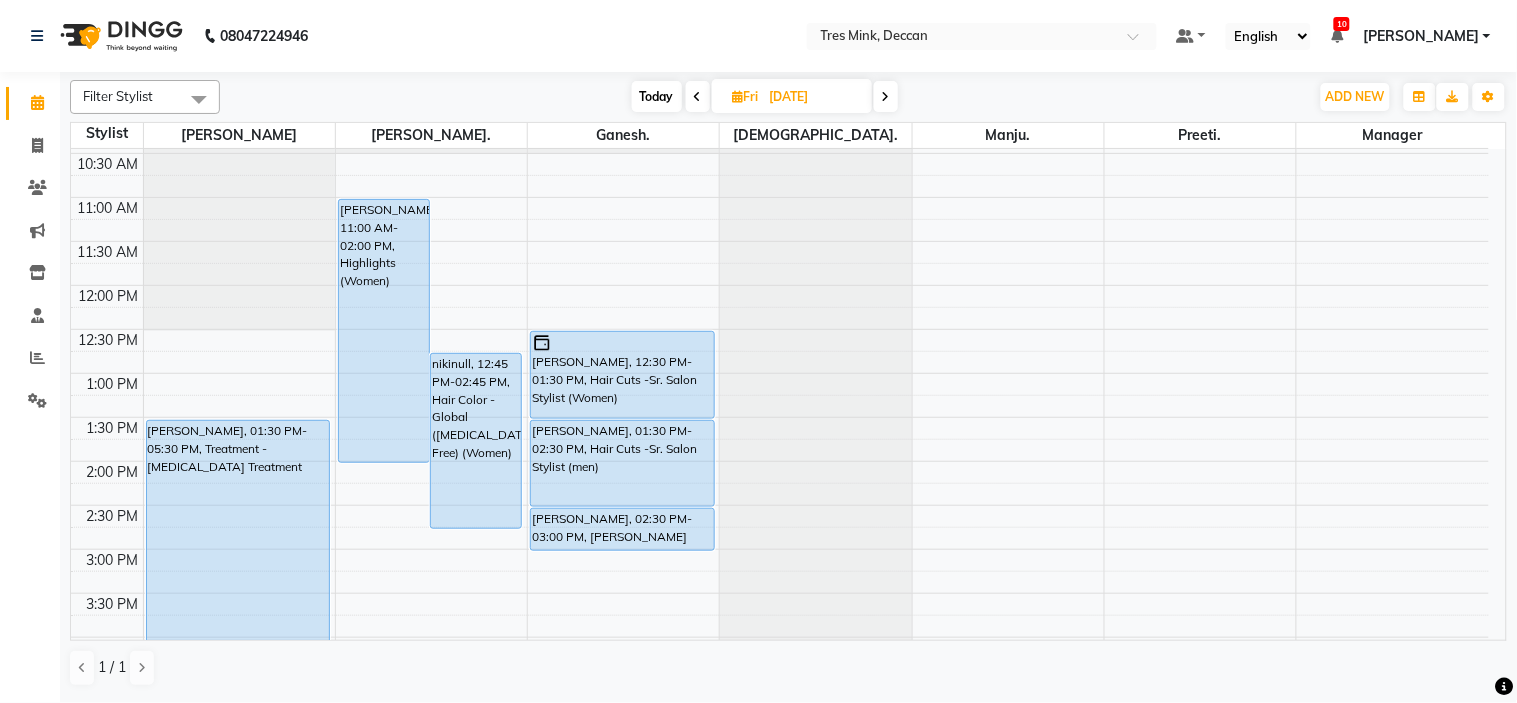 click on "Today" at bounding box center [657, 96] 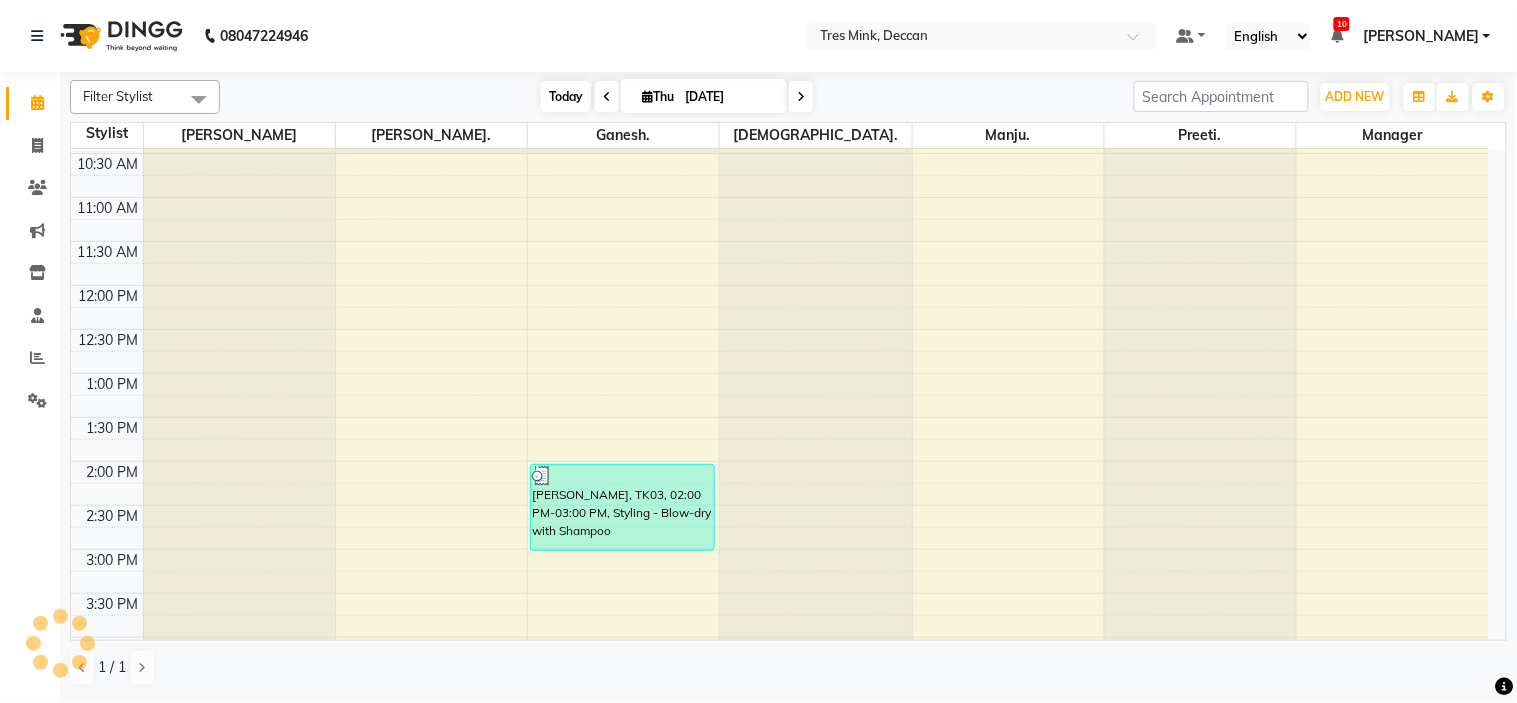 scroll, scrollTop: 656, scrollLeft: 0, axis: vertical 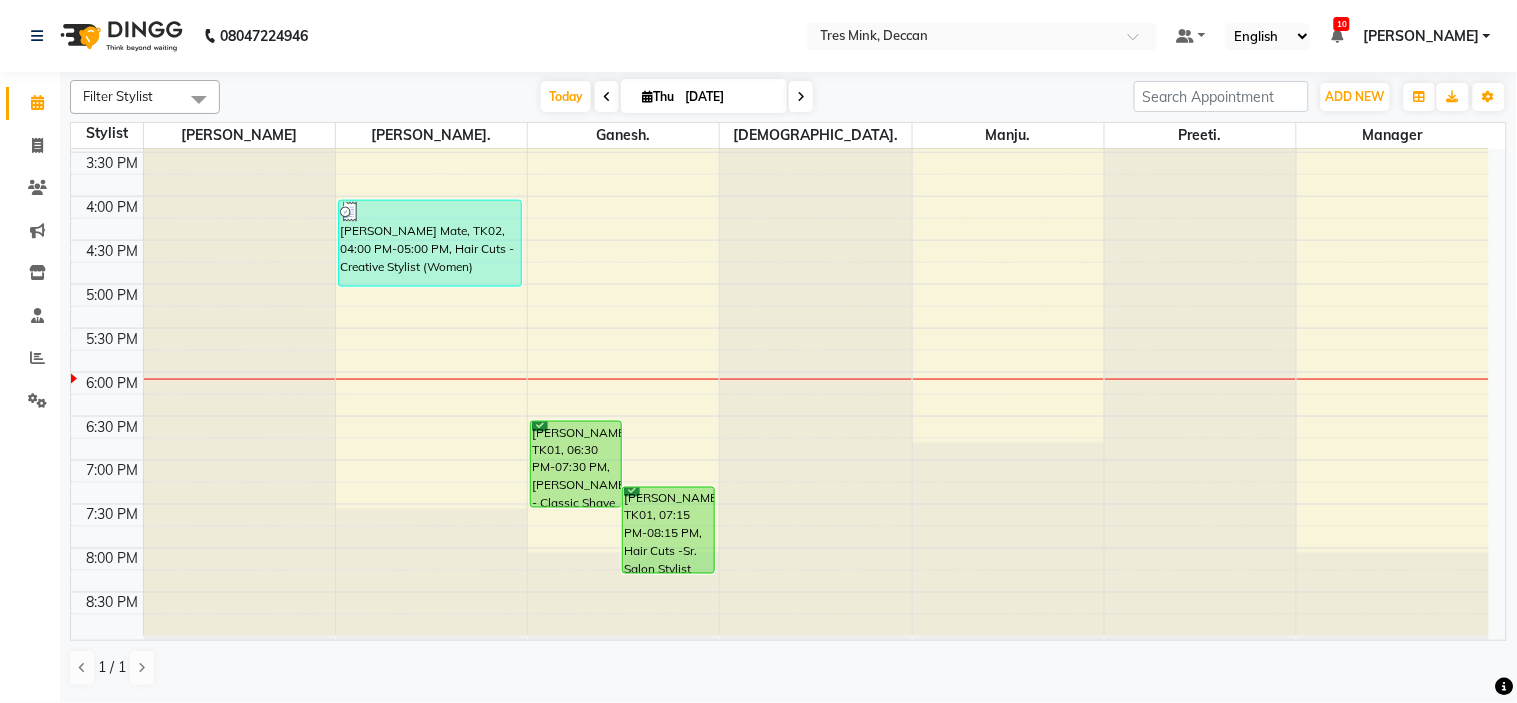 click at bounding box center [801, 97] 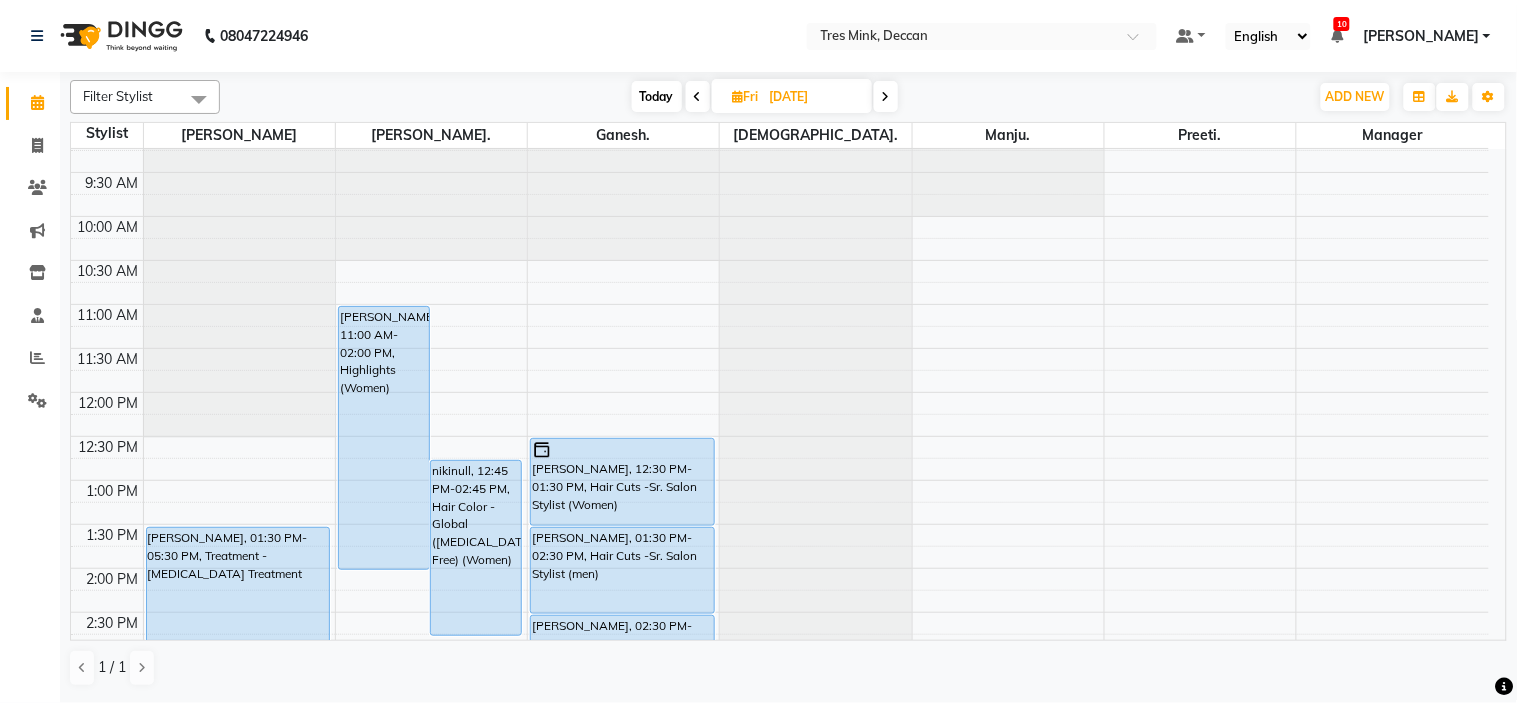 scroll, scrollTop: 102, scrollLeft: 0, axis: vertical 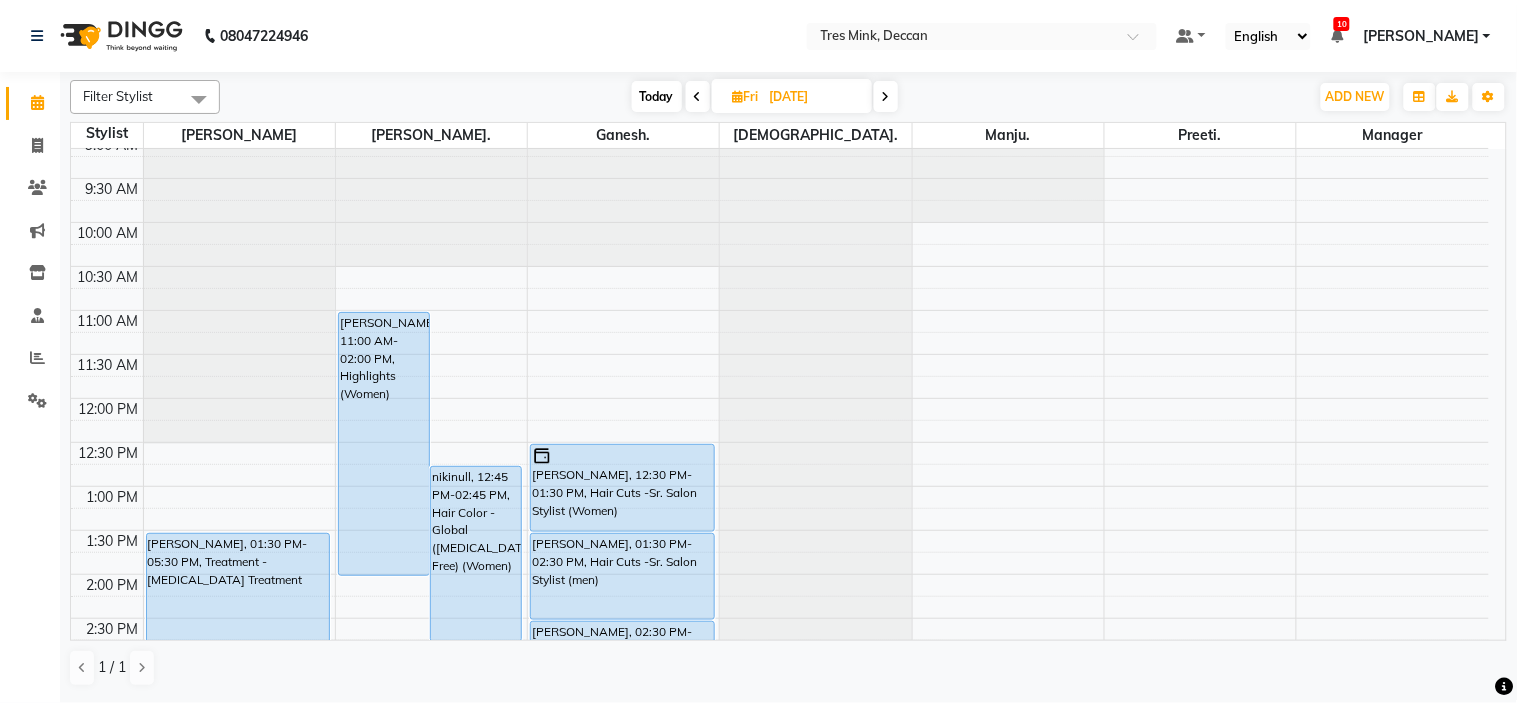 click on "8:00 AM 8:30 AM 9:00 AM 9:30 AM 10:00 AM 10:30 AM 11:00 AM 11:30 AM 12:00 PM 12:30 PM 1:00 PM 1:30 PM 2:00 PM 2:30 PM 3:00 PM 3:30 PM 4:00 PM 4:30 PM 5:00 PM 5:30 PM 6:00 PM 6:30 PM 7:00 PM 7:30 PM 8:00 PM 8:30 PM    Vrushali Phadnis, 01:30 PM-05:30 PM, Treatment - Botox Treatment     Sameeksha Dunwani, 07:30 PM-08:30 PM, Styling - Blow-dry with Shampoo    Akshita M, 11:00 AM-02:00 PM, Highlights (Women)    nikinull, 12:45 PM-02:45 PM, Hair Color - Global (Ammonia Free) (Women)     Vedant Mundada, 12:30 PM-01:30 PM, Hair Cuts -Sr. Salon Stylist (Women)    Vrushali Phadnis, 01:30 PM-02:30 PM, Hair Cuts -Sr. Salon Stylist (men)    Vrushali Phadnis, 02:30 PM-03:00 PM, Beard - Beard Trim" at bounding box center (780, 618) 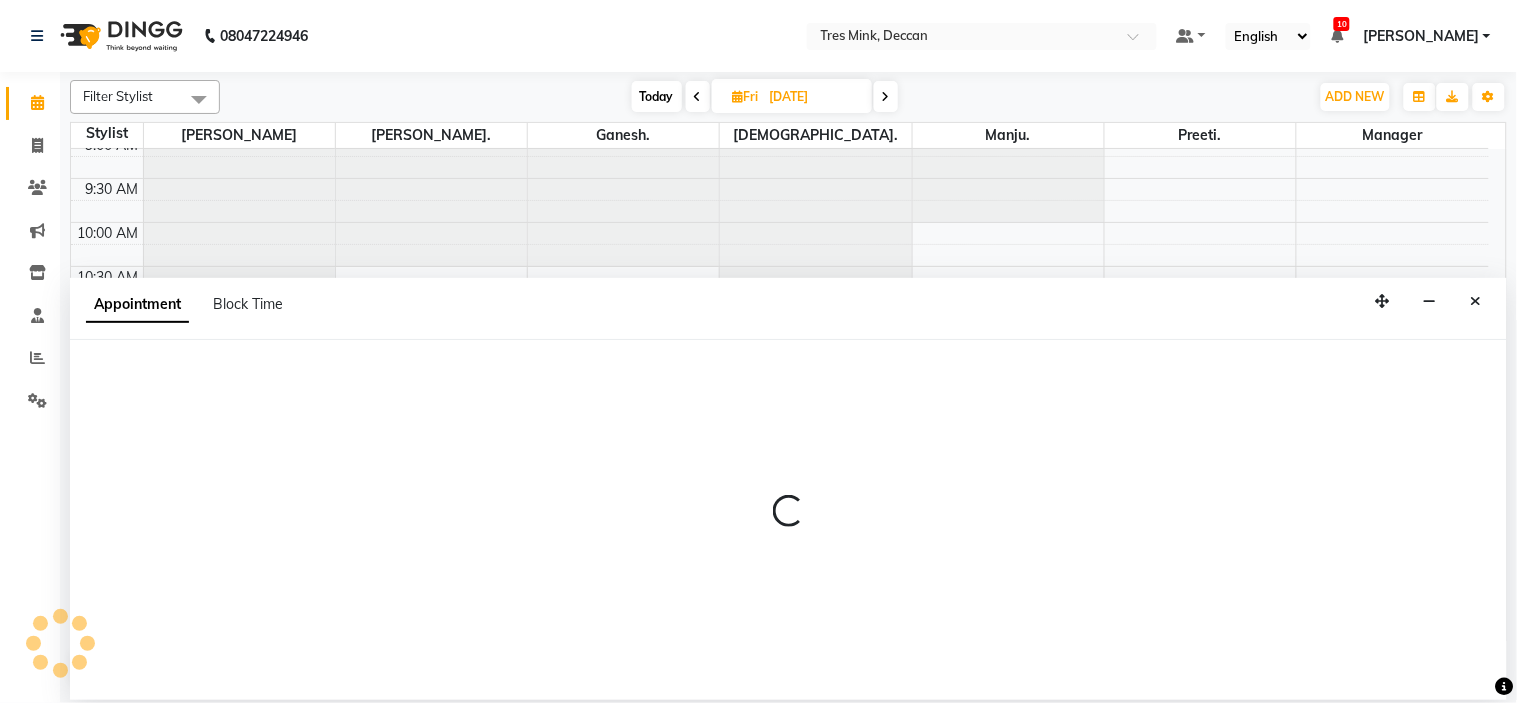 select on "59501" 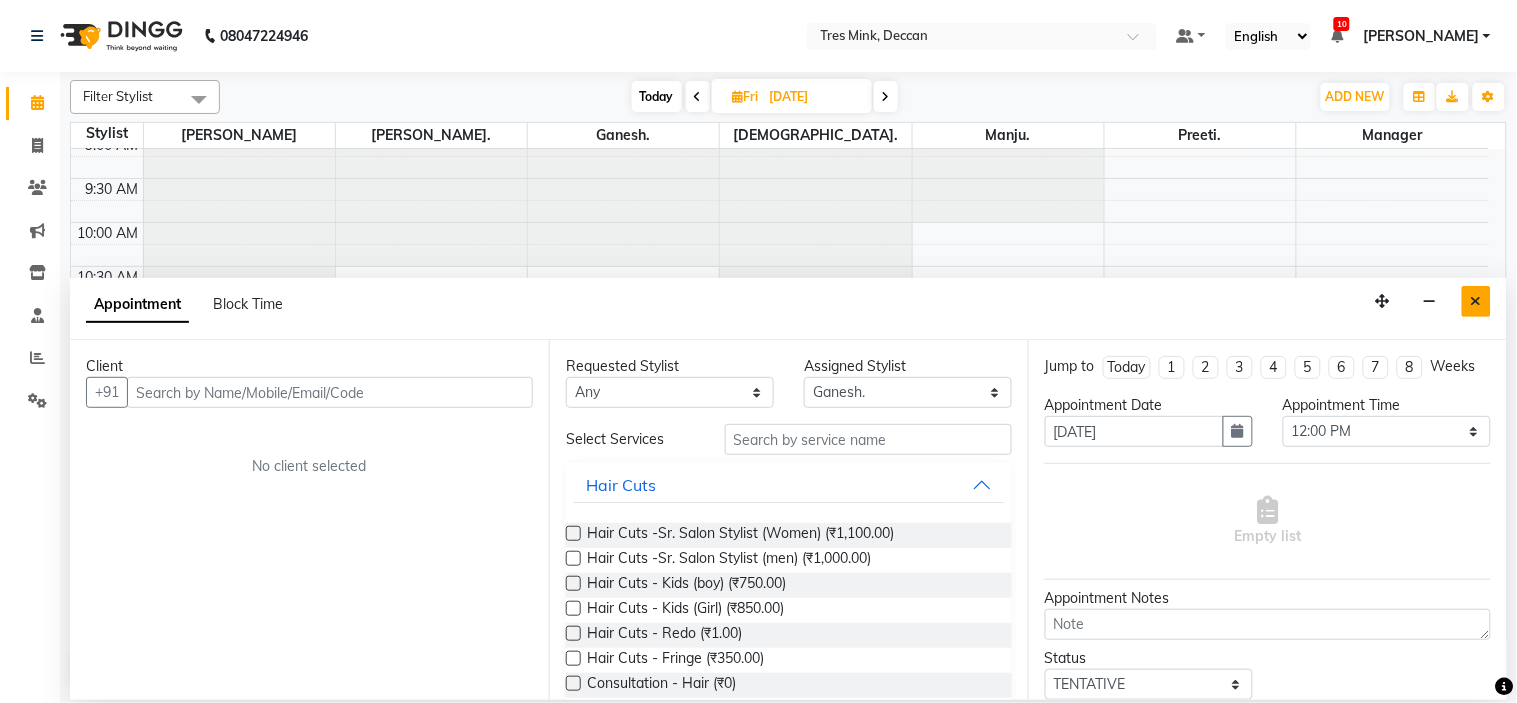 click at bounding box center [1476, 301] 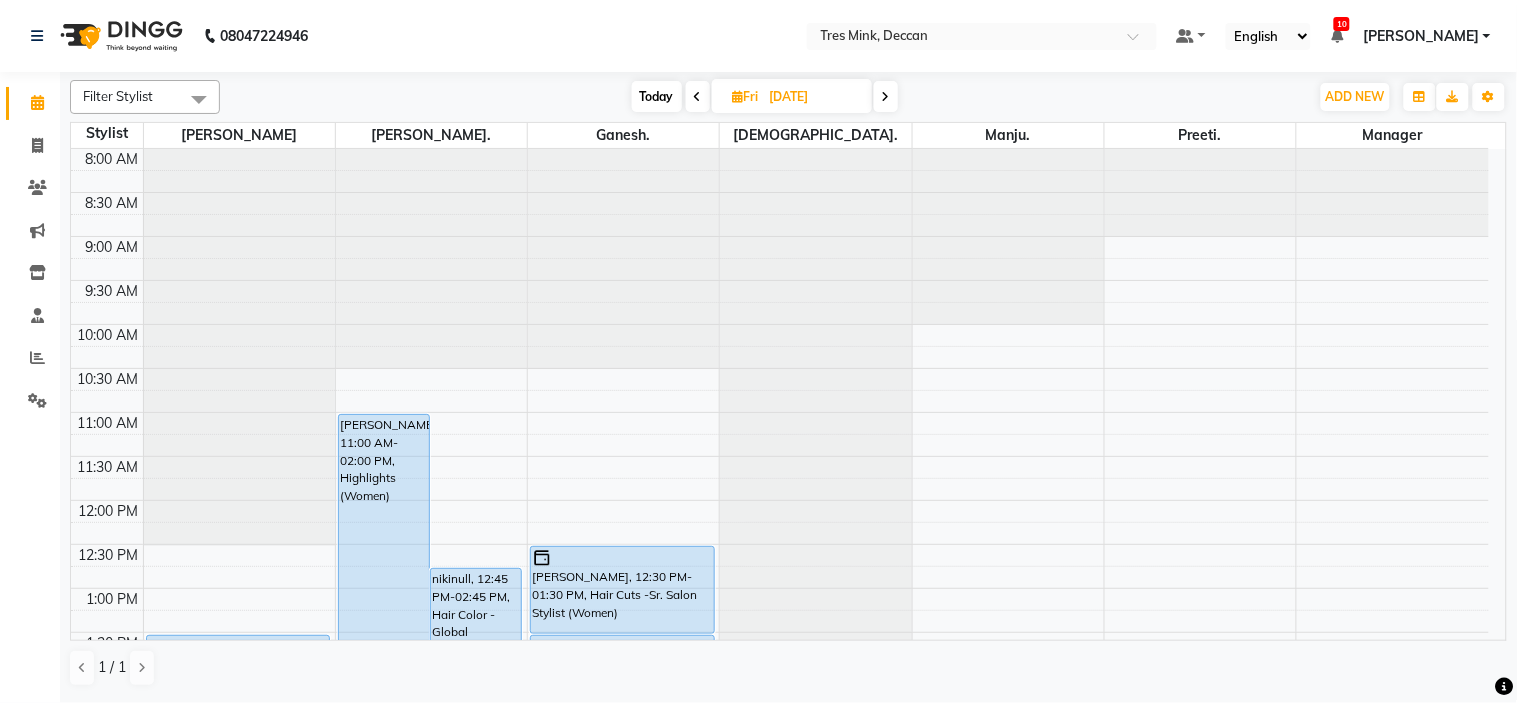 scroll, scrollTop: 111, scrollLeft: 0, axis: vertical 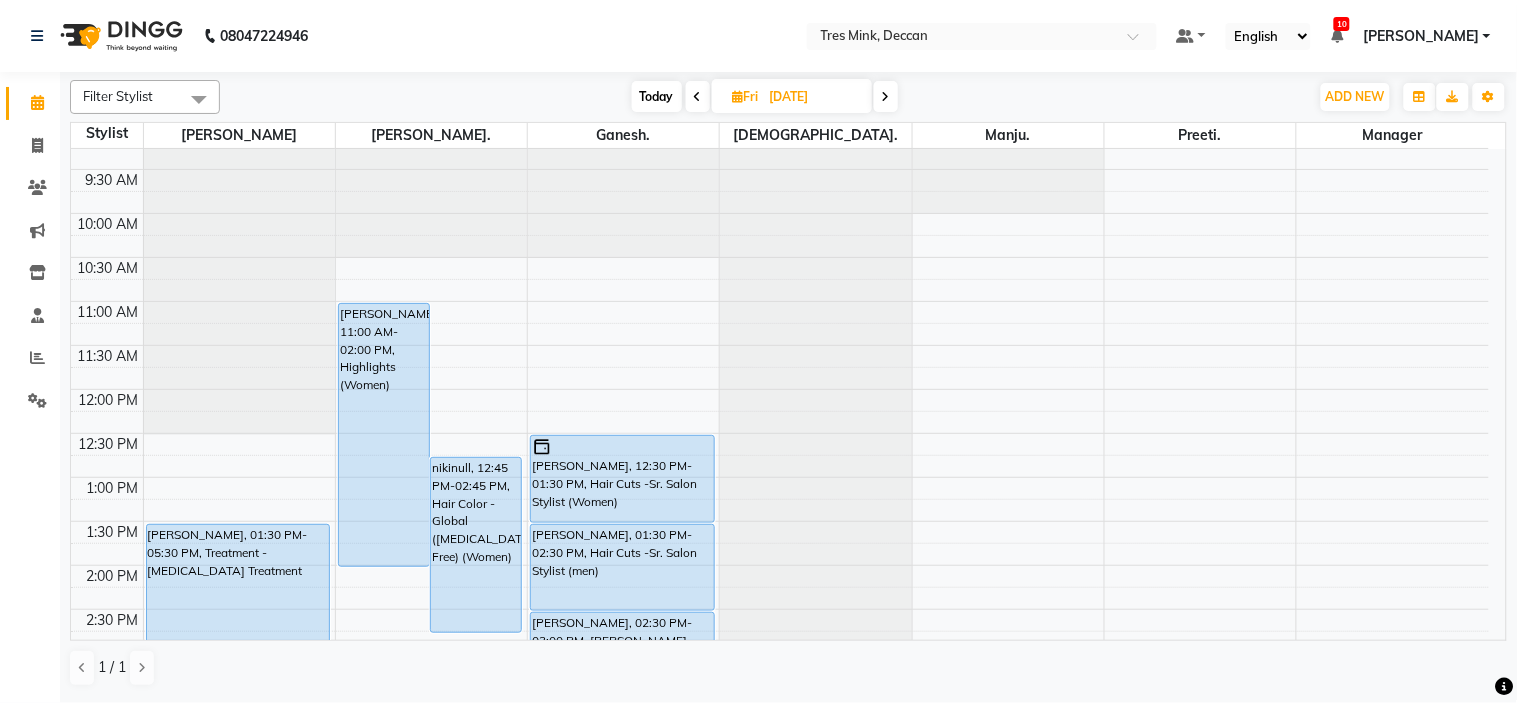 click on "Today" at bounding box center [657, 96] 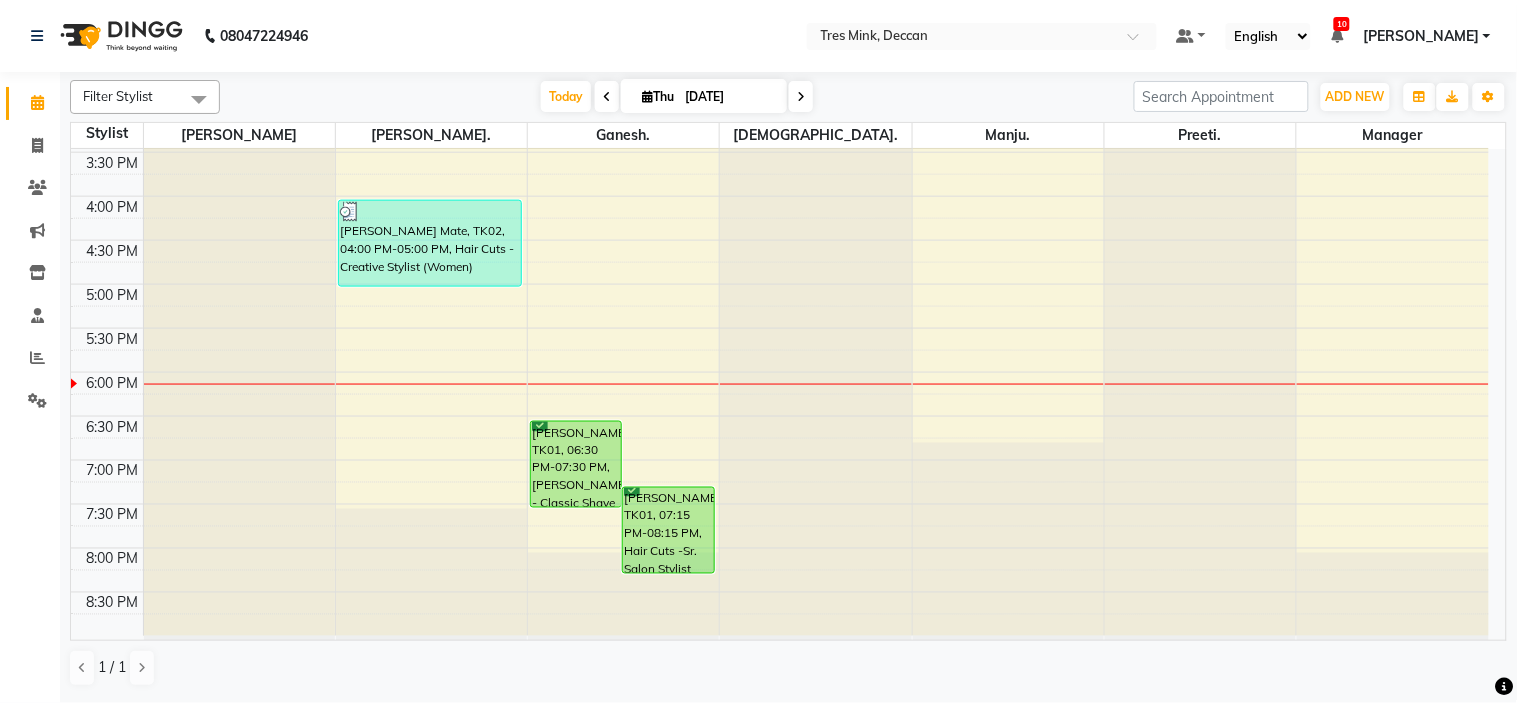 click on "Thu" at bounding box center [658, 96] 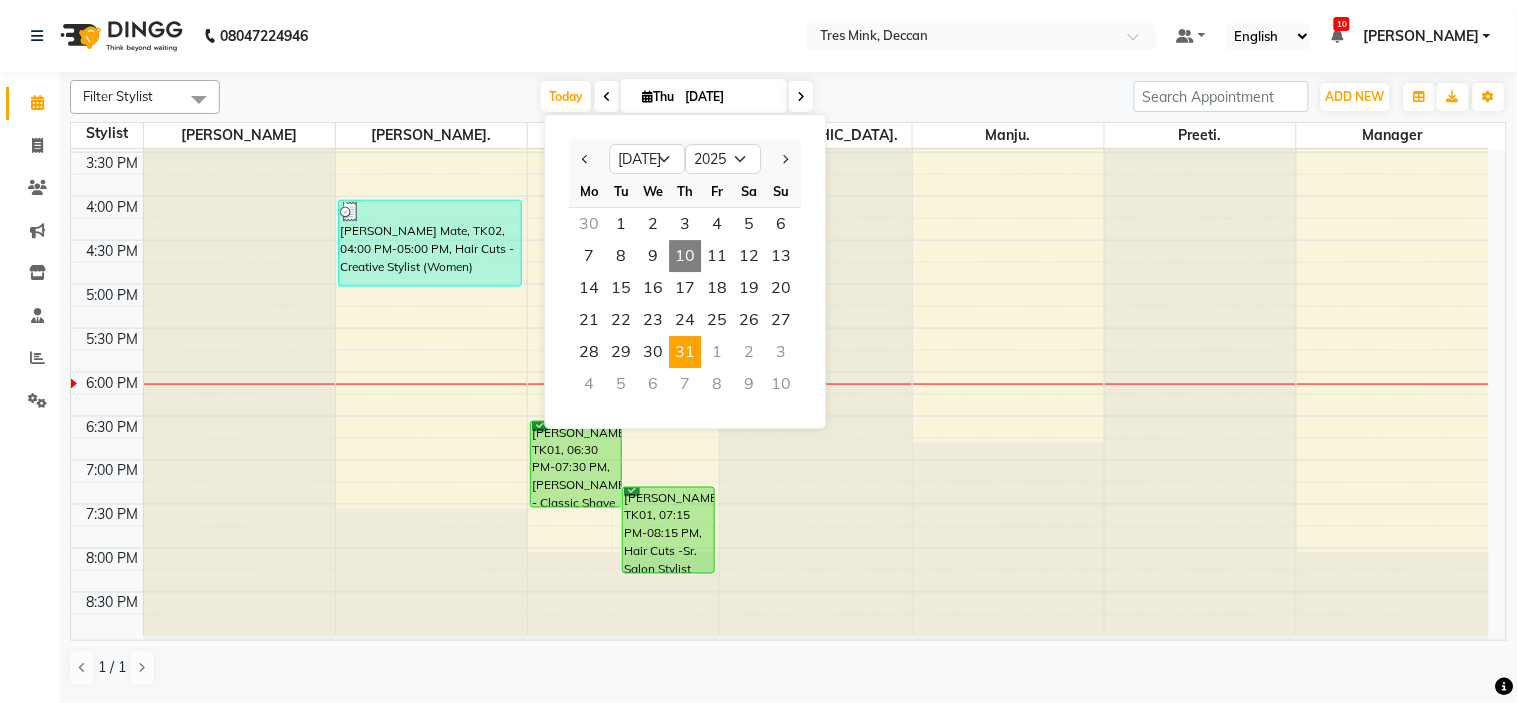 click on "31" at bounding box center (685, 352) 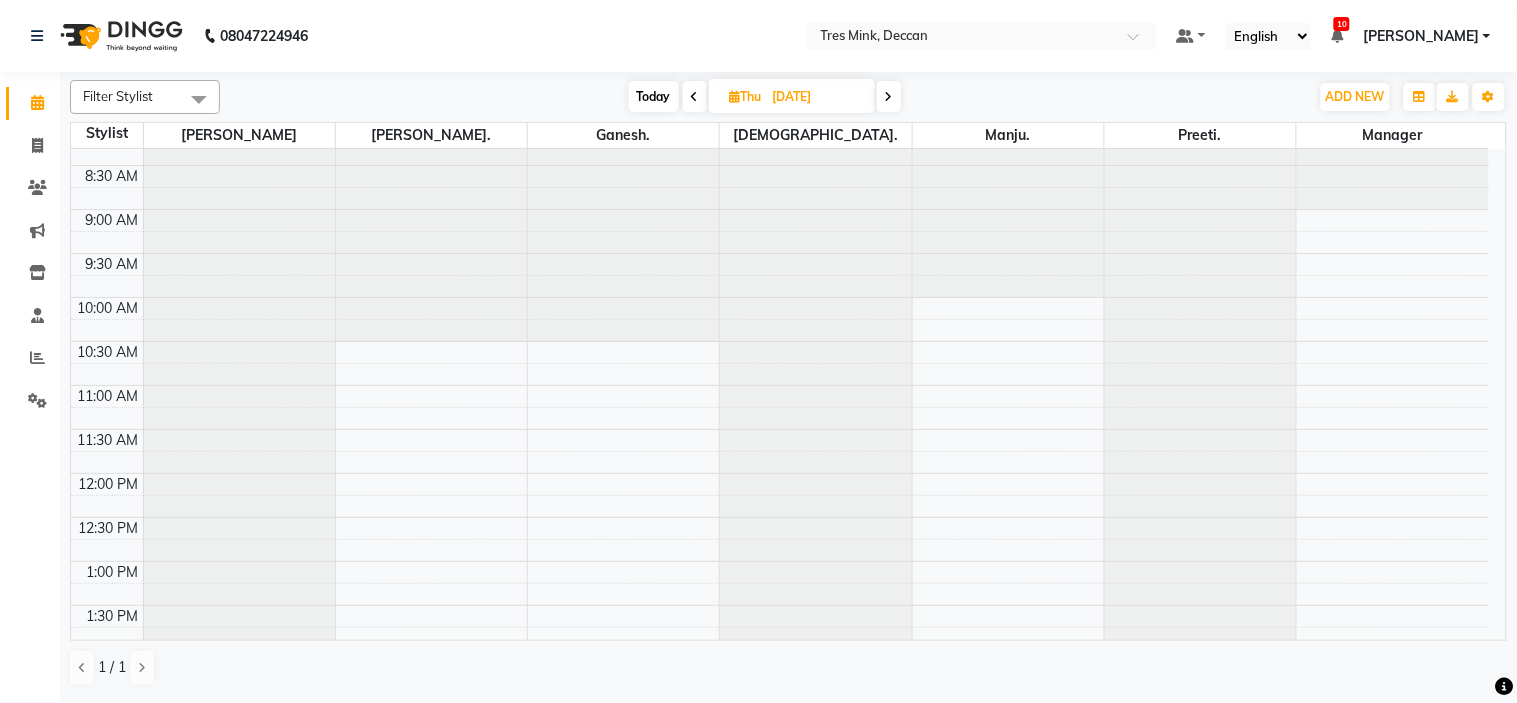 scroll, scrollTop: 111, scrollLeft: 0, axis: vertical 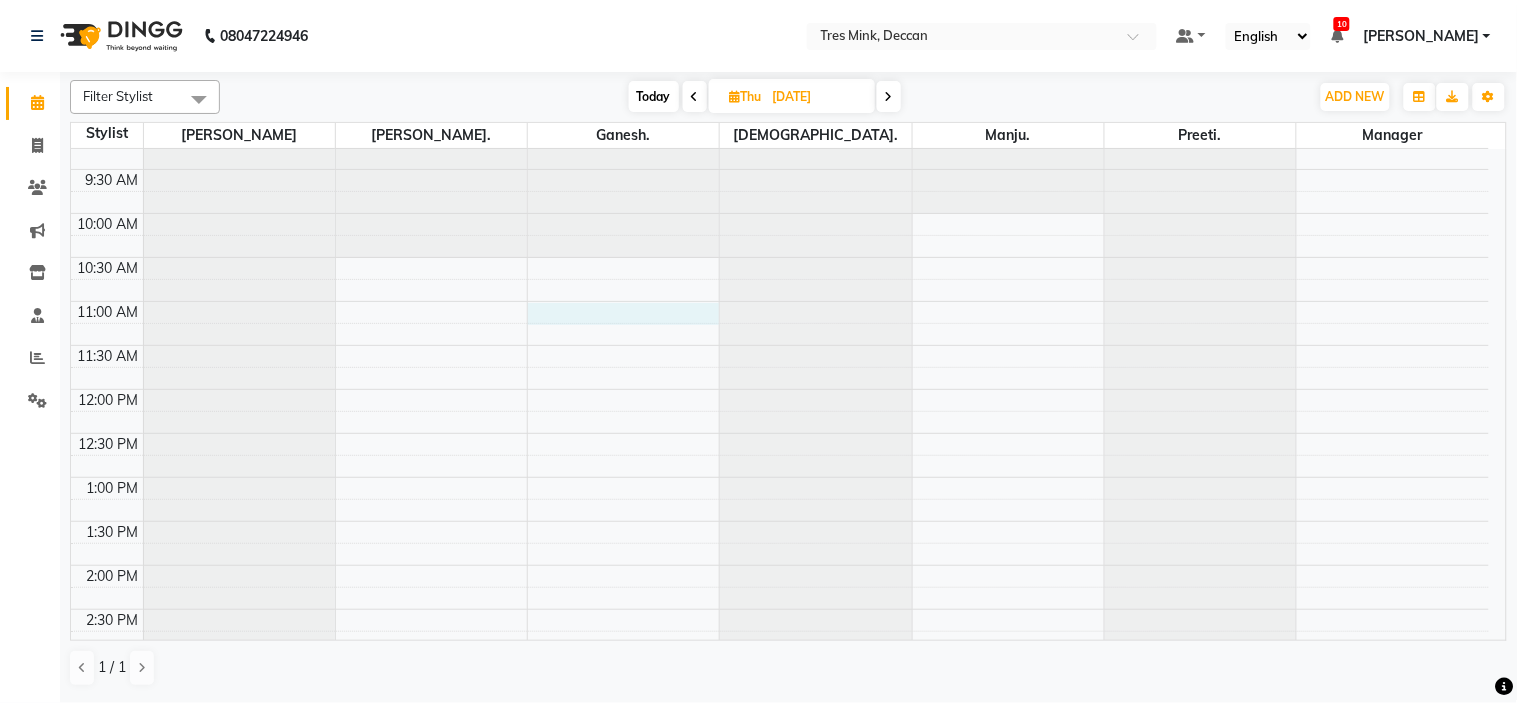 click on "8:00 AM 8:30 AM 9:00 AM 9:30 AM 10:00 AM 10:30 AM 11:00 AM 11:30 AM 12:00 PM 12:30 PM 1:00 PM 1:30 PM 2:00 PM 2:30 PM 3:00 PM 3:30 PM 4:00 PM 4:30 PM 5:00 PM 5:30 PM 6:00 PM 6:30 PM 7:00 PM 7:30 PM 8:00 PM 8:30 PM" at bounding box center [780, 609] 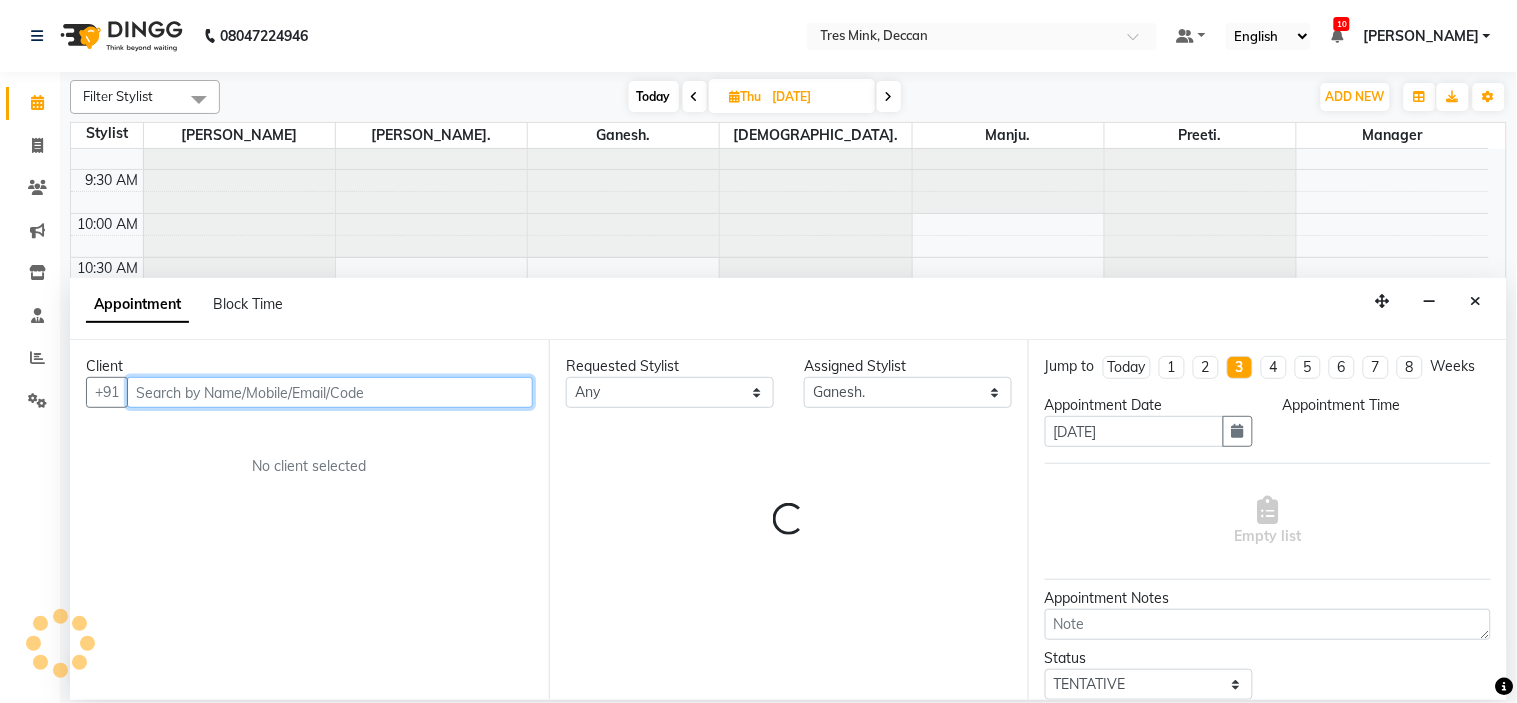 select on "660" 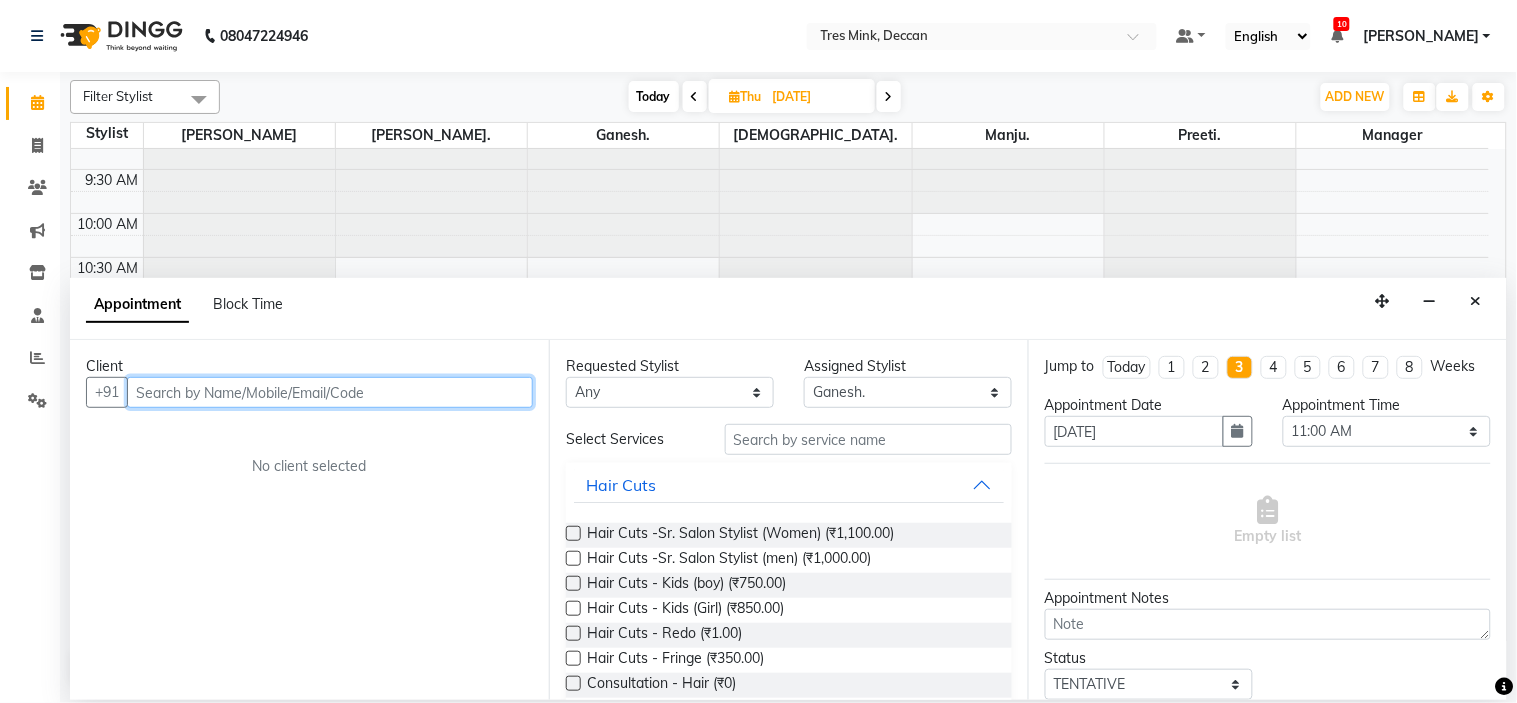 click at bounding box center [330, 392] 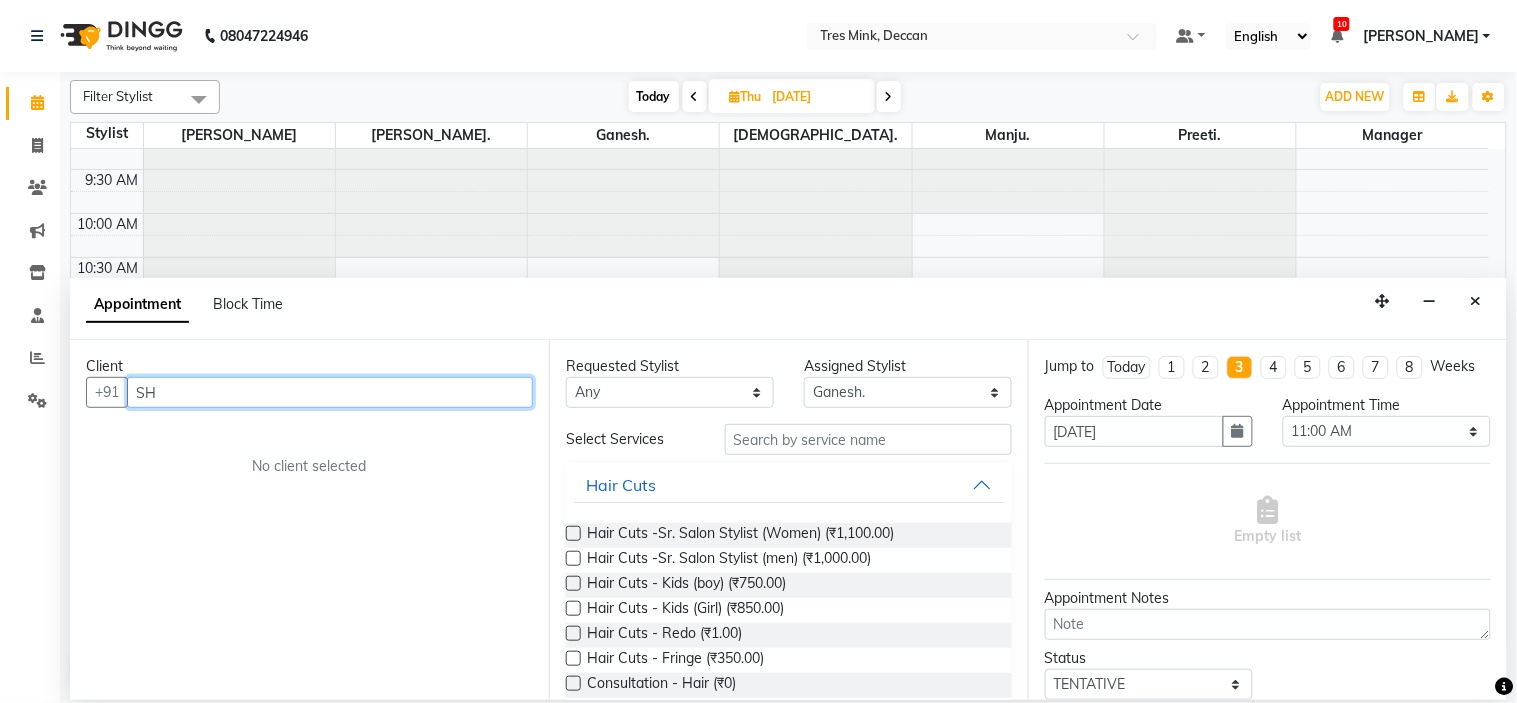 type on "SHR" 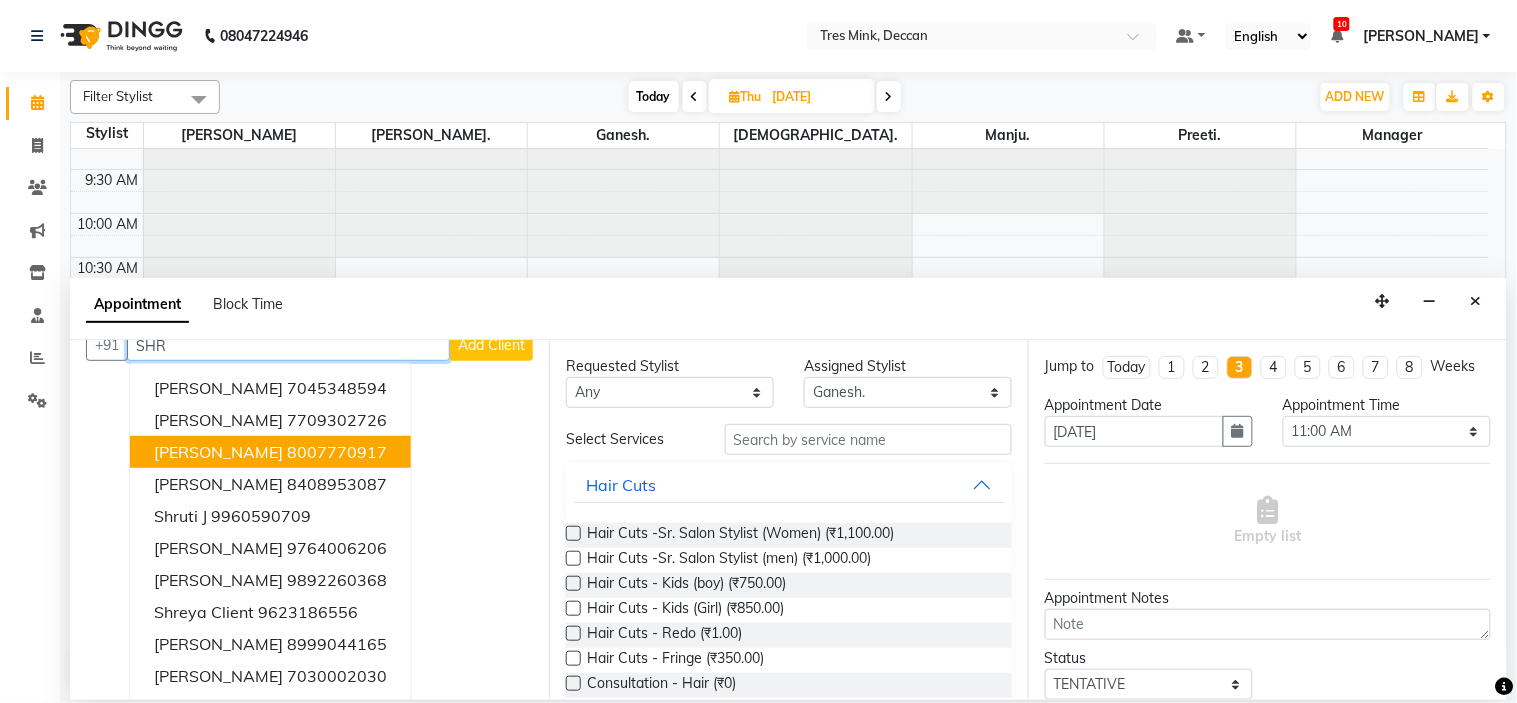 scroll, scrollTop: 0, scrollLeft: 0, axis: both 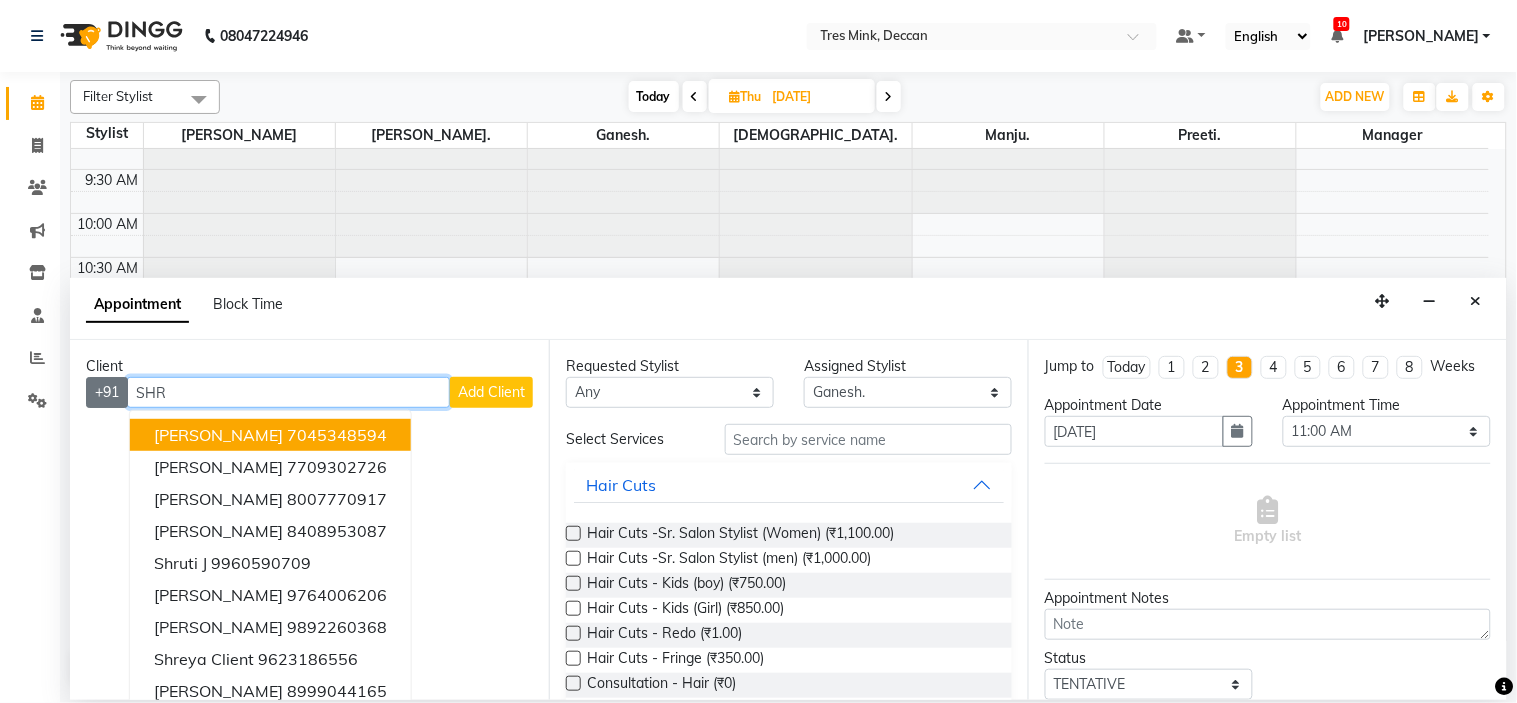 drag, startPoint x: 278, startPoint y: 386, endPoint x: 96, endPoint y: 406, distance: 183.0956 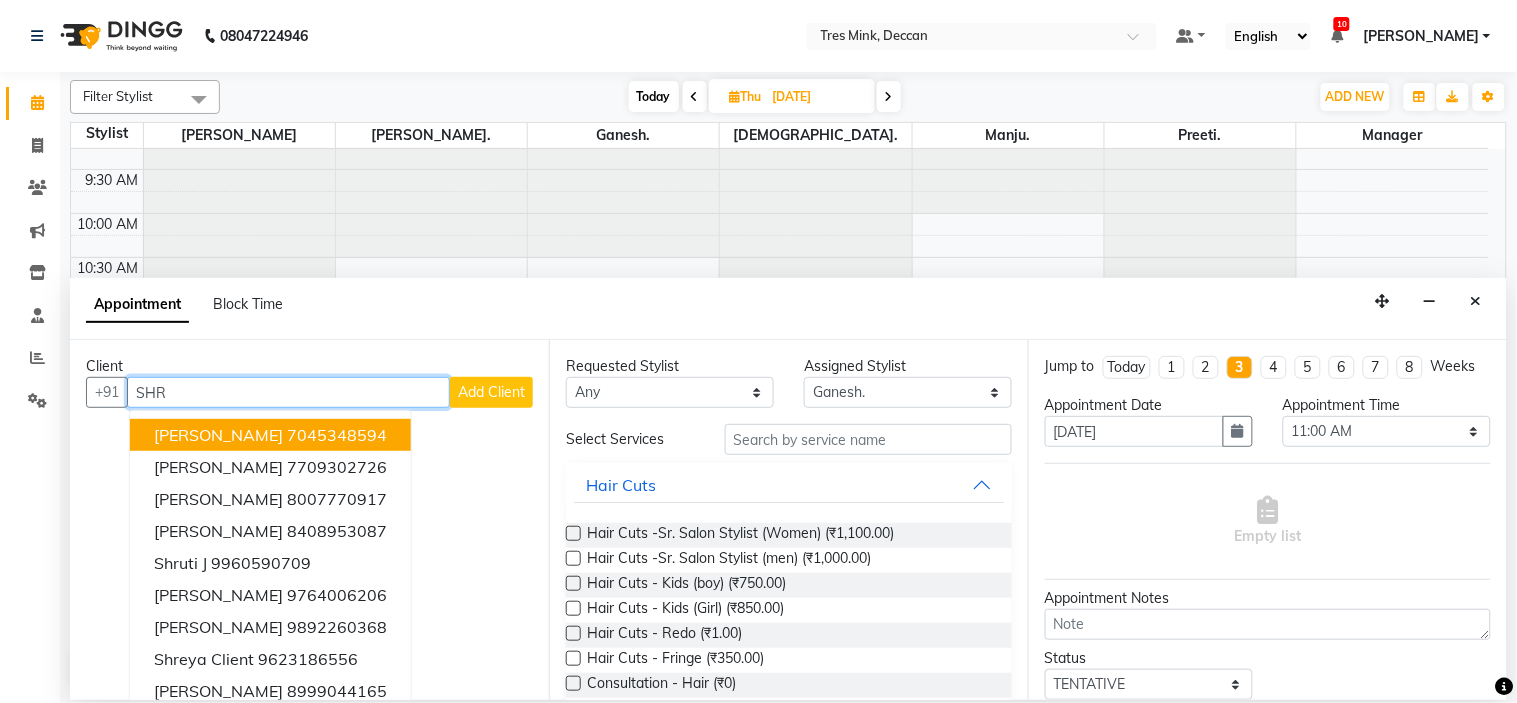 type 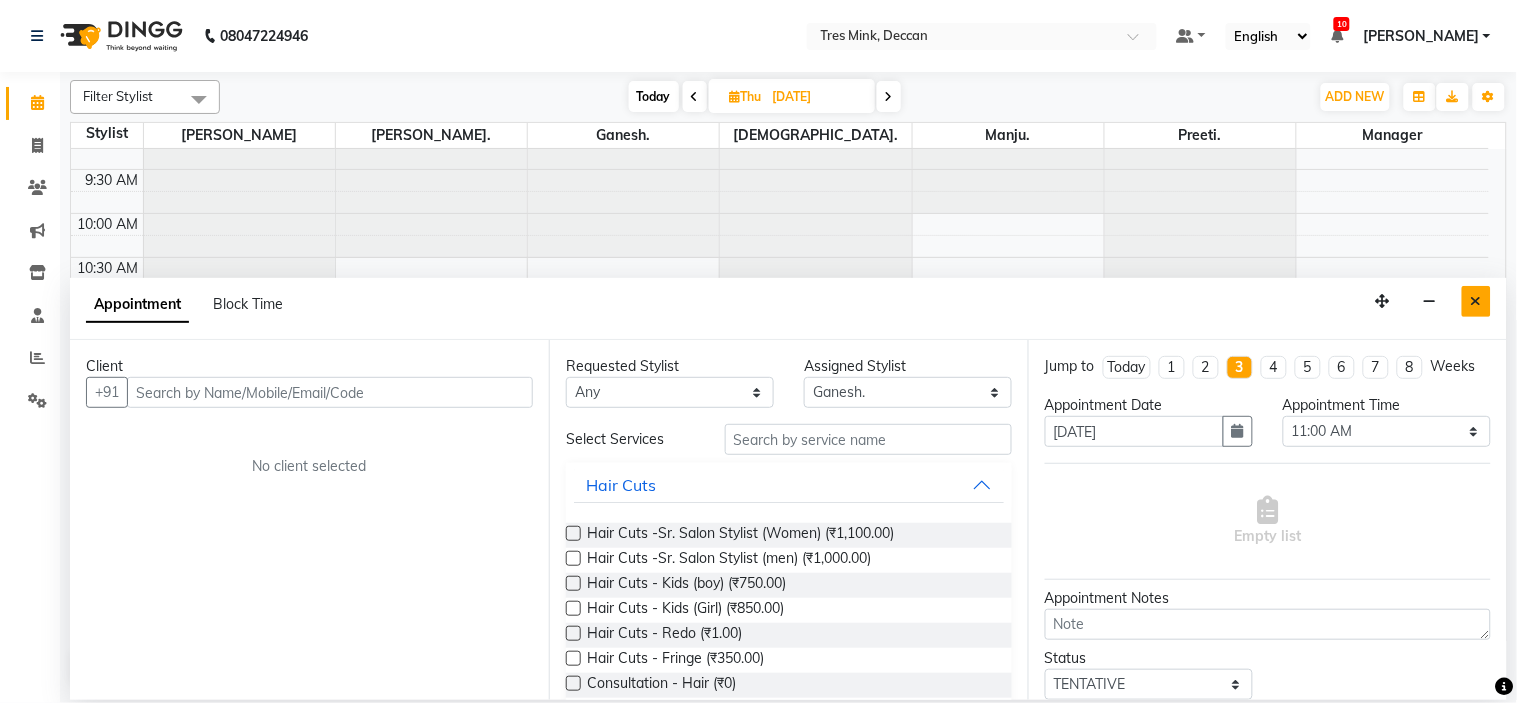 click at bounding box center [1476, 301] 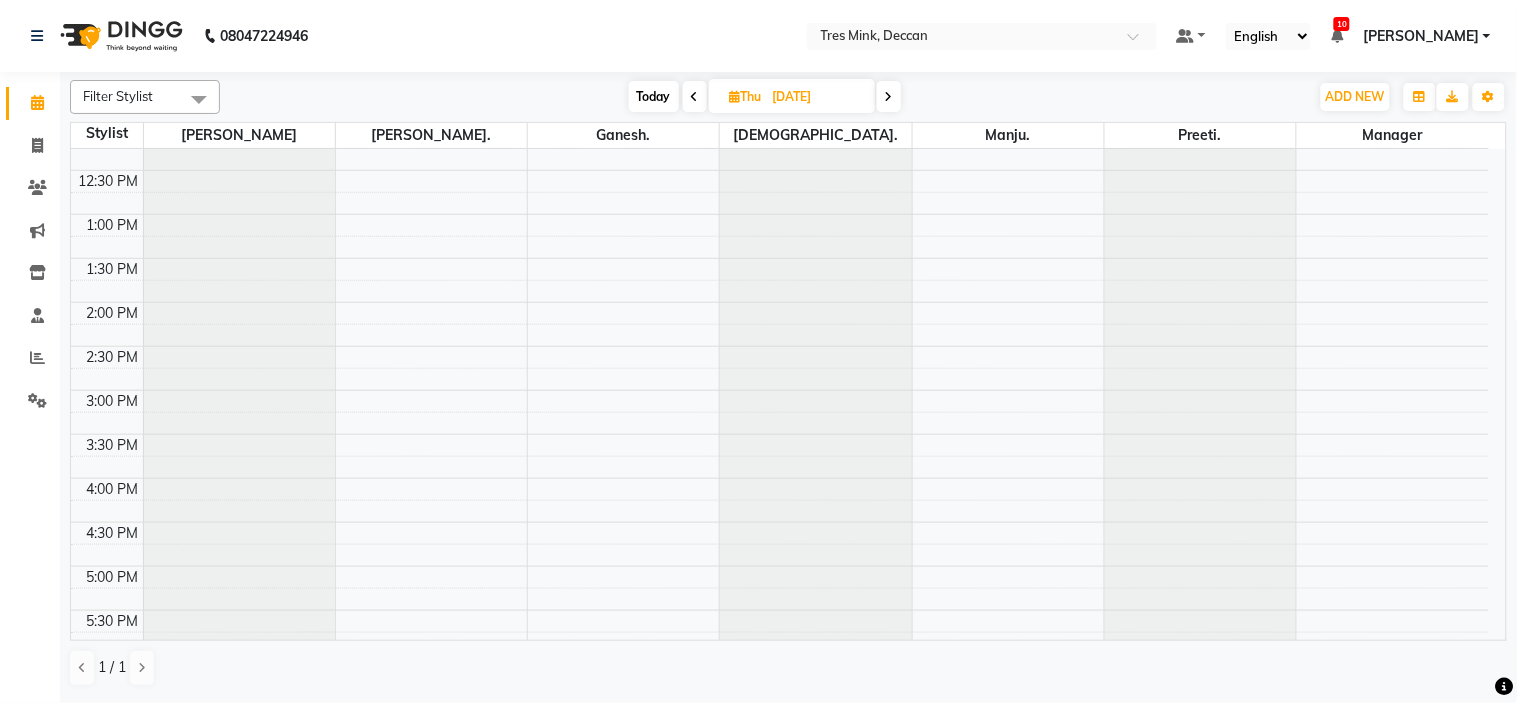 scroll, scrollTop: 324, scrollLeft: 0, axis: vertical 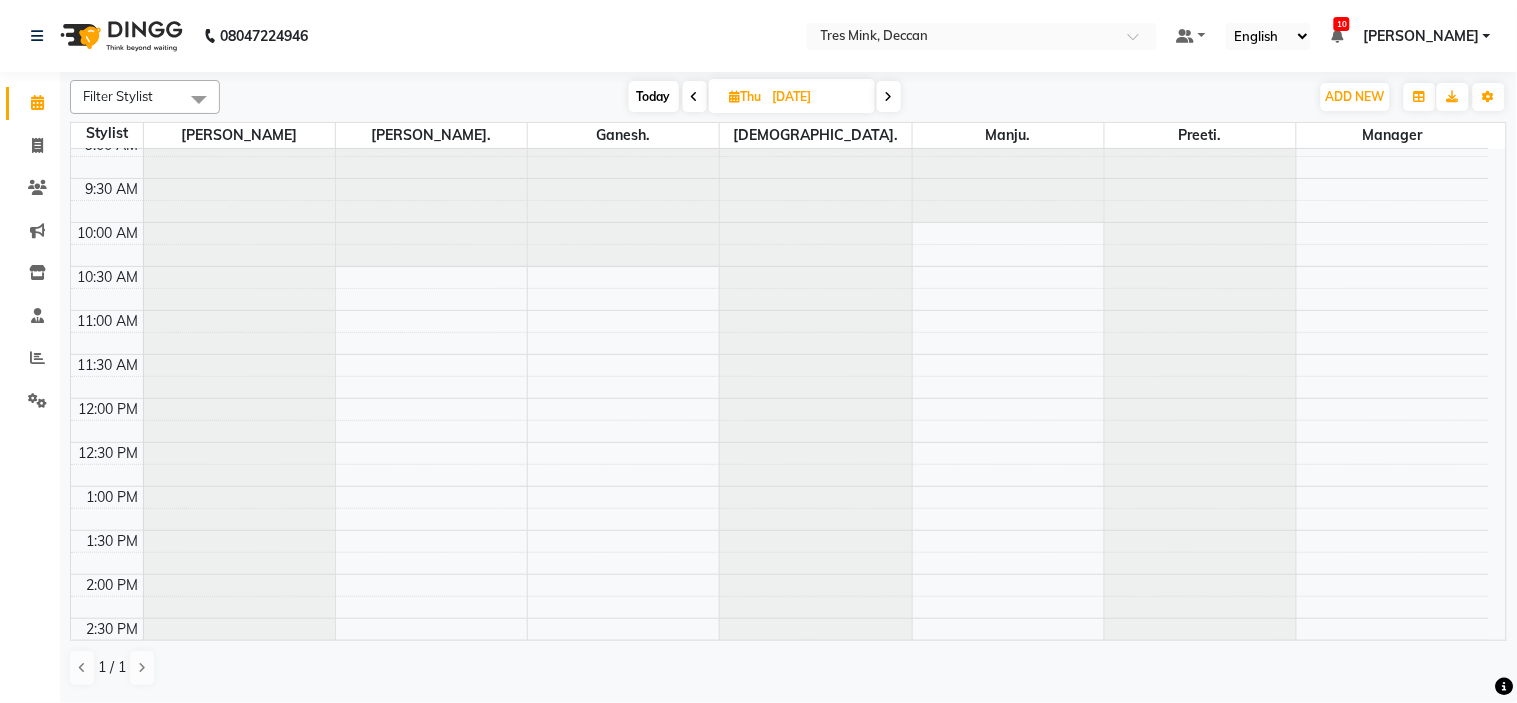 click on "Today" at bounding box center (654, 96) 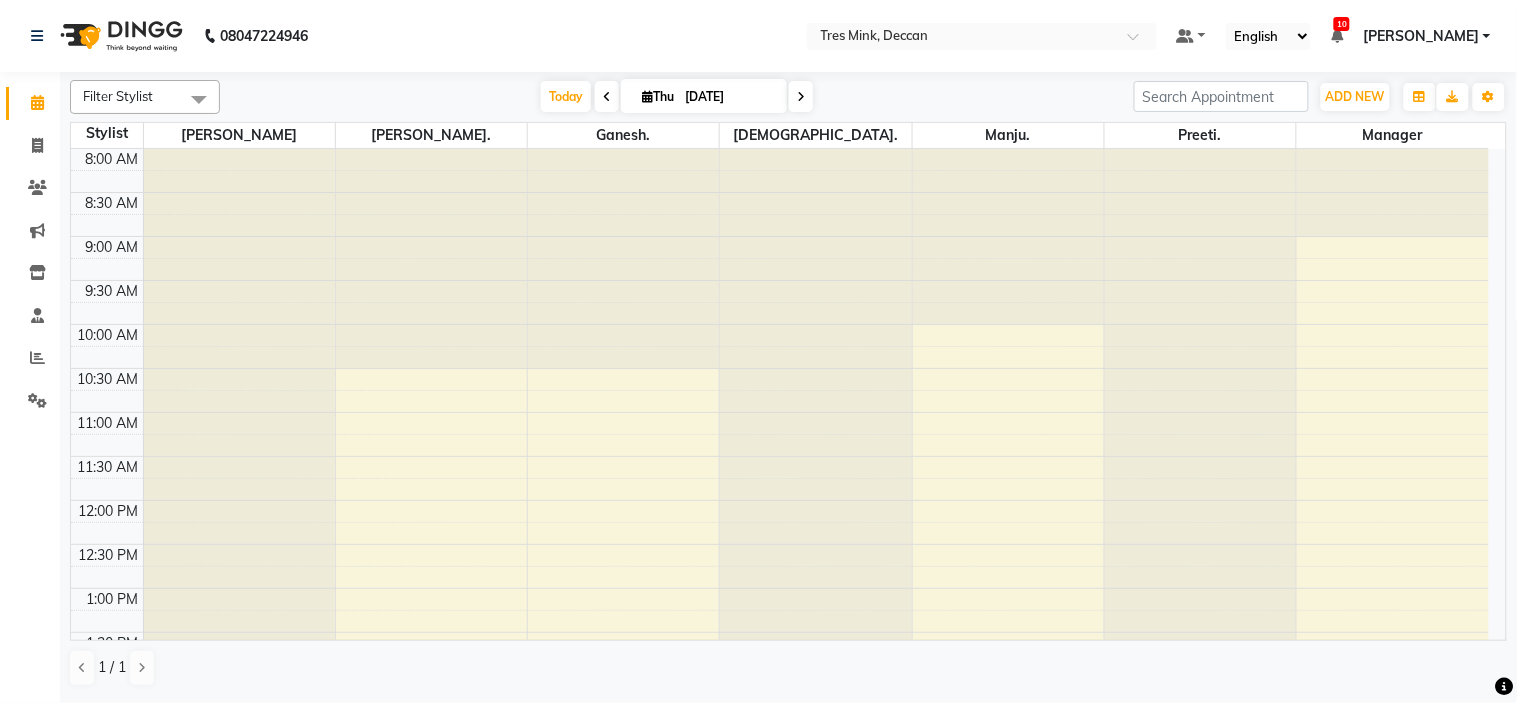 scroll, scrollTop: 656, scrollLeft: 0, axis: vertical 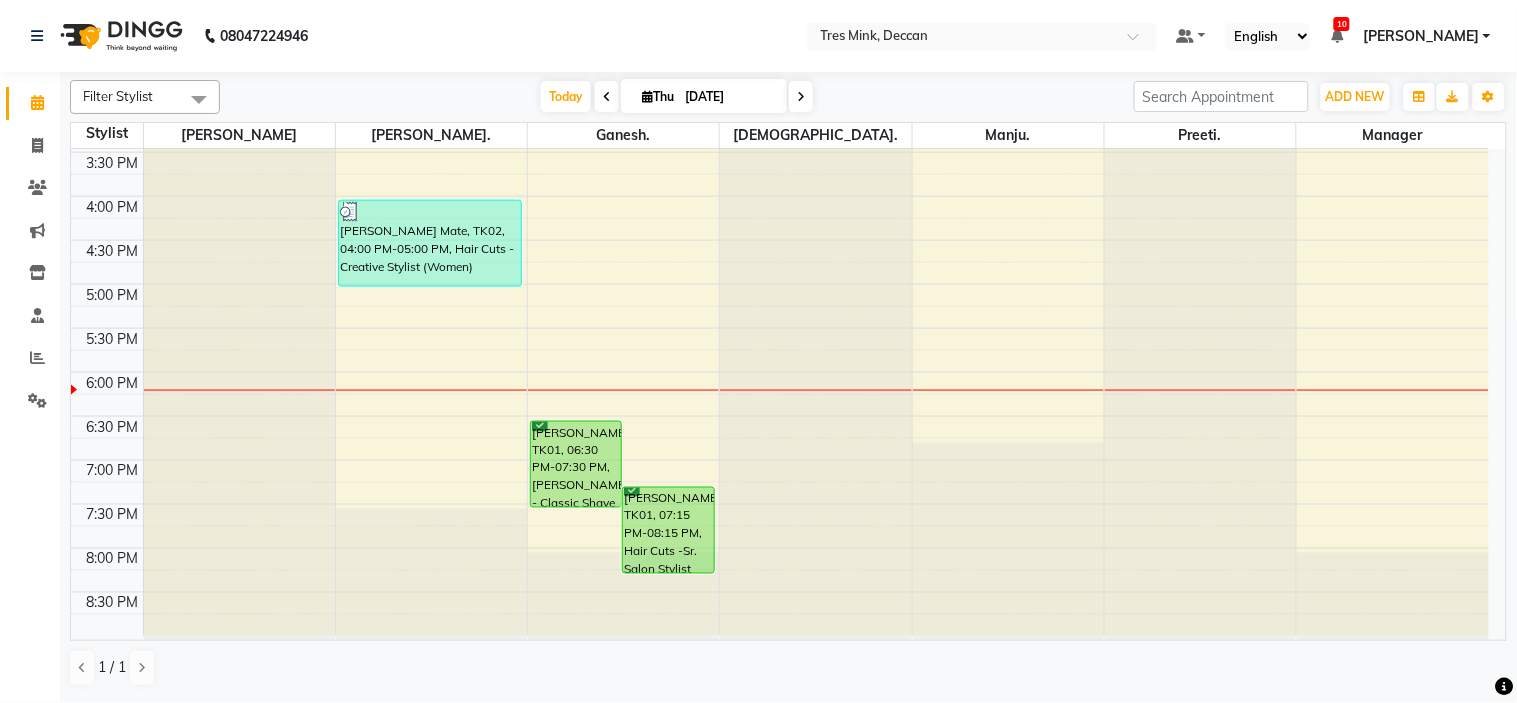 click at bounding box center [607, 97] 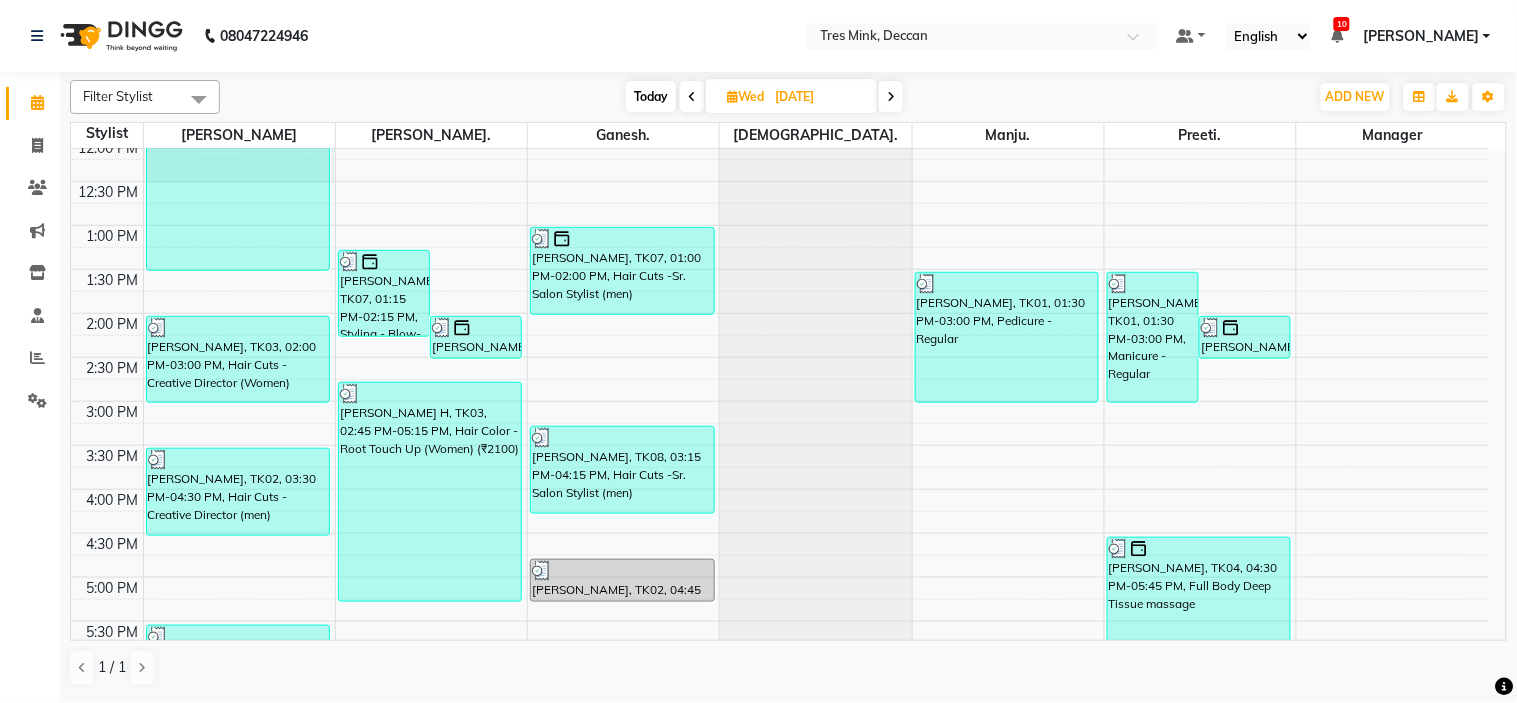 scroll, scrollTop: 323, scrollLeft: 0, axis: vertical 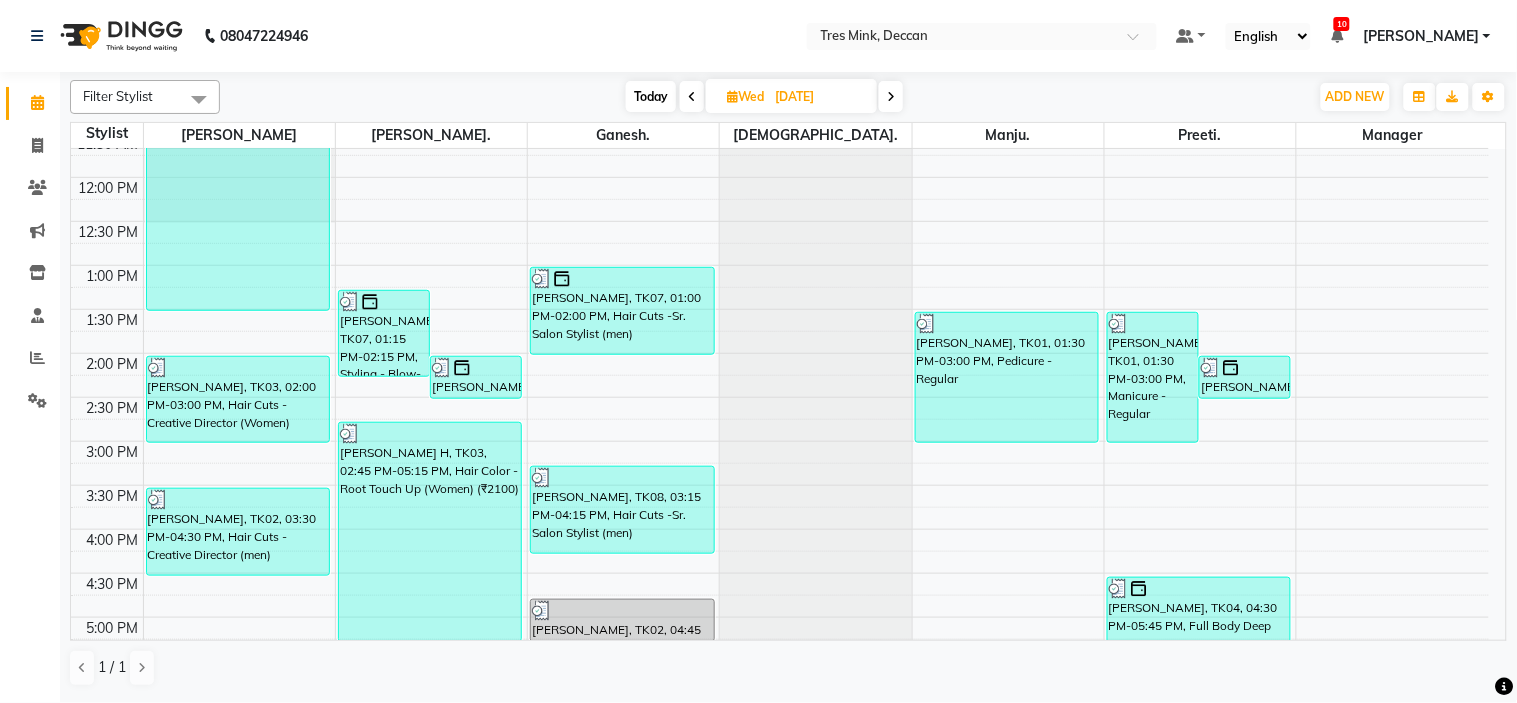click on "Today" at bounding box center (651, 96) 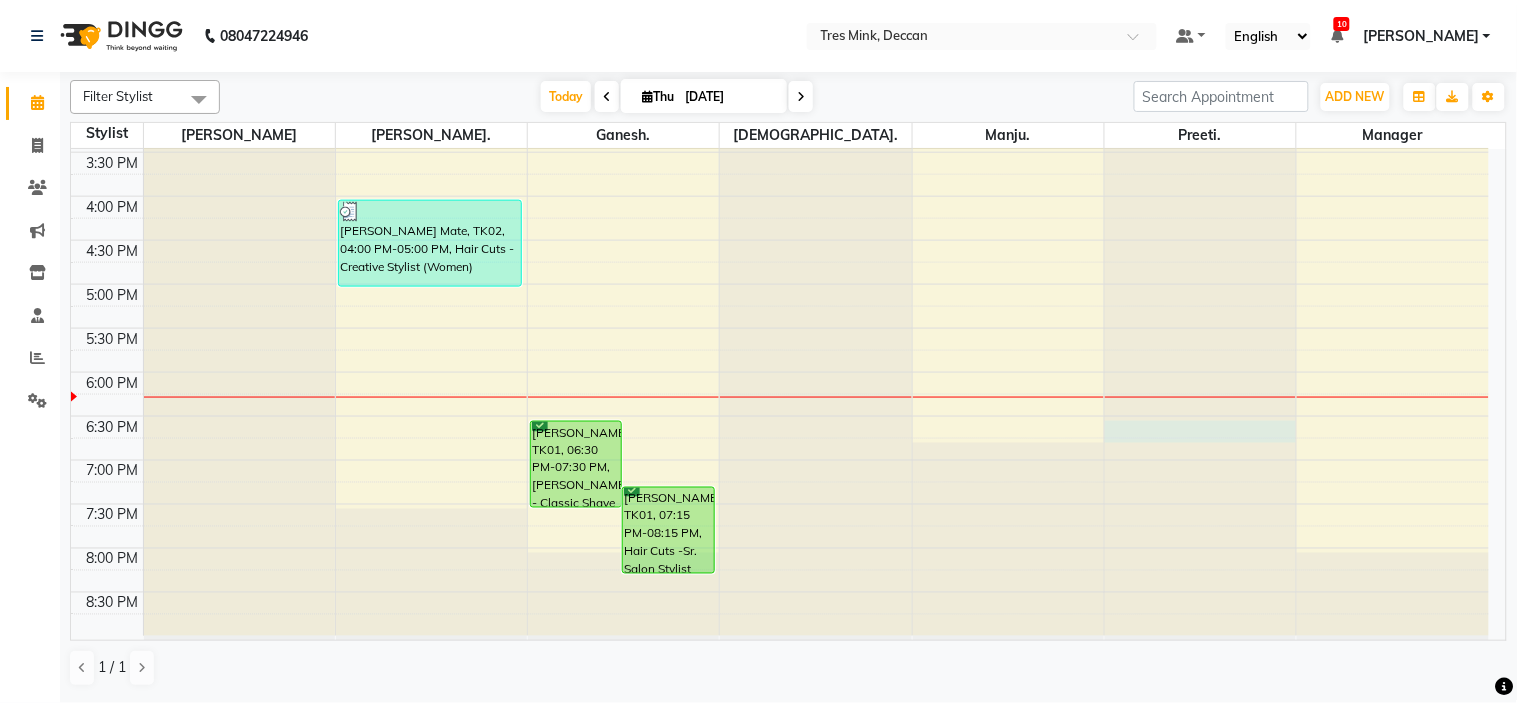 click at bounding box center [1200, -507] 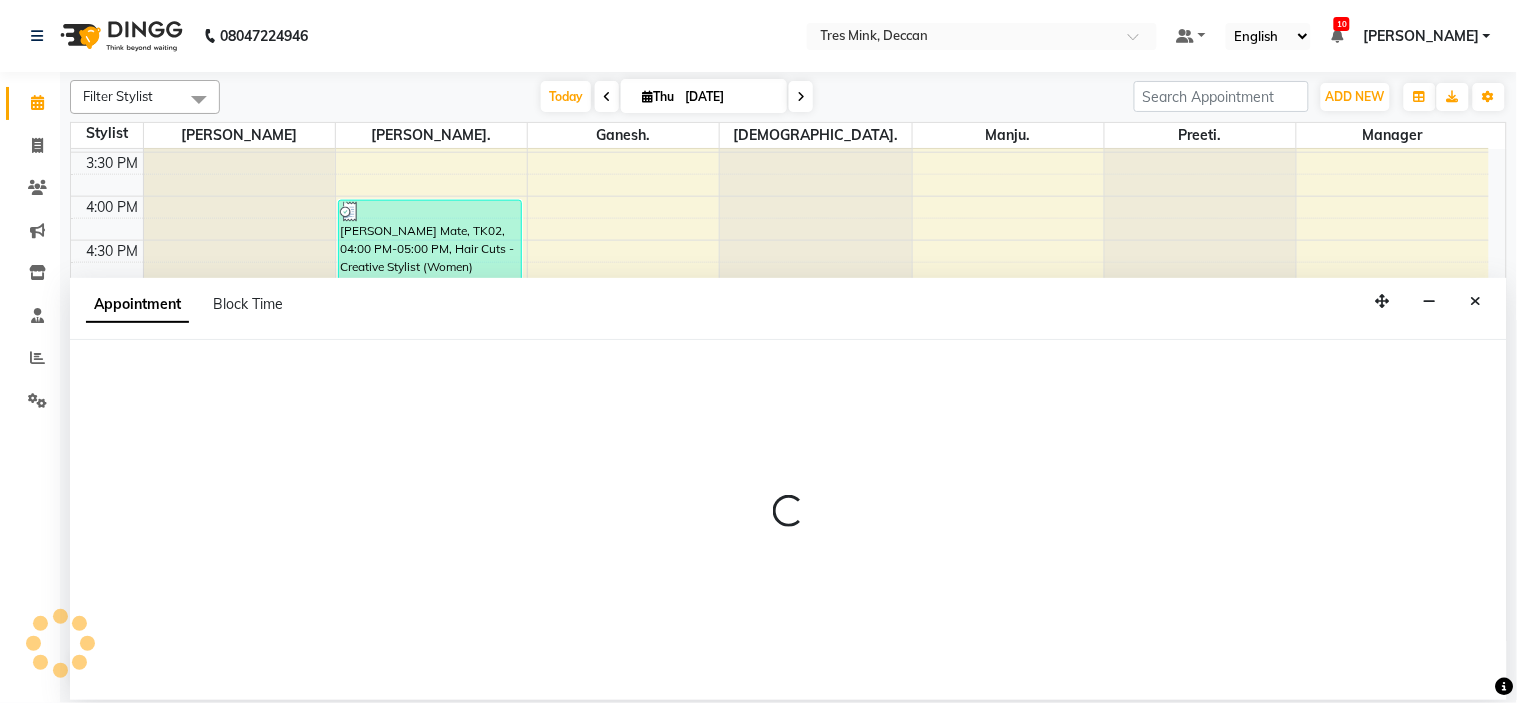 select on "59502" 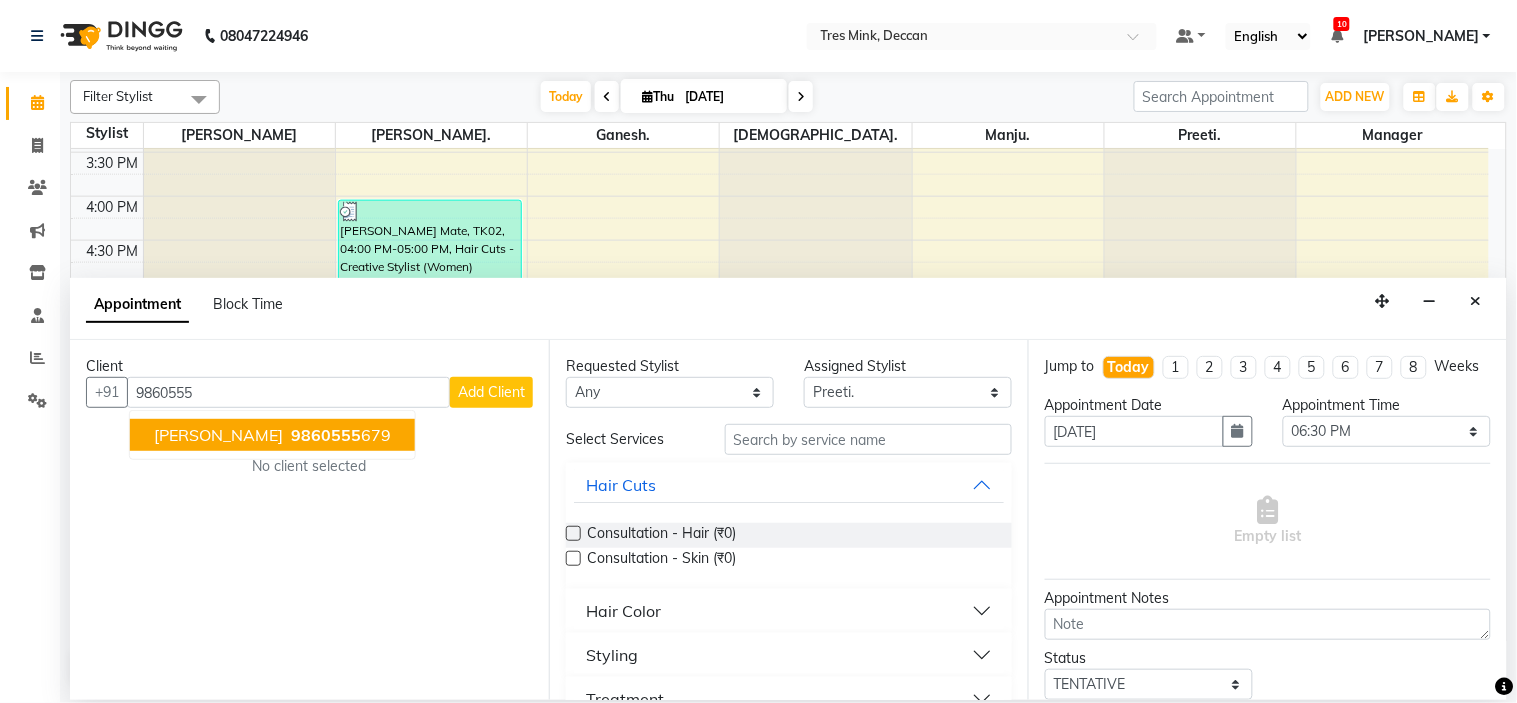 click on "9860555" at bounding box center [326, 435] 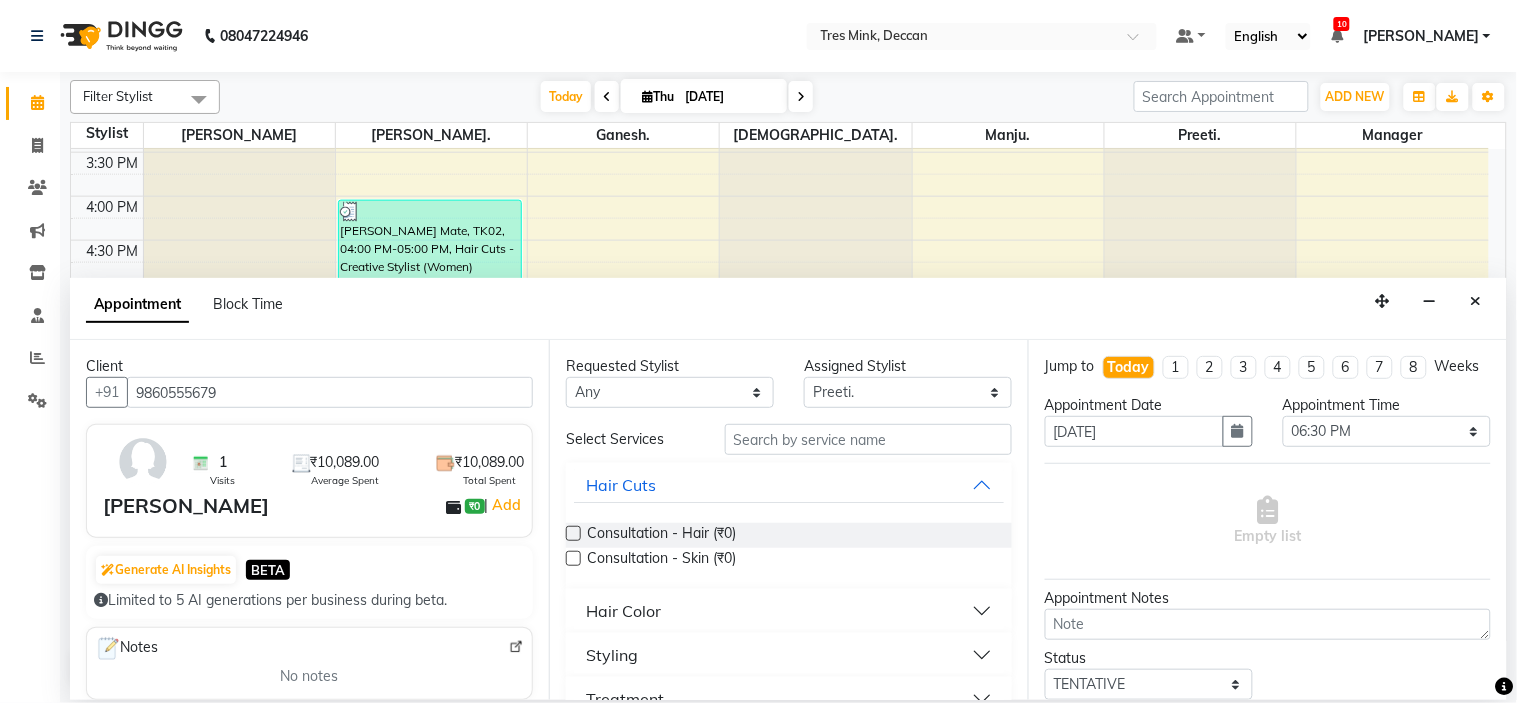 type on "9860555679" 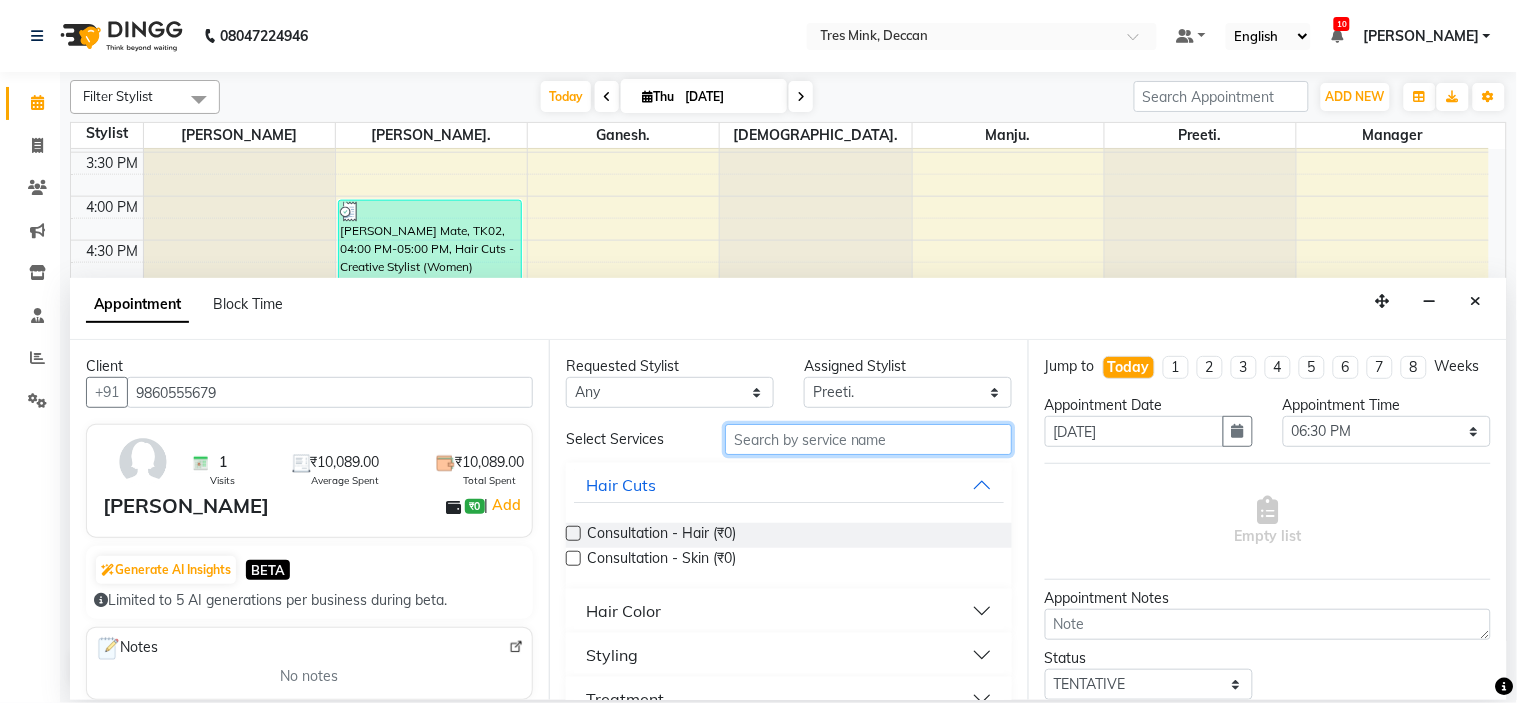 click at bounding box center [868, 439] 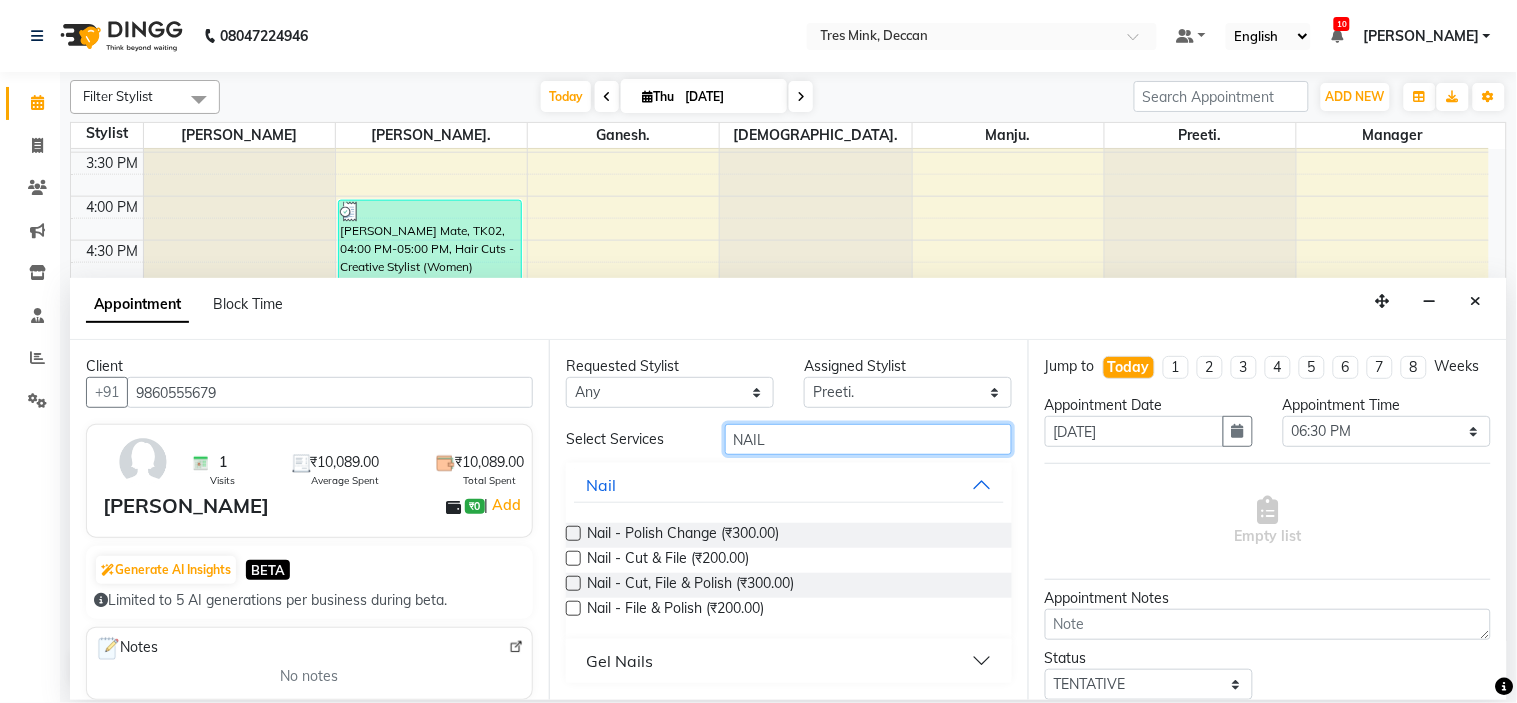 type on "NAIL" 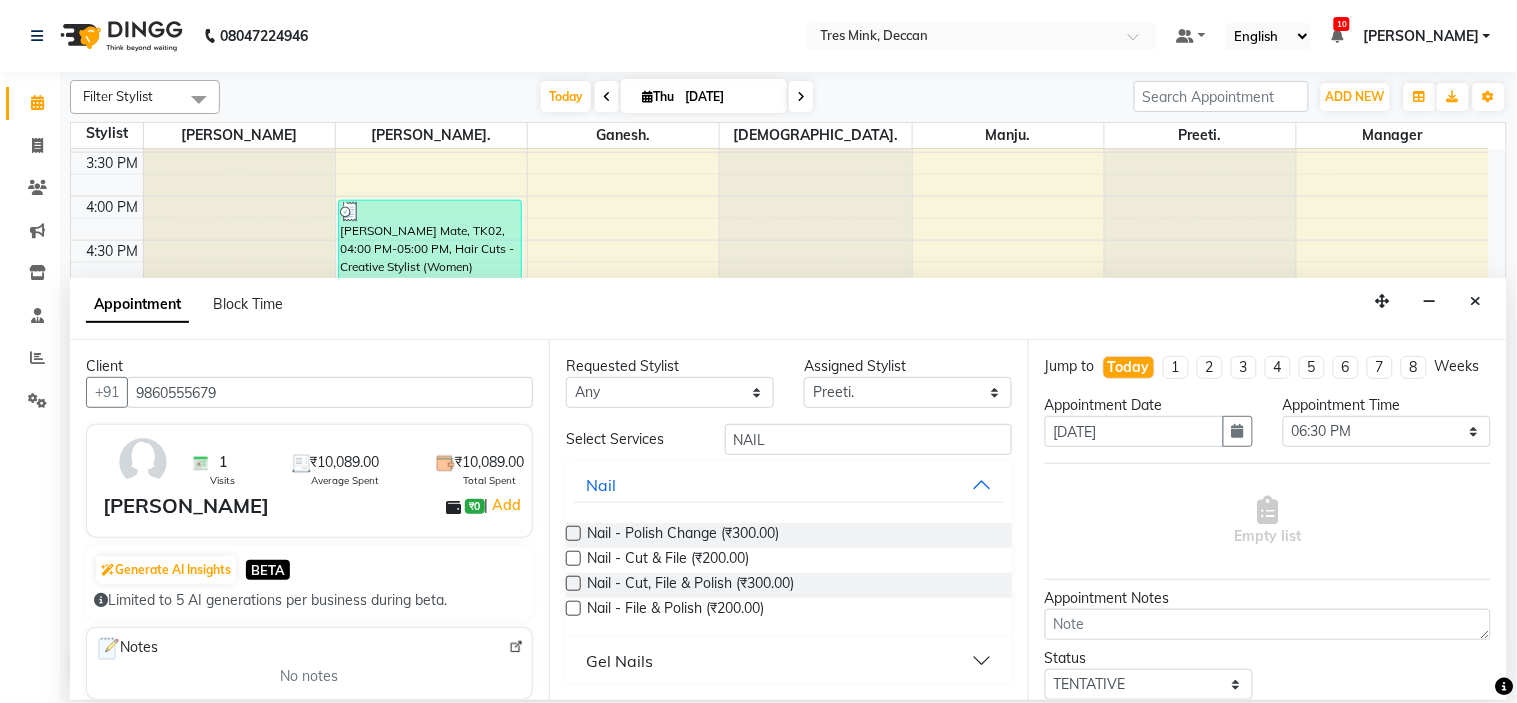 click at bounding box center (573, 533) 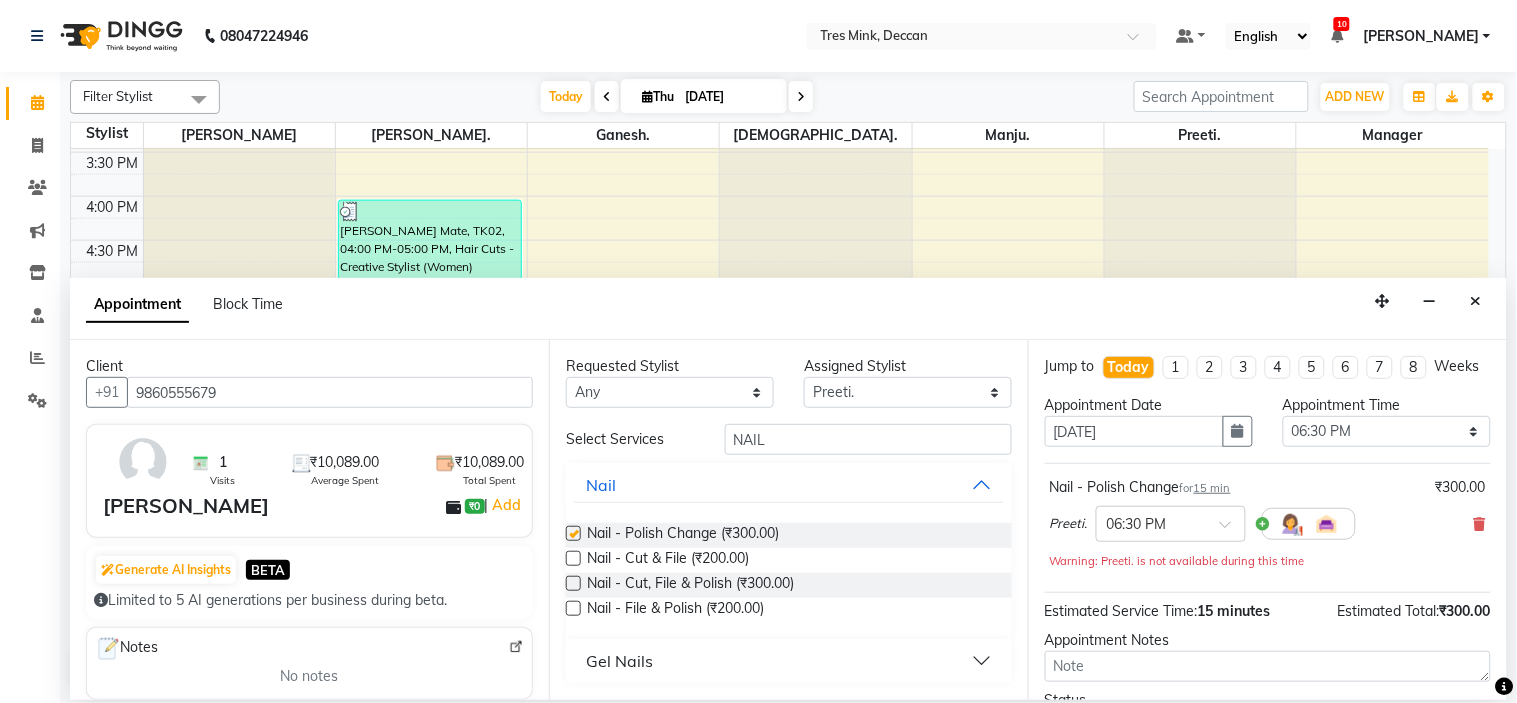 checkbox on "false" 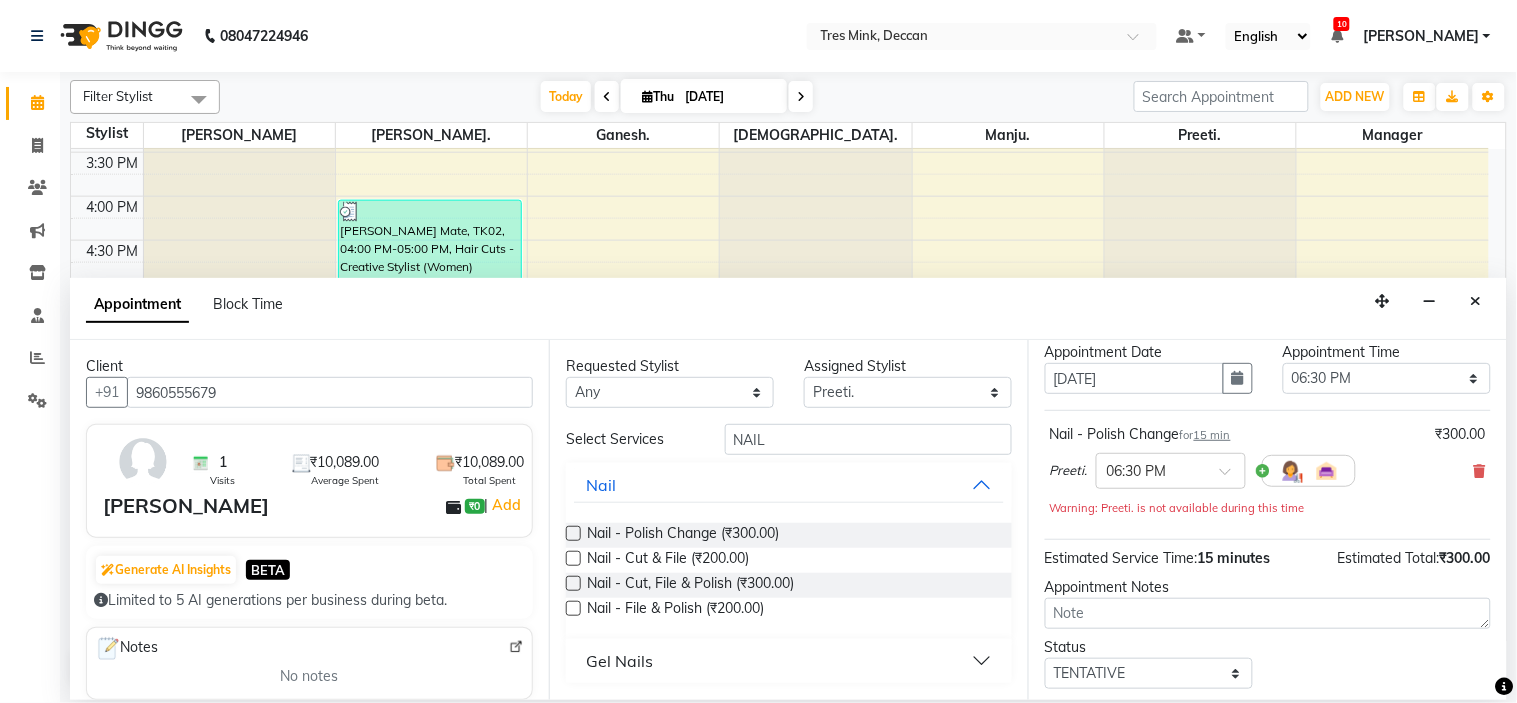 scroll, scrollTop: 0, scrollLeft: 0, axis: both 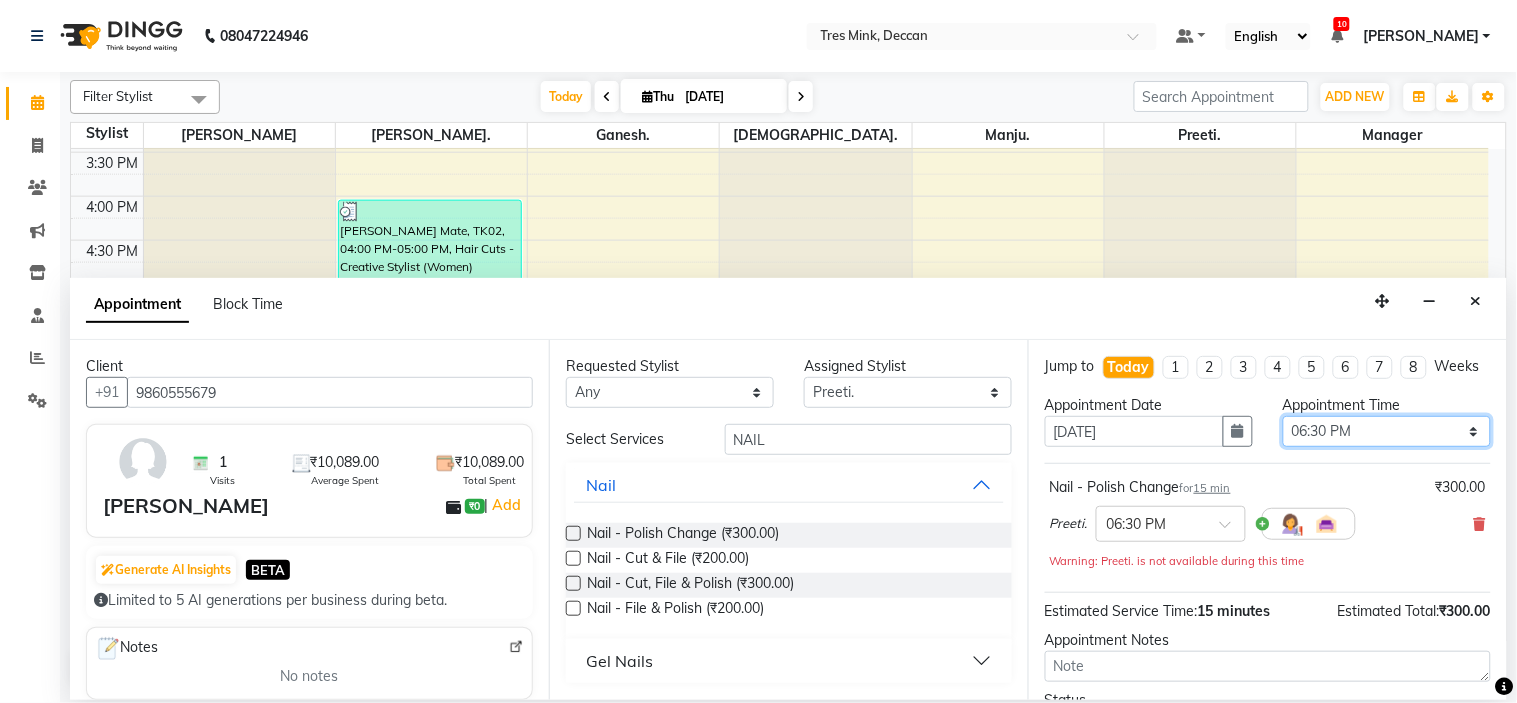 click on "Select 09:00 AM 09:15 AM 09:30 AM 09:45 AM 10:00 AM 10:15 AM 10:30 AM 10:45 AM 11:00 AM 11:15 AM 11:30 AM 11:45 AM 12:00 PM 12:15 PM 12:30 PM 12:45 PM 01:00 PM 01:15 PM 01:30 PM 01:45 PM 02:00 PM 02:15 PM 02:30 PM 02:45 PM 03:00 PM 03:15 PM 03:30 PM 03:45 PM 04:00 PM 04:15 PM 04:30 PM 04:45 PM 05:00 PM 05:15 PM 05:30 PM 05:45 PM 06:00 PM 06:15 PM 06:30 PM 06:45 PM 07:00 PM 07:15 PM 07:30 PM 07:45 PM 08:00 PM" at bounding box center (1387, 431) 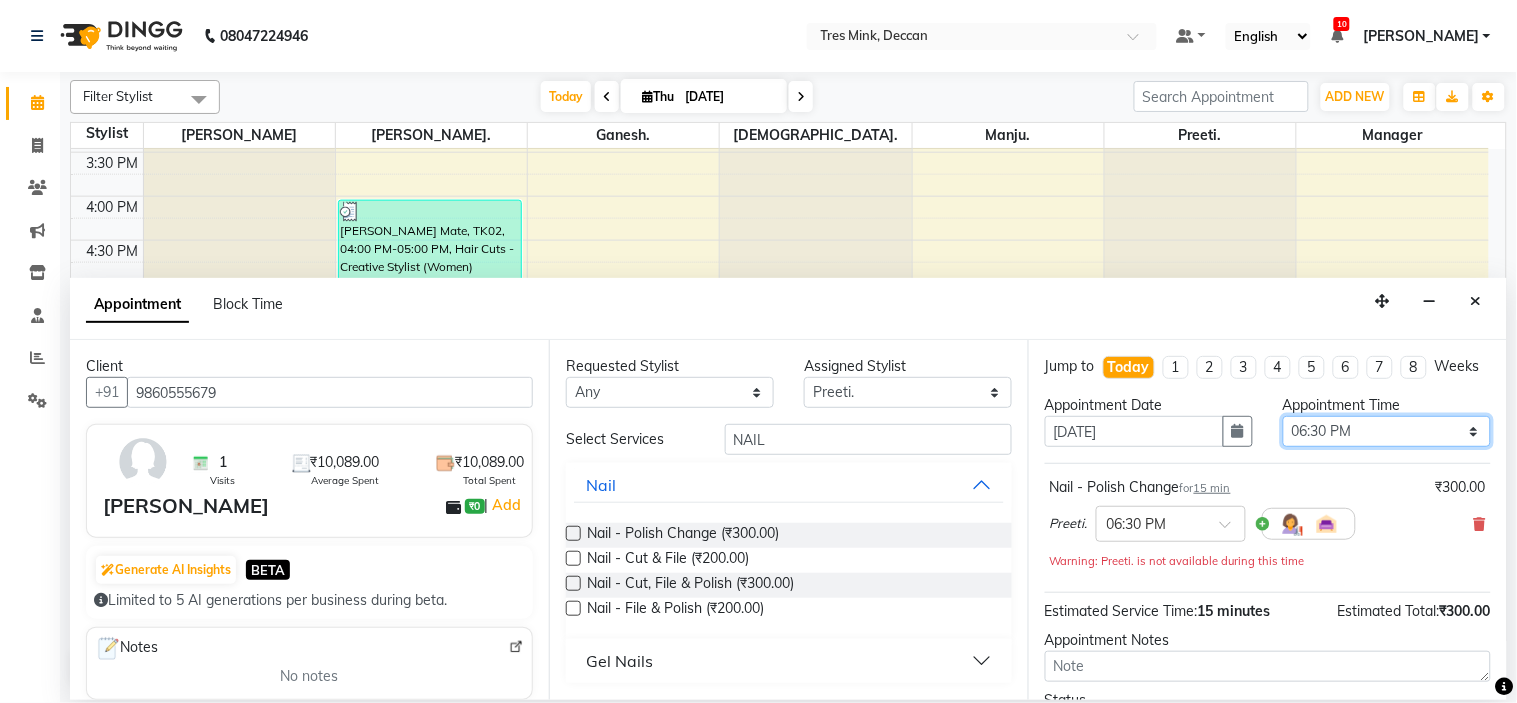 select on "1080" 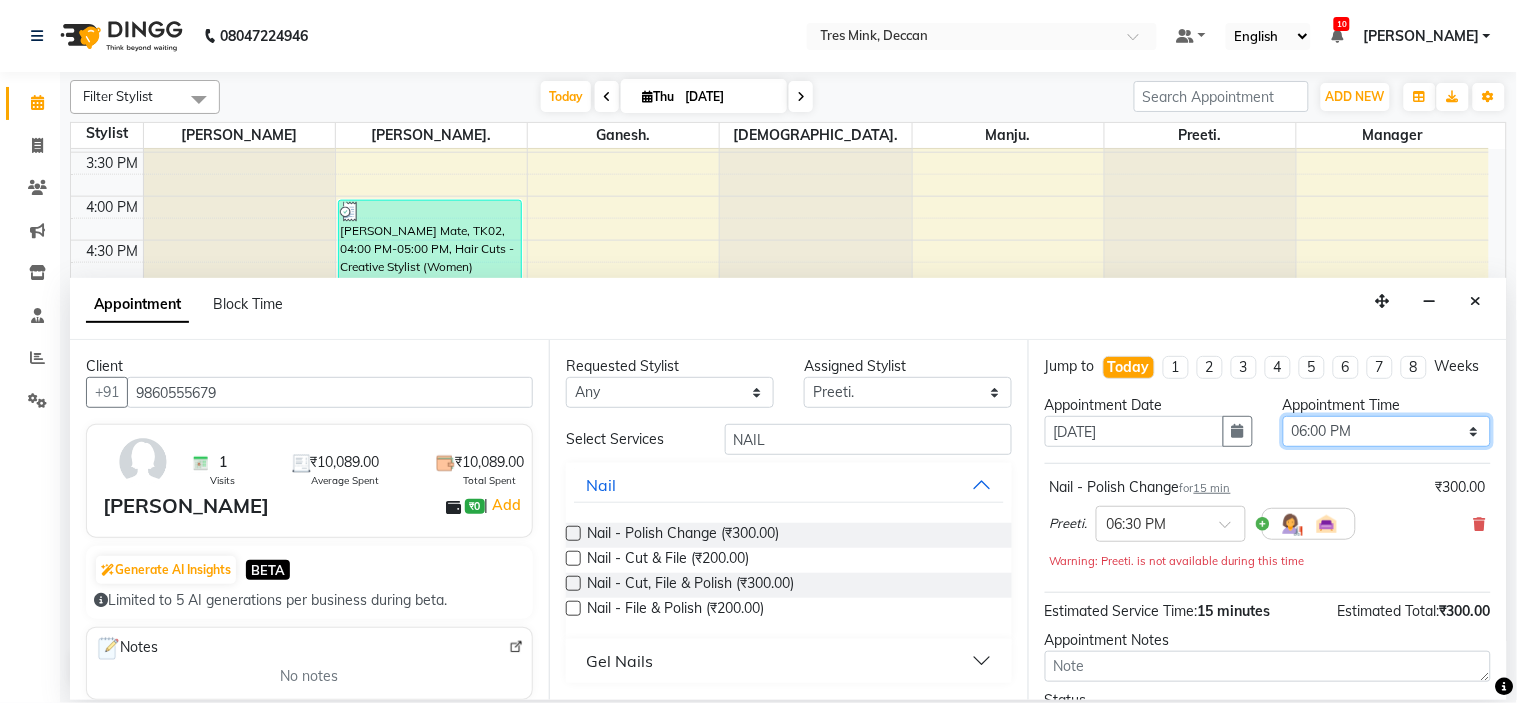 click on "Select 09:00 AM 09:15 AM 09:30 AM 09:45 AM 10:00 AM 10:15 AM 10:30 AM 10:45 AM 11:00 AM 11:15 AM 11:30 AM 11:45 AM 12:00 PM 12:15 PM 12:30 PM 12:45 PM 01:00 PM 01:15 PM 01:30 PM 01:45 PM 02:00 PM 02:15 PM 02:30 PM 02:45 PM 03:00 PM 03:15 PM 03:30 PM 03:45 PM 04:00 PM 04:15 PM 04:30 PM 04:45 PM 05:00 PM 05:15 PM 05:30 PM 05:45 PM 06:00 PM 06:15 PM 06:30 PM 06:45 PM 07:00 PM 07:15 PM 07:30 PM 07:45 PM 08:00 PM" at bounding box center [1387, 431] 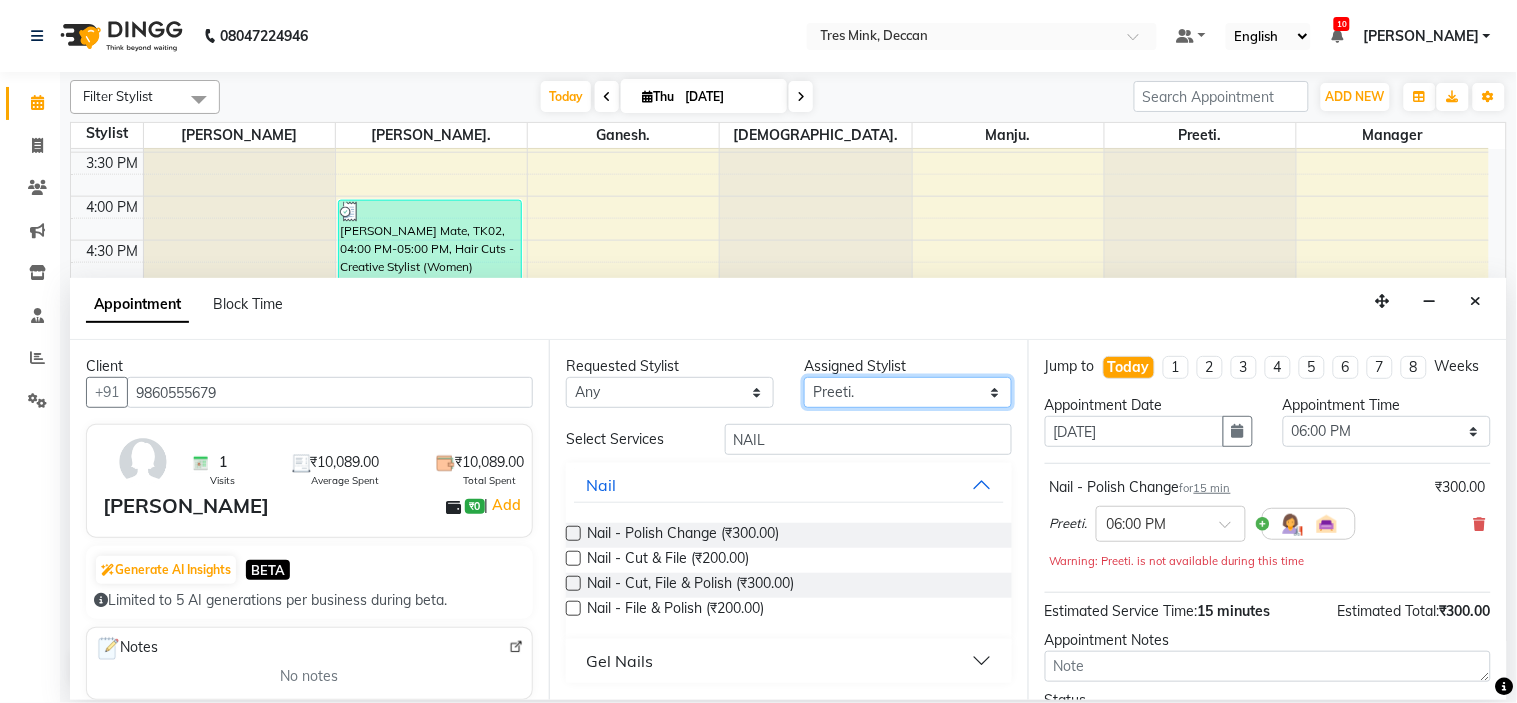 click on "Select Ganesh. Gunjan. Krishna. Manager Manju. Preeti. Revati Karandikar" at bounding box center [908, 392] 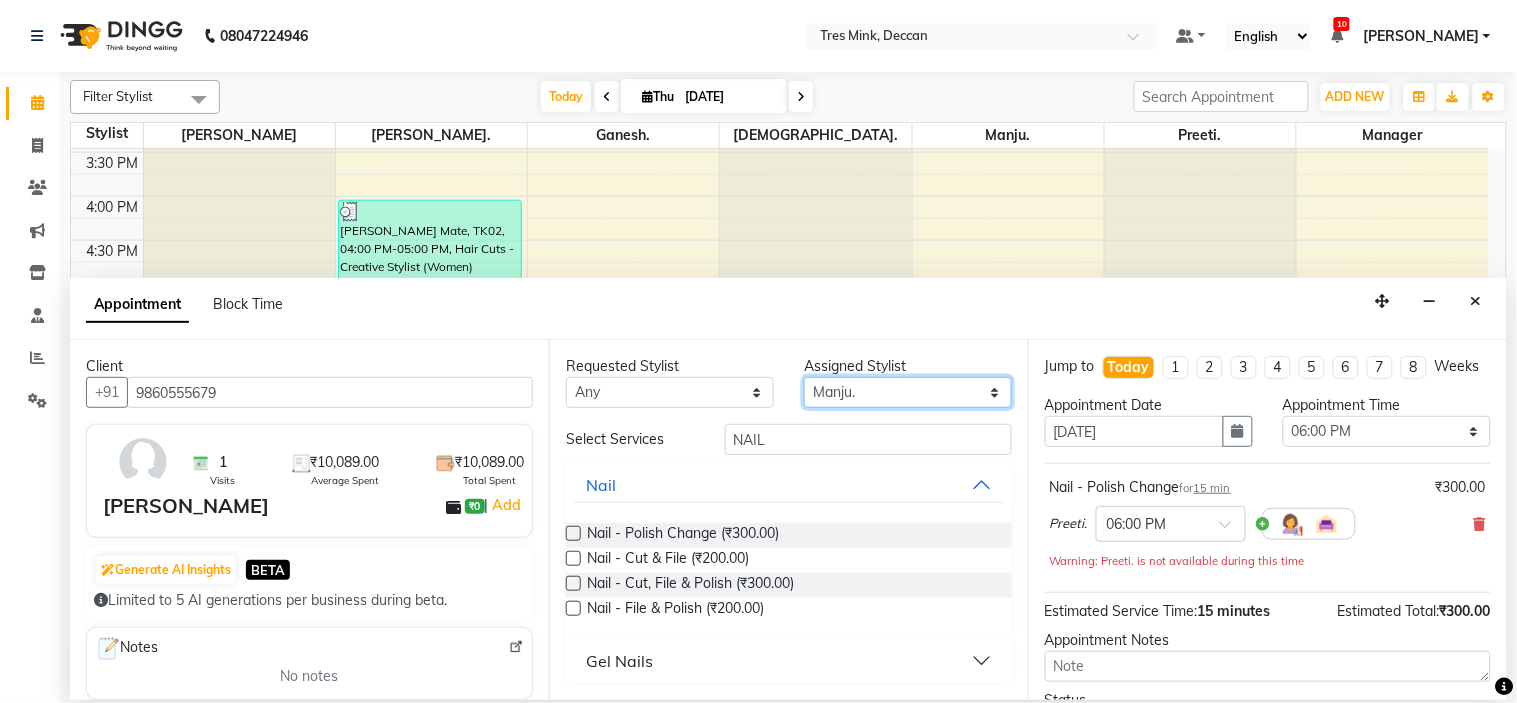 click on "Select Ganesh. Gunjan. Krishna. Manager Manju. Preeti. Revati Karandikar" at bounding box center (908, 392) 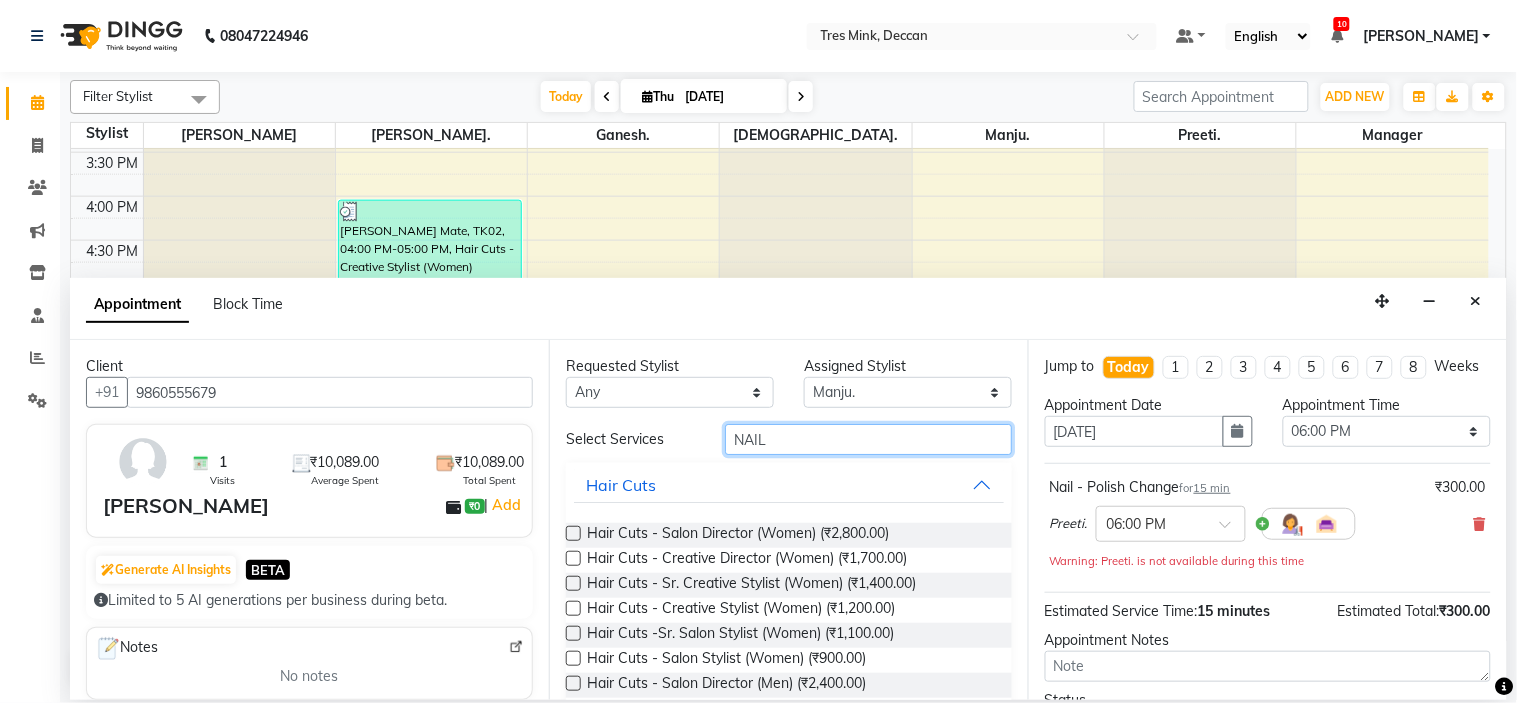 click on "NAIL" at bounding box center [868, 439] 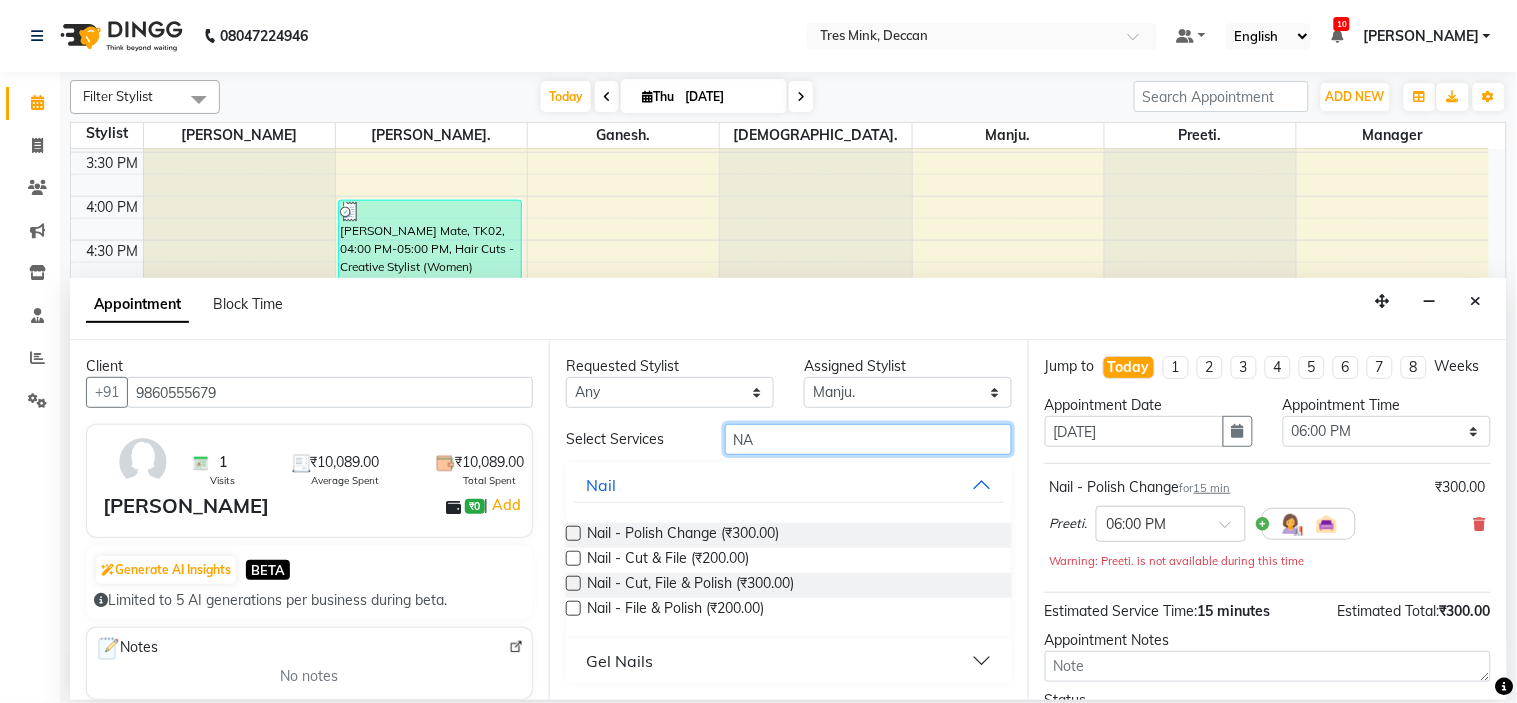 type on "N" 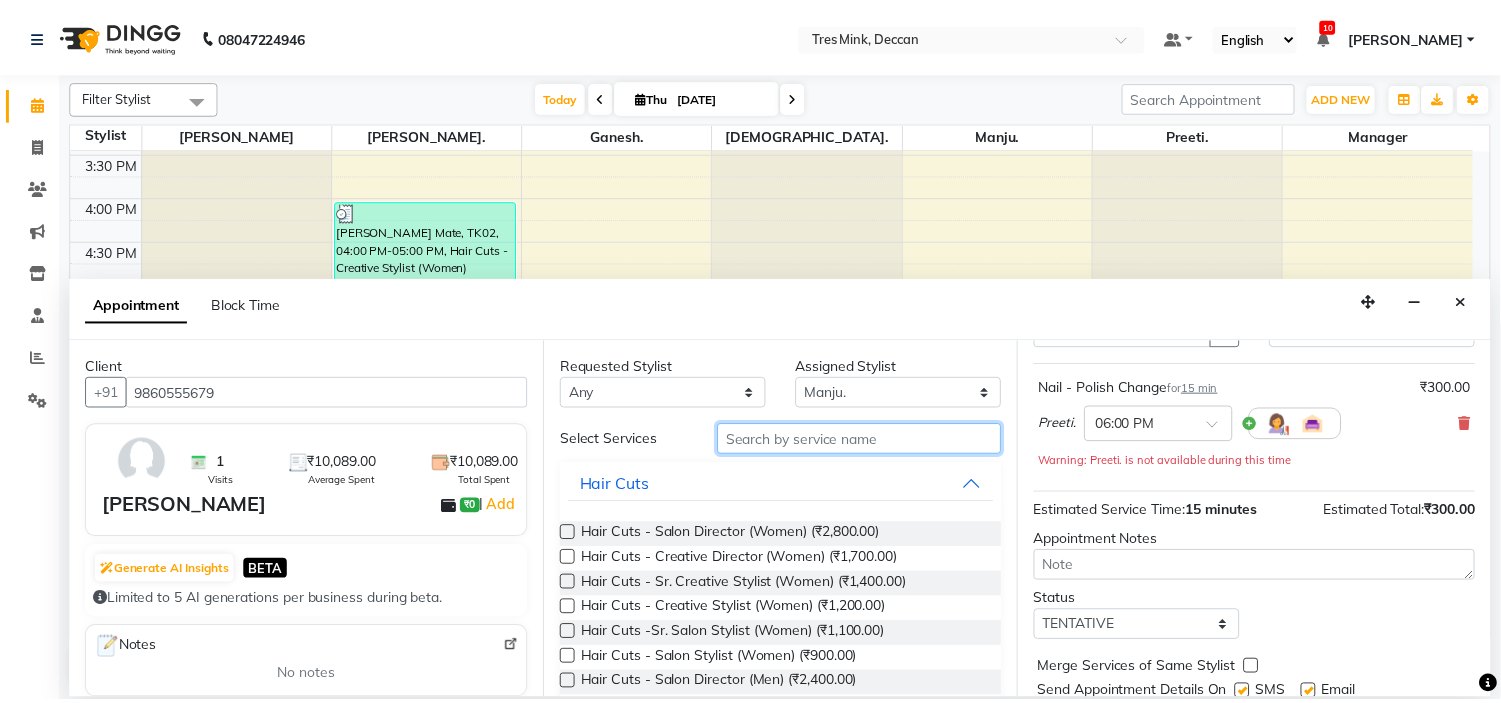 scroll, scrollTop: 158, scrollLeft: 0, axis: vertical 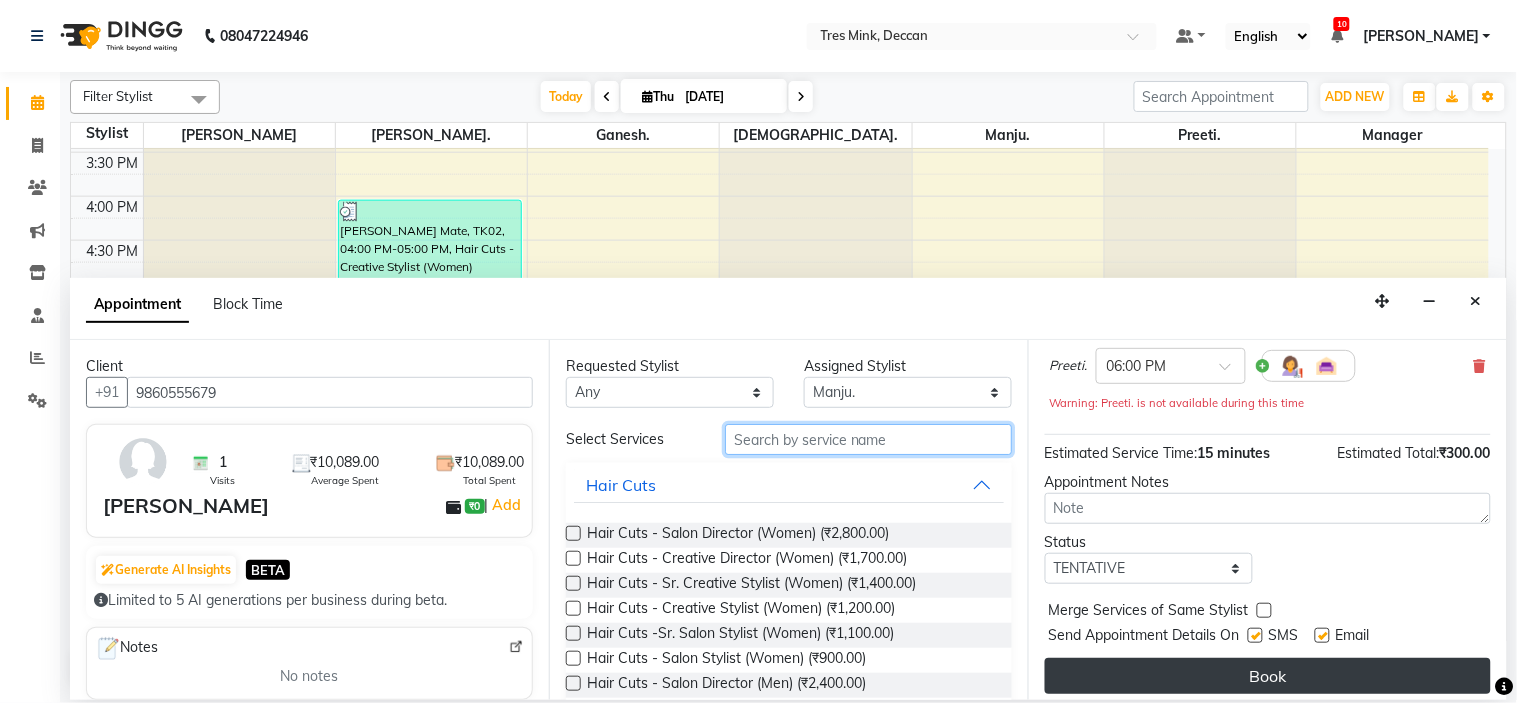 type 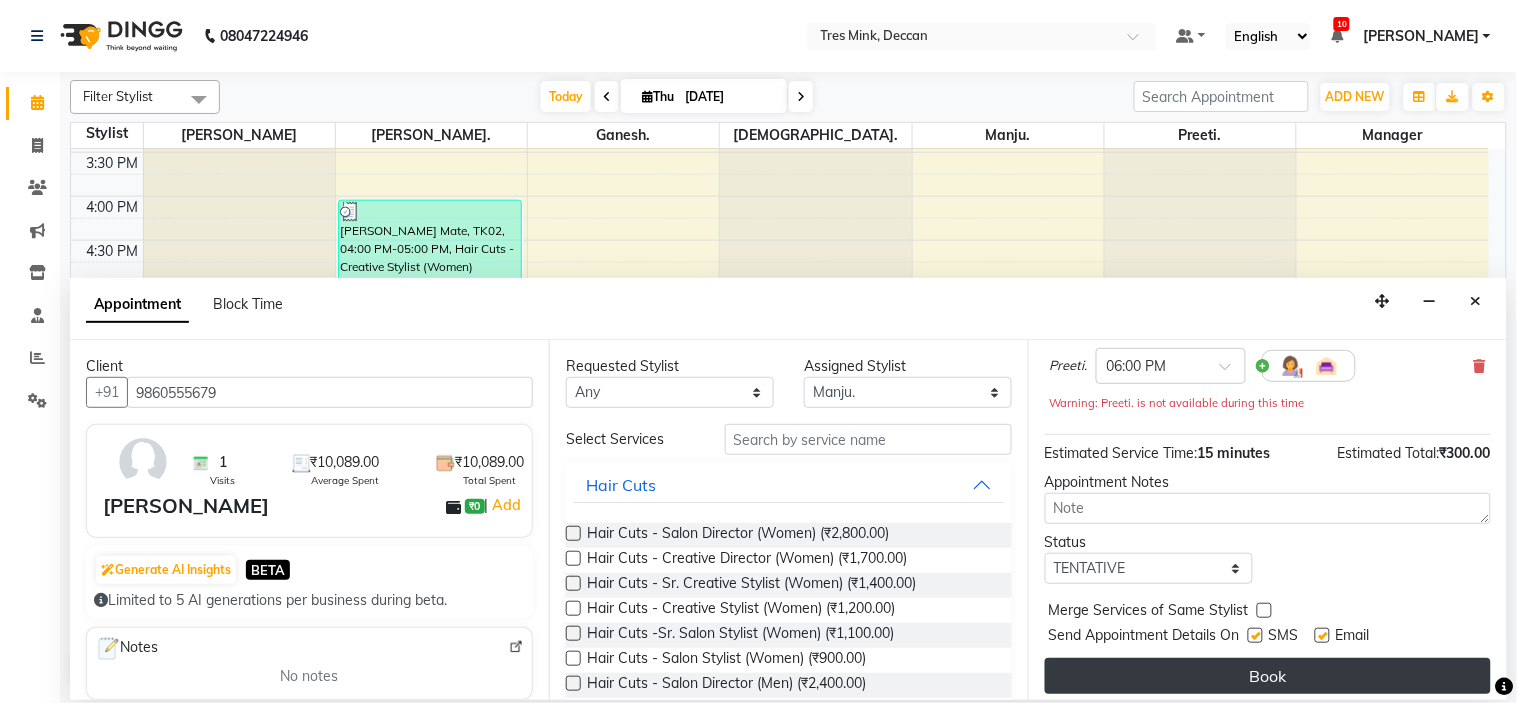 click on "Book" at bounding box center [1268, 676] 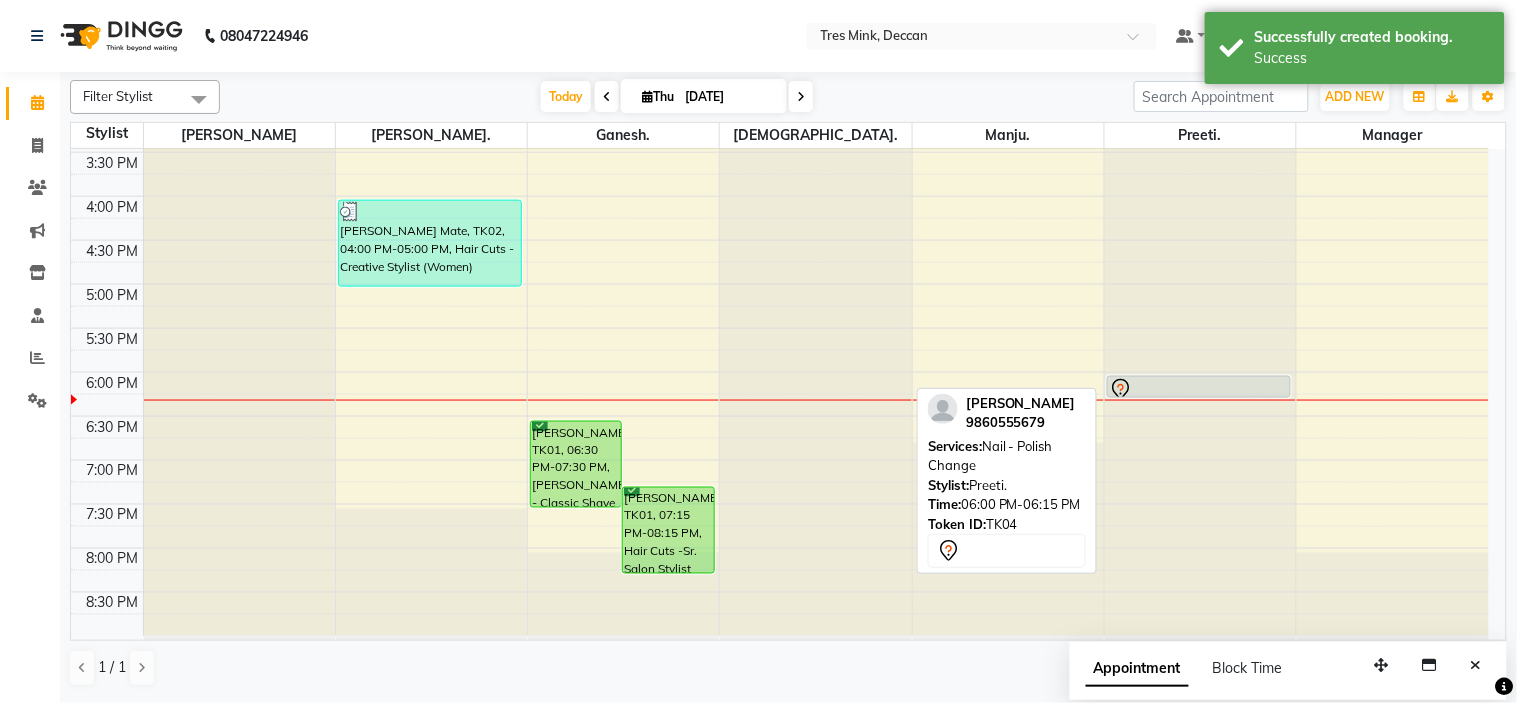 click at bounding box center [1199, 390] 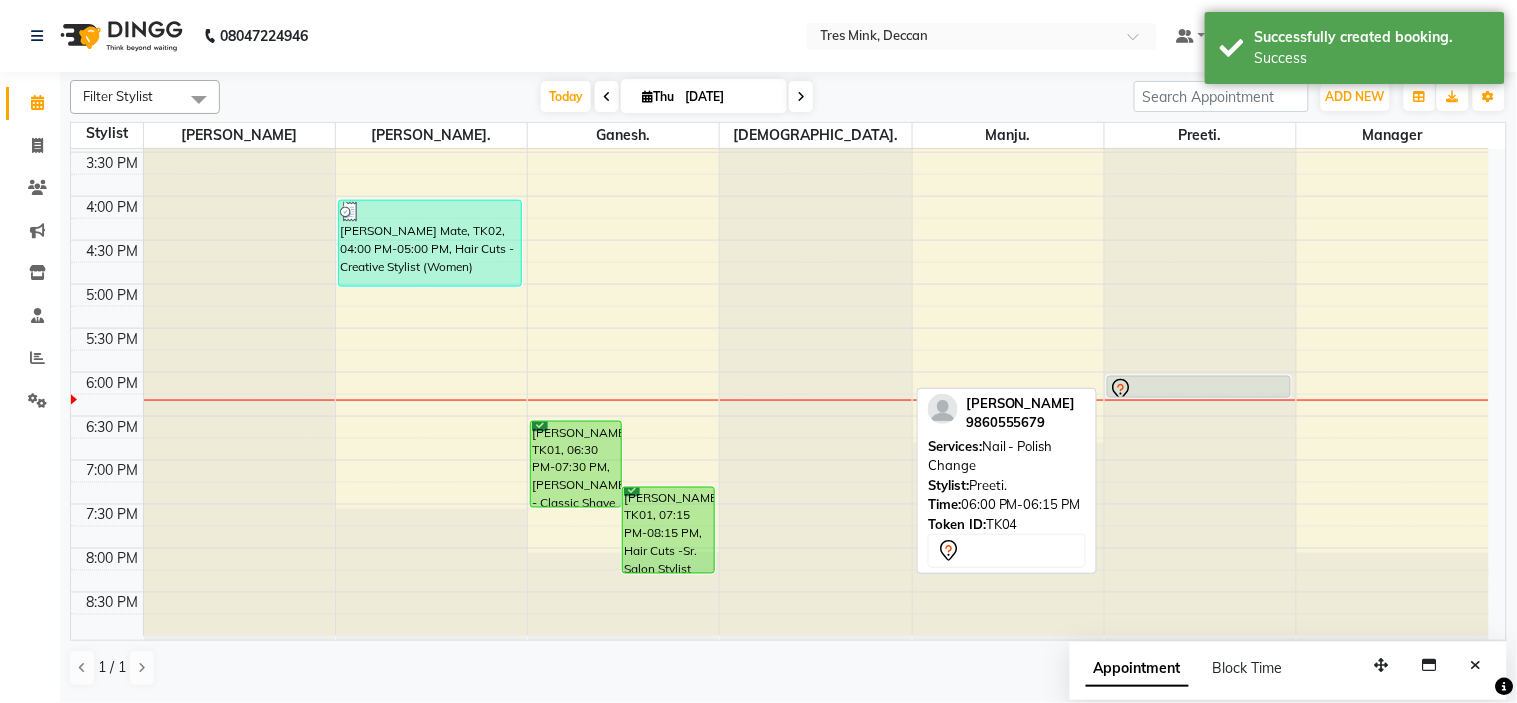 click at bounding box center (1199, 390) 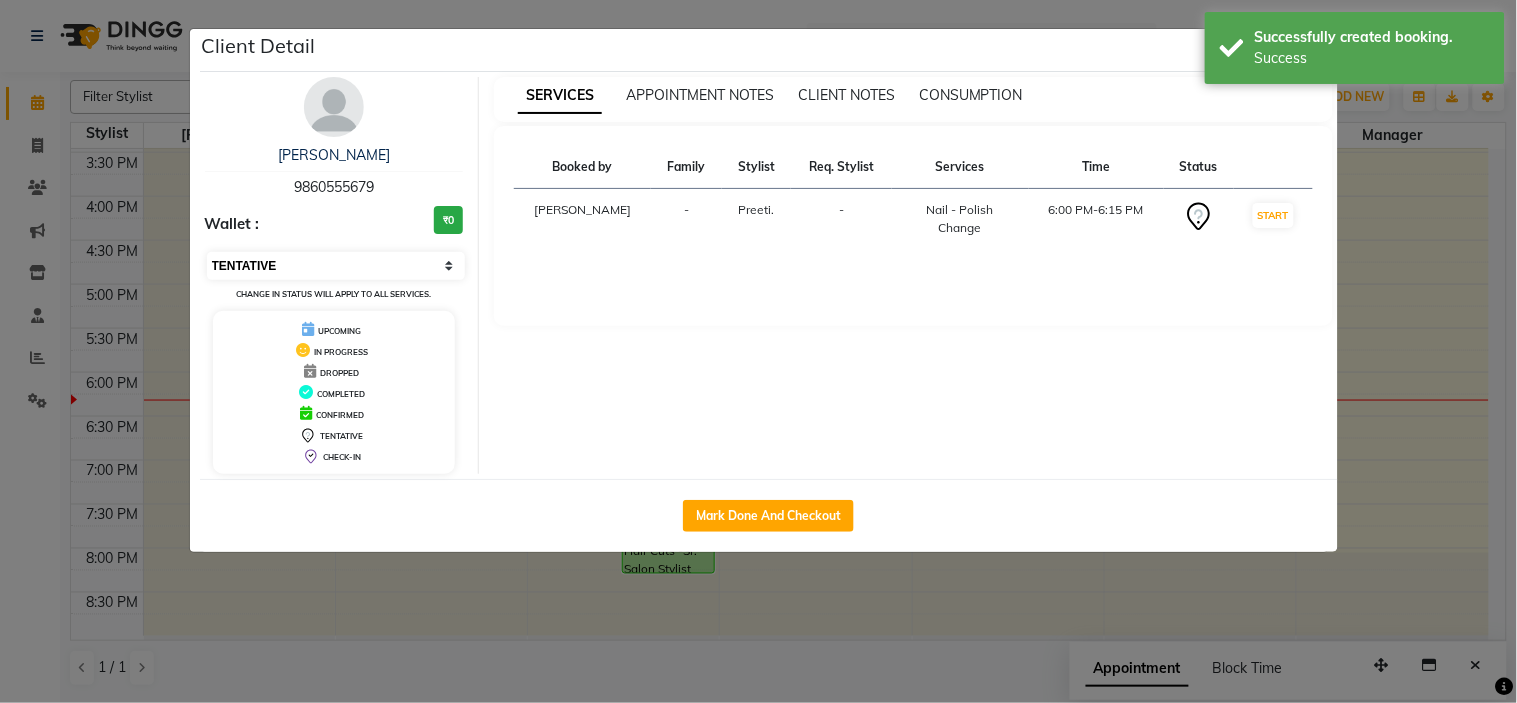 click on "Select IN SERVICE CONFIRMED TENTATIVE CHECK IN MARK DONE DROPPED UPCOMING" at bounding box center (336, 266) 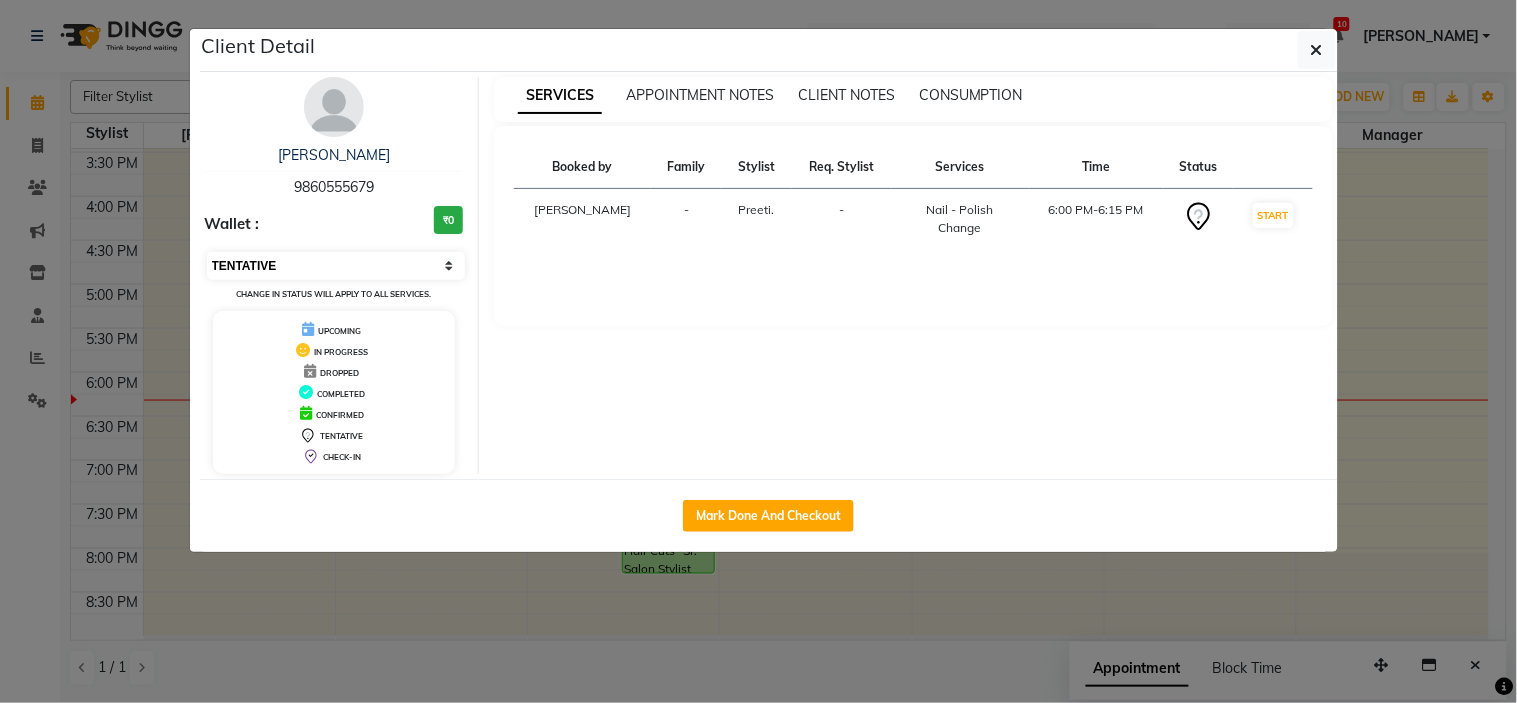 select on "1" 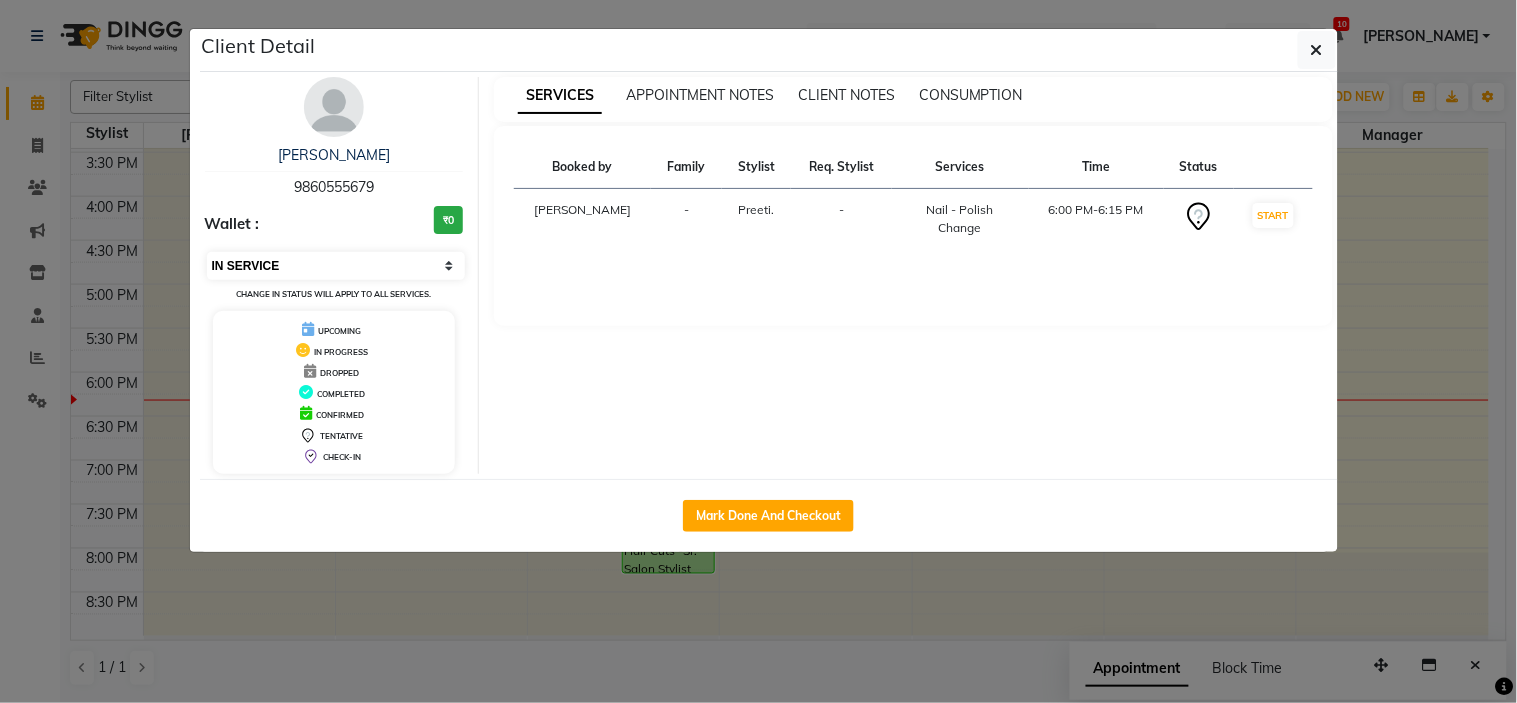 click on "Select IN SERVICE CONFIRMED TENTATIVE CHECK IN MARK DONE DROPPED UPCOMING" at bounding box center [336, 266] 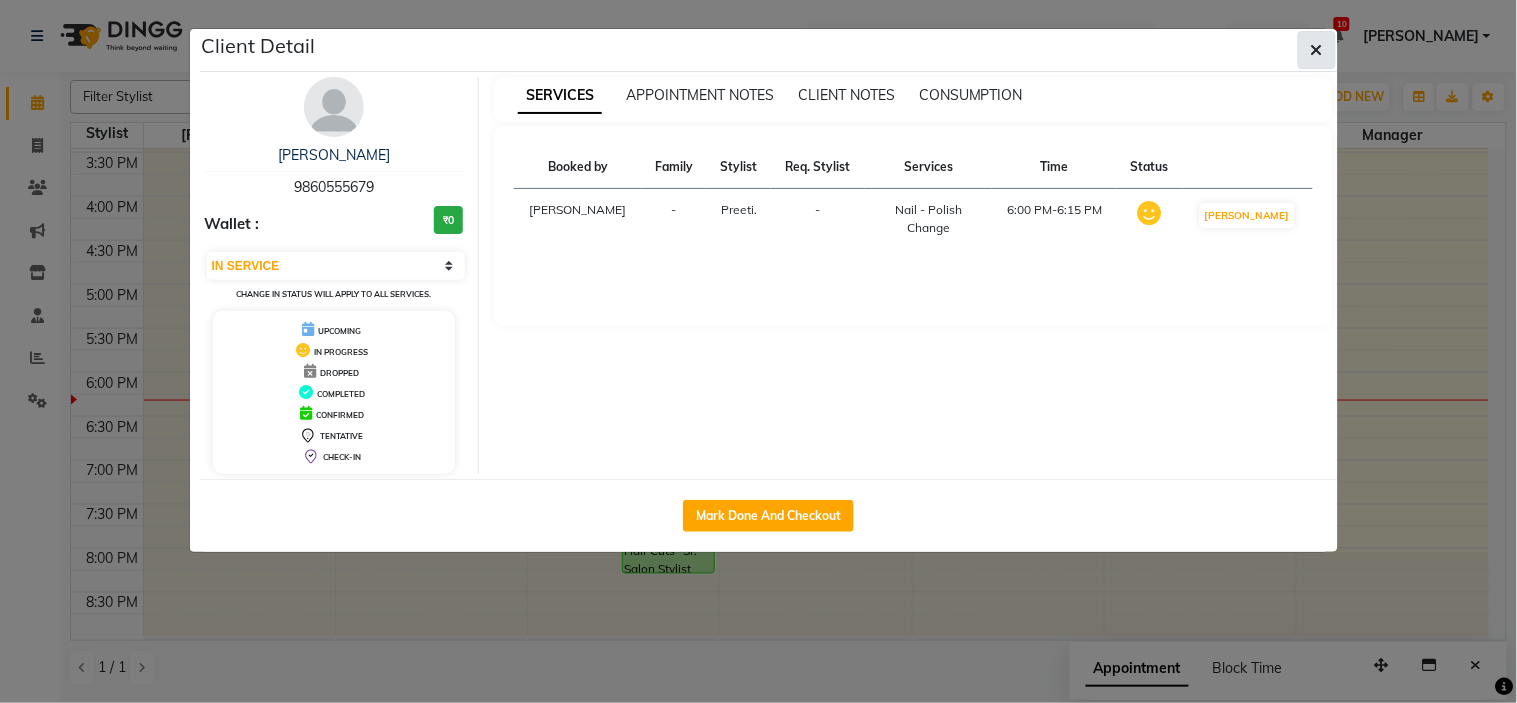 click 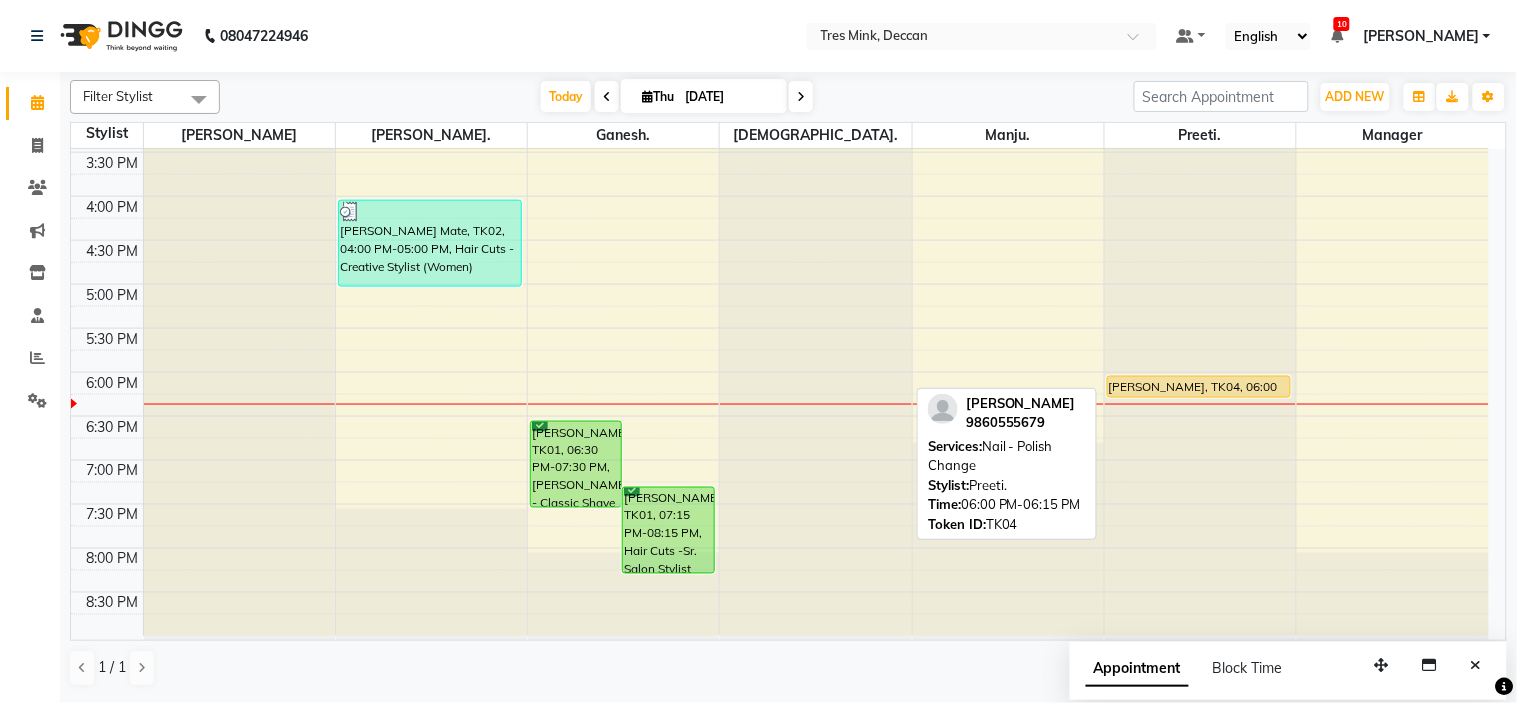 click on "[PERSON_NAME], TK04, 06:00 PM-06:15 PM, Nail - Polish Change" at bounding box center [1199, 387] 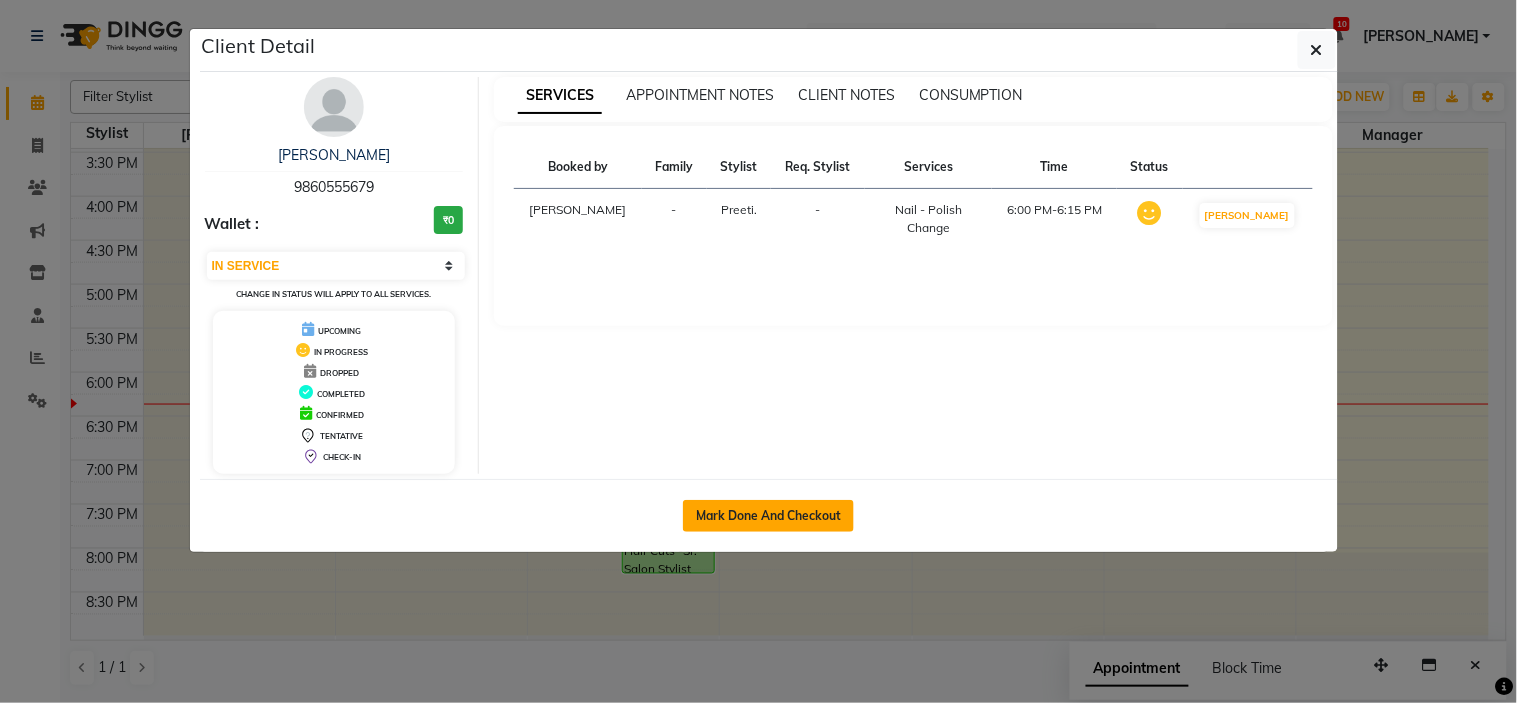 click on "Mark Done And Checkout" 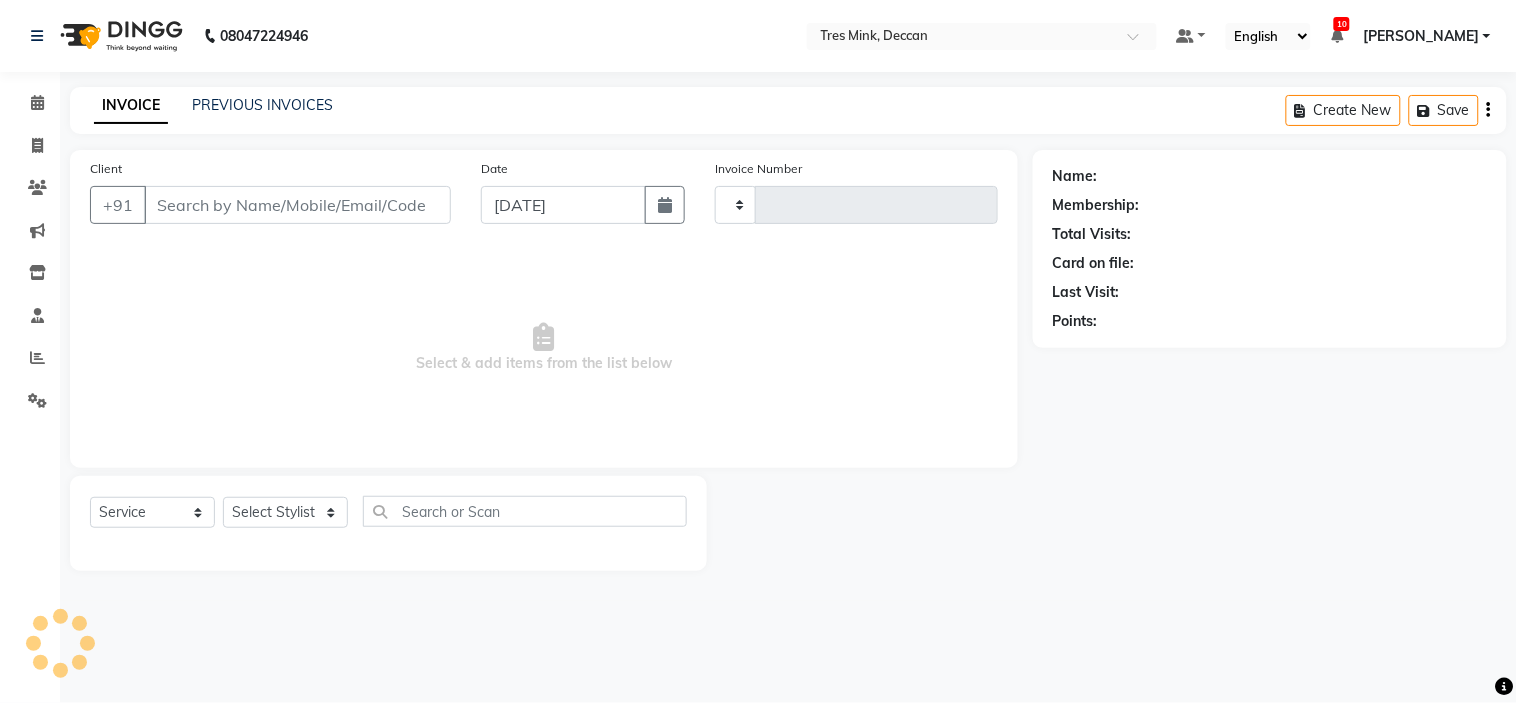 select on "3" 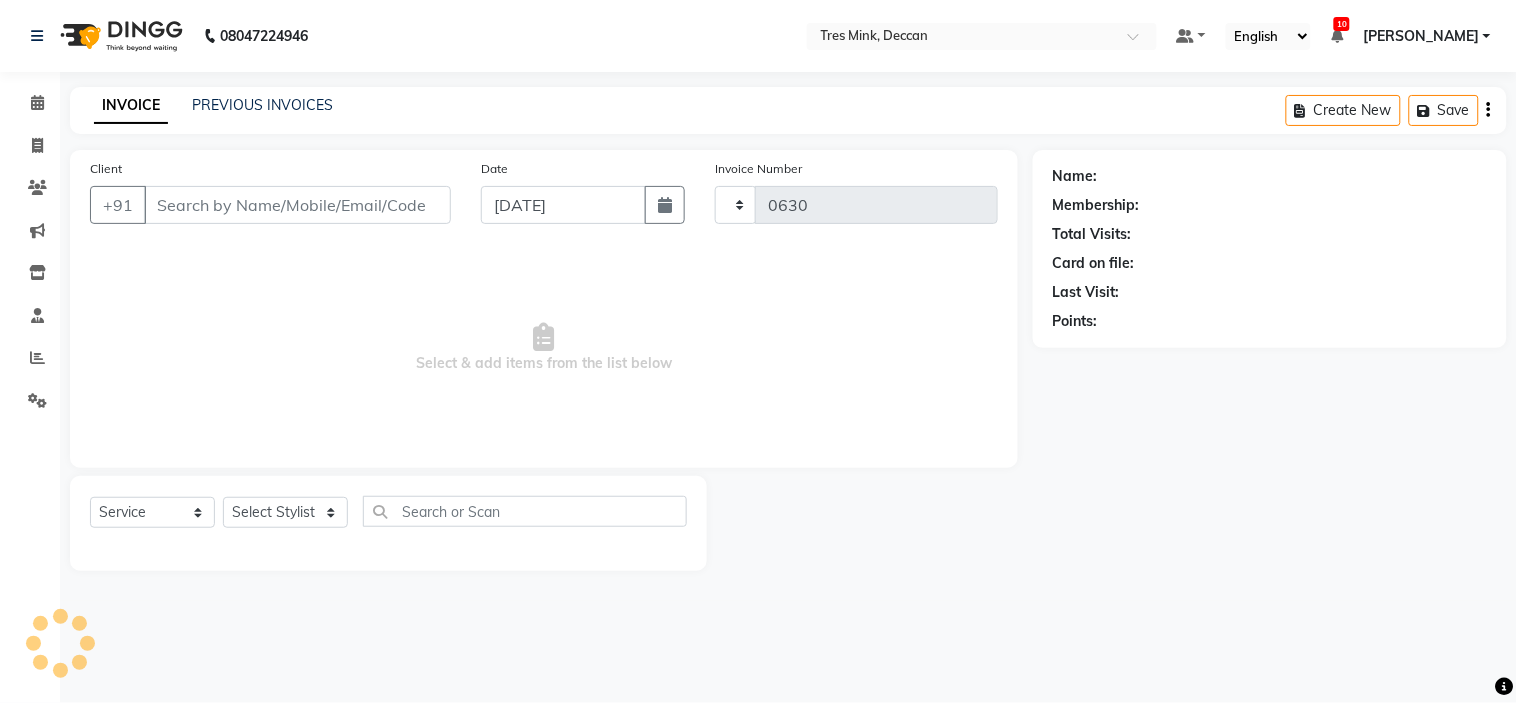 select on "8055" 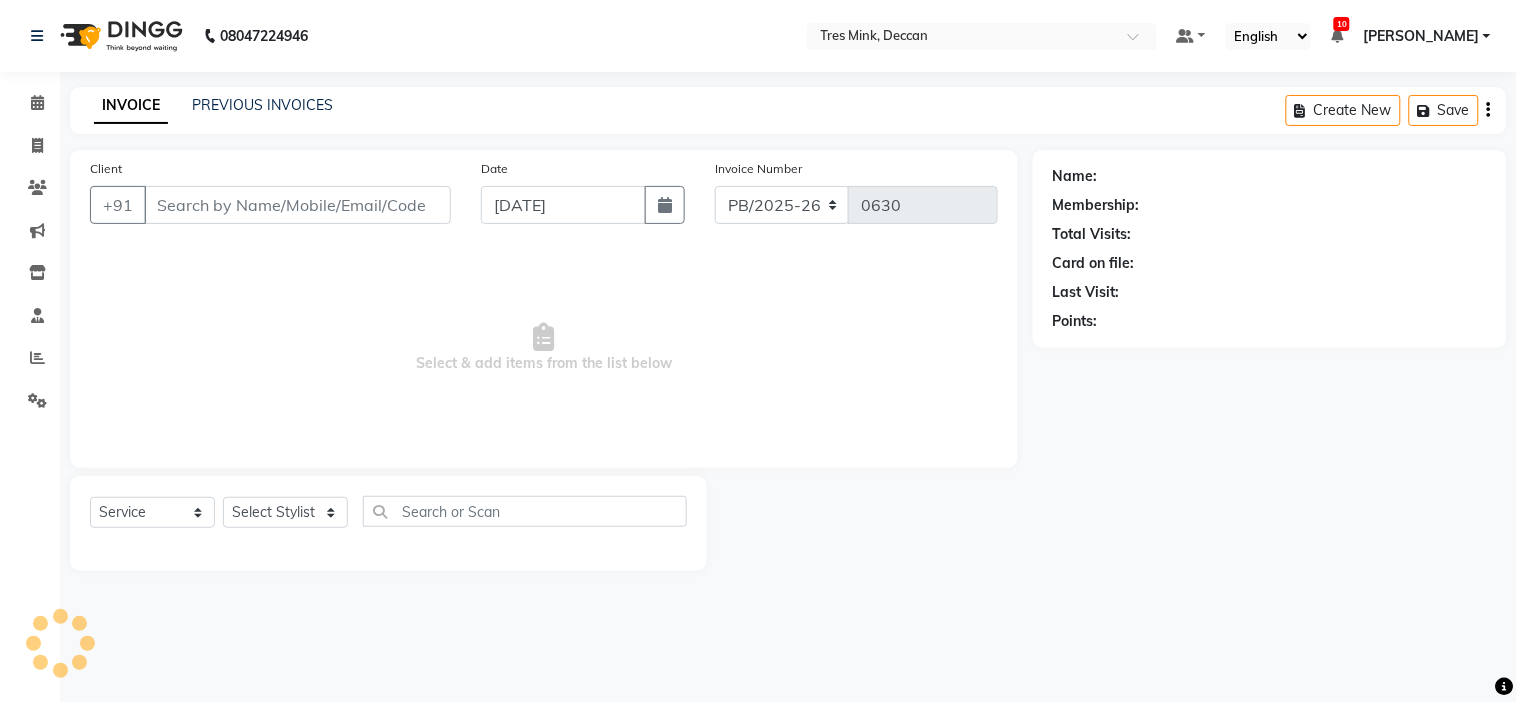 type on "9860555679" 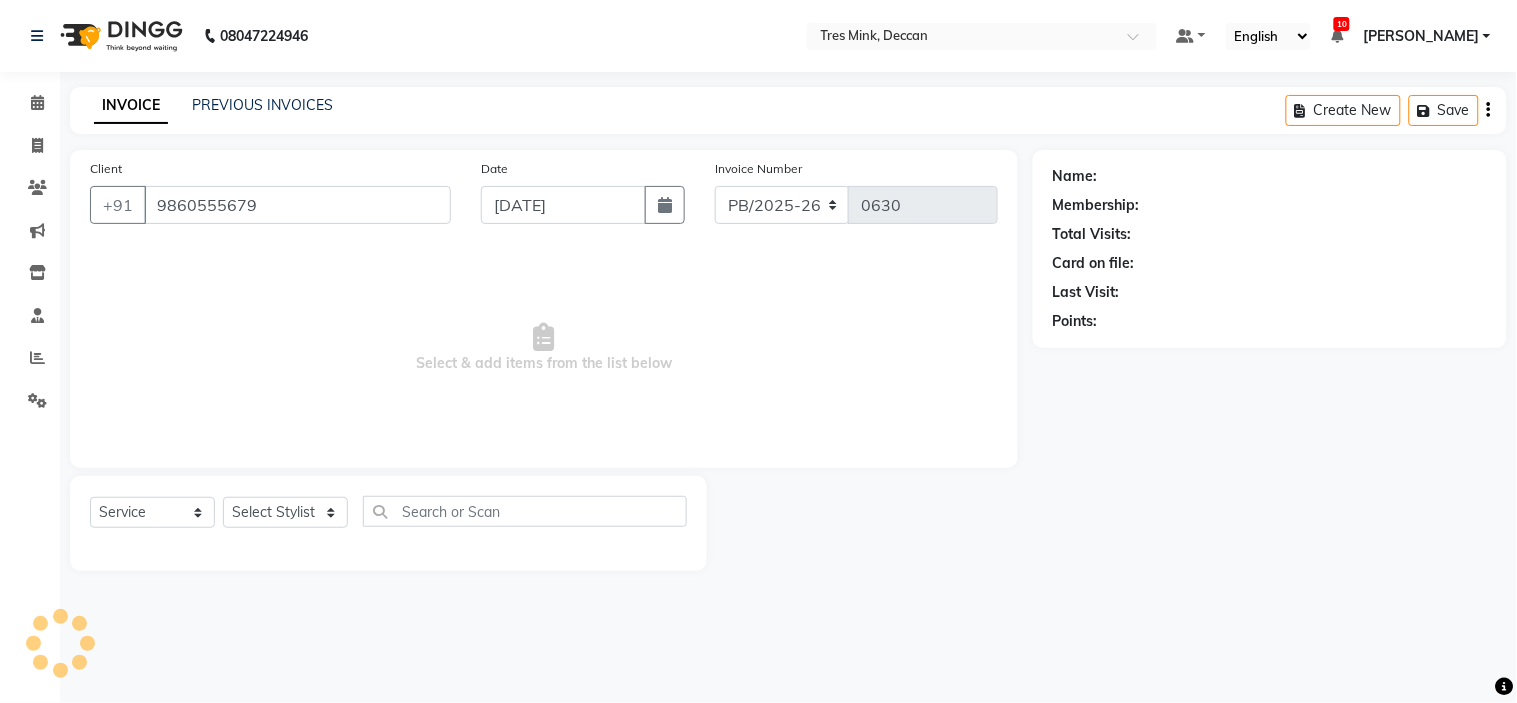select on "59502" 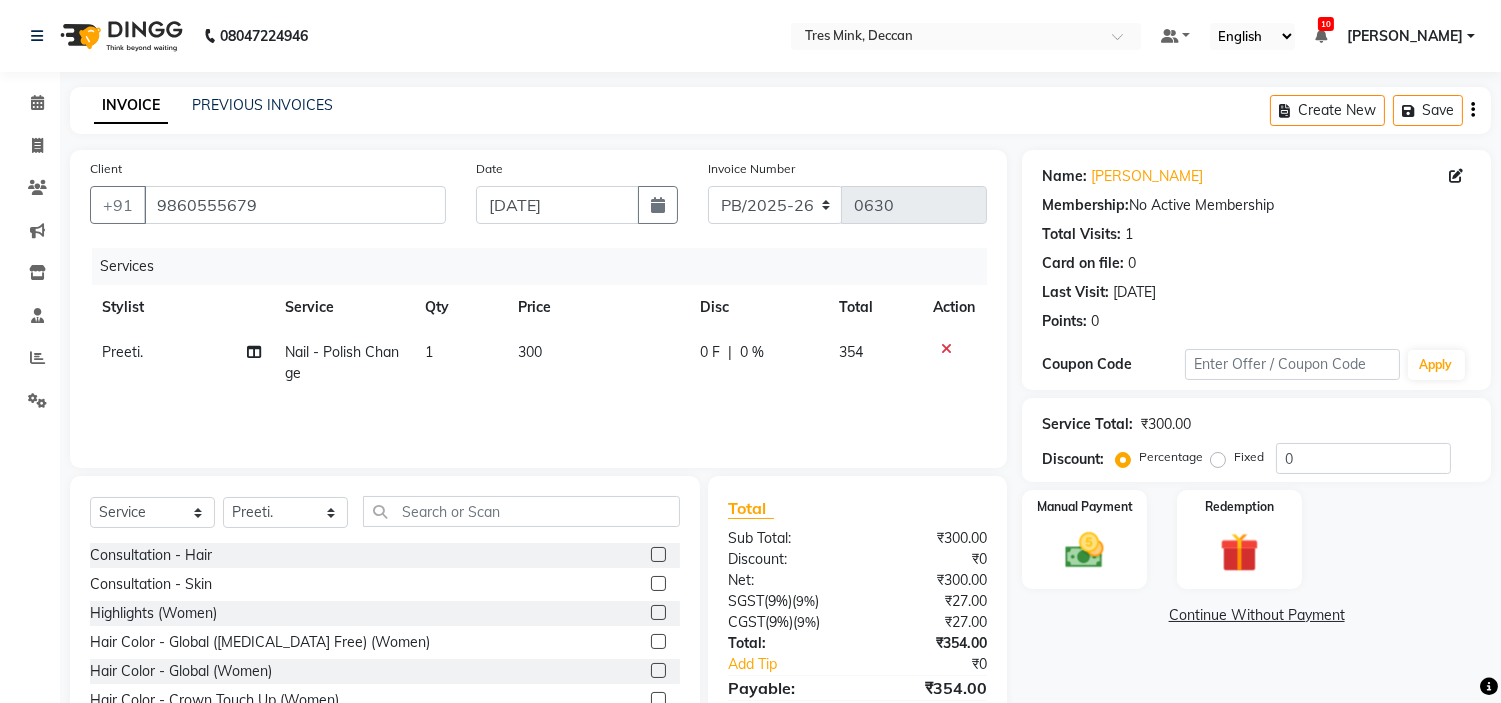 click on "300" 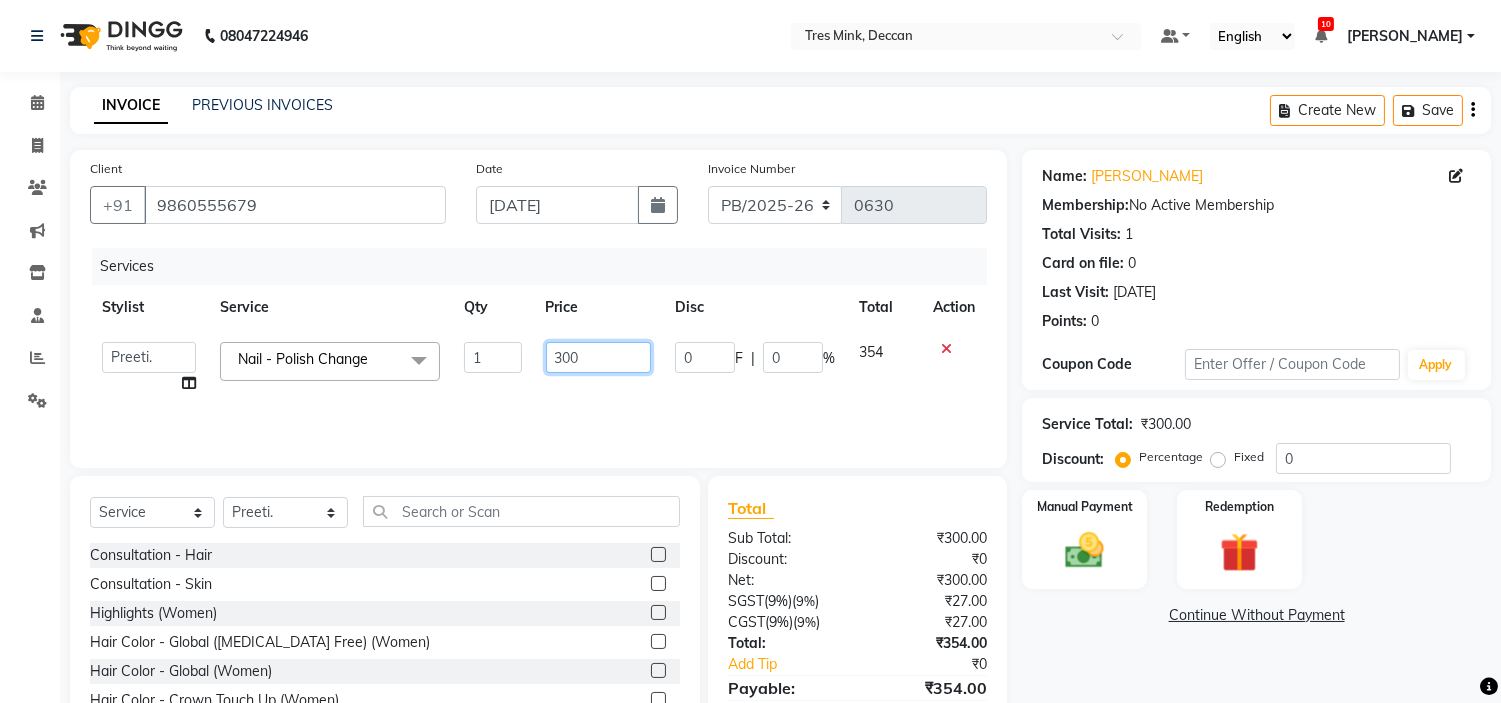 click on "300" 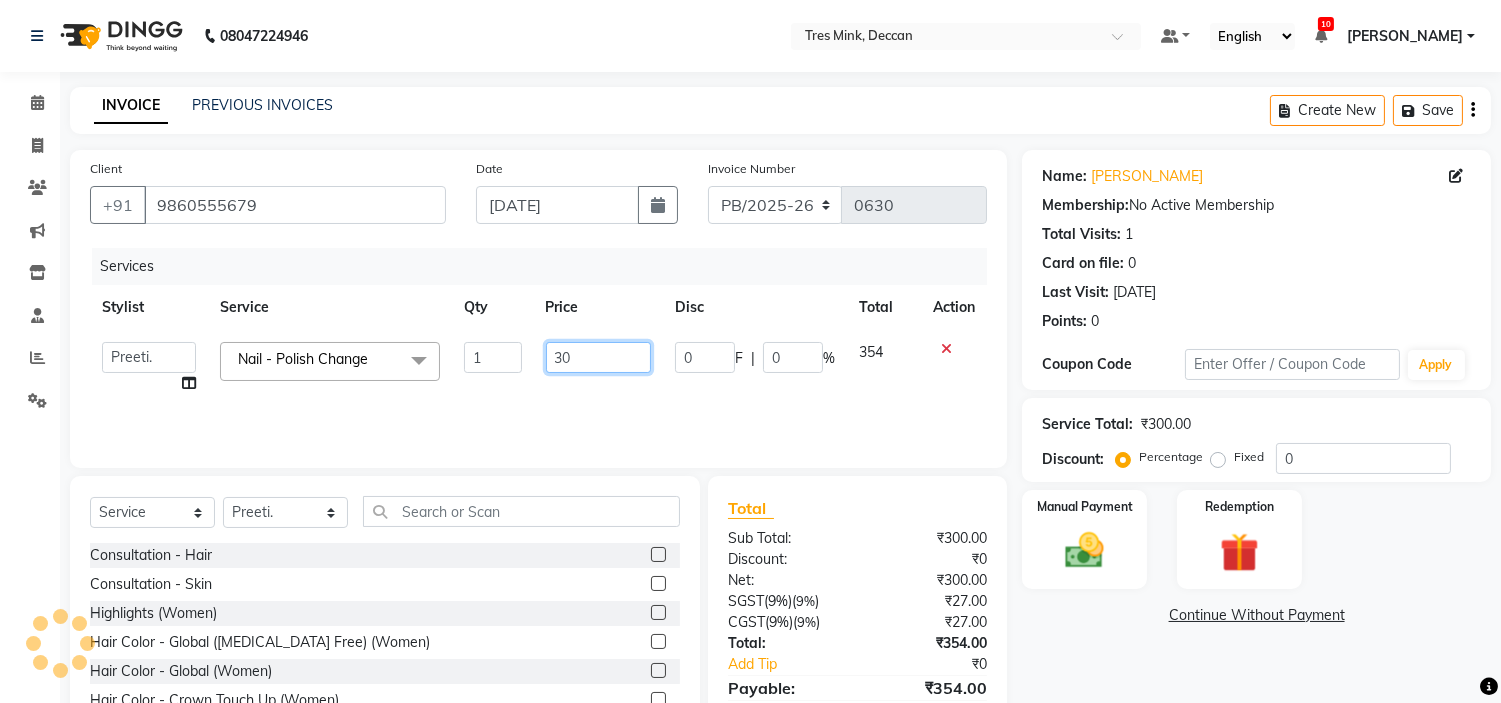 type on "3" 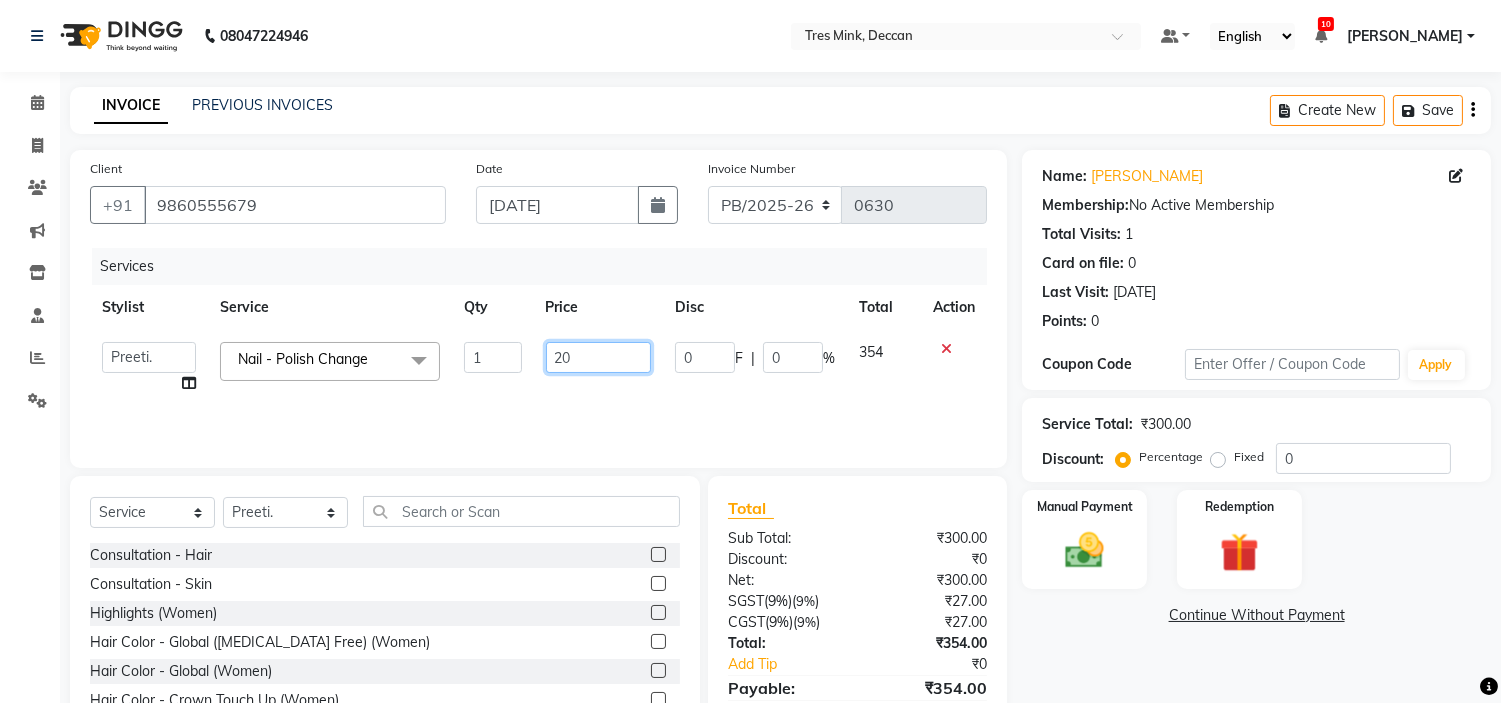 type on "2" 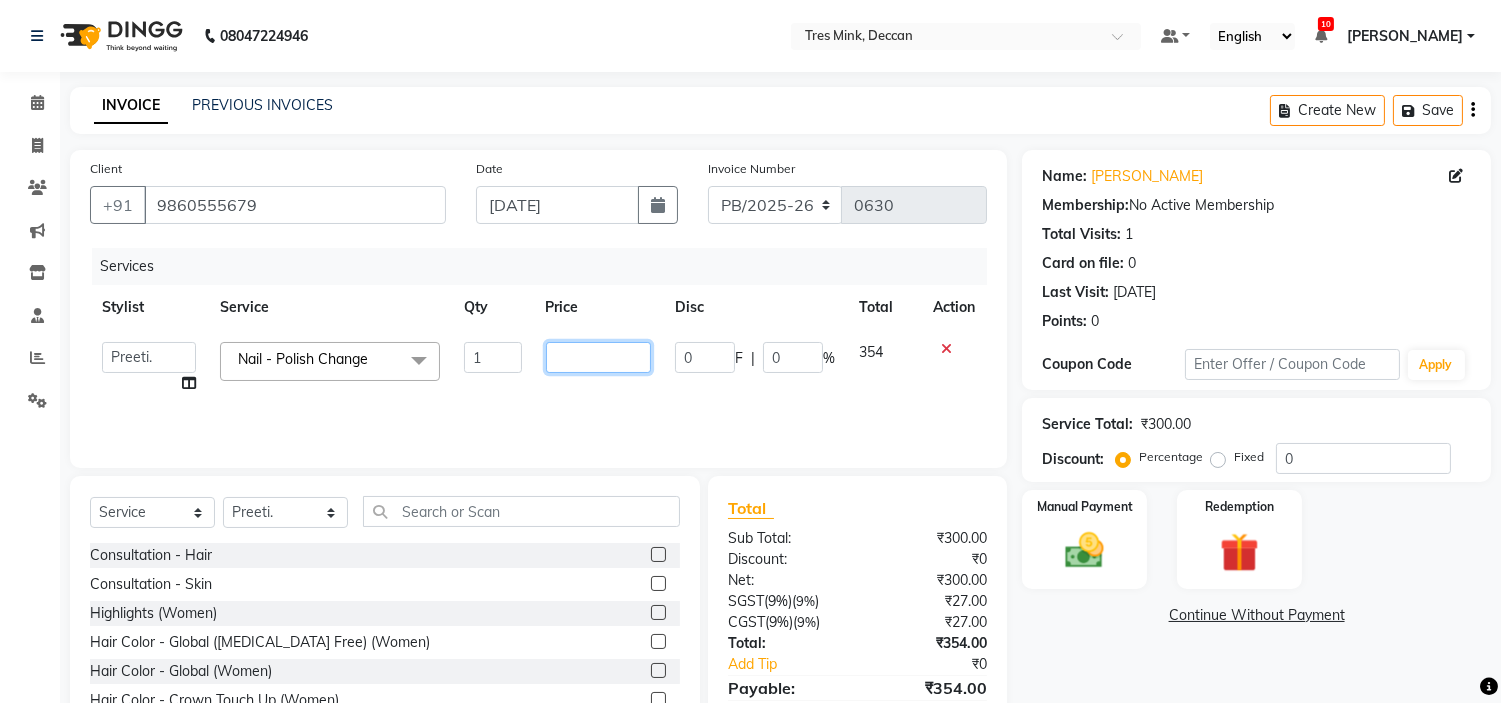 type on "1" 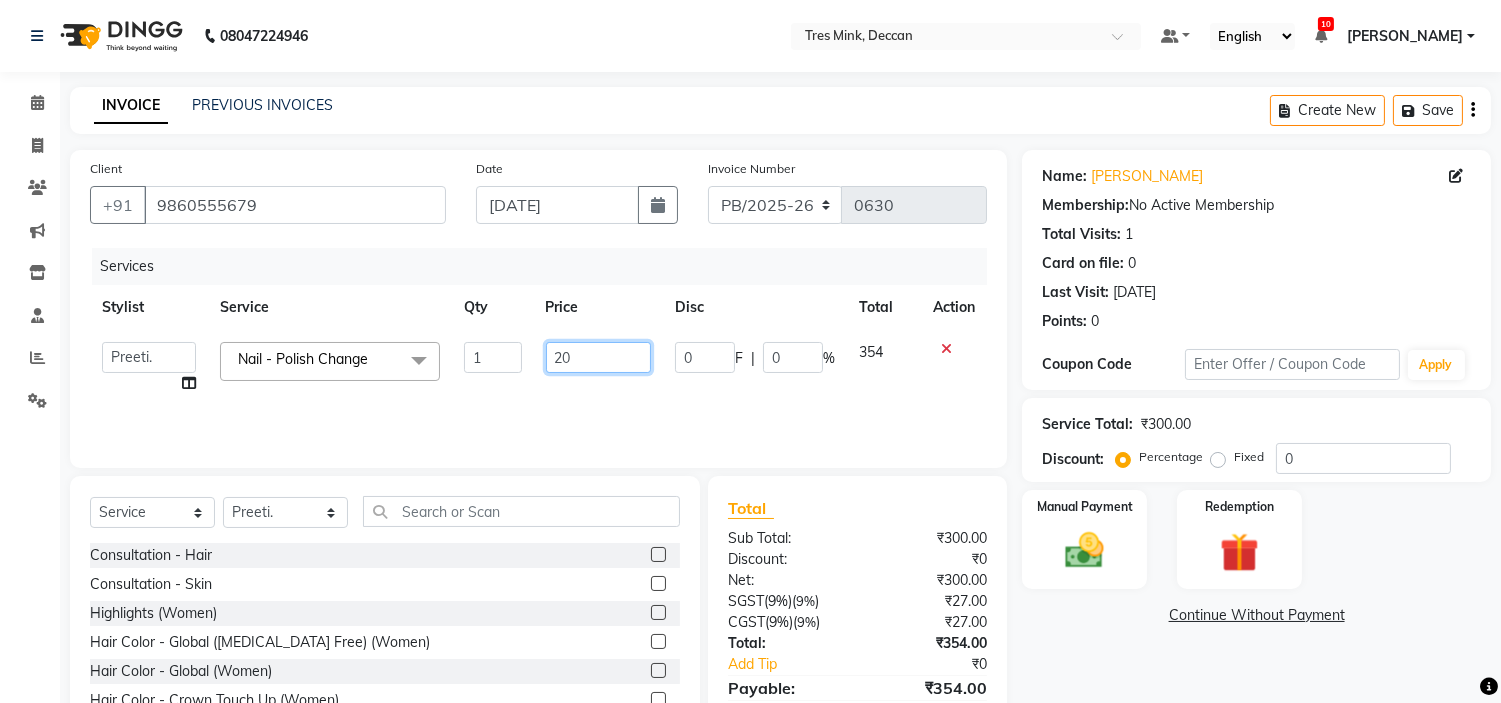 type on "2" 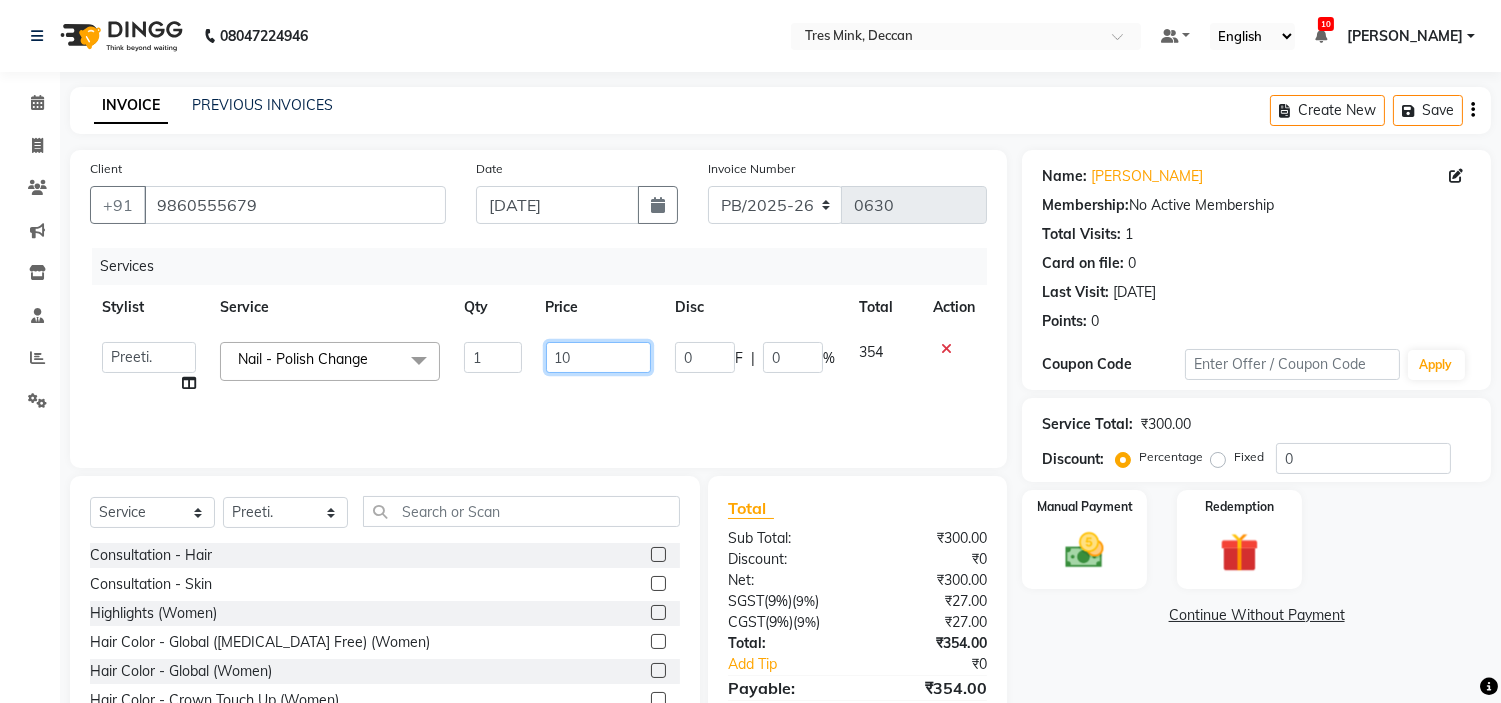 type on "100" 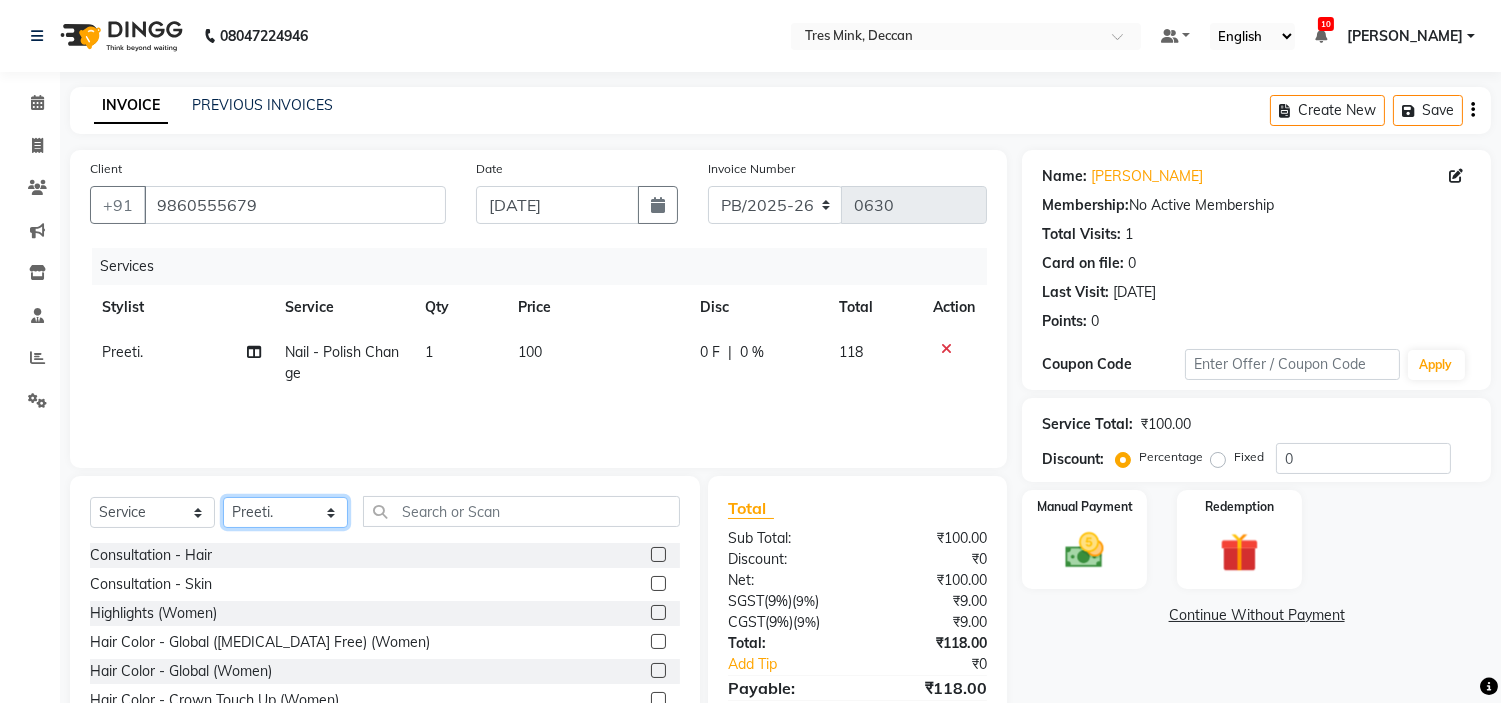 click on "Select Stylist Eva Ganesh. Gunjan. Karan Arya Krishna. Manager Manju. Philomina. Preeti. Revati Karandikar Shailesh Mistry Siddhant. Soham Ahire." 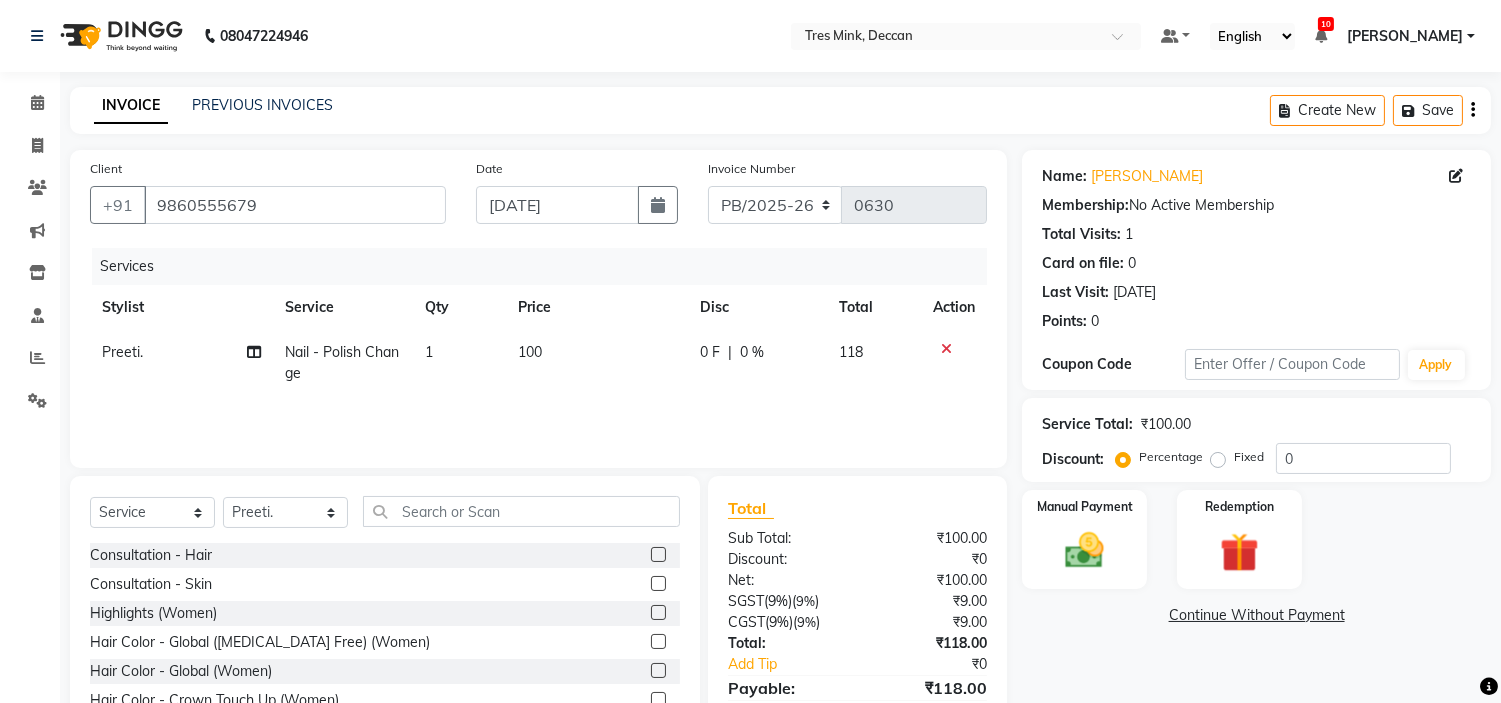 click on "100" 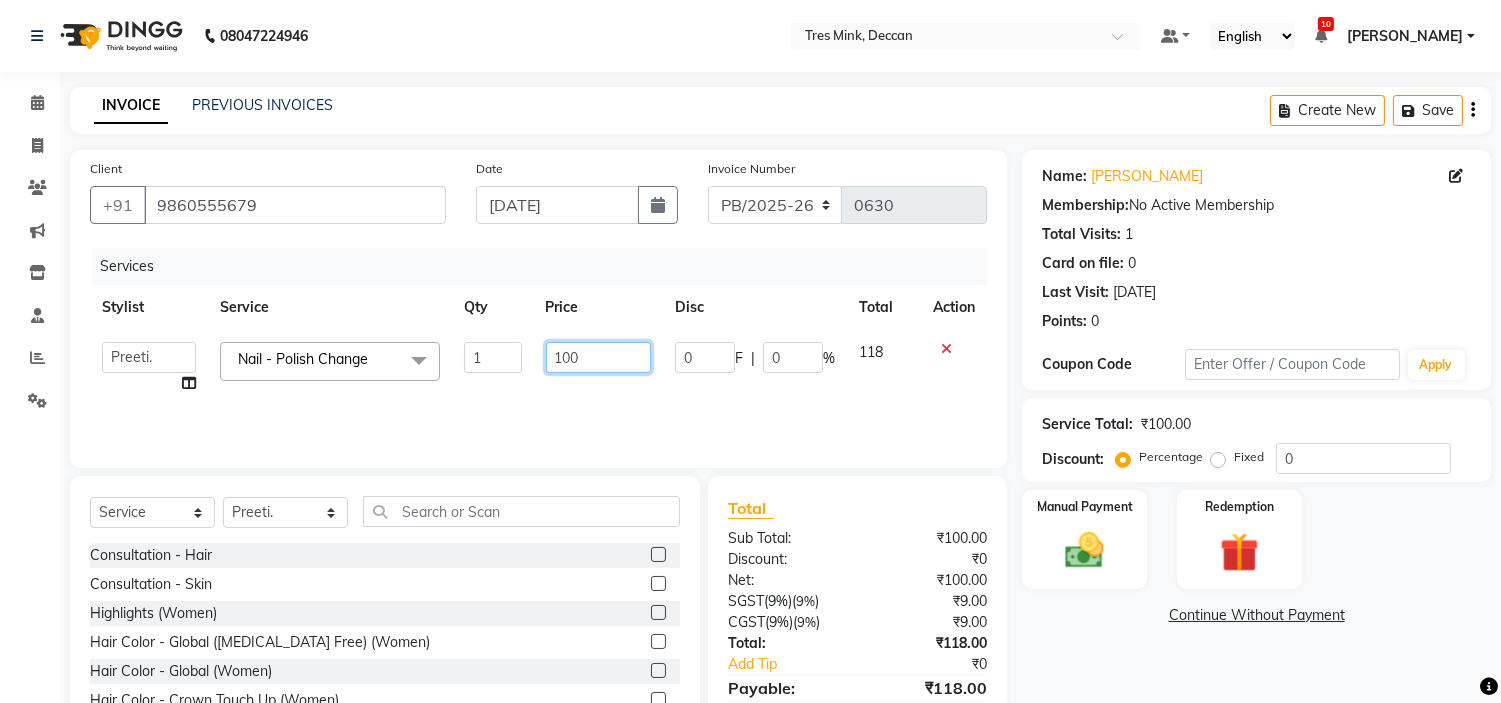 click on "100" 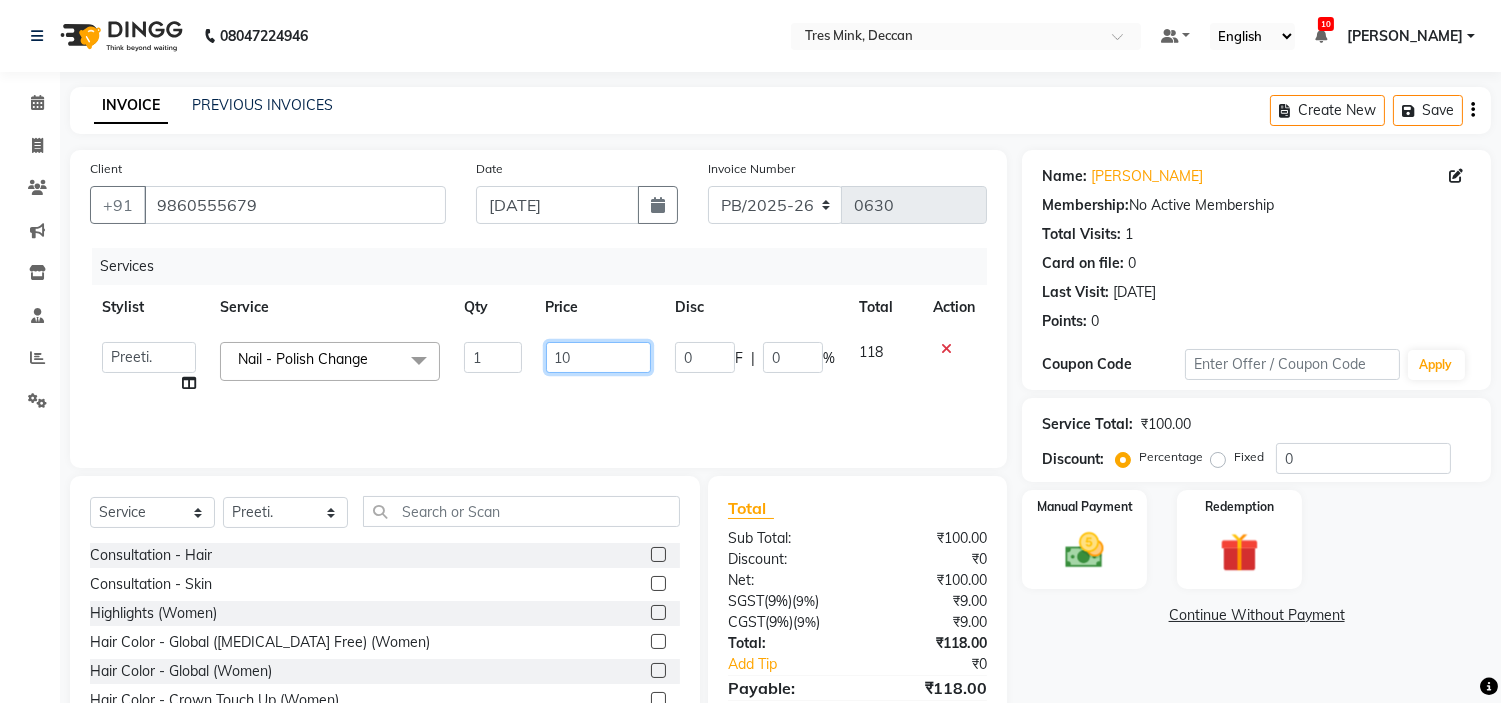 type on "1" 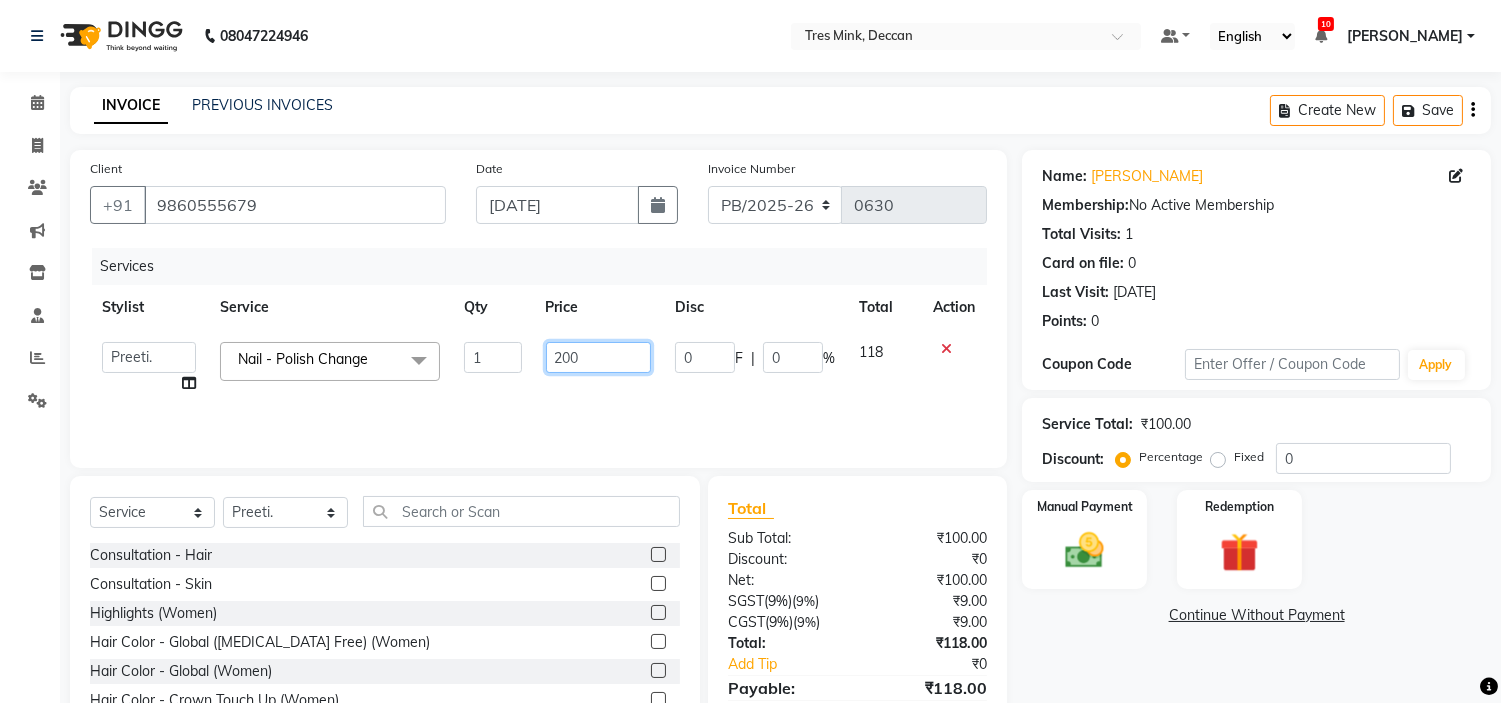 click on "200" 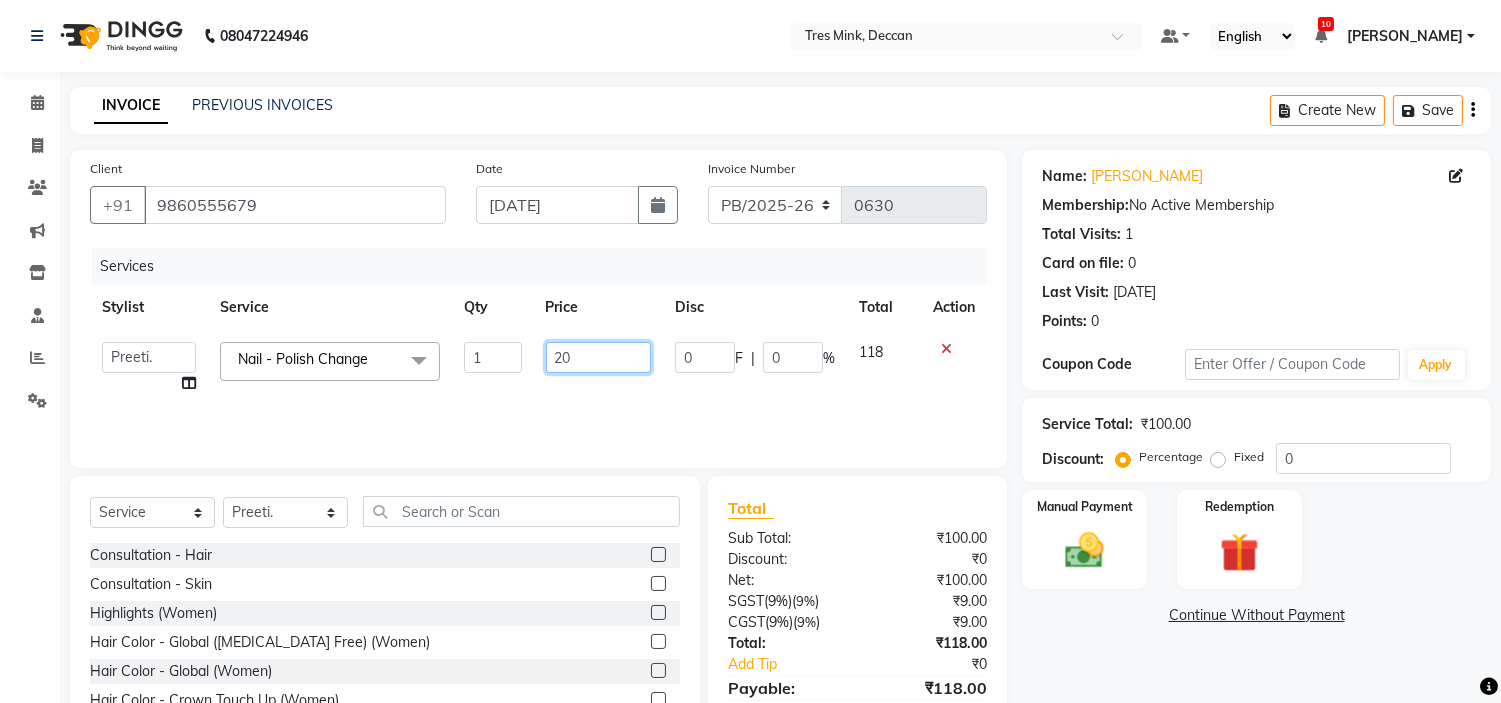 type on "2" 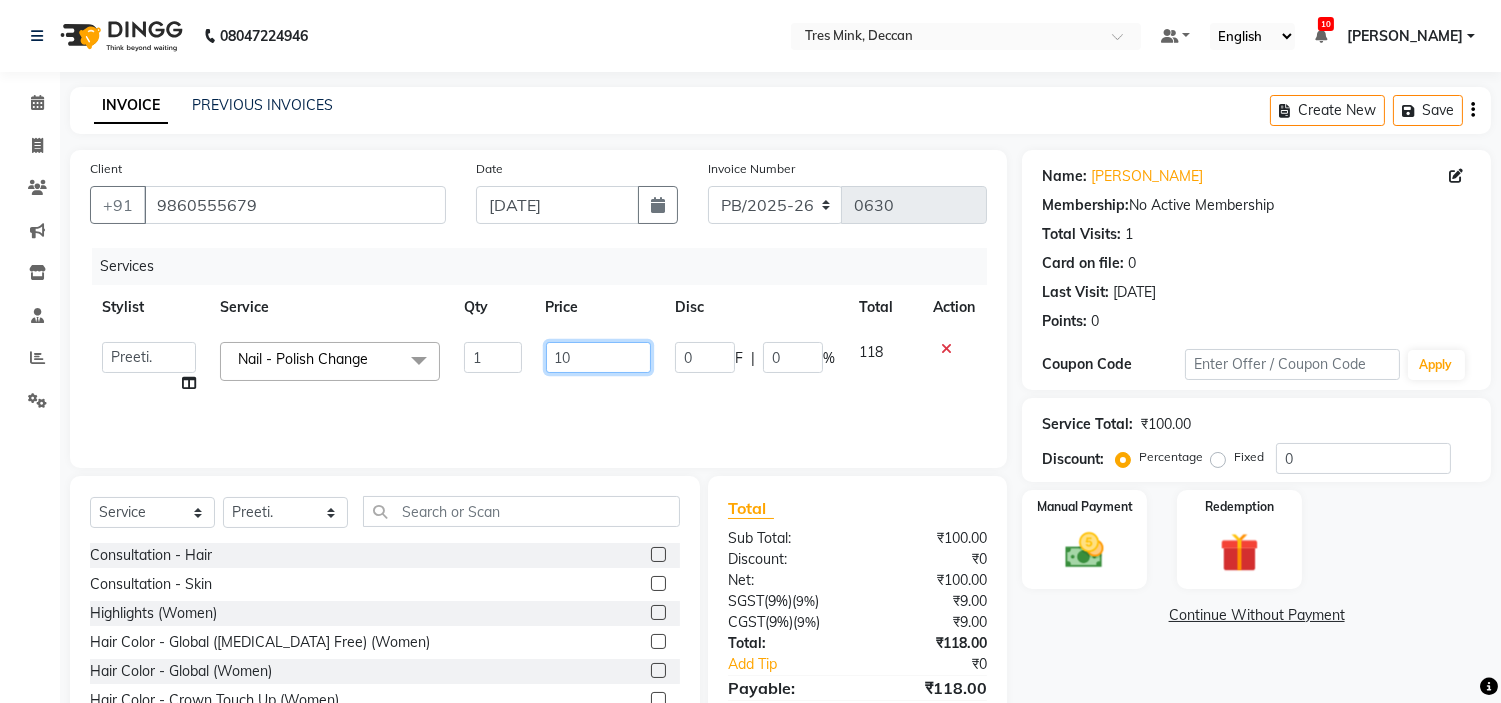 type on "100" 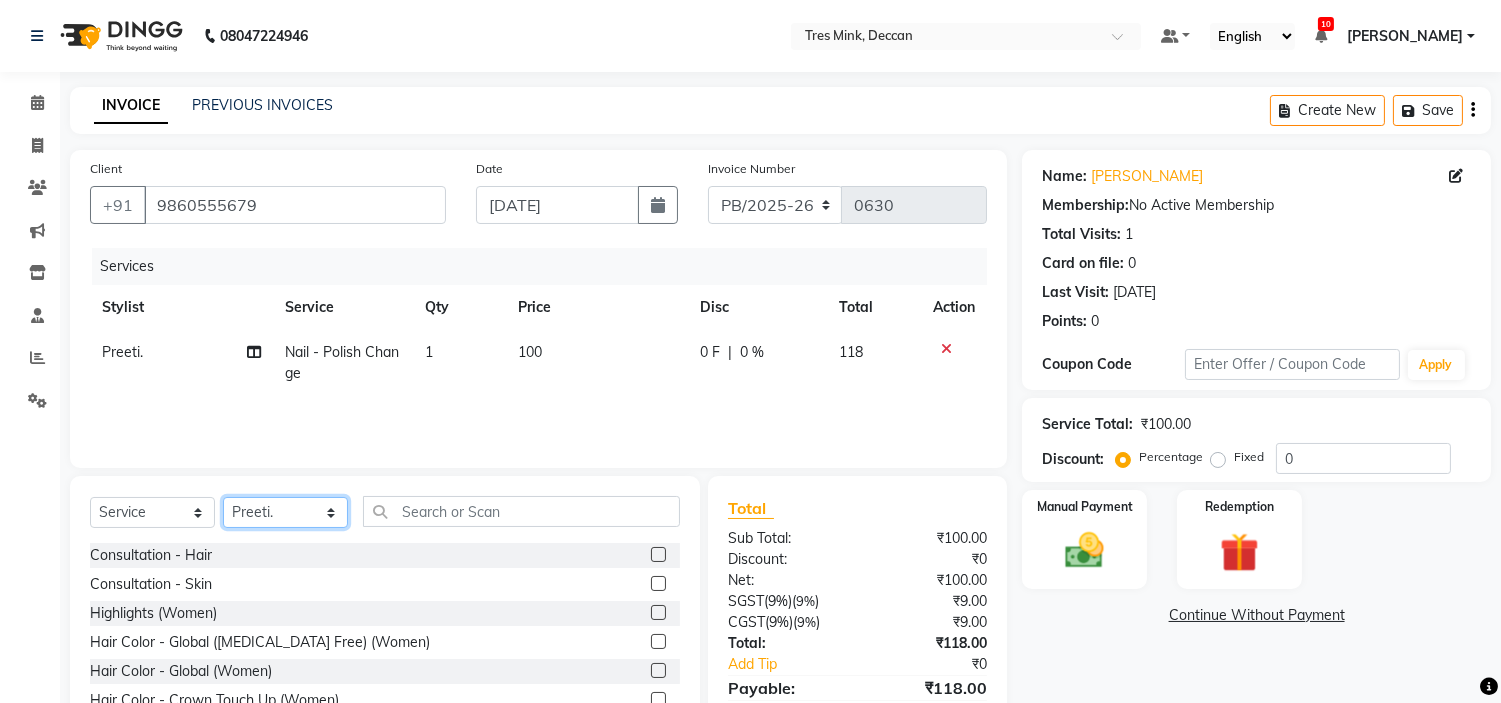 click on "Select Stylist Eva Ganesh. Gunjan. Karan Arya Krishna. Manager Manju. Philomina. Preeti. Revati Karandikar Shailesh Mistry Siddhant. Soham Ahire." 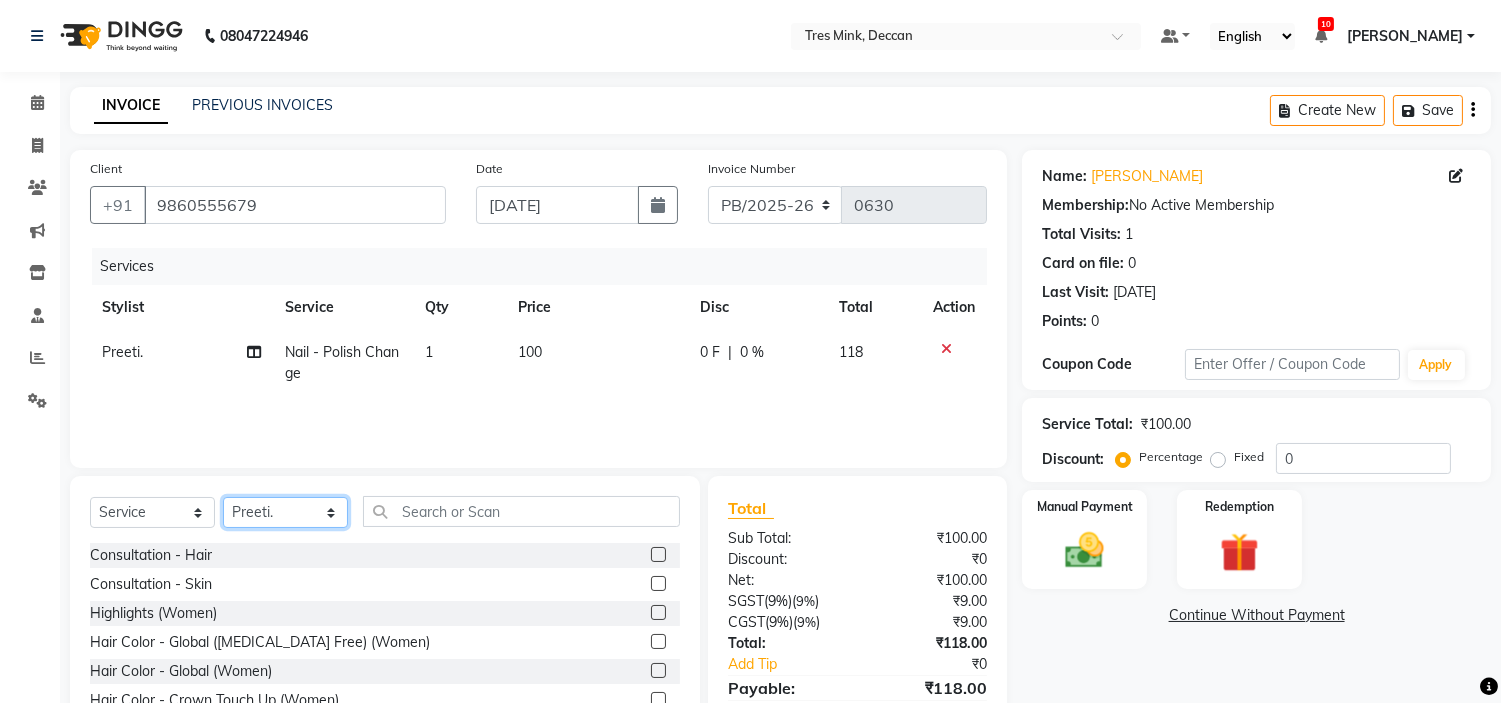 select on "61556" 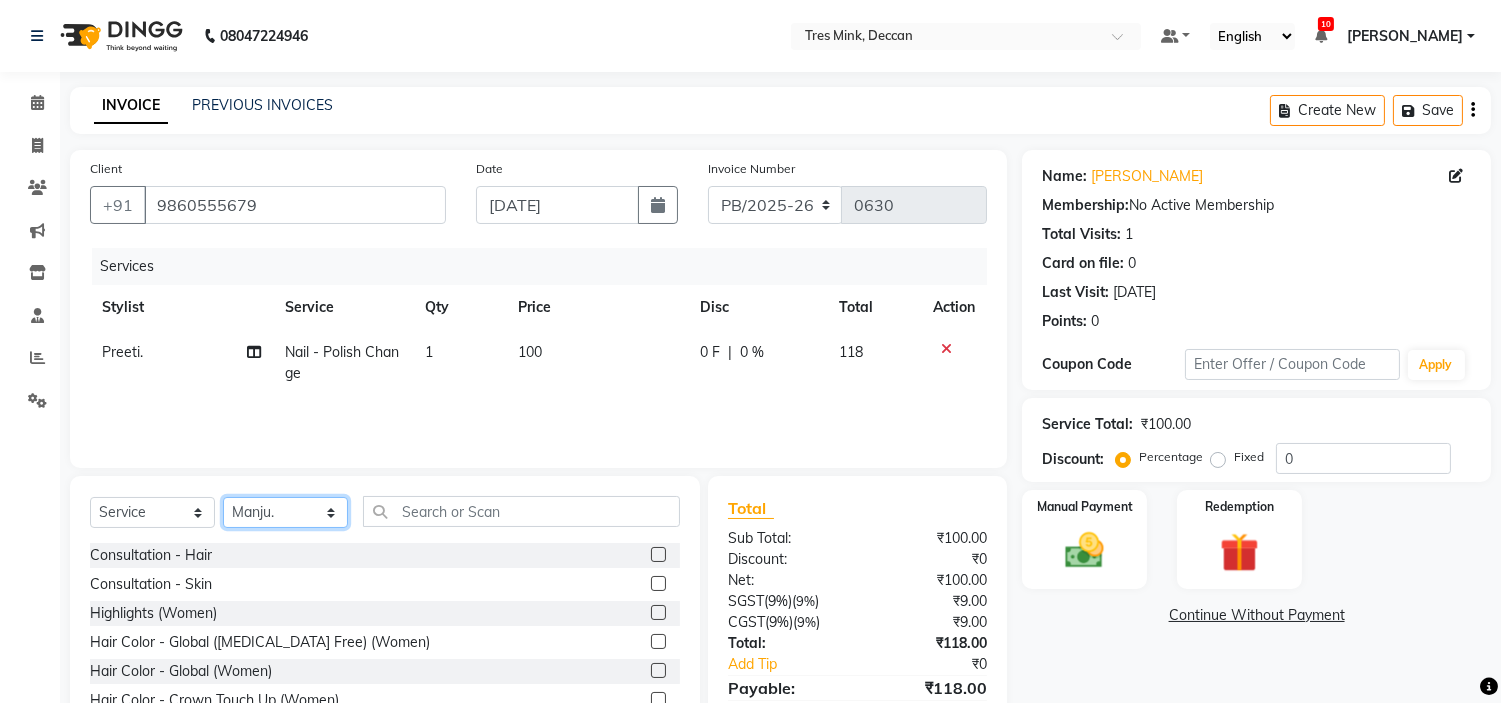 click on "Select Stylist Eva Ganesh. Gunjan. Karan Arya Krishna. Manager Manju. Philomina. Preeti. Revati Karandikar Shailesh Mistry Siddhant. Soham Ahire." 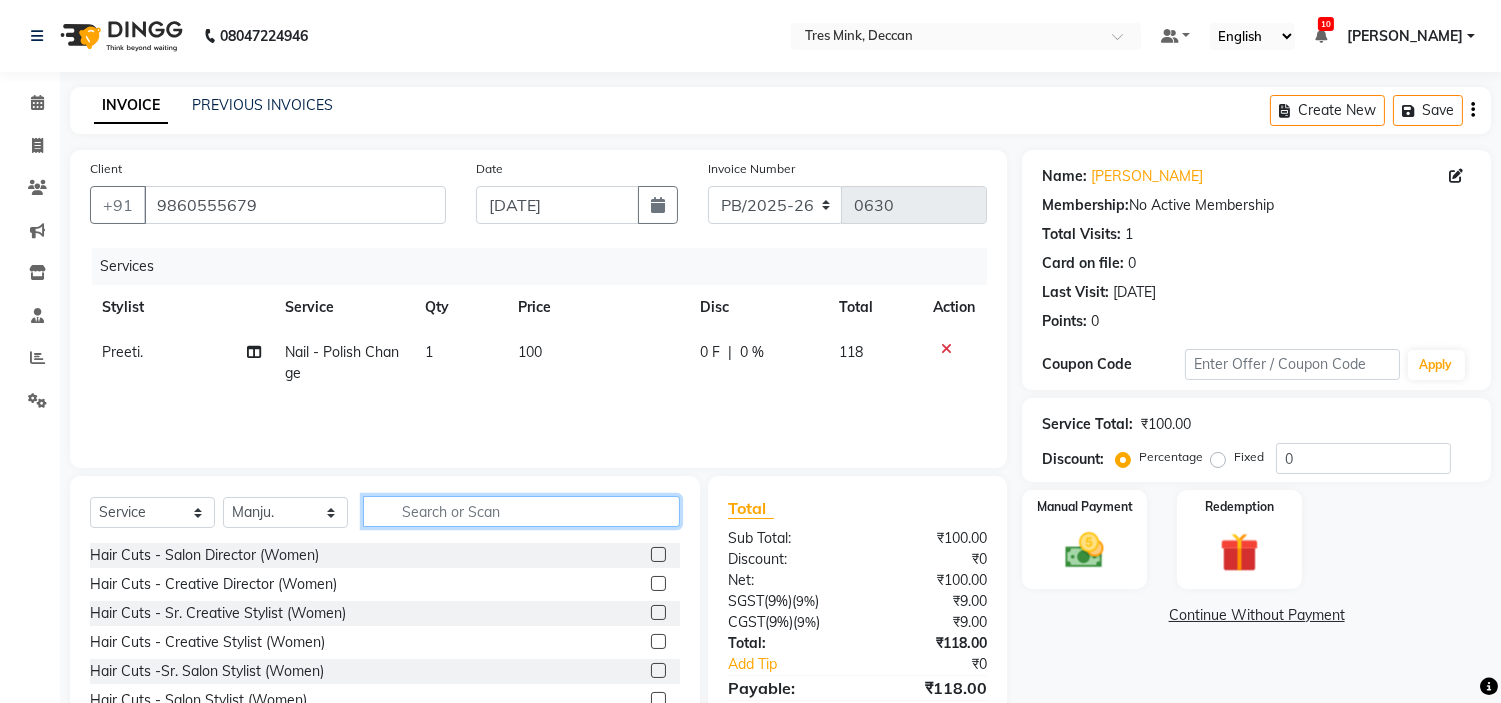 click 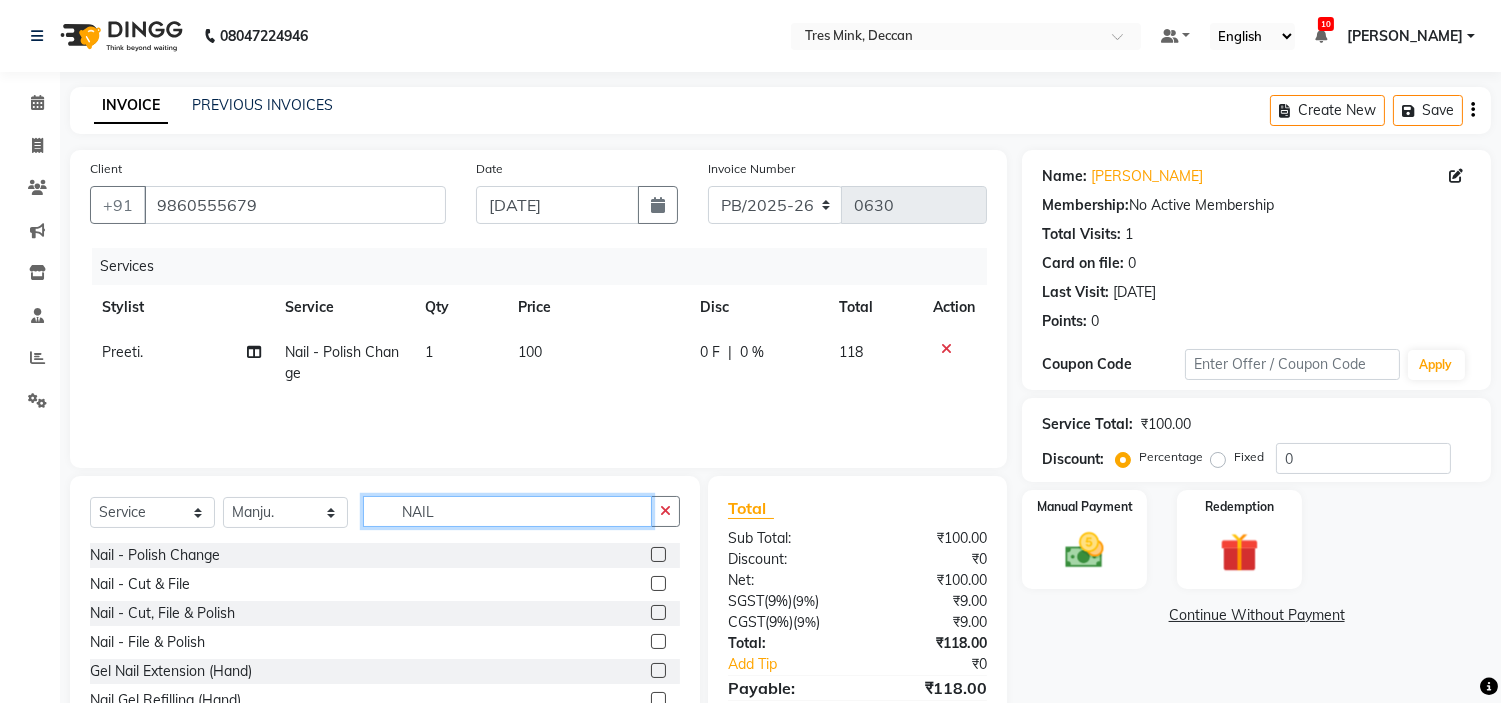 type on "NAIL" 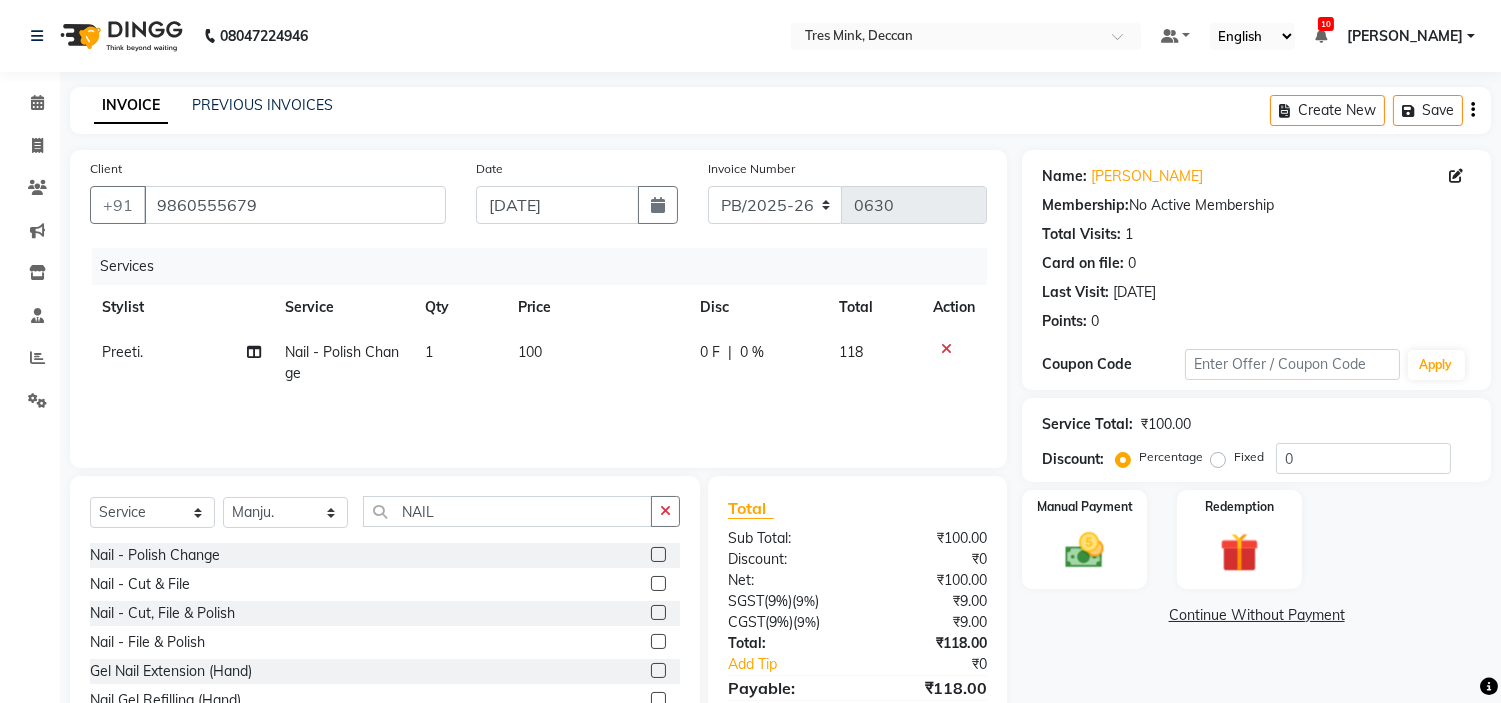 click 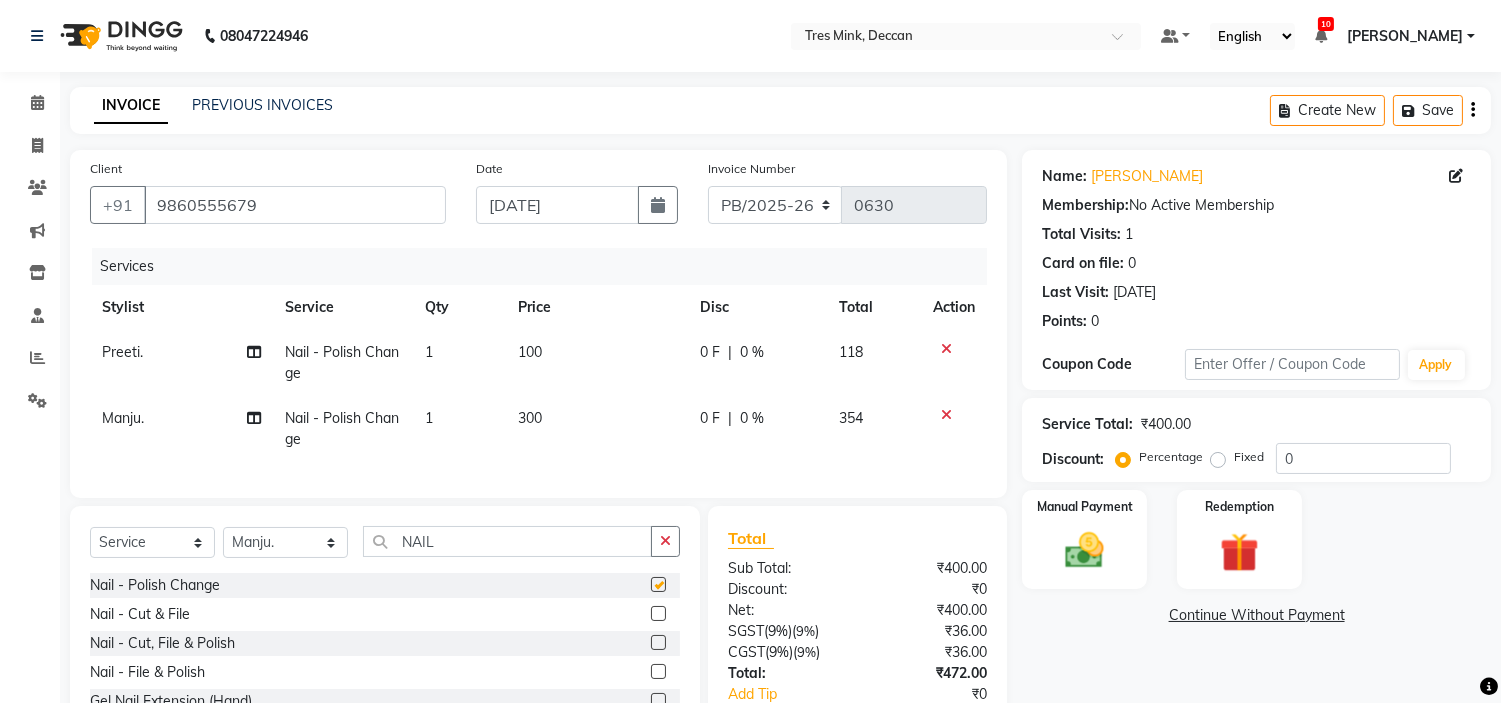 checkbox on "false" 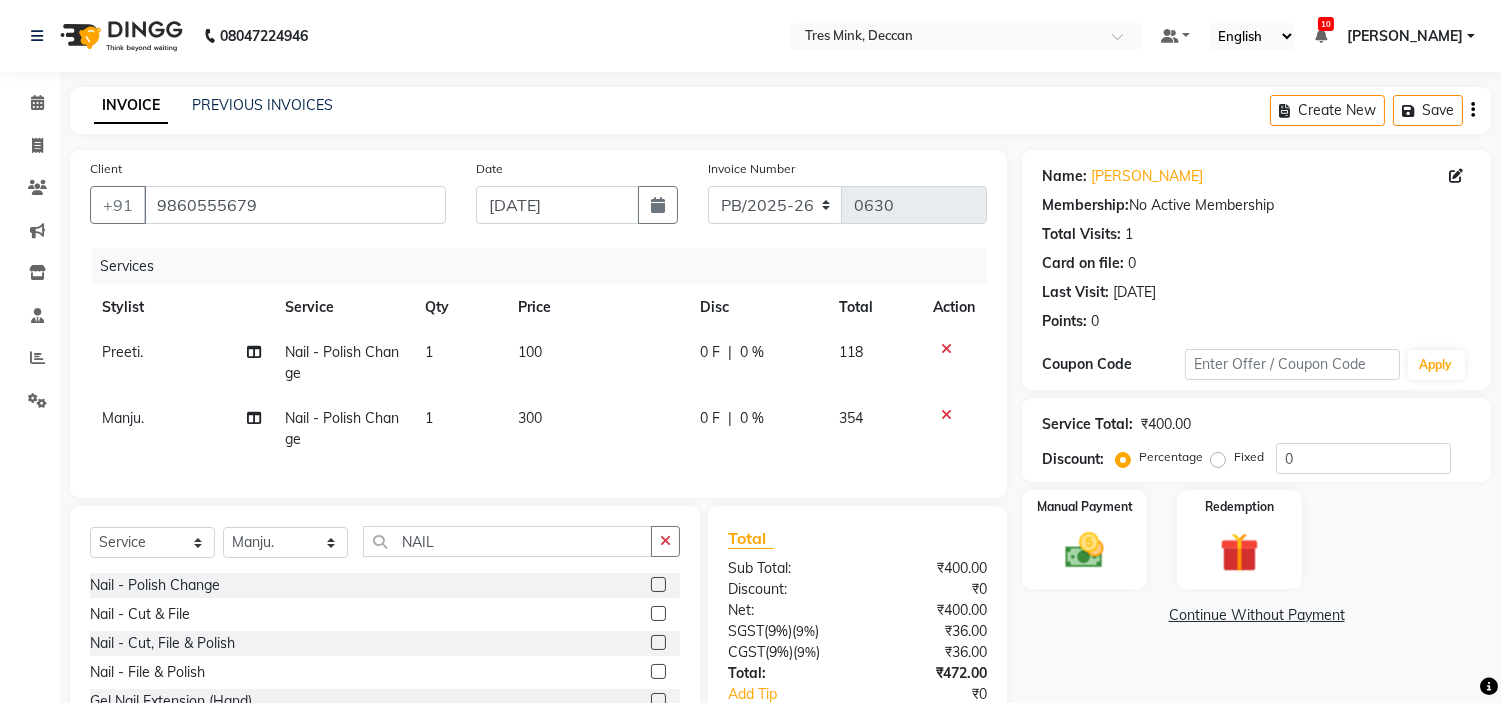 click on "300" 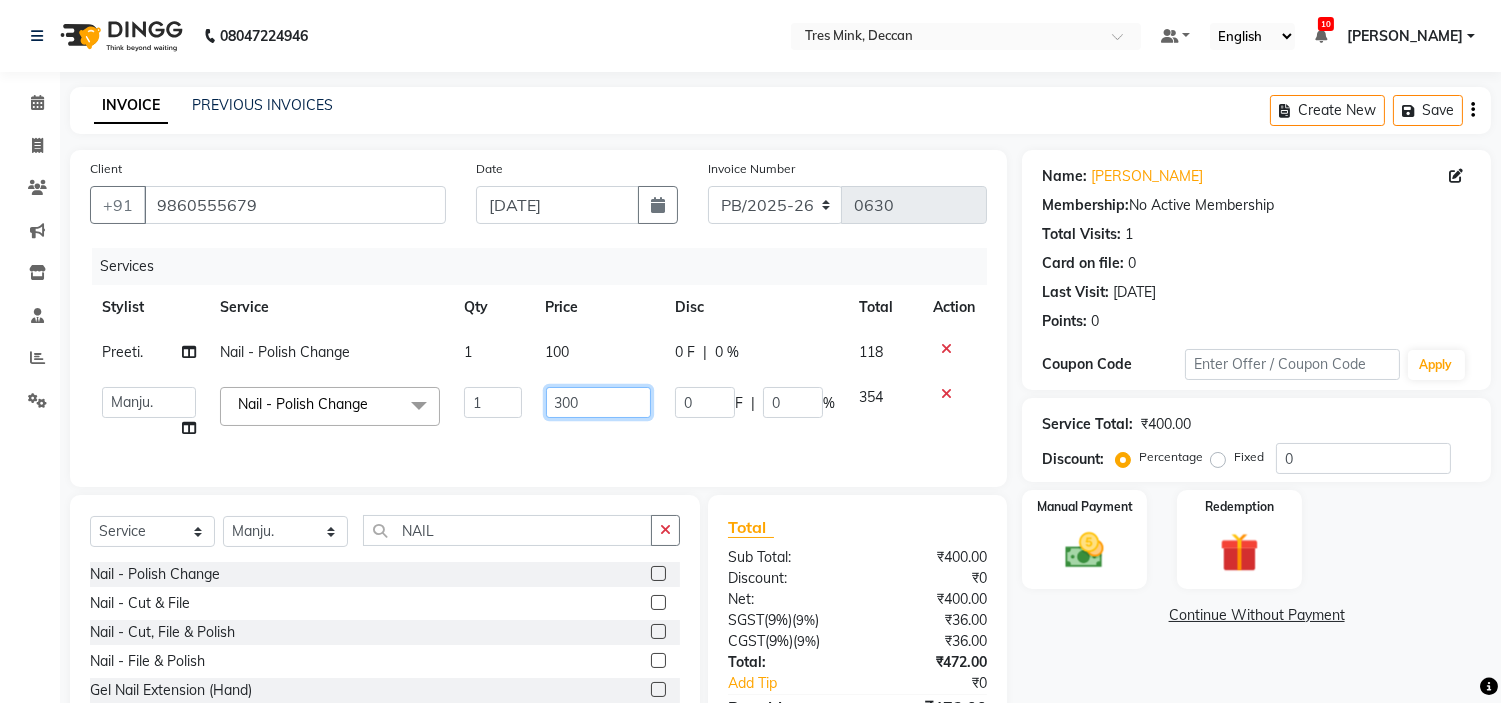 click on "300" 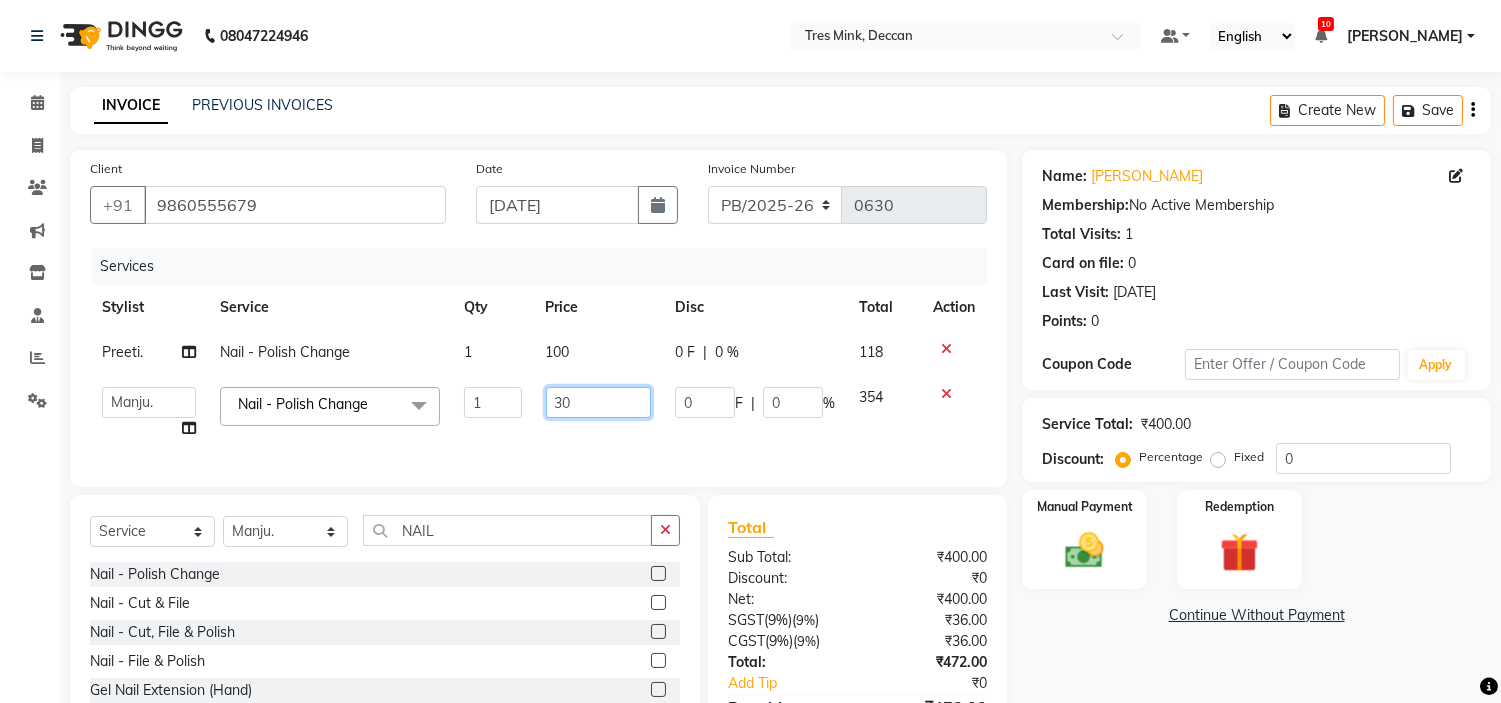 type on "3" 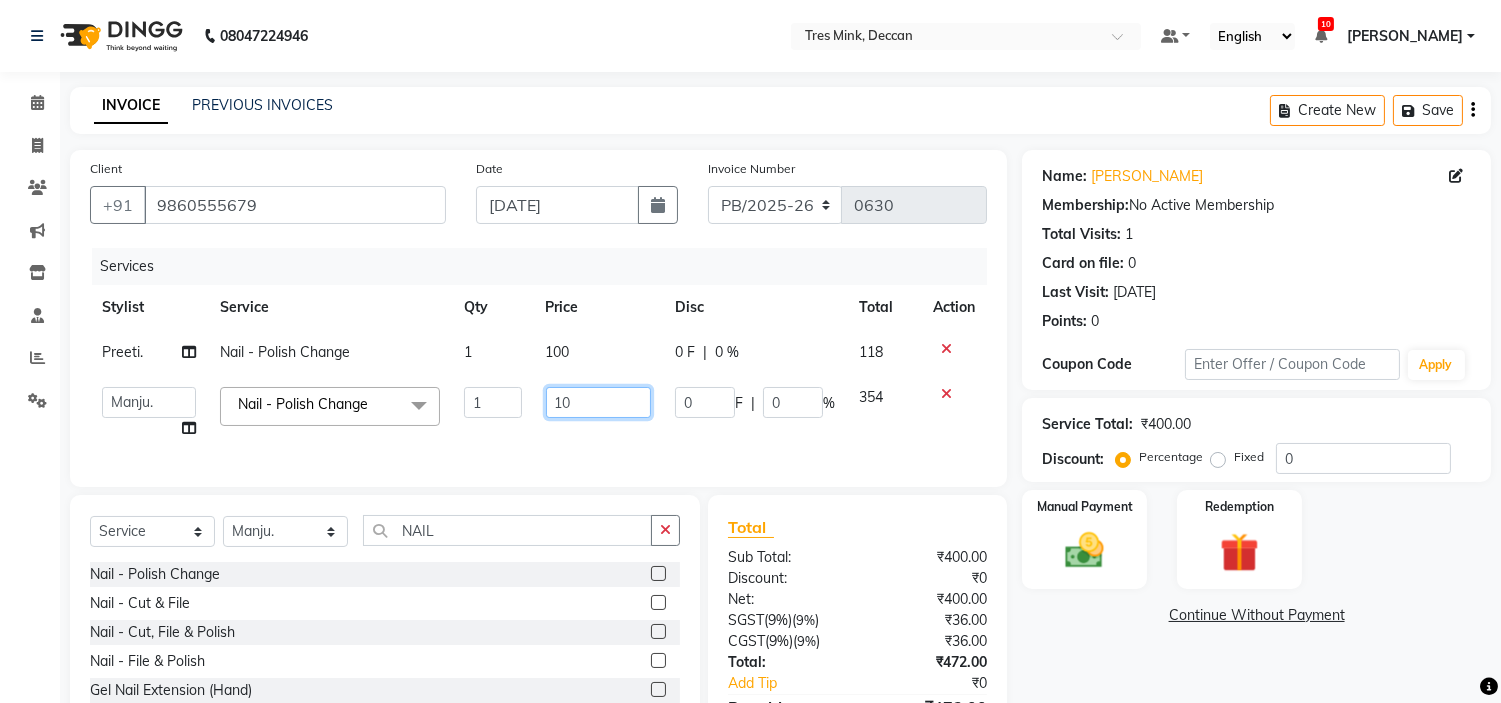 type on "100" 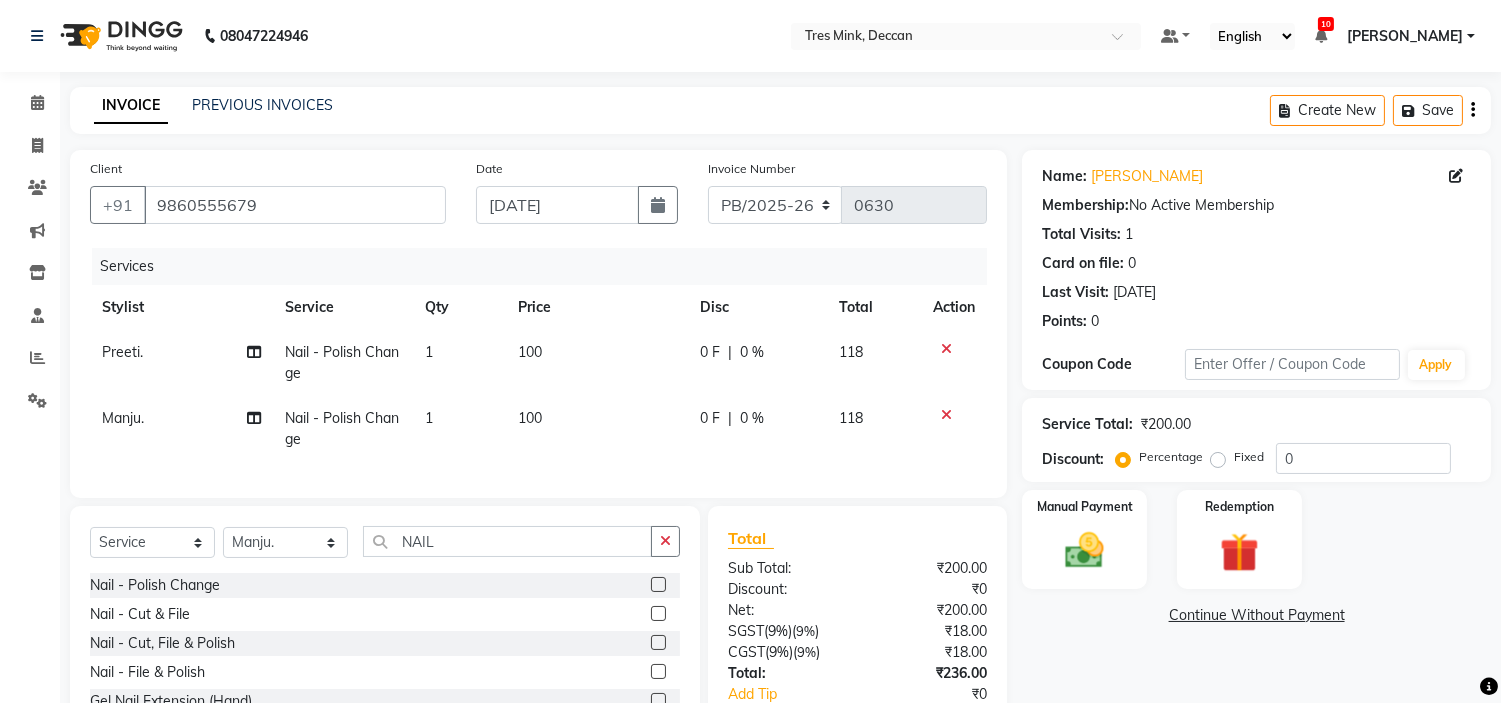 click on "0 F | 0 %" 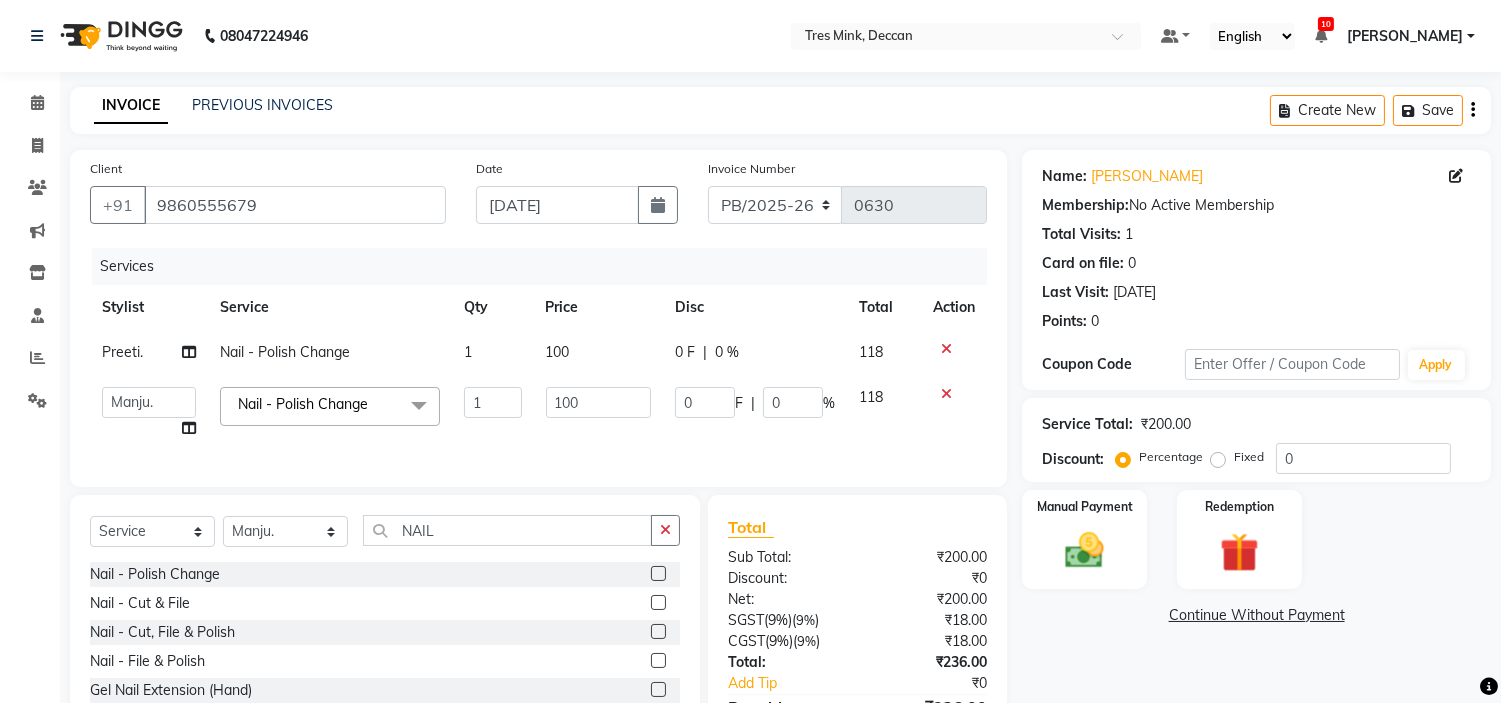 click on "Name: Kamini Taware Membership:  No Active Membership  Total Visits:  1 Card on file:  0 Last Visit:   24-12-2024 Points:   0  Coupon Code Apply Service Total:  ₹200.00  Discount:  Percentage   Fixed  0 Manual Payment Redemption  Continue Without Payment" 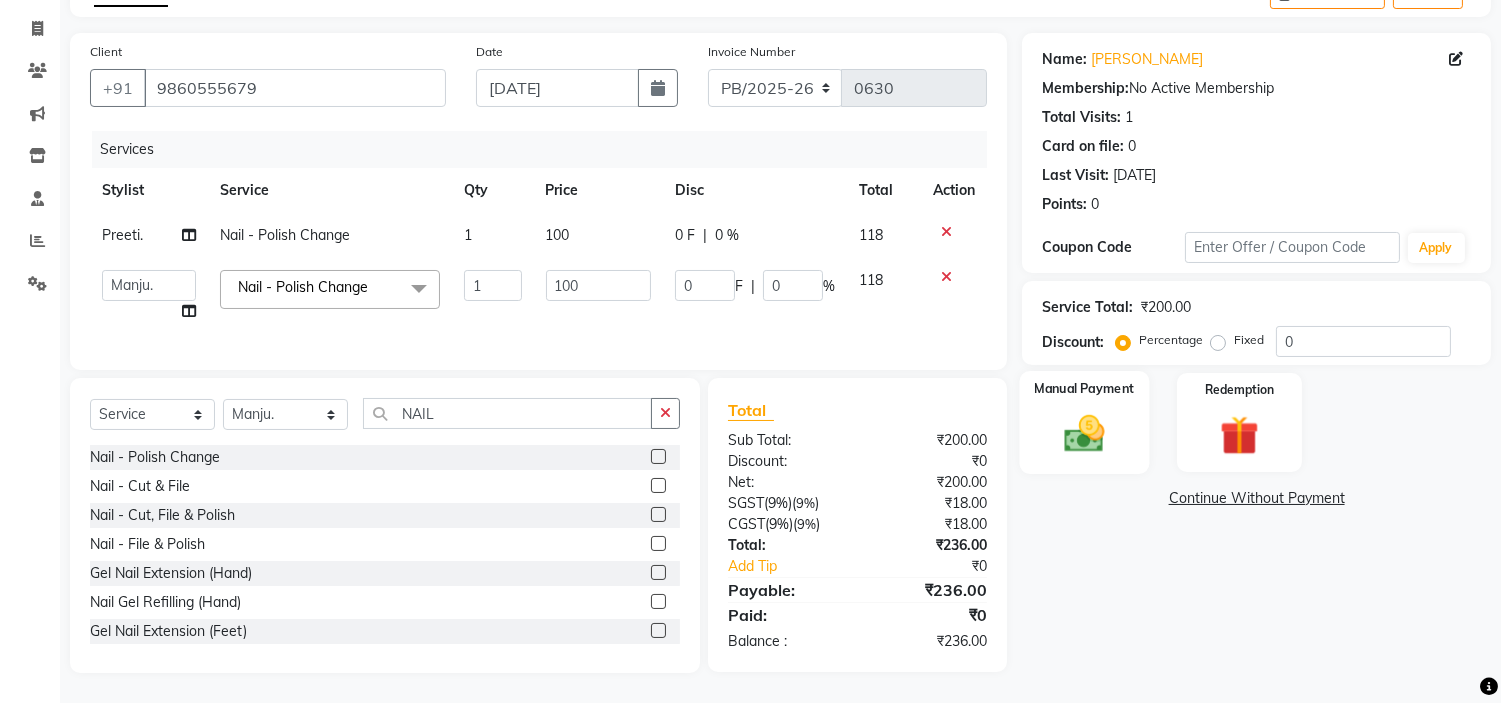 click 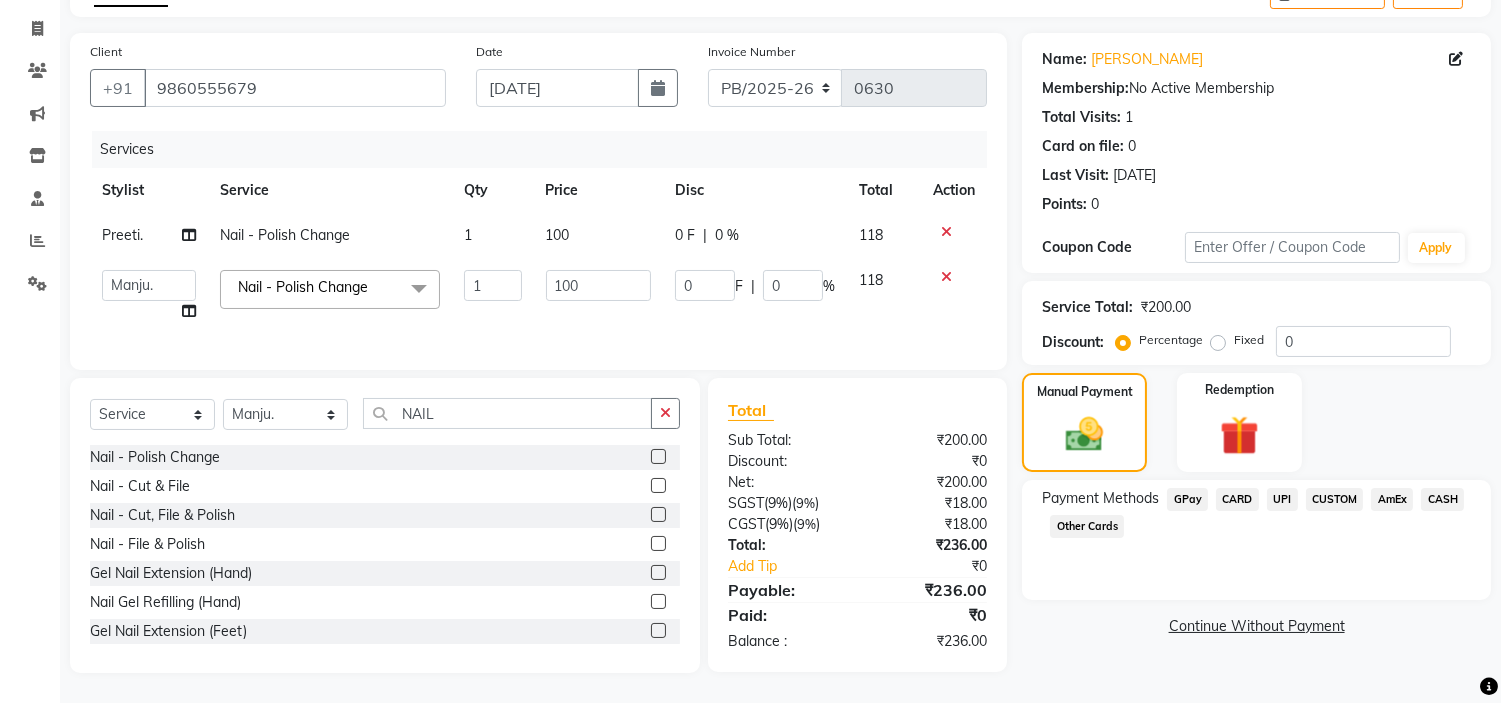 click on "CUSTOM" 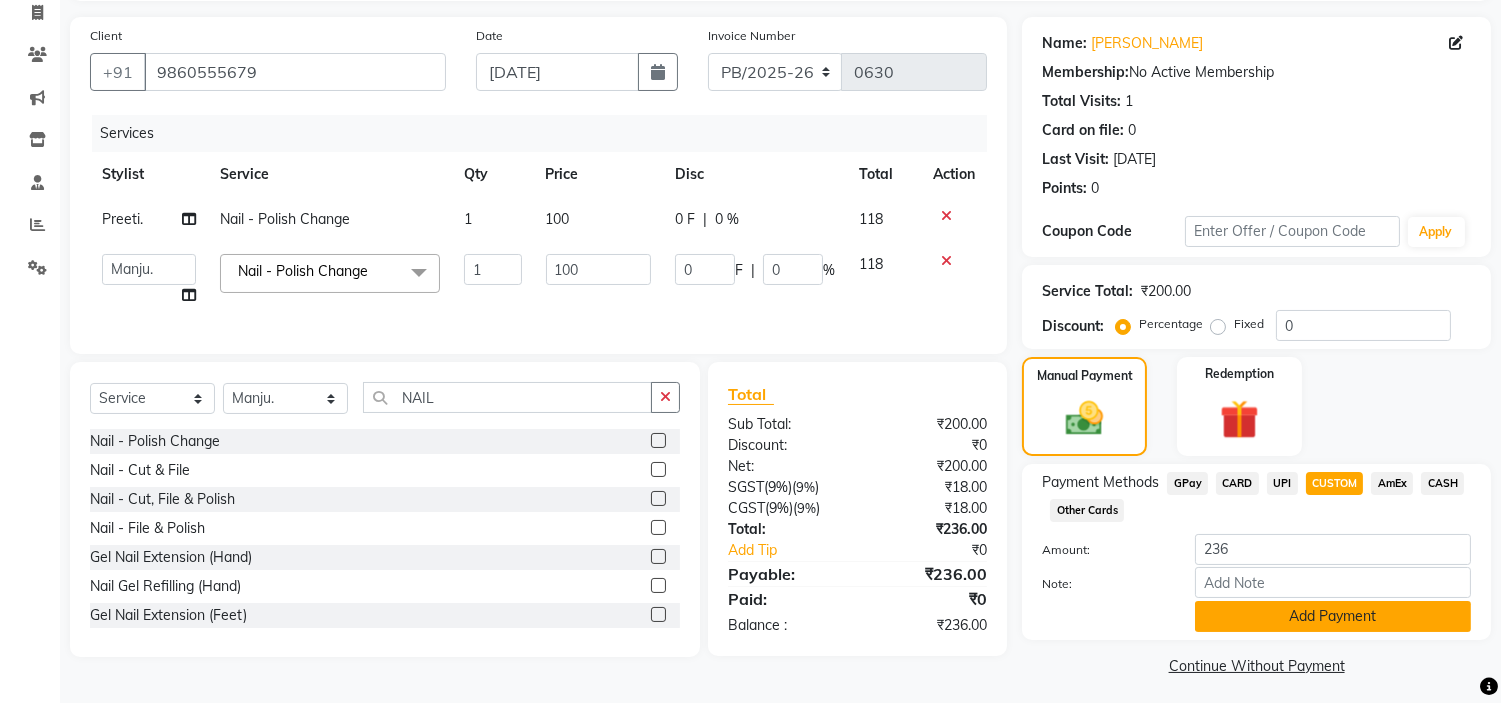 click on "Add Payment" 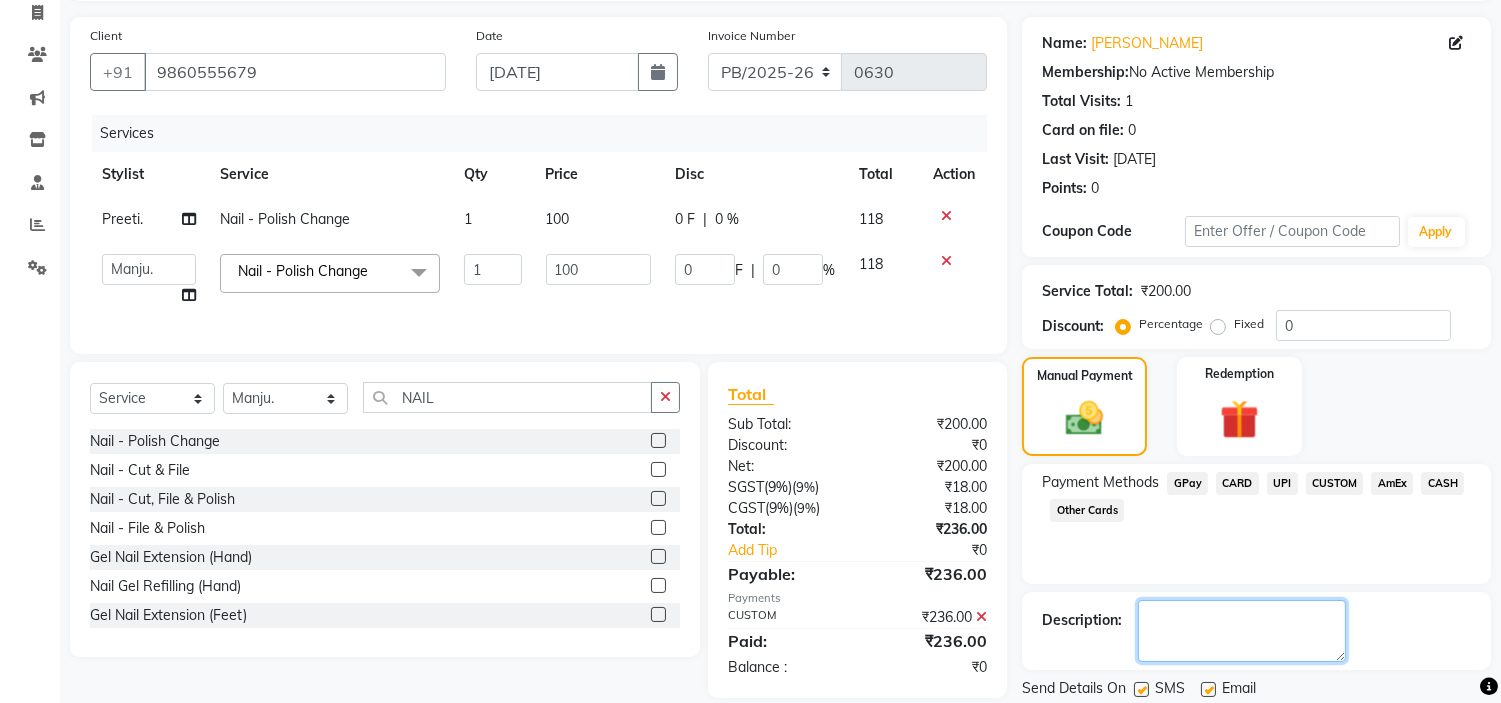 click 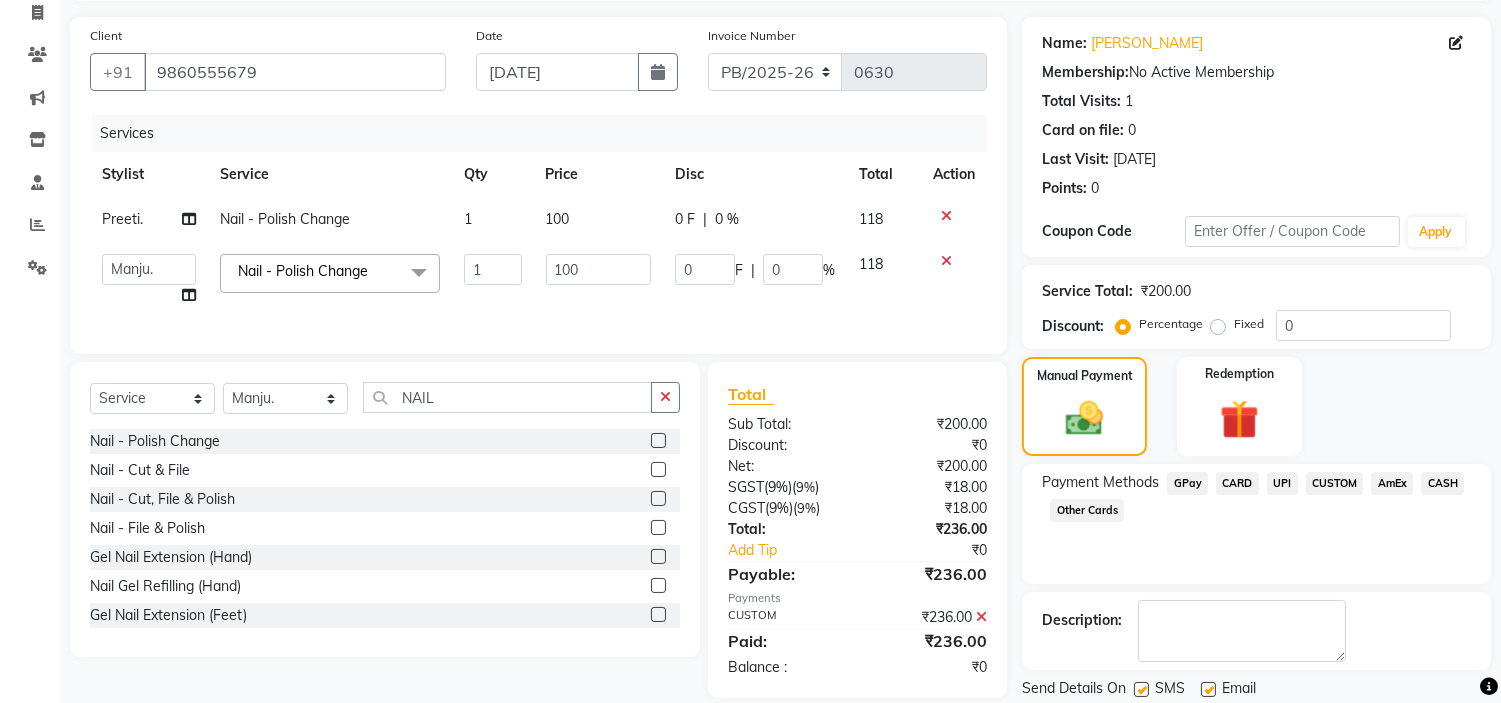 click on "CUSTOM" 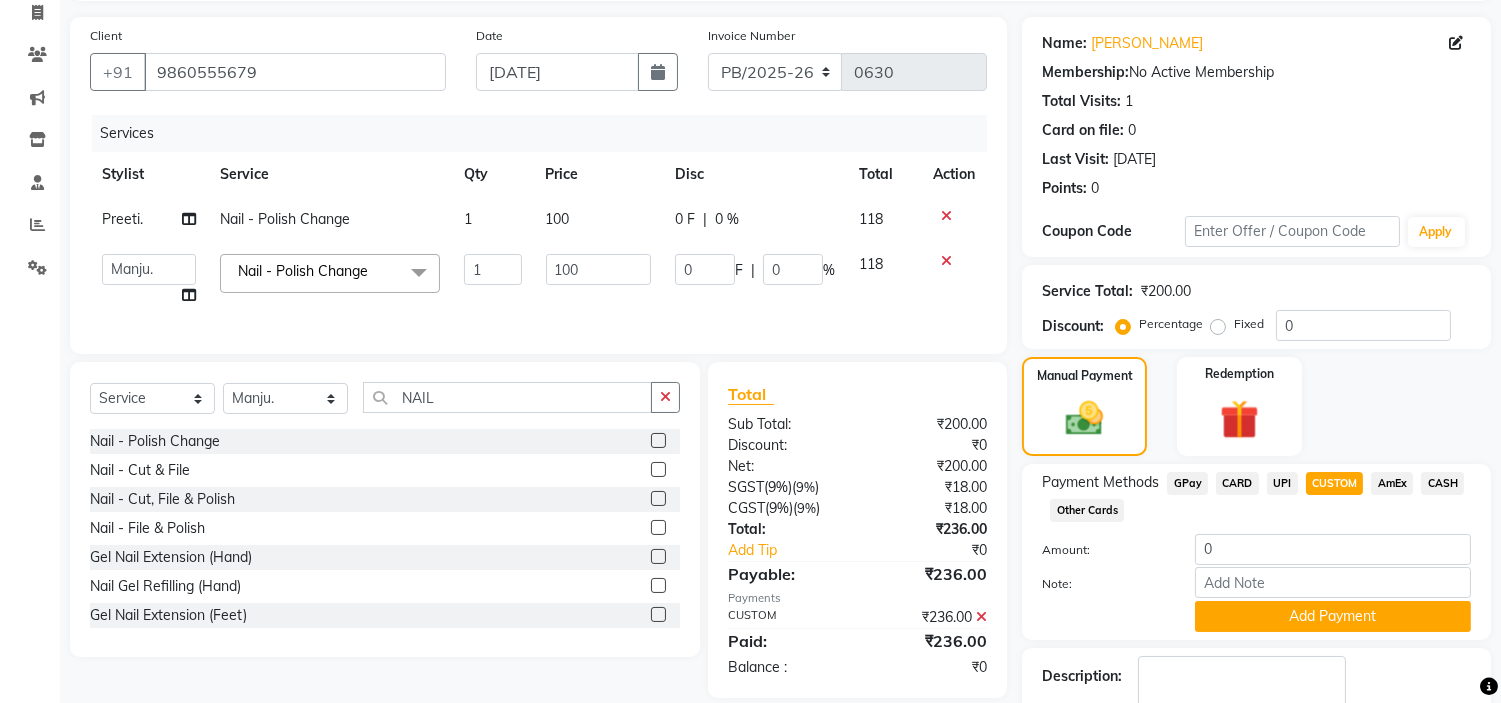 click 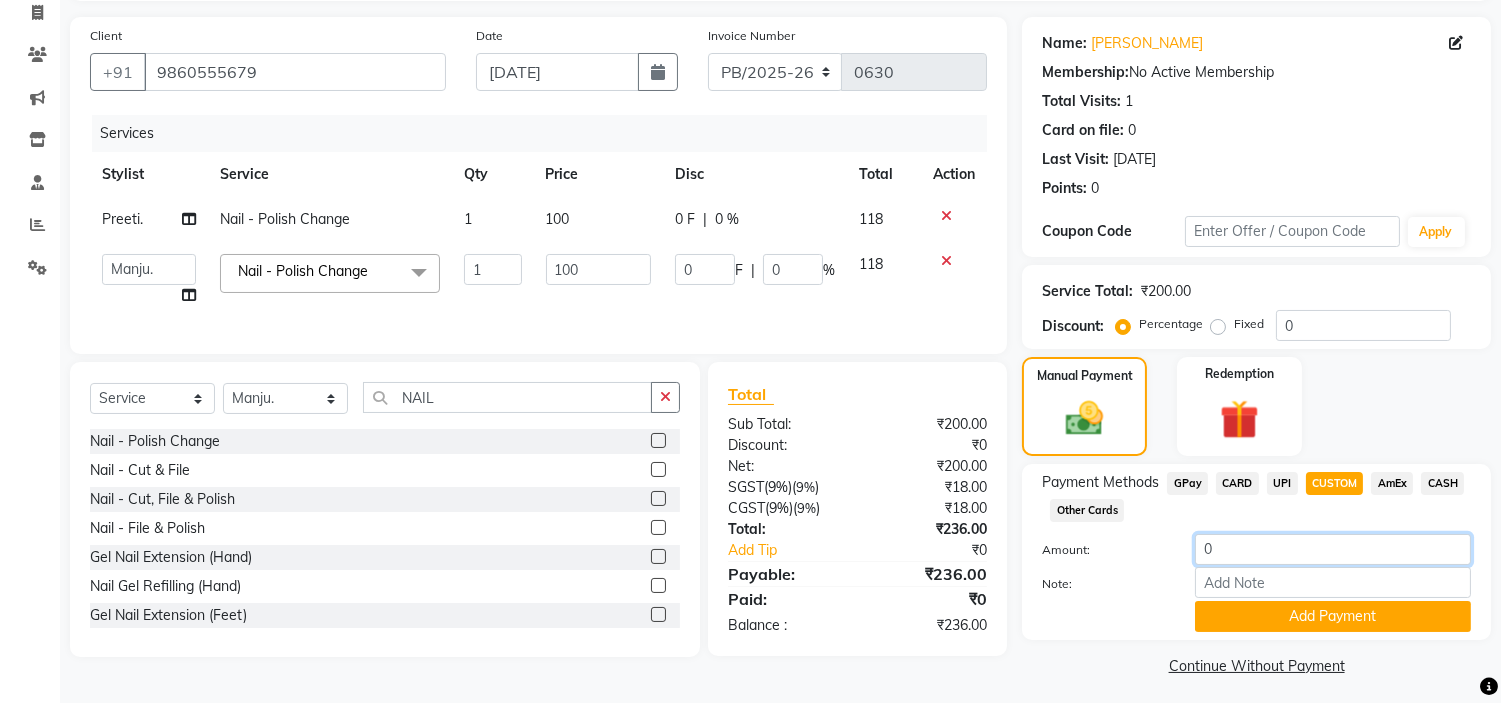click on "0" 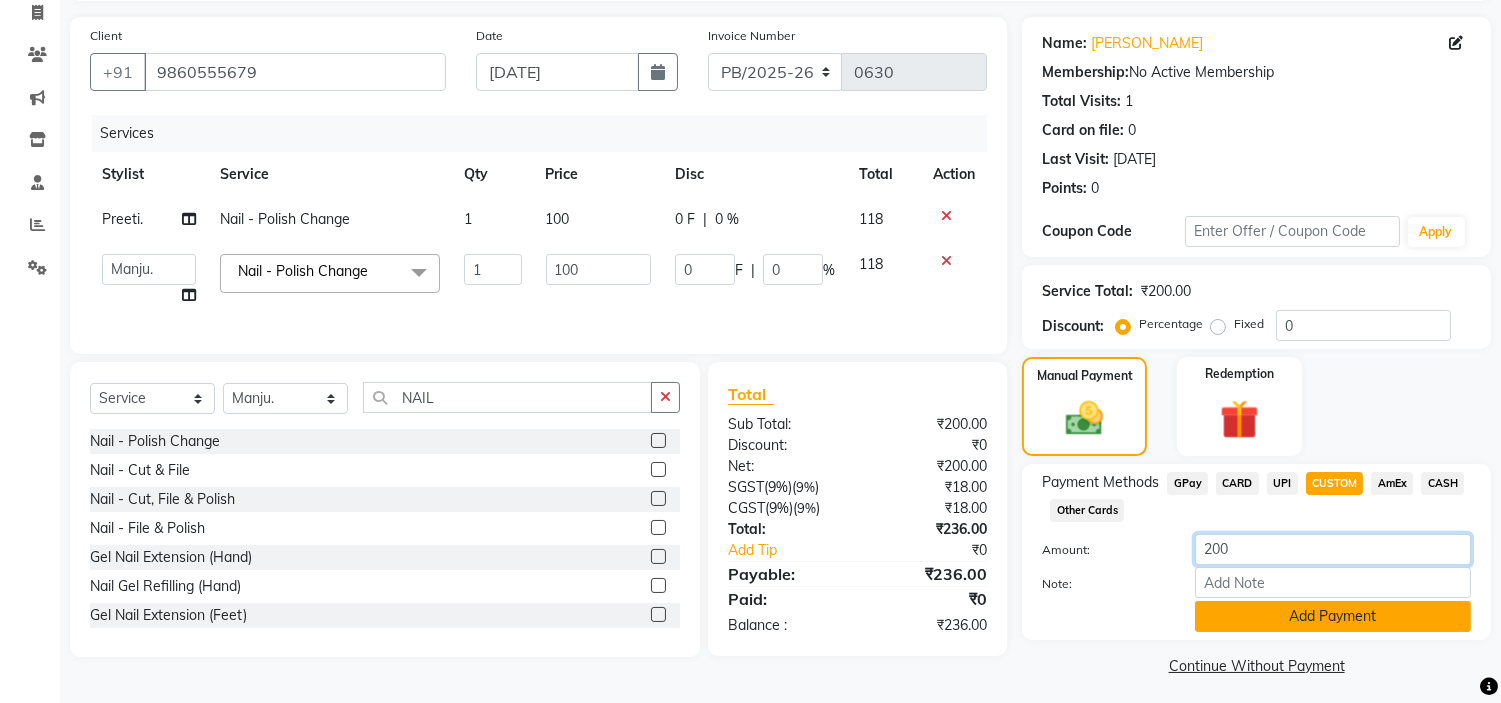 type on "200" 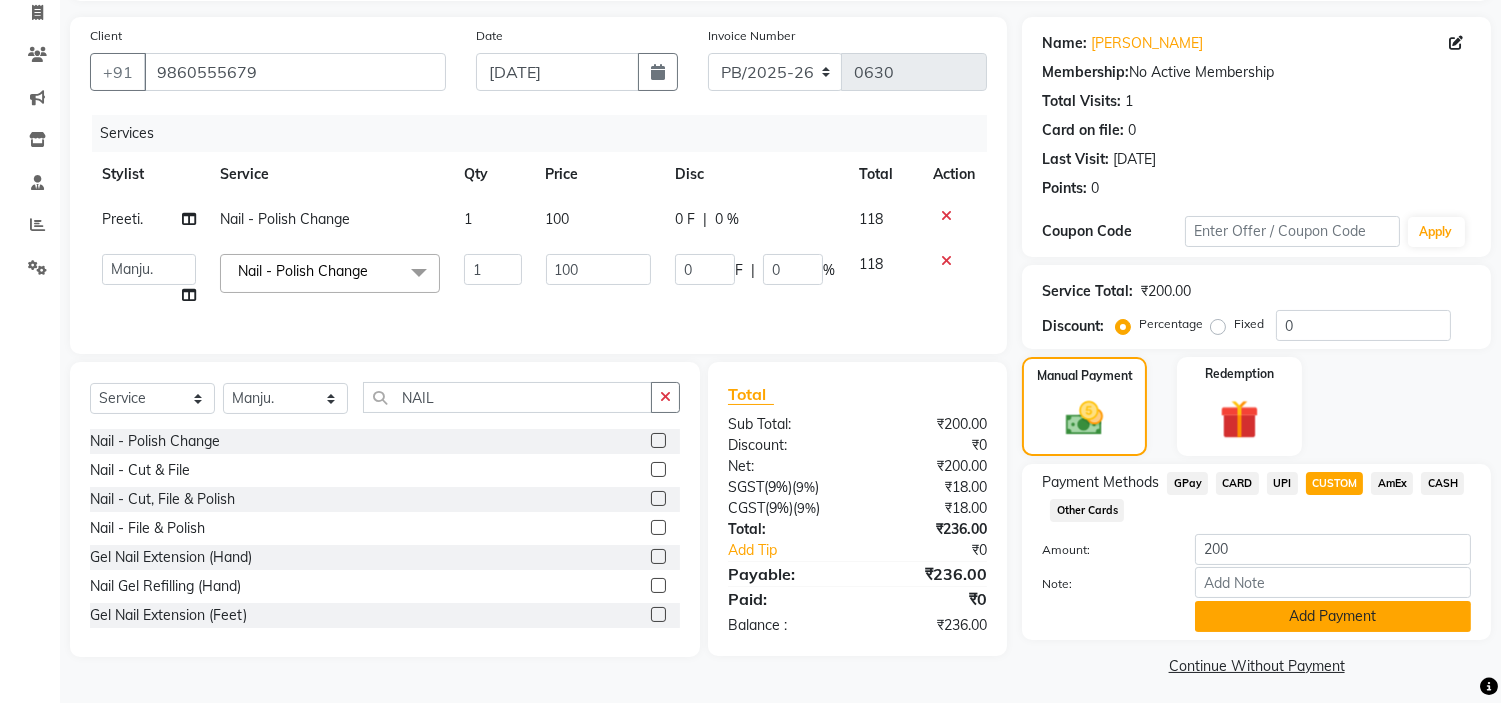 click on "Add Payment" 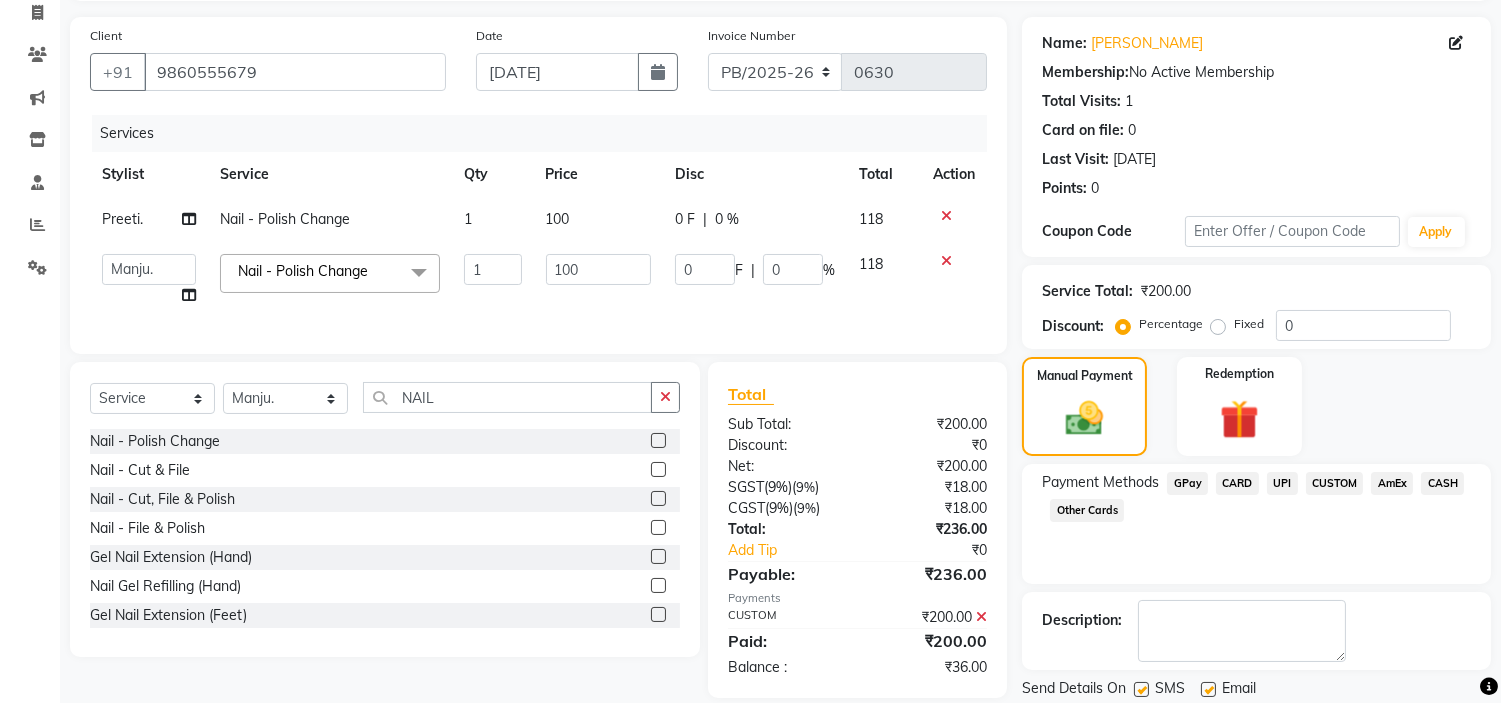 click on "UPI" 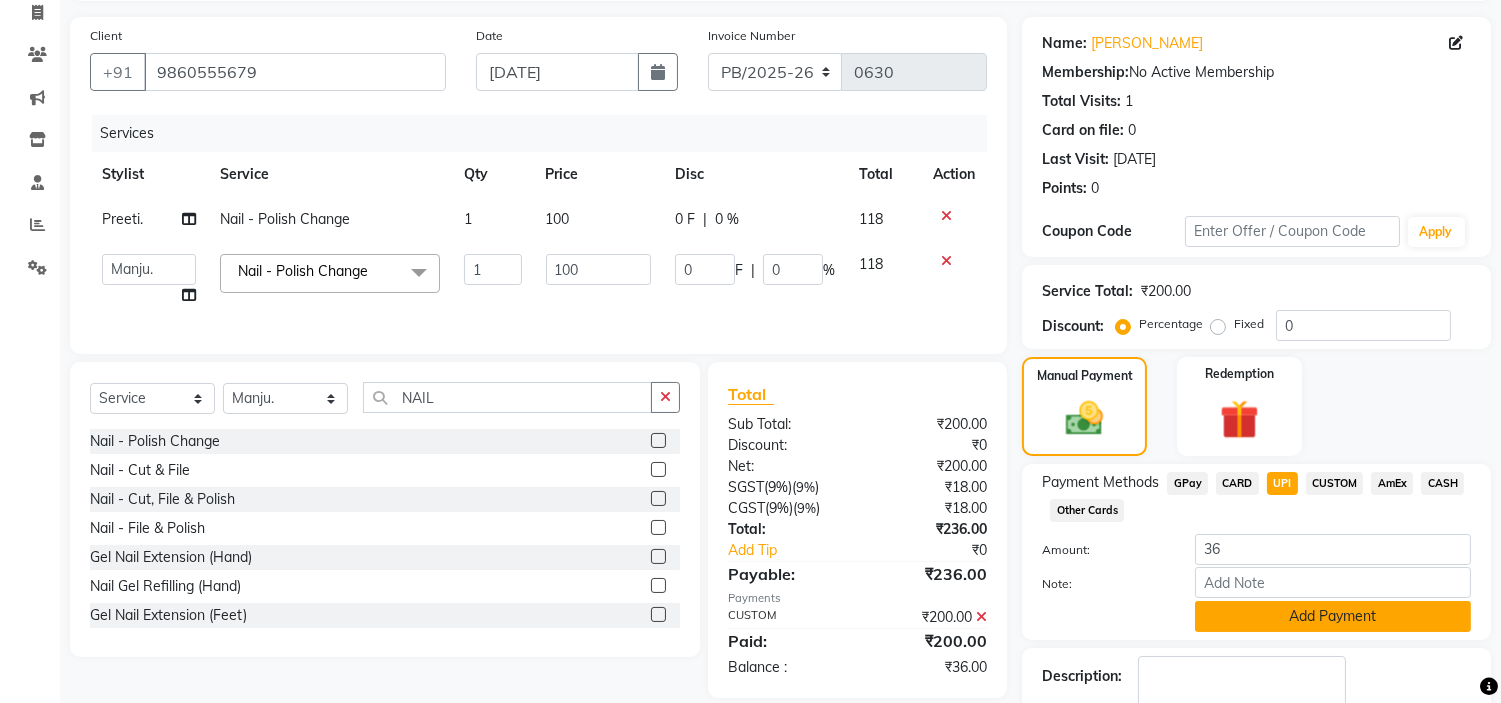 click on "Add Payment" 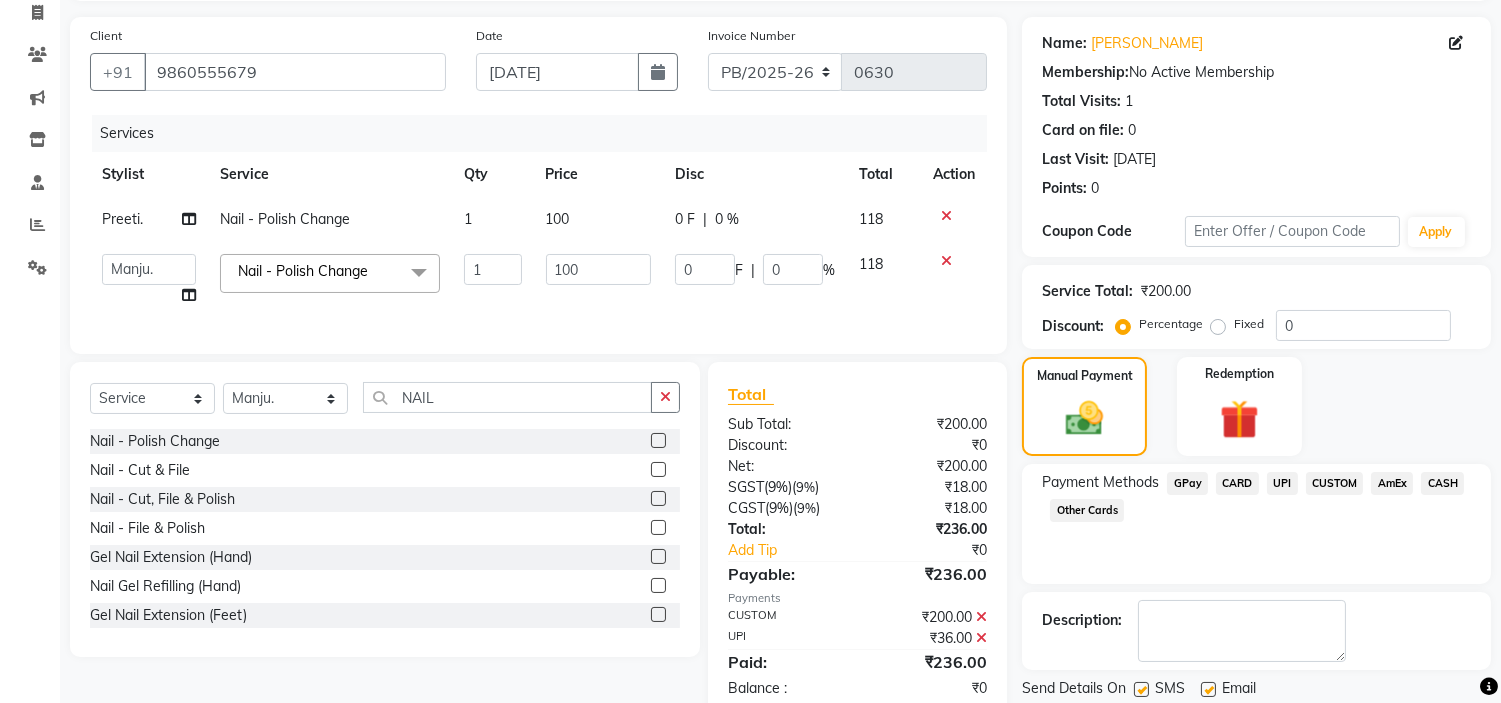 scroll, scrollTop: 196, scrollLeft: 0, axis: vertical 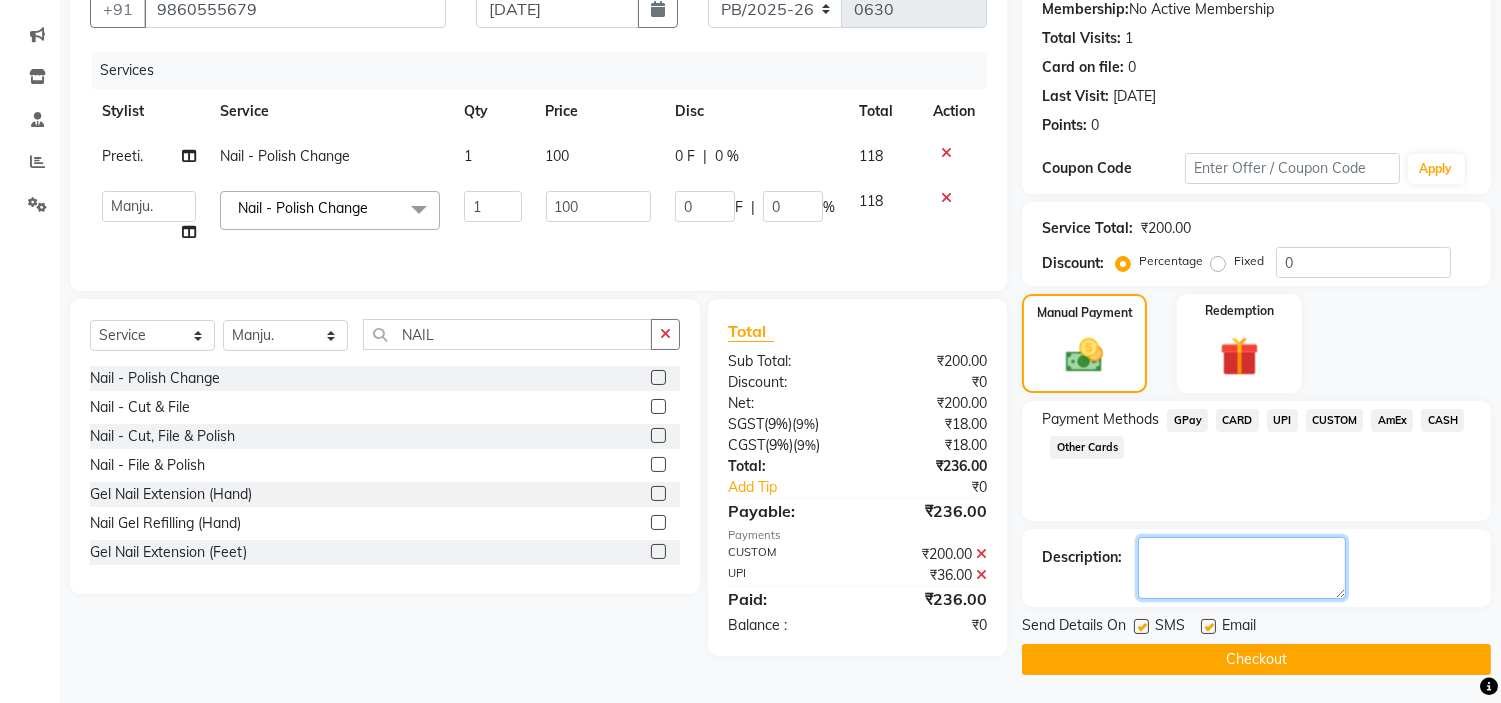 click 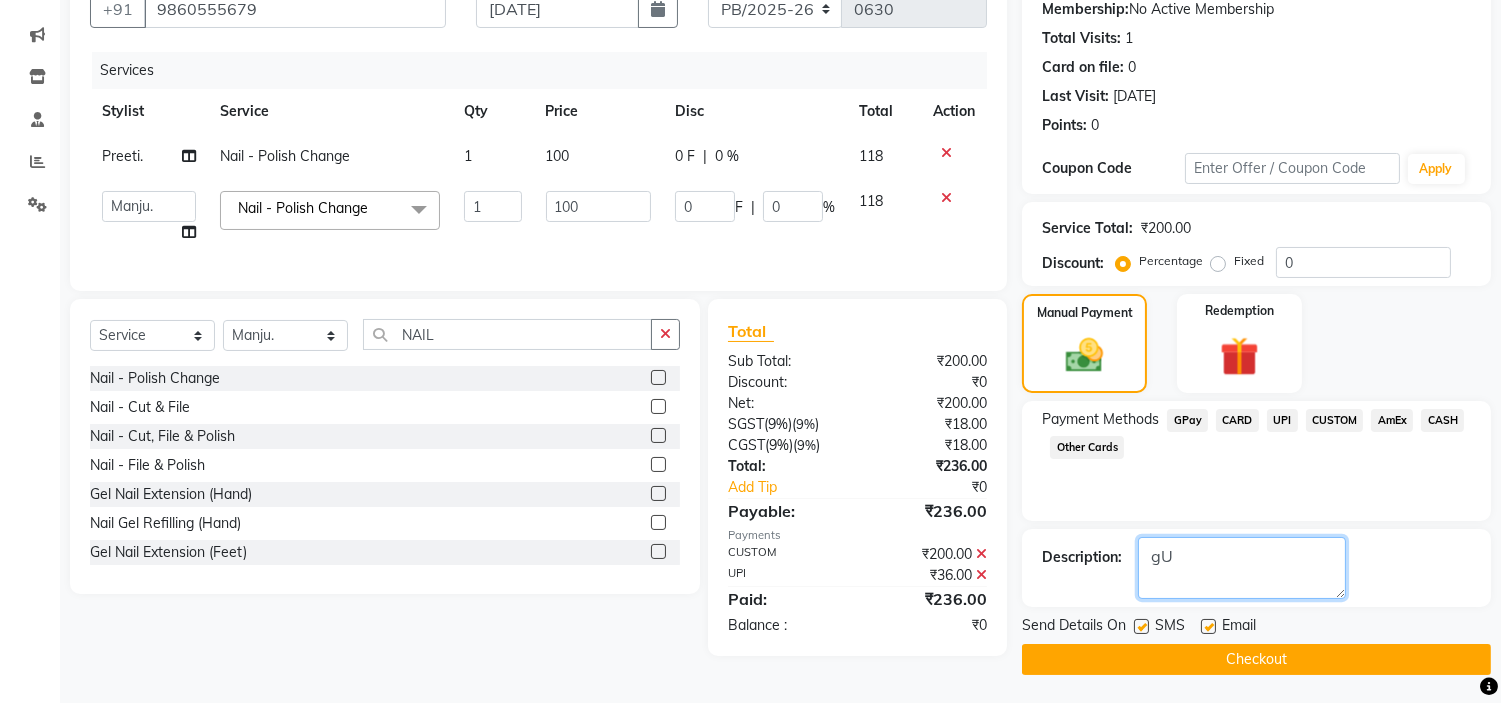type on "g" 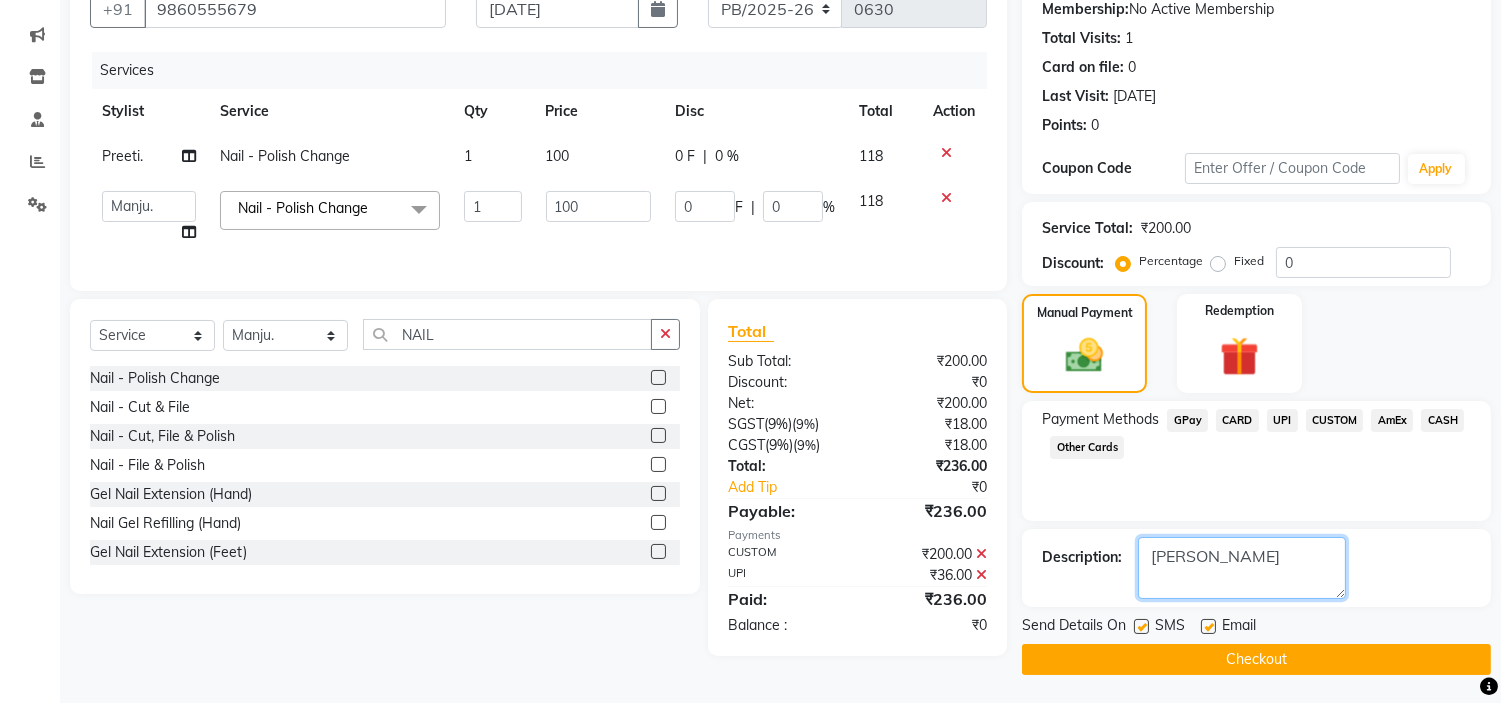 type on "Gunjan" 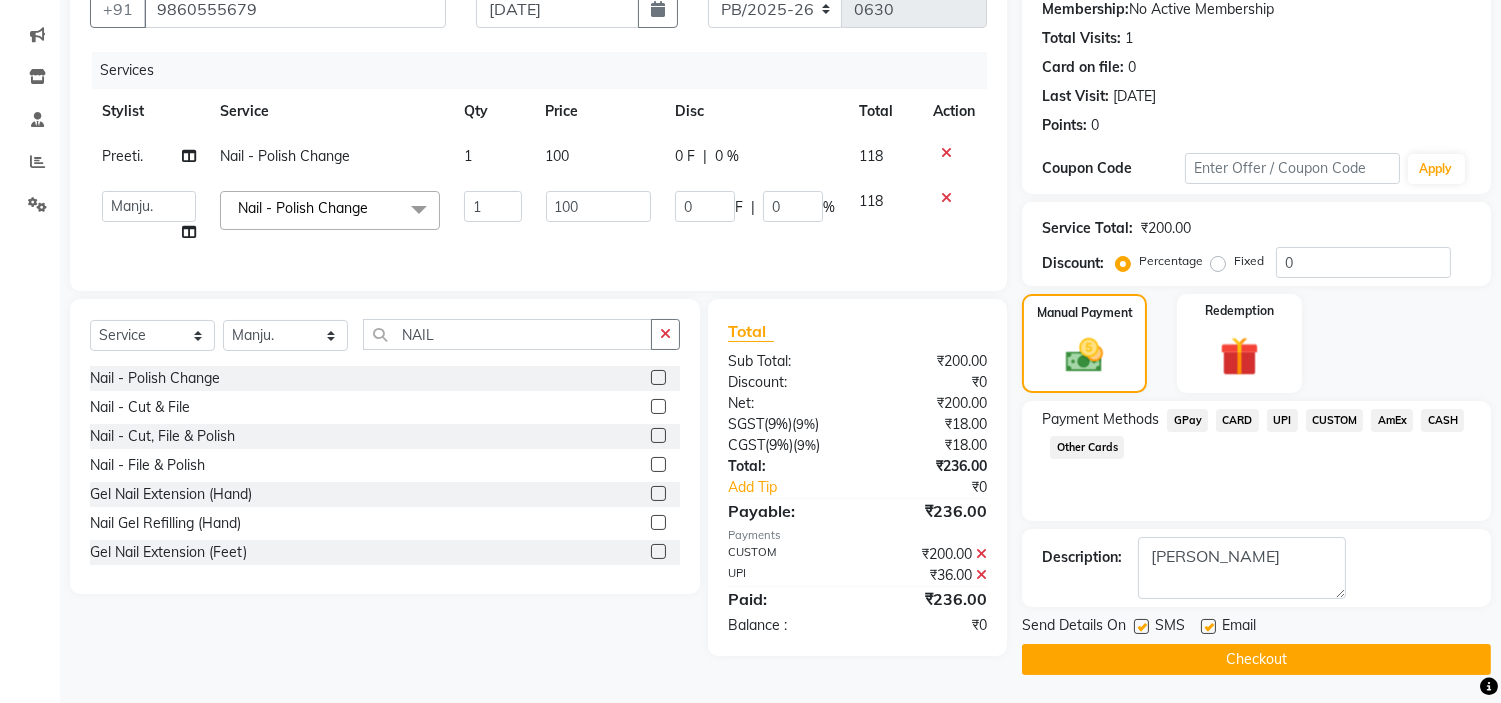 click on "Checkout" 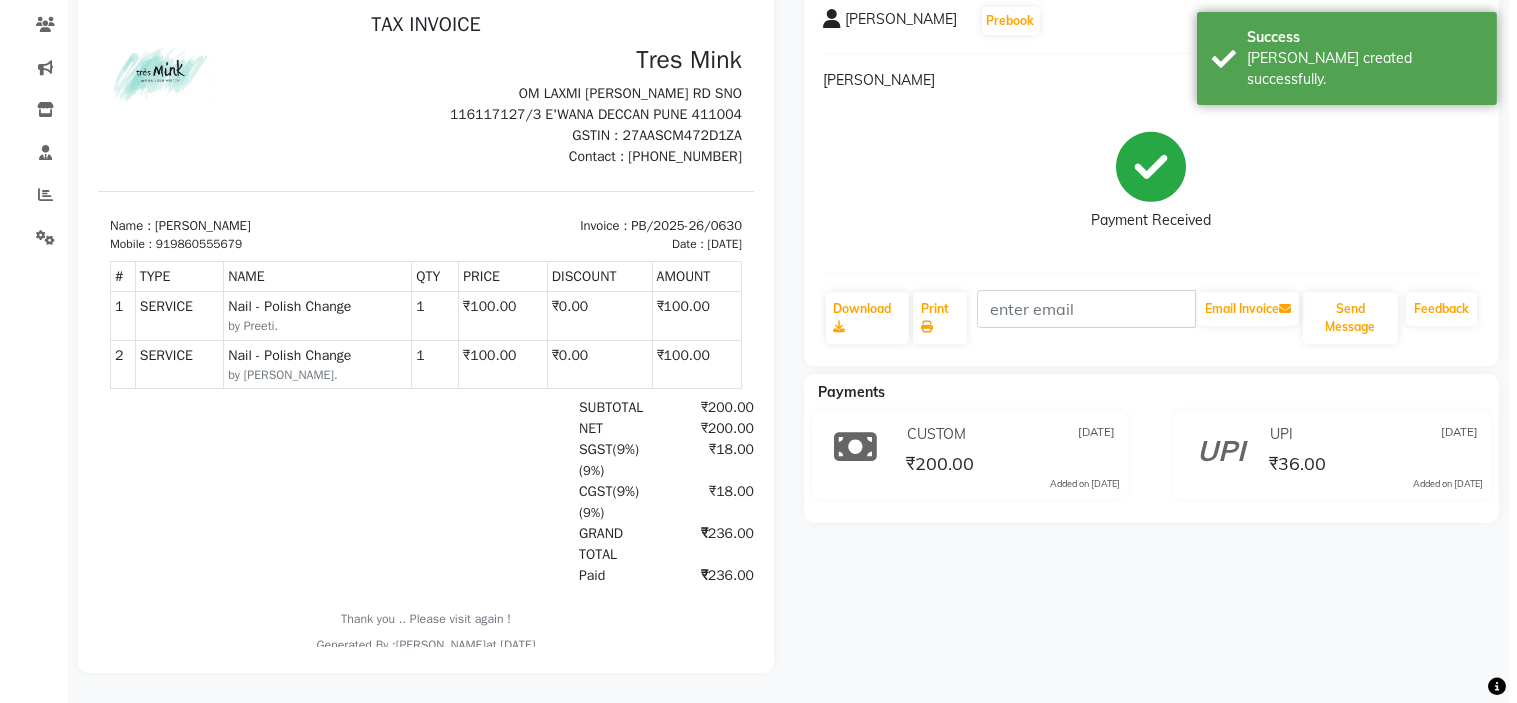 scroll, scrollTop: 0, scrollLeft: 0, axis: both 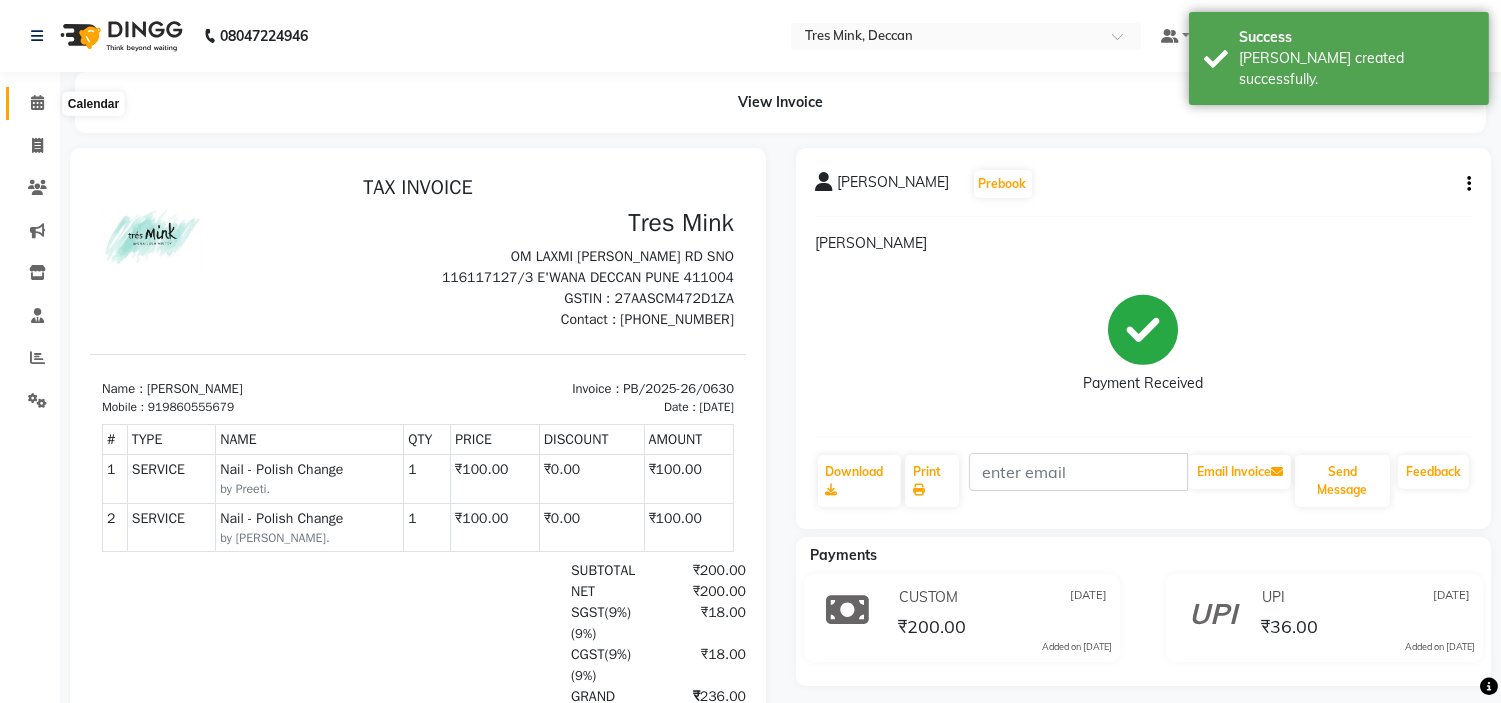 click 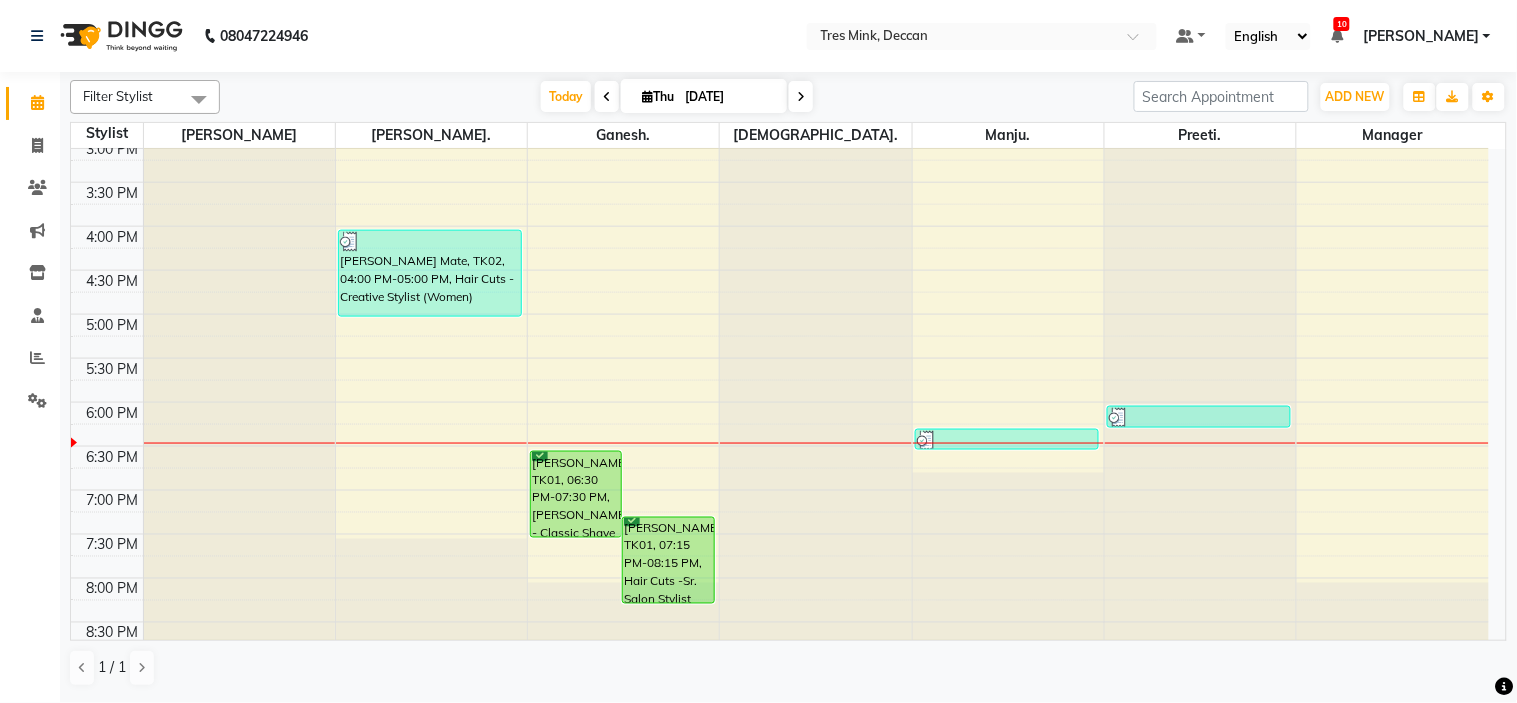 scroll, scrollTop: 656, scrollLeft: 0, axis: vertical 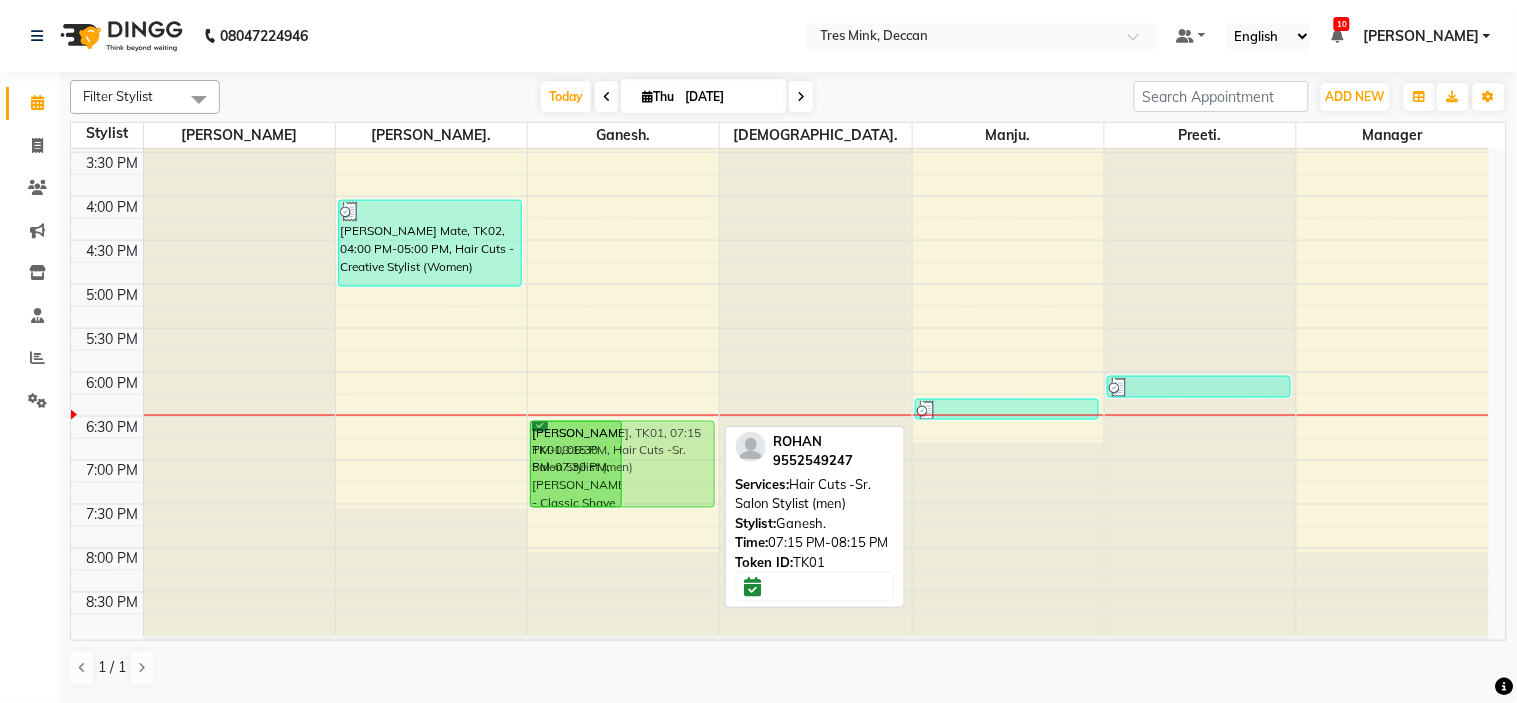 drag, startPoint x: 632, startPoint y: 507, endPoint x: 634, endPoint y: 438, distance: 69.02898 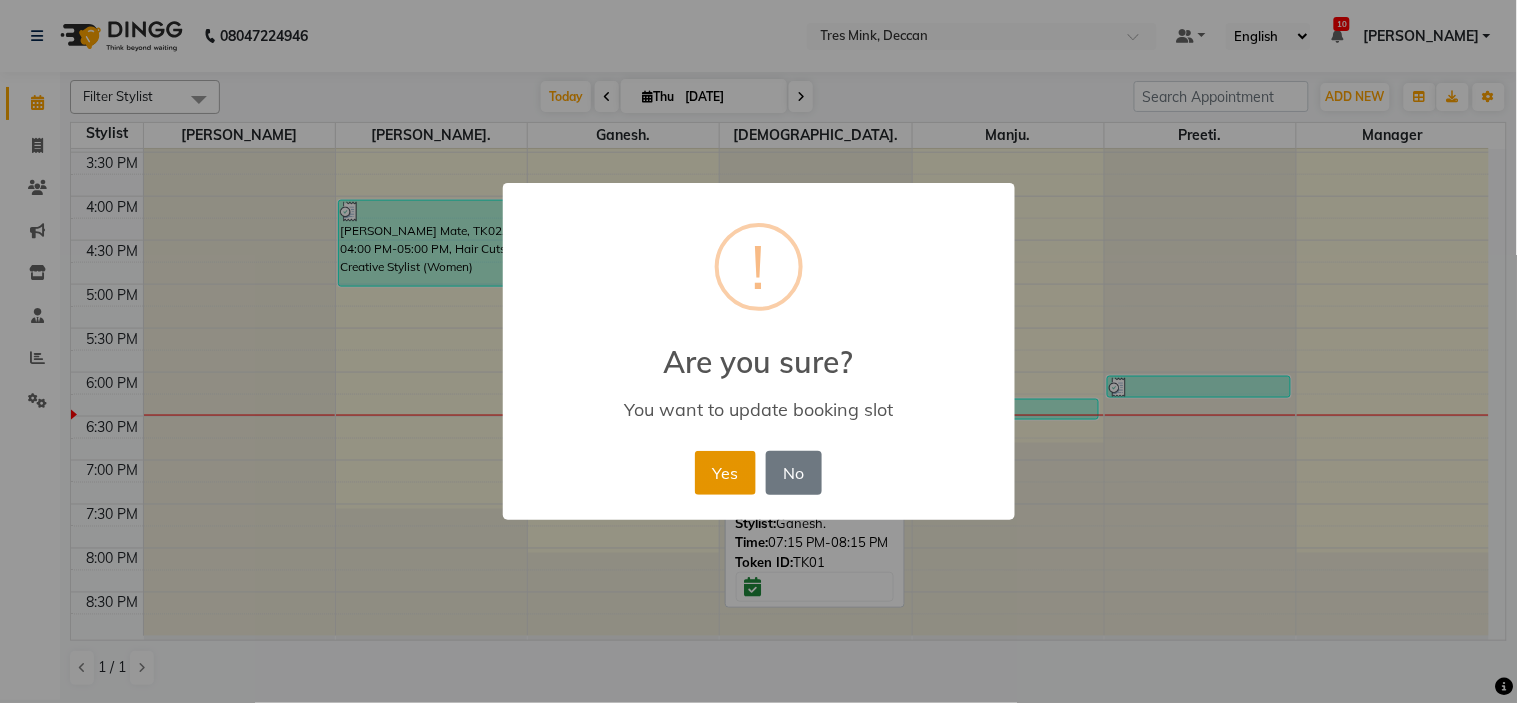 click on "Yes" at bounding box center [725, 473] 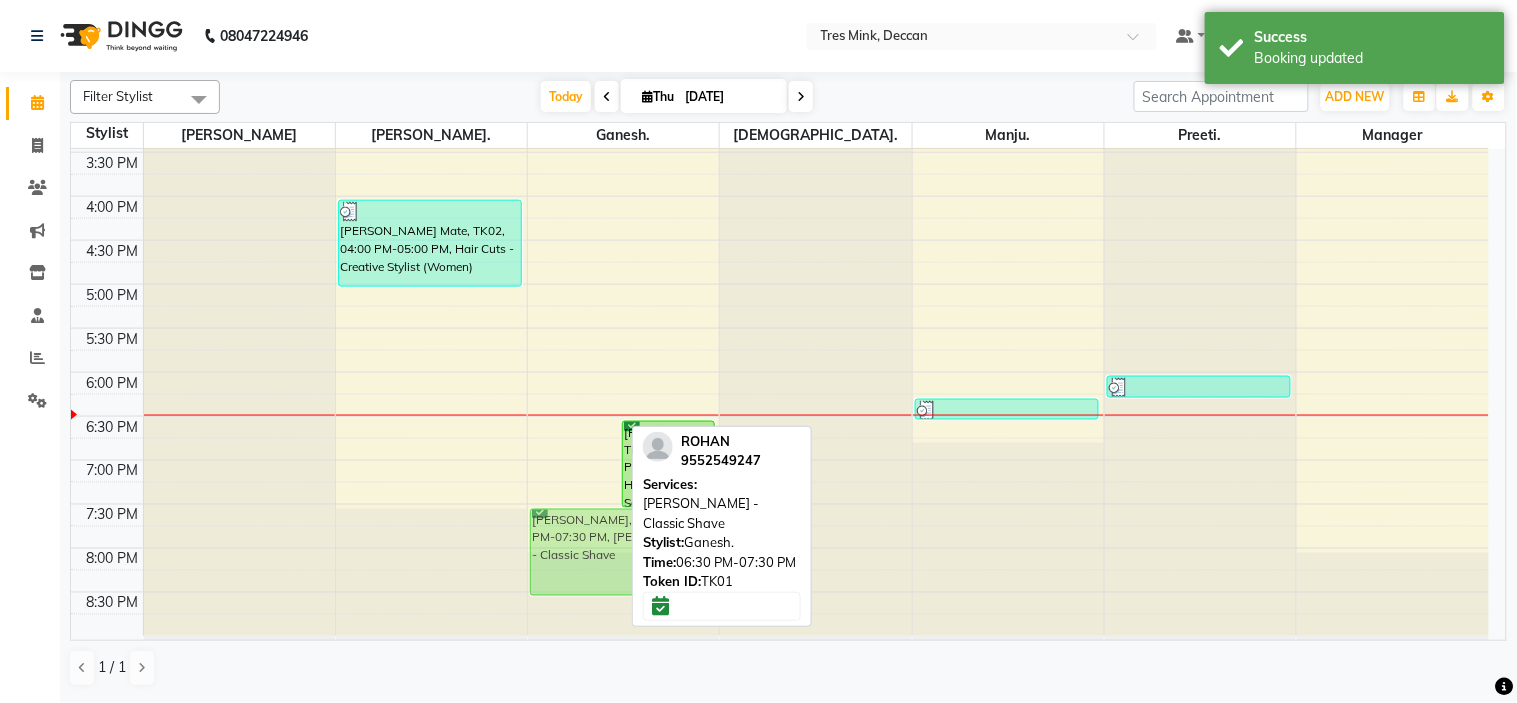 drag, startPoint x: 572, startPoint y: 457, endPoint x: 570, endPoint y: 537, distance: 80.024994 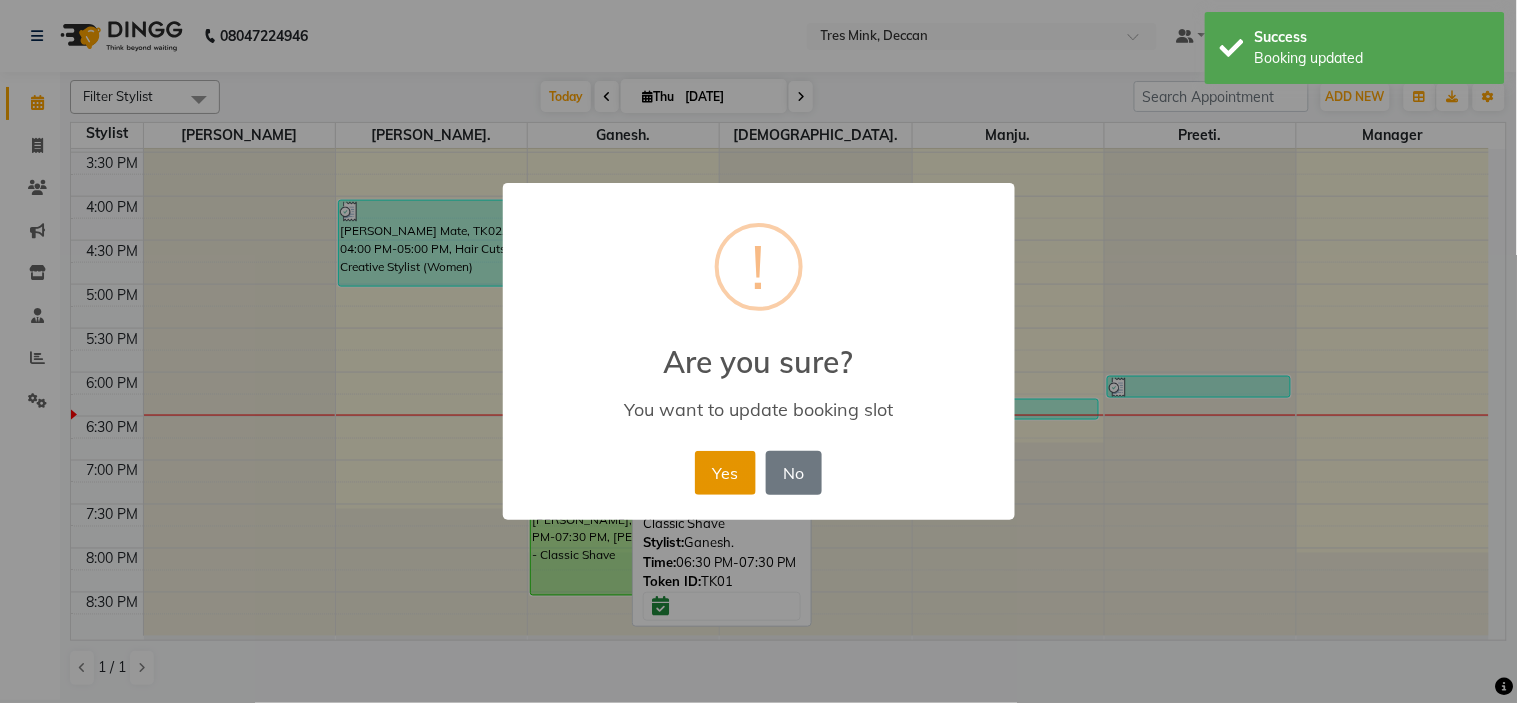 click on "Yes" at bounding box center (725, 473) 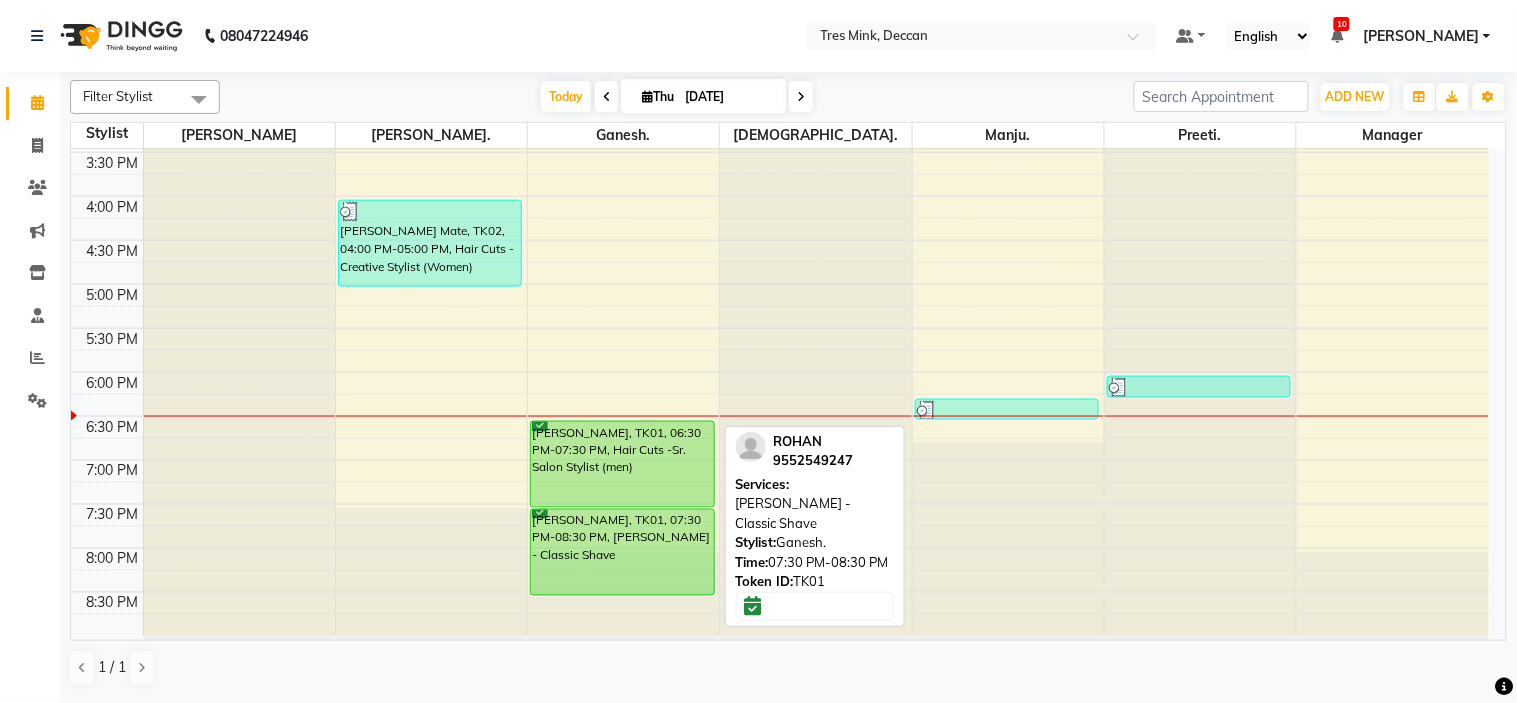 click at bounding box center [622, 595] 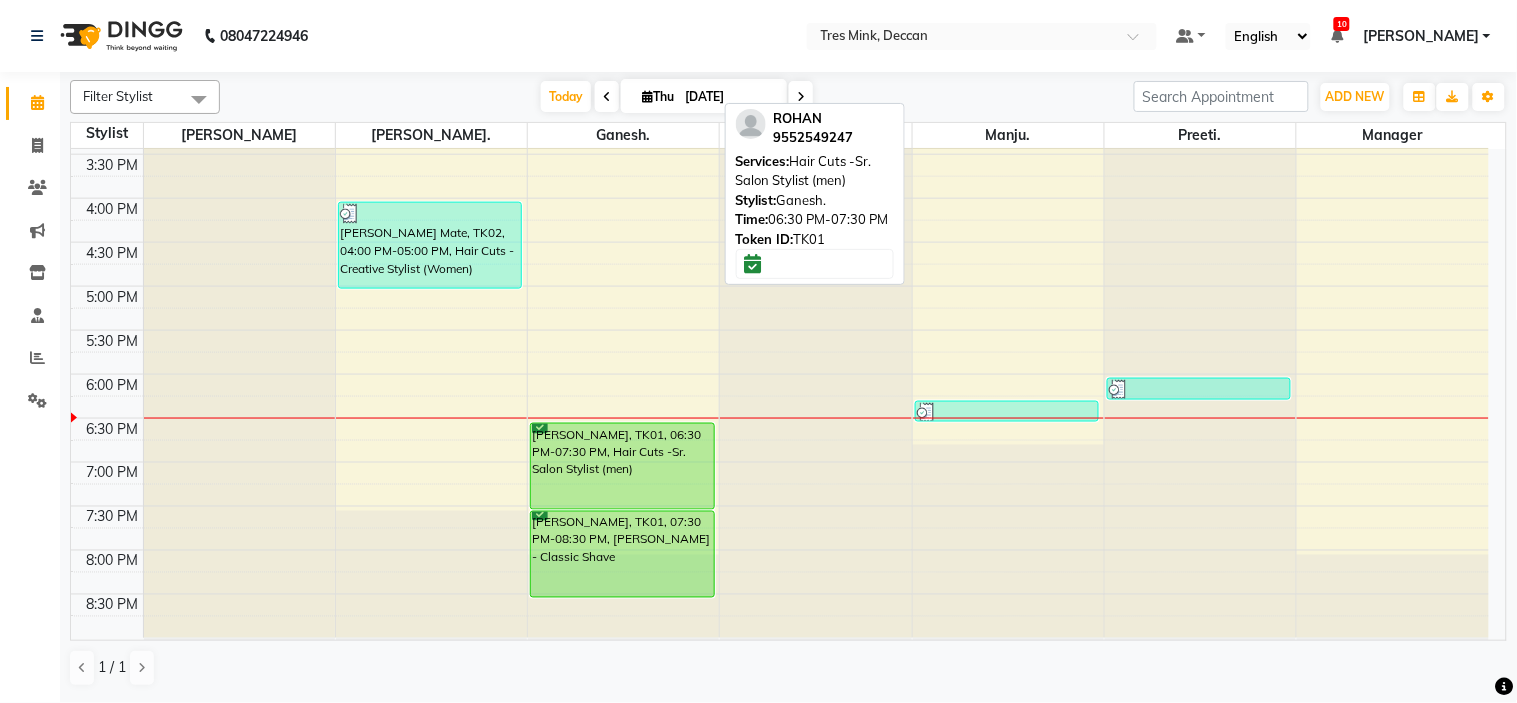 scroll, scrollTop: 656, scrollLeft: 0, axis: vertical 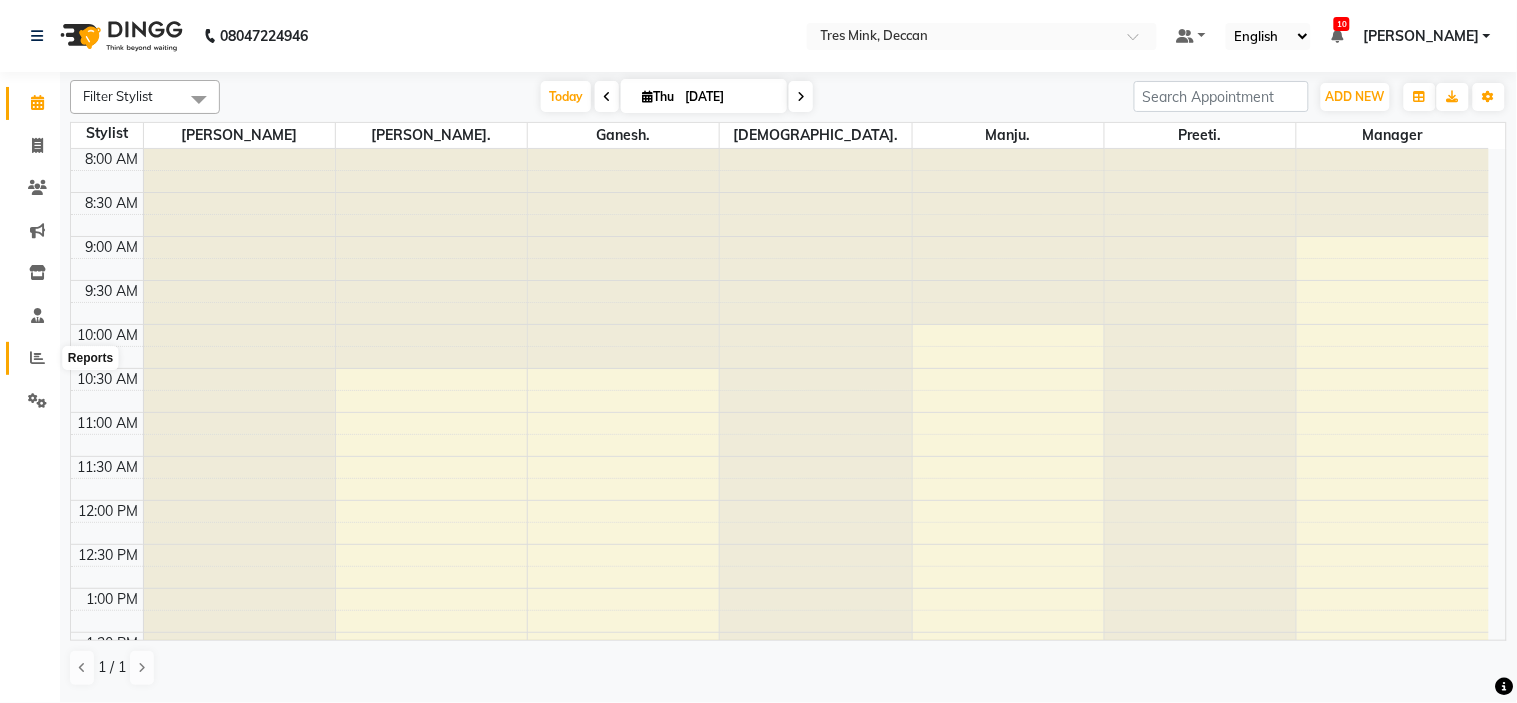 click 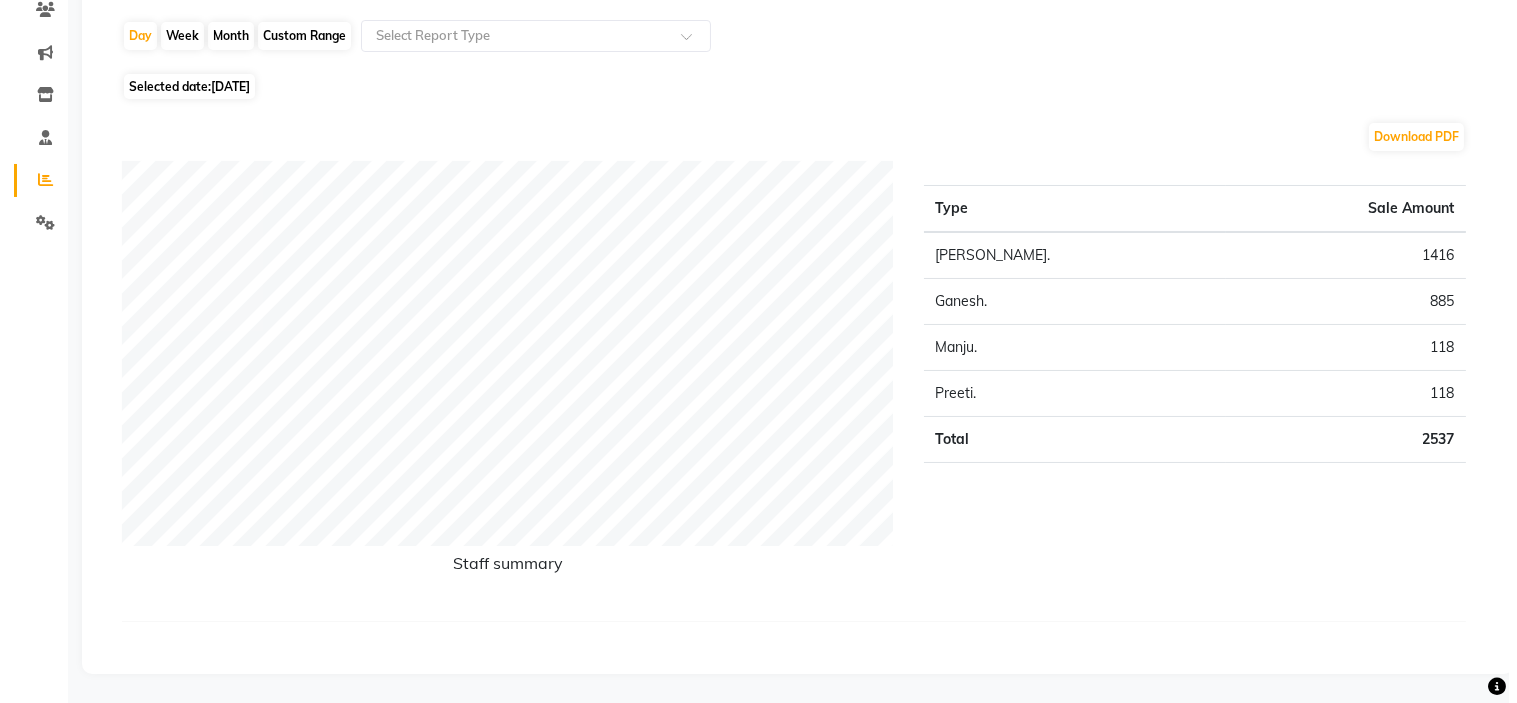scroll, scrollTop: 0, scrollLeft: 0, axis: both 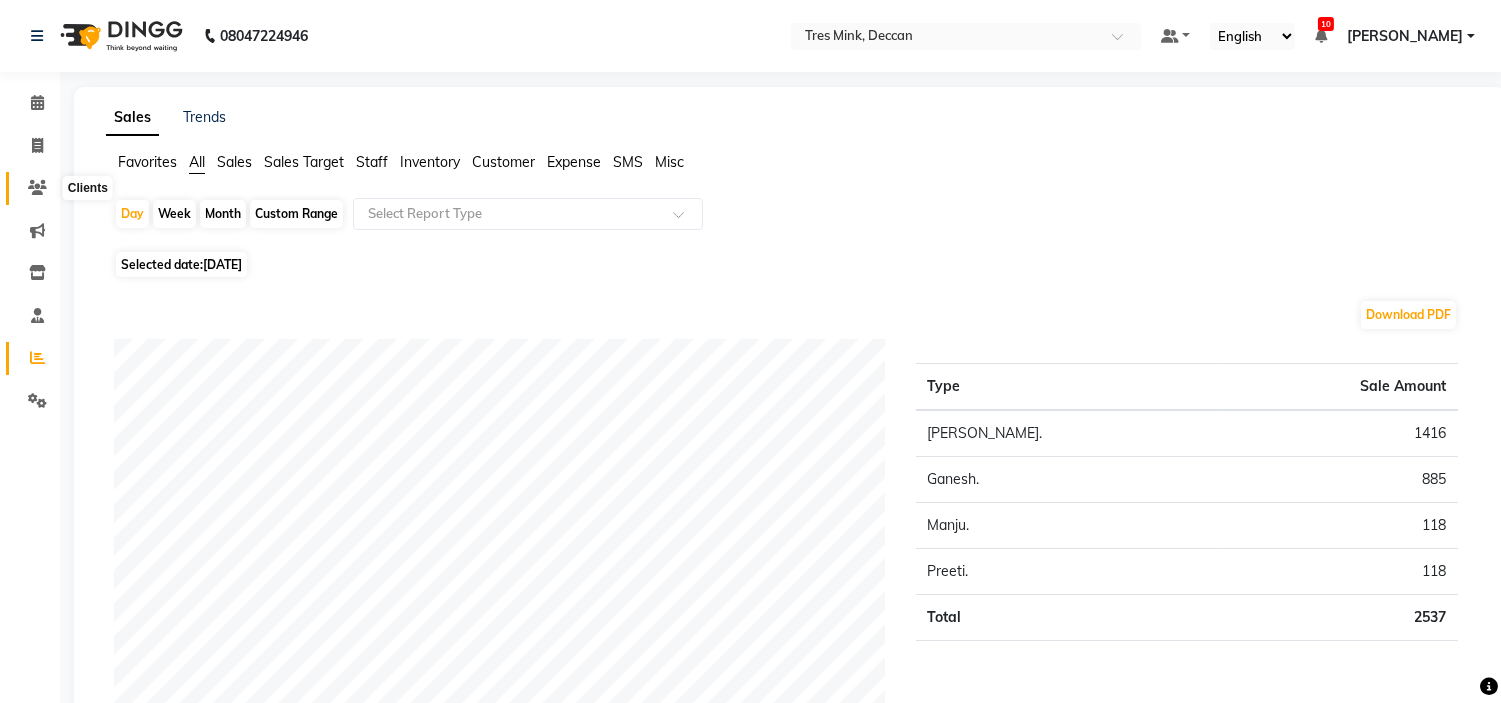 click 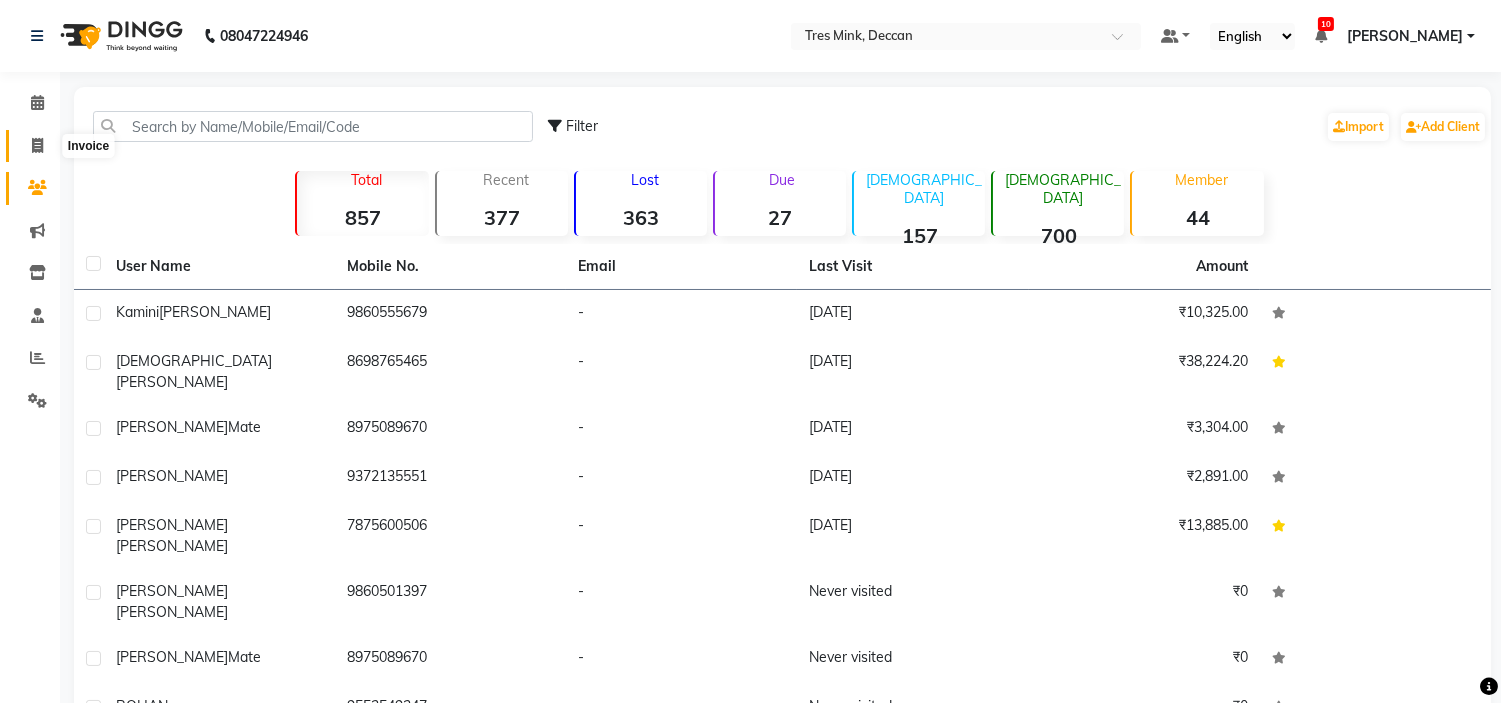 click 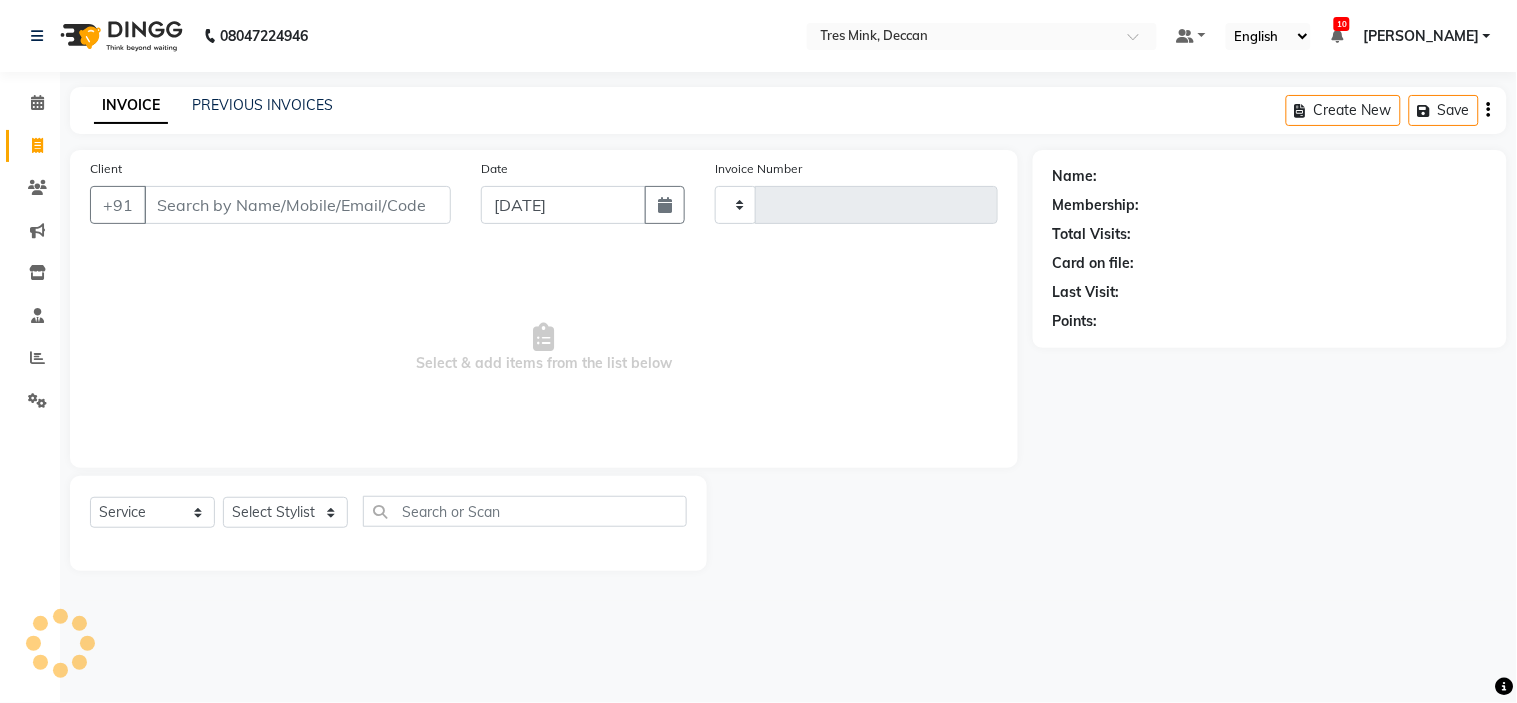 type on "0631" 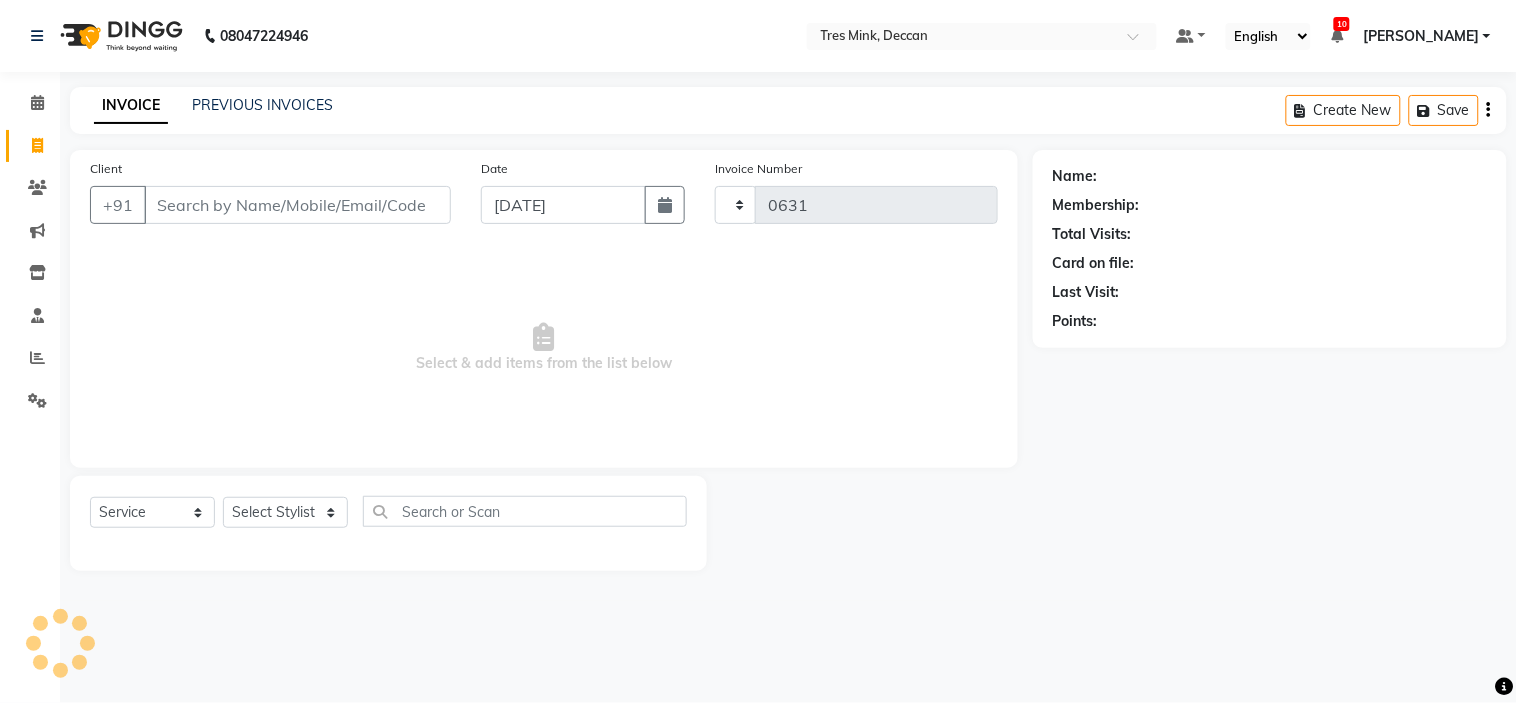 select on "8055" 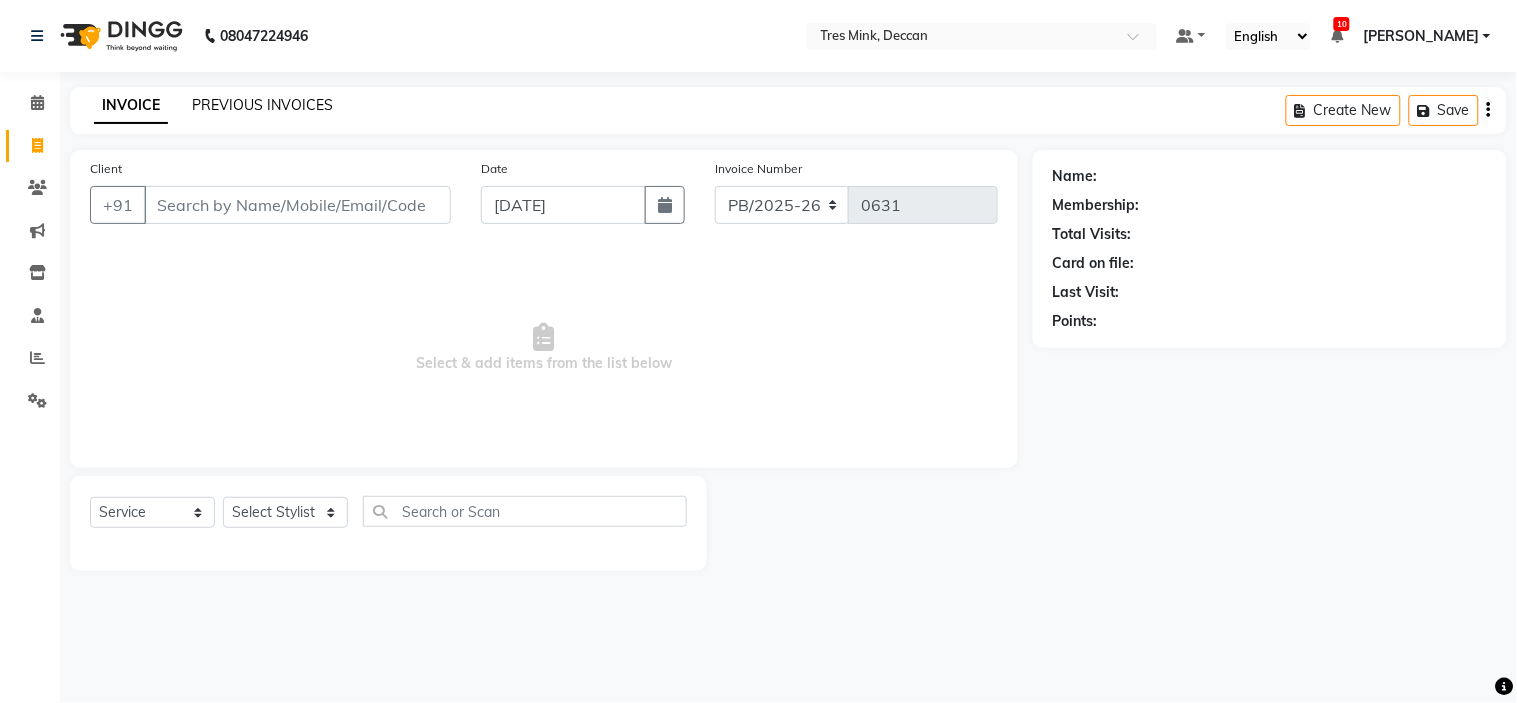 click on "PREVIOUS INVOICES" 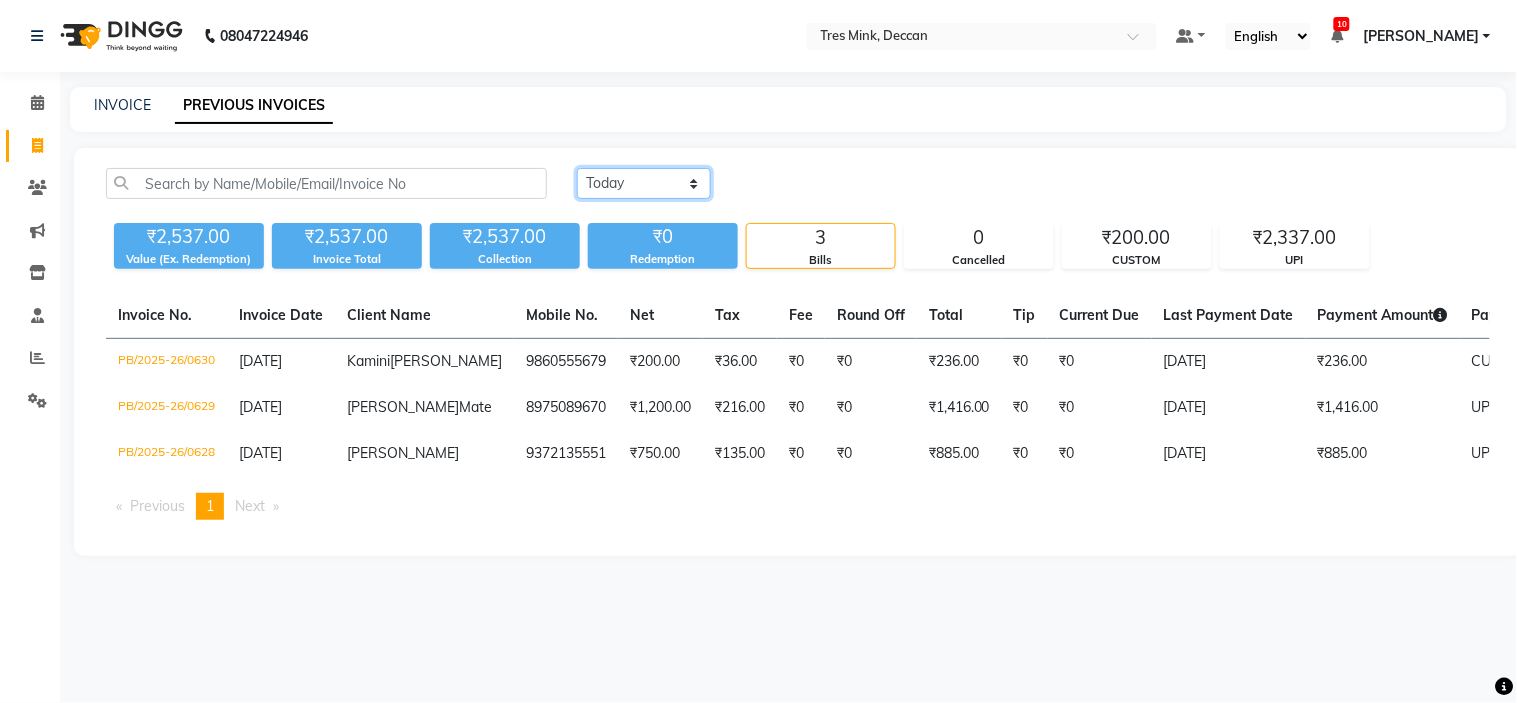 click on "Today Yesterday Custom Range" 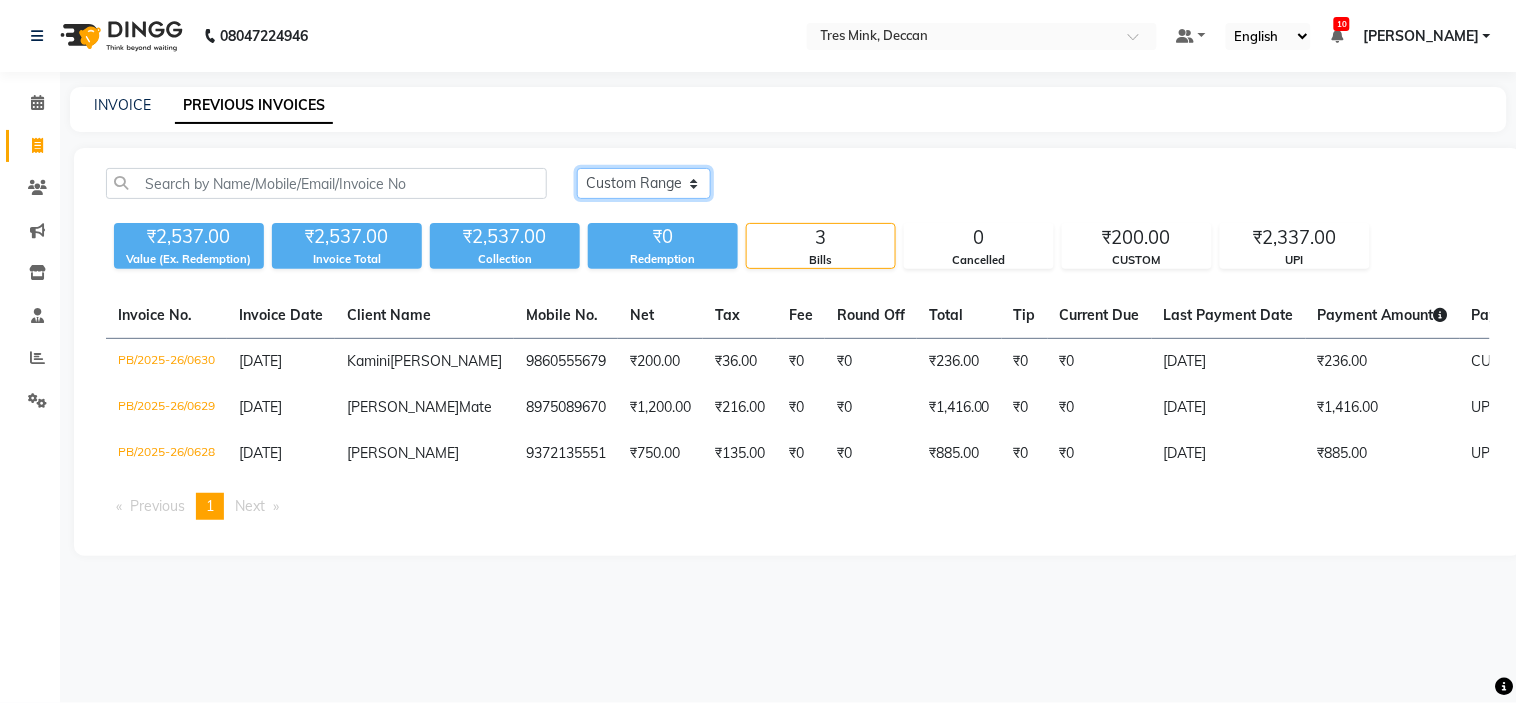 click on "Today Yesterday Custom Range" 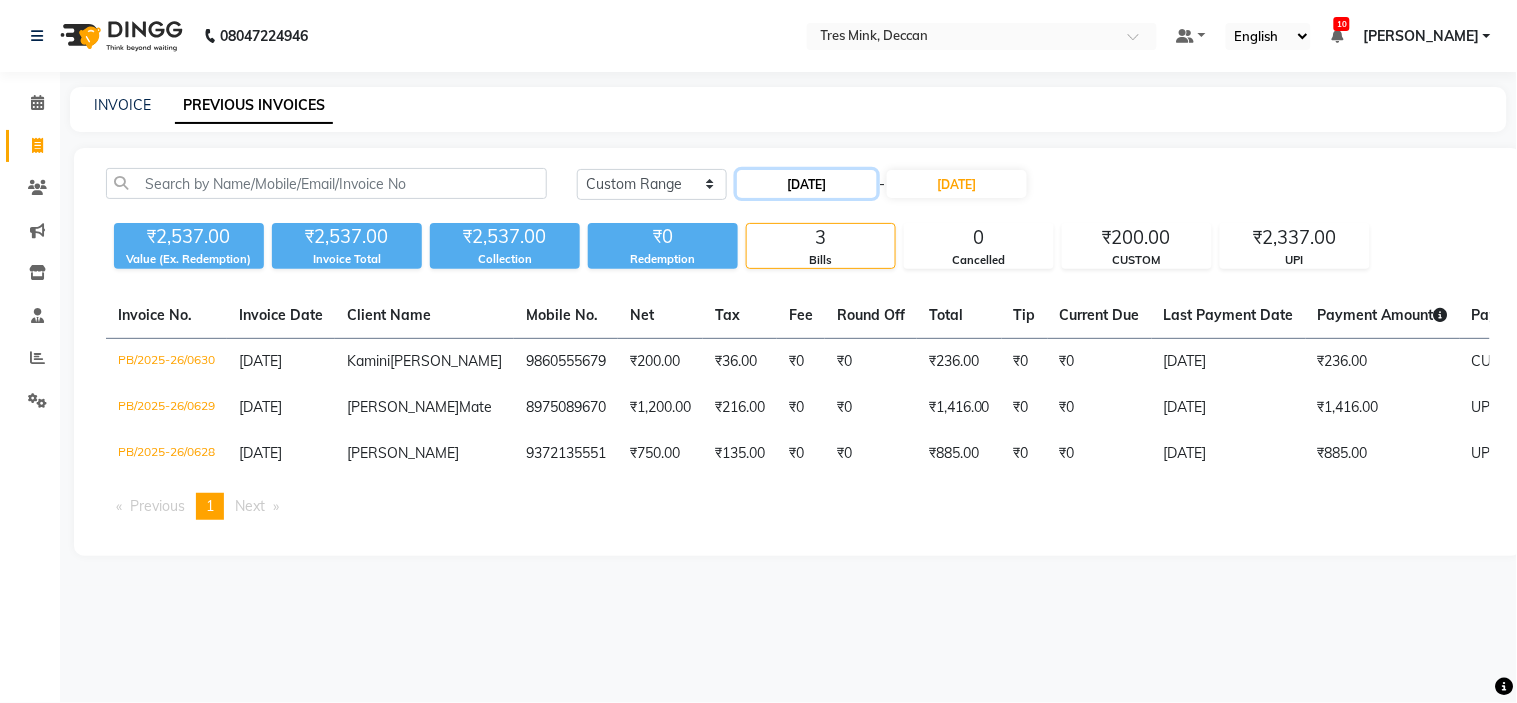 click on "[DATE]" 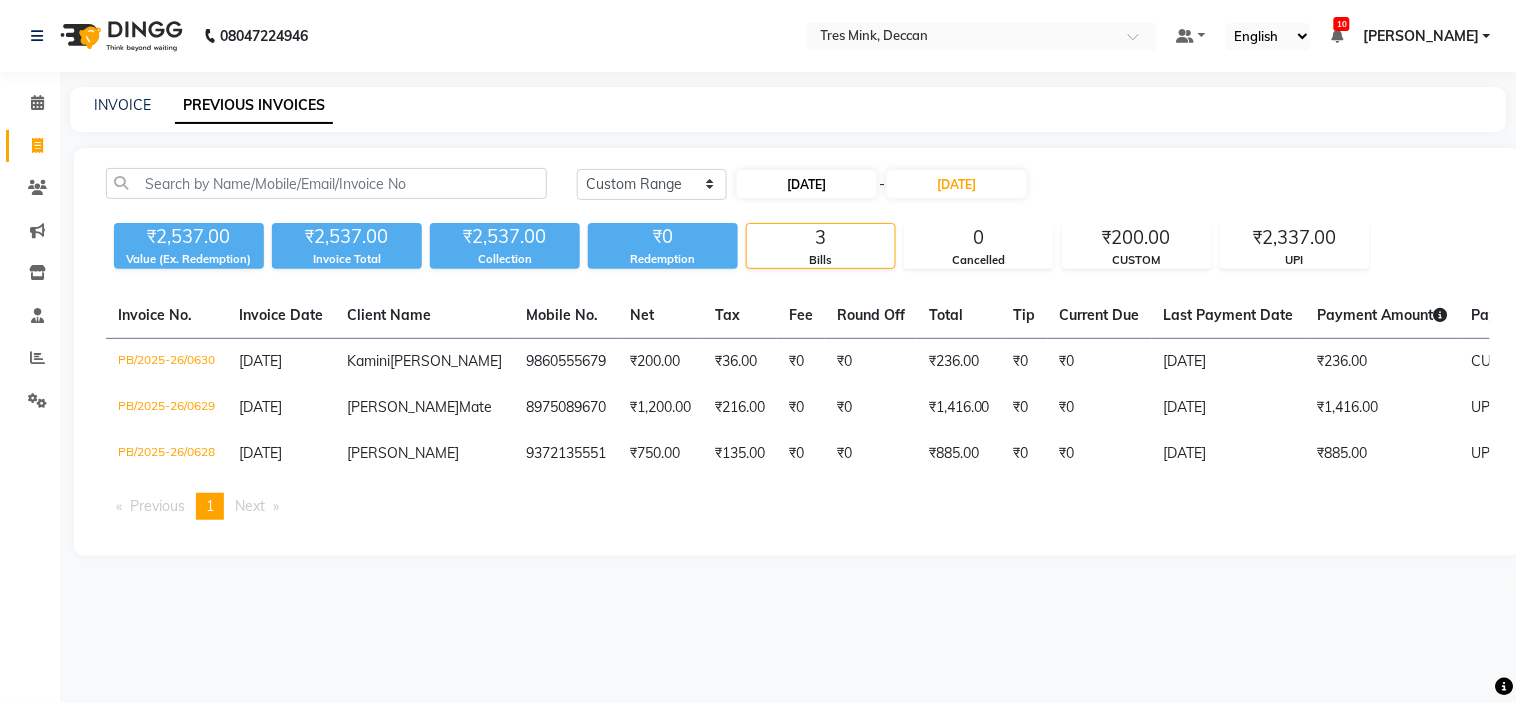 select on "7" 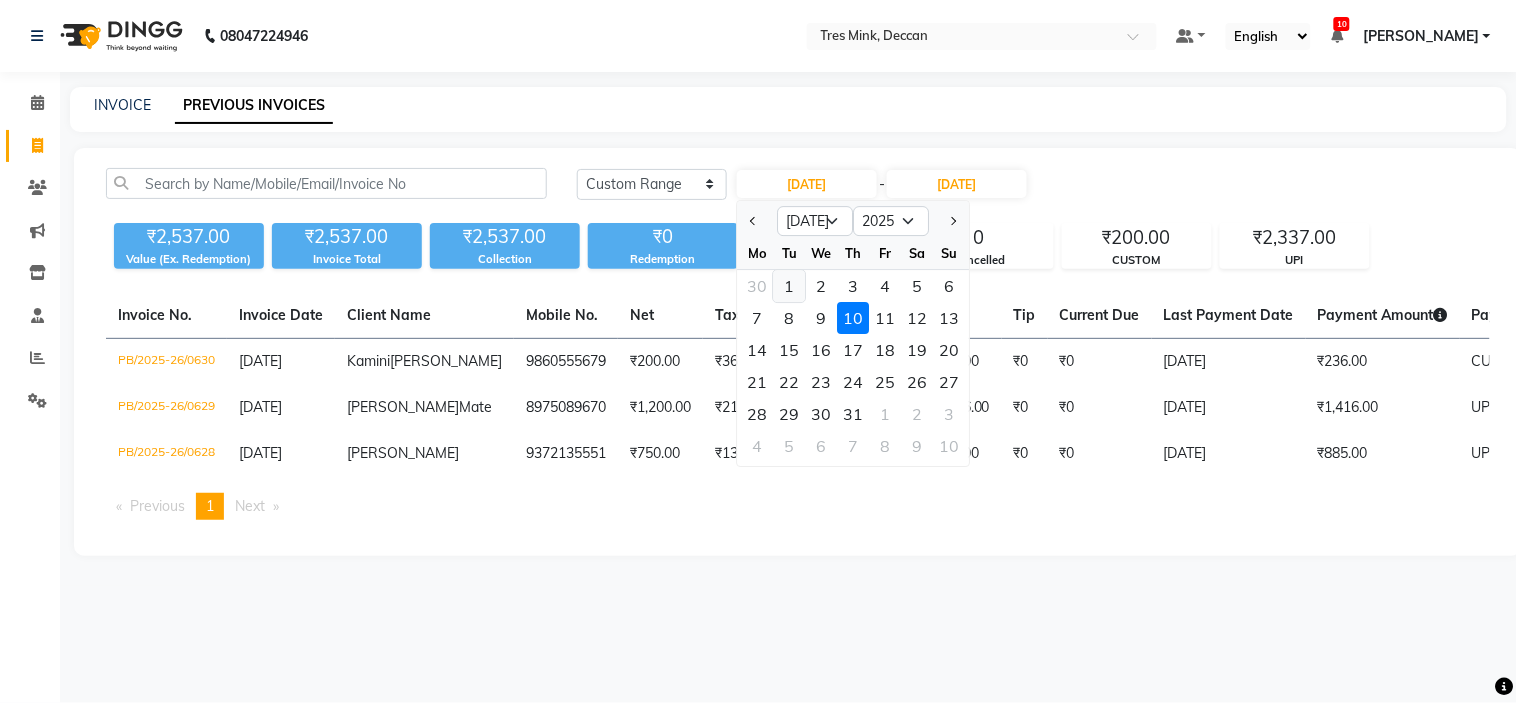 click on "1" 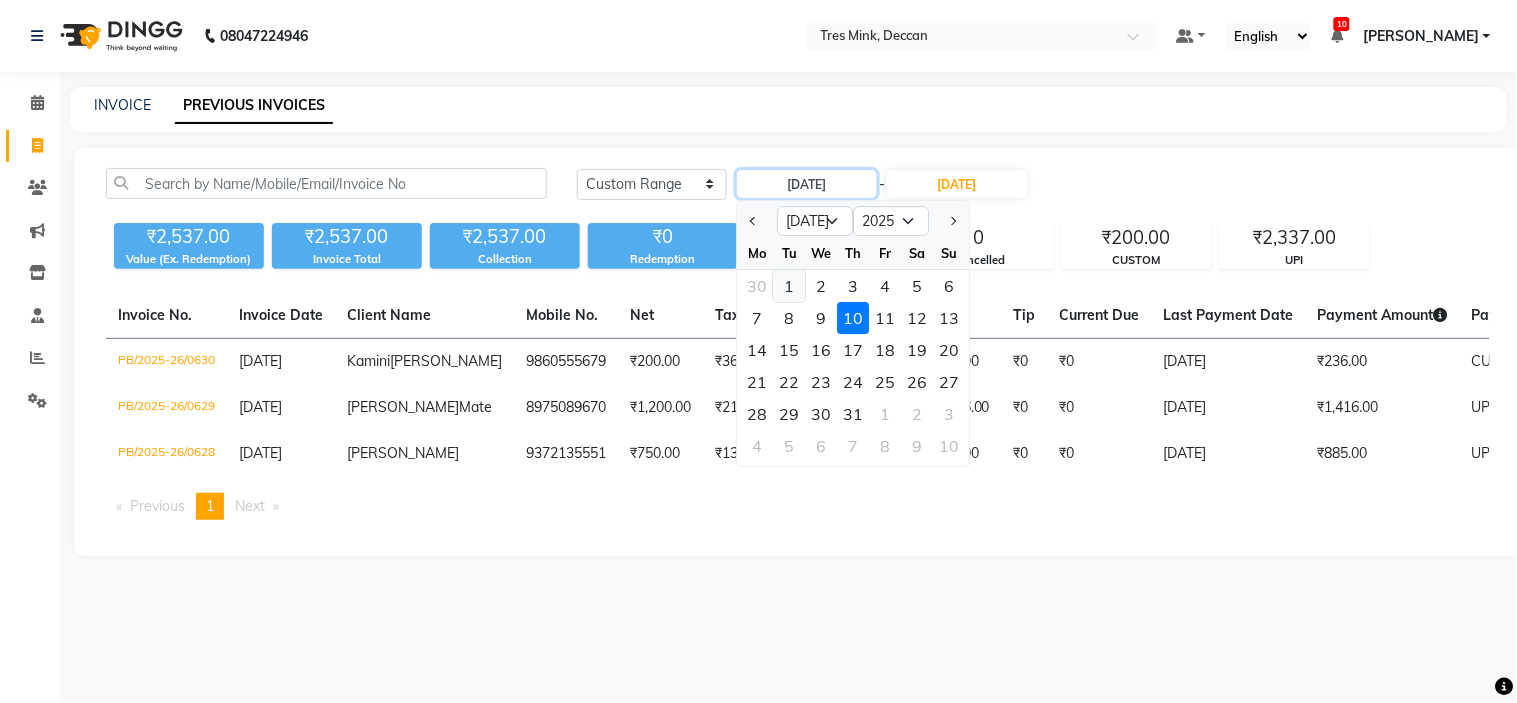 type on "01-07-2025" 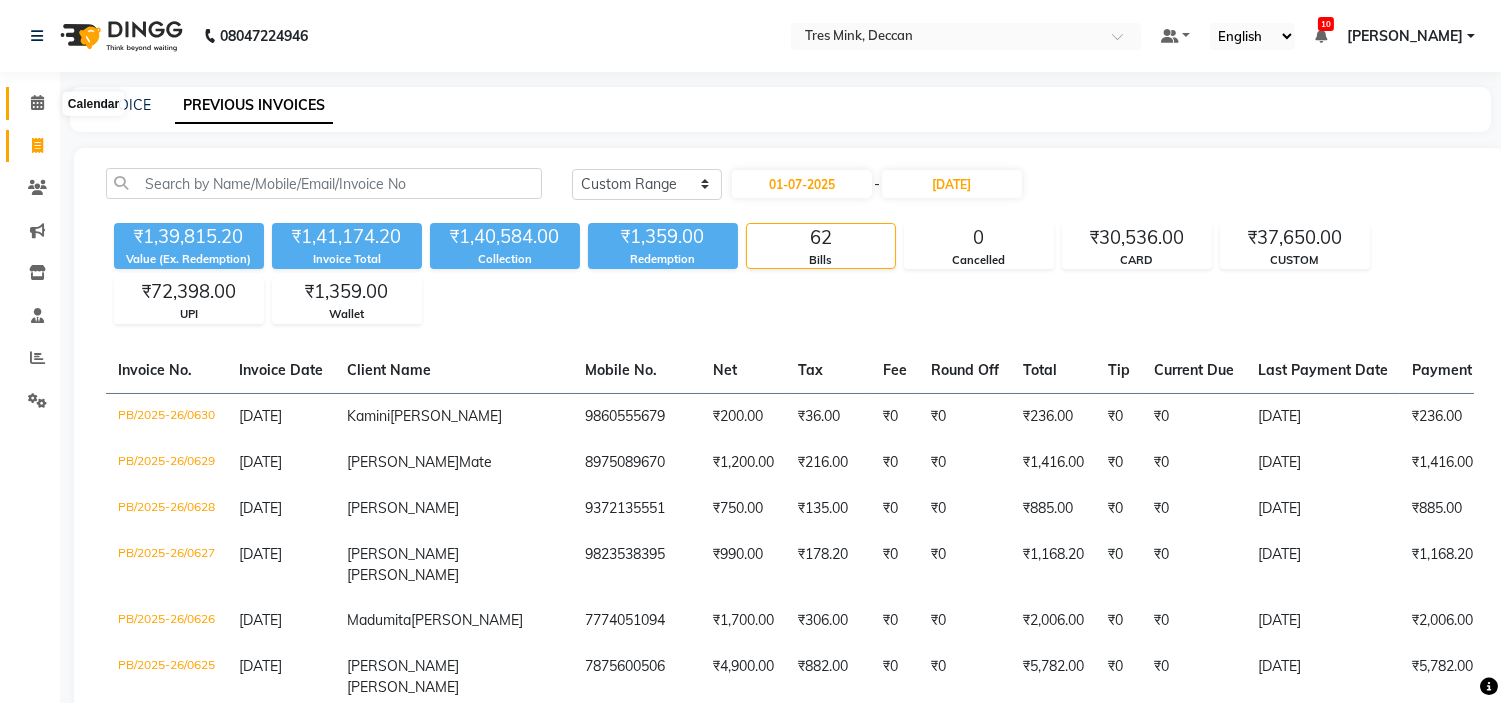 click 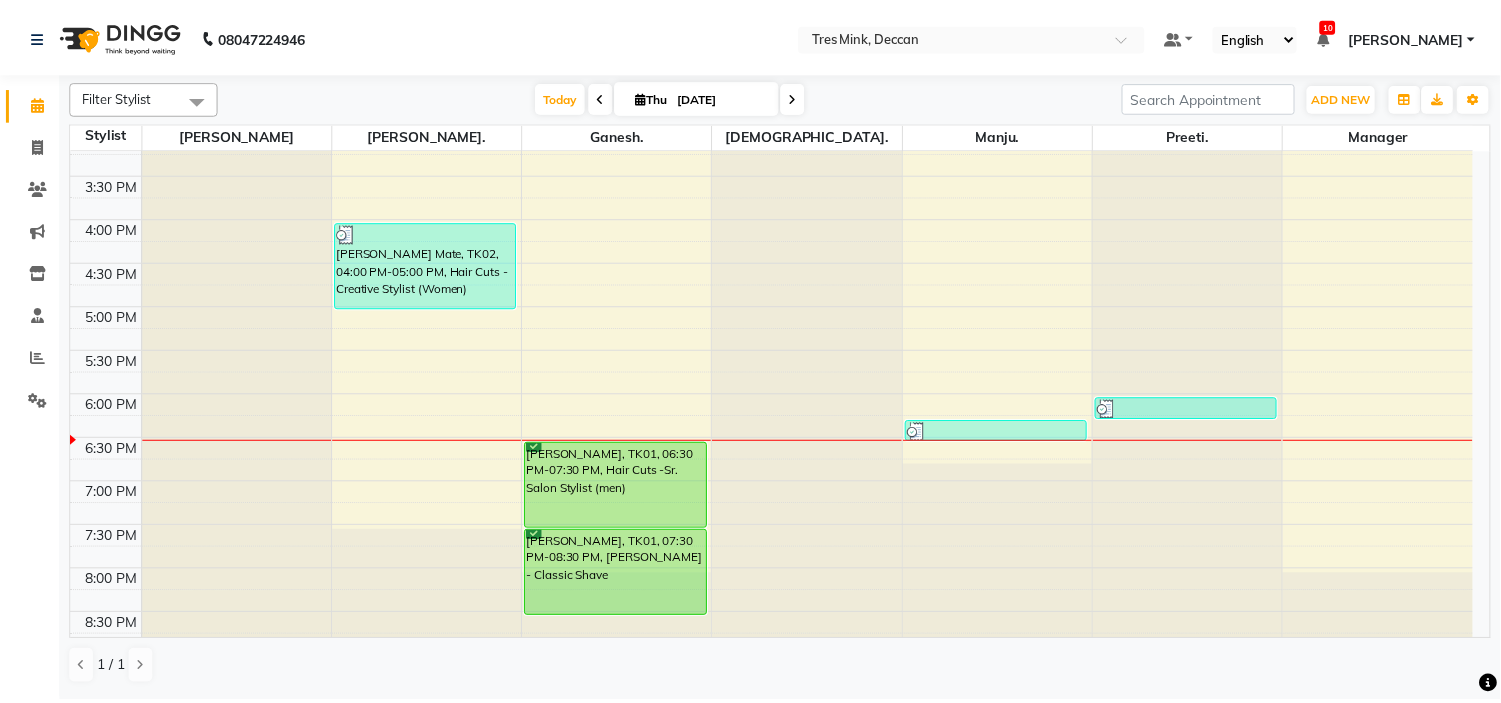 scroll, scrollTop: 656, scrollLeft: 0, axis: vertical 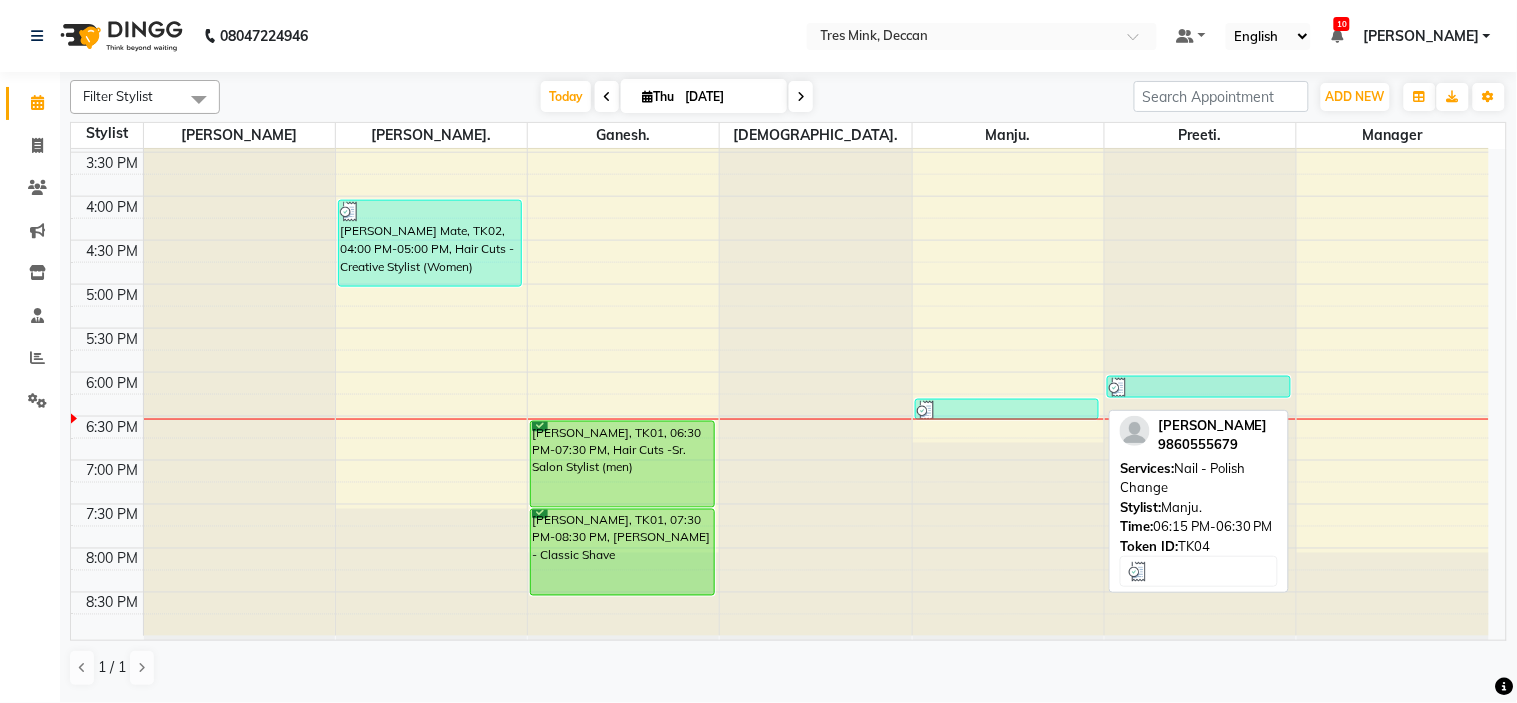 click at bounding box center [1007, 411] 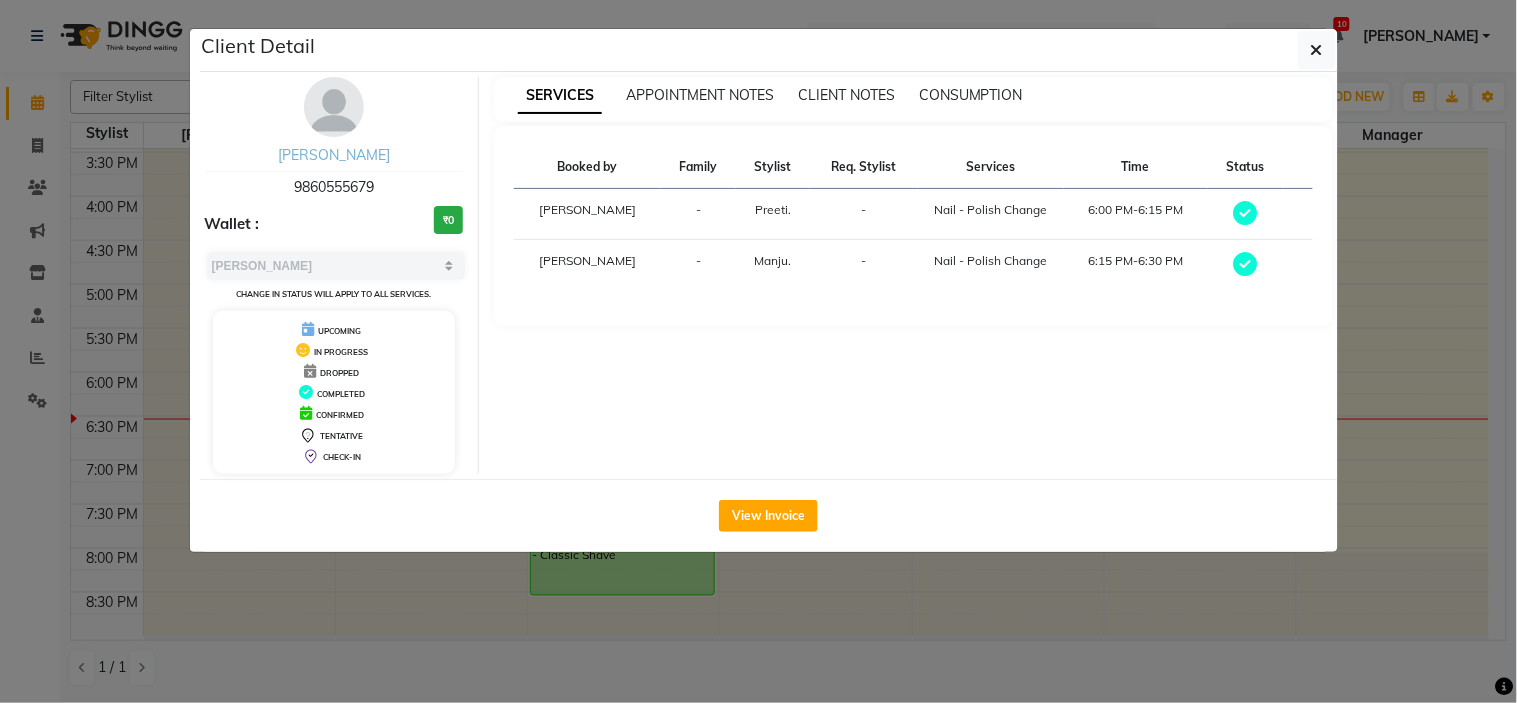 drag, startPoint x: 278, startPoint y: 147, endPoint x: 291, endPoint y: 153, distance: 14.3178215 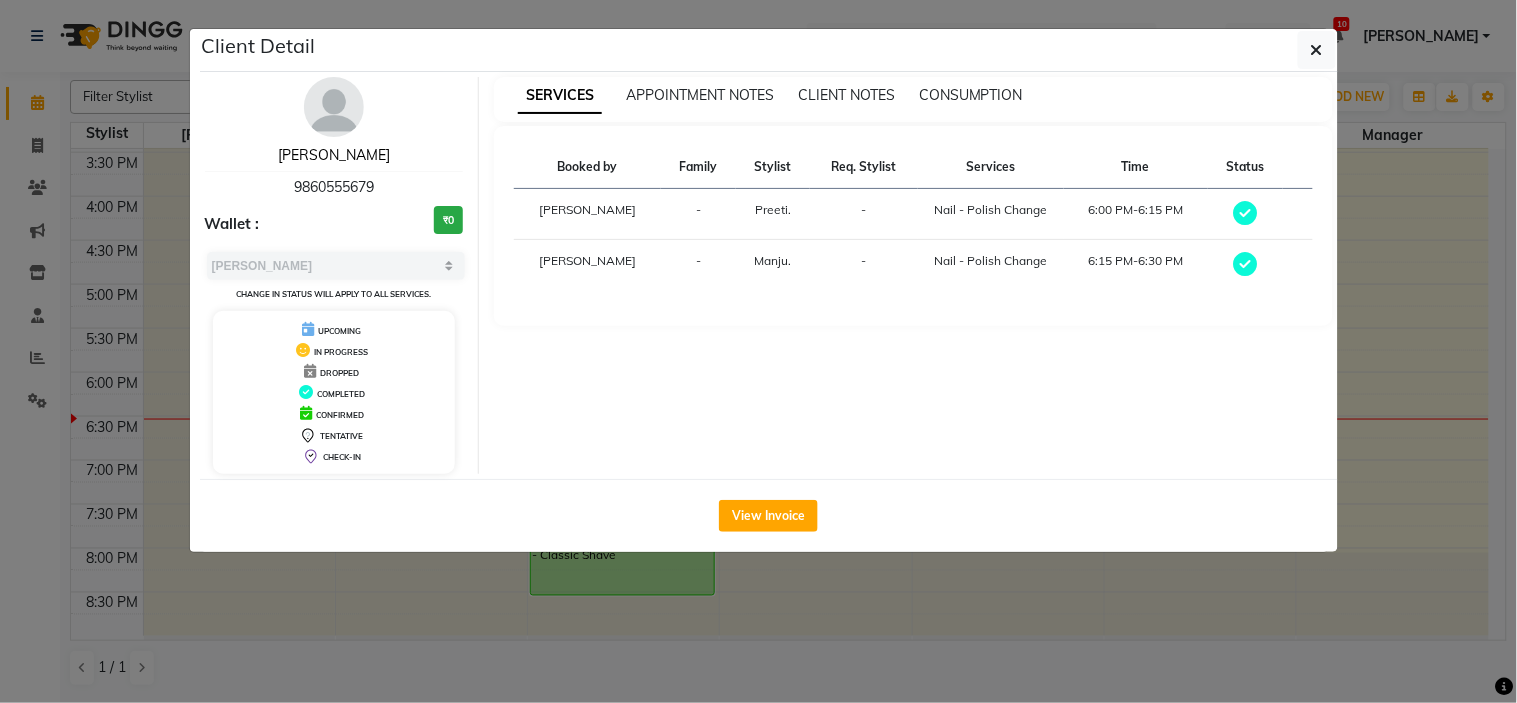 click on "[PERSON_NAME]" at bounding box center [334, 155] 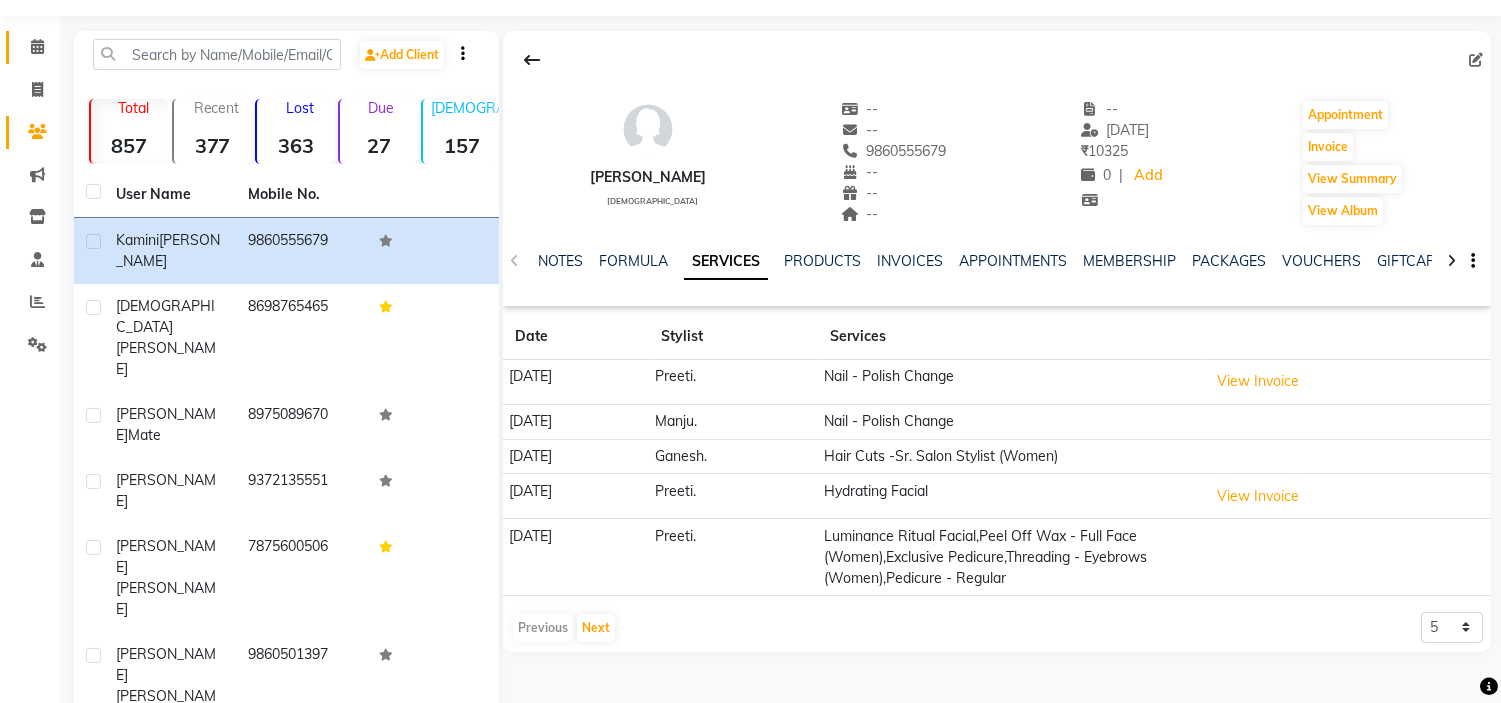 scroll, scrollTop: 214, scrollLeft: 0, axis: vertical 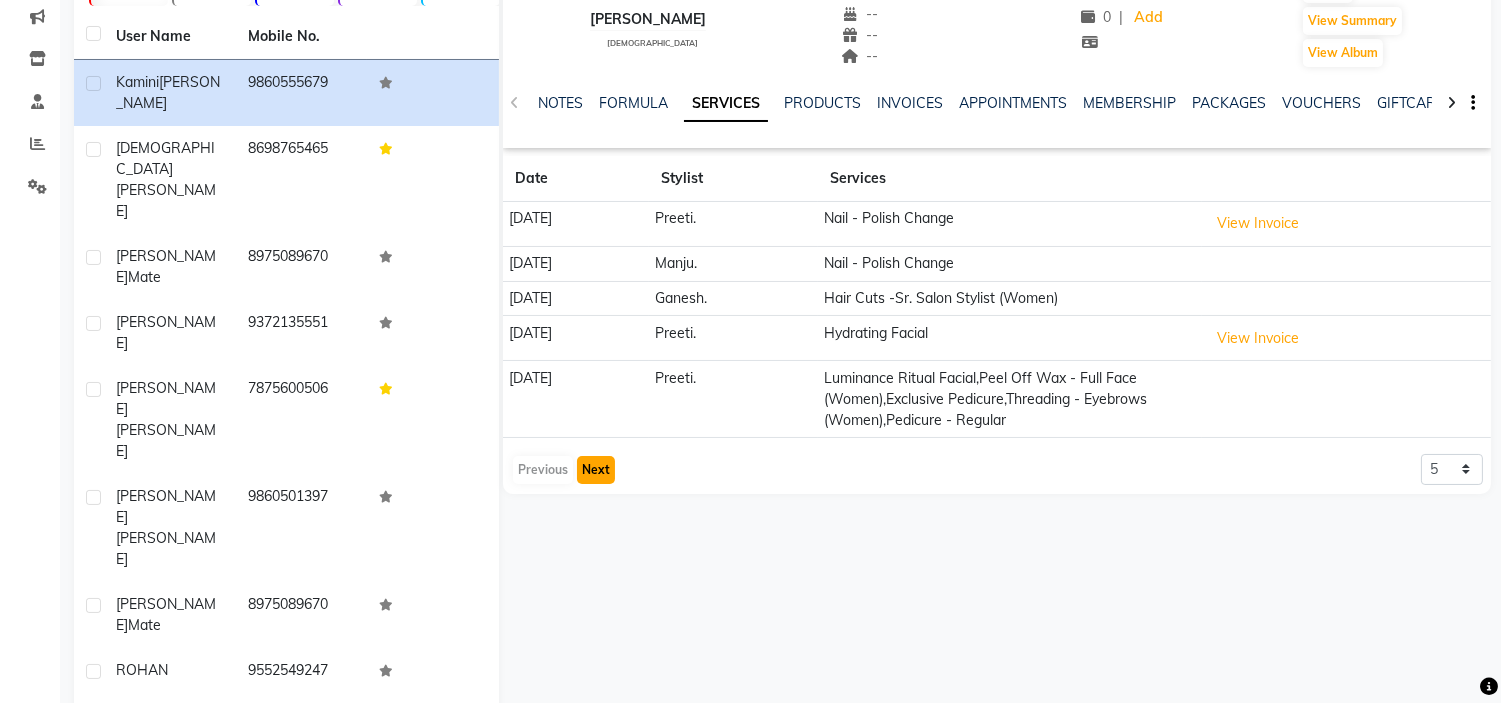 click on "Next" 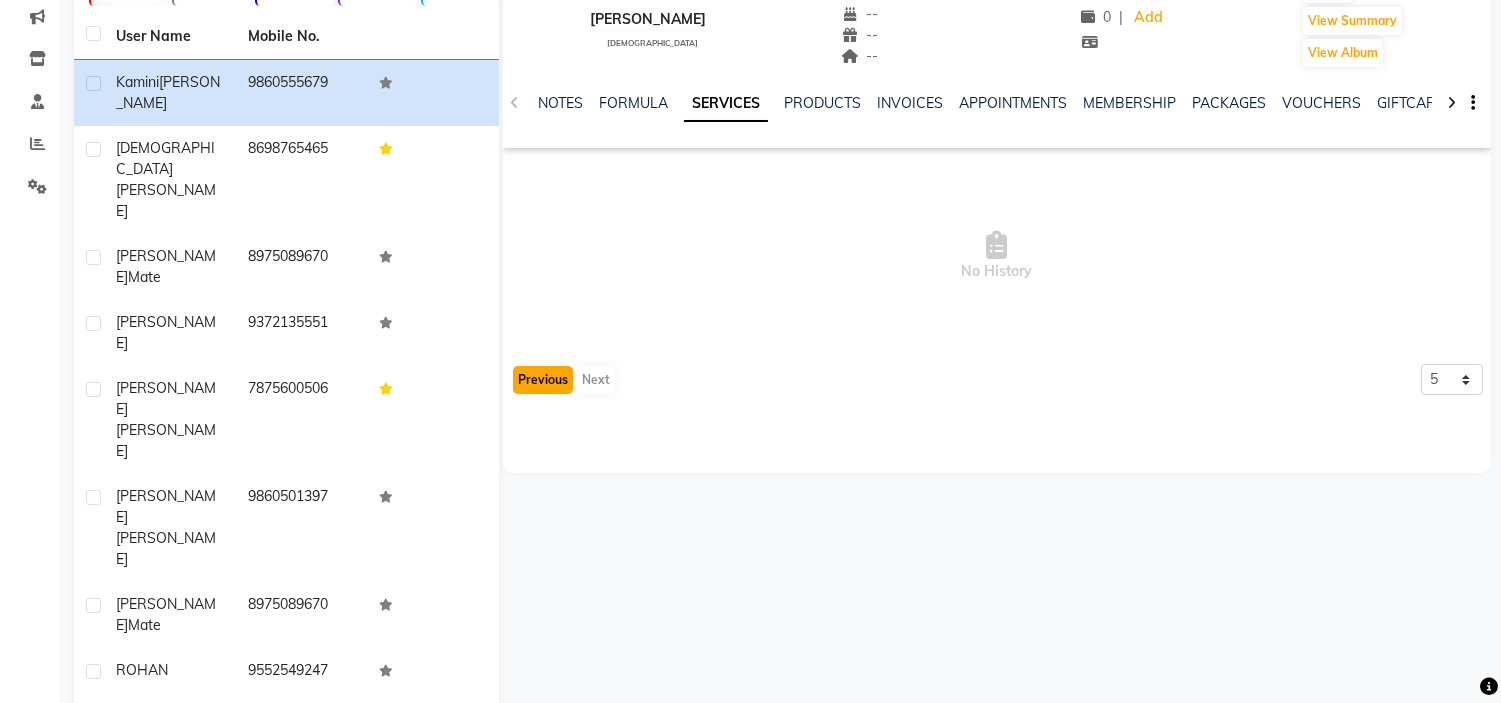 click on "Previous" 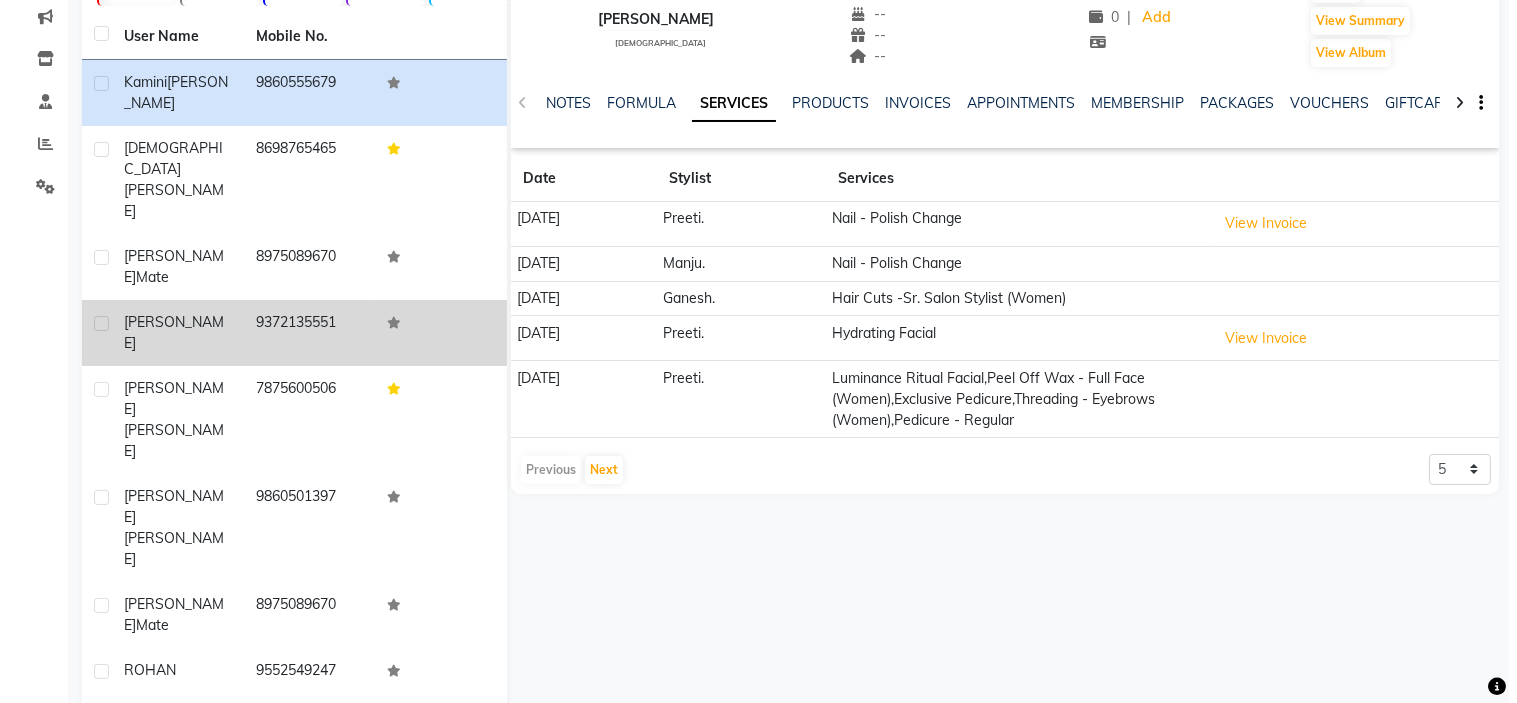 scroll, scrollTop: 0, scrollLeft: 0, axis: both 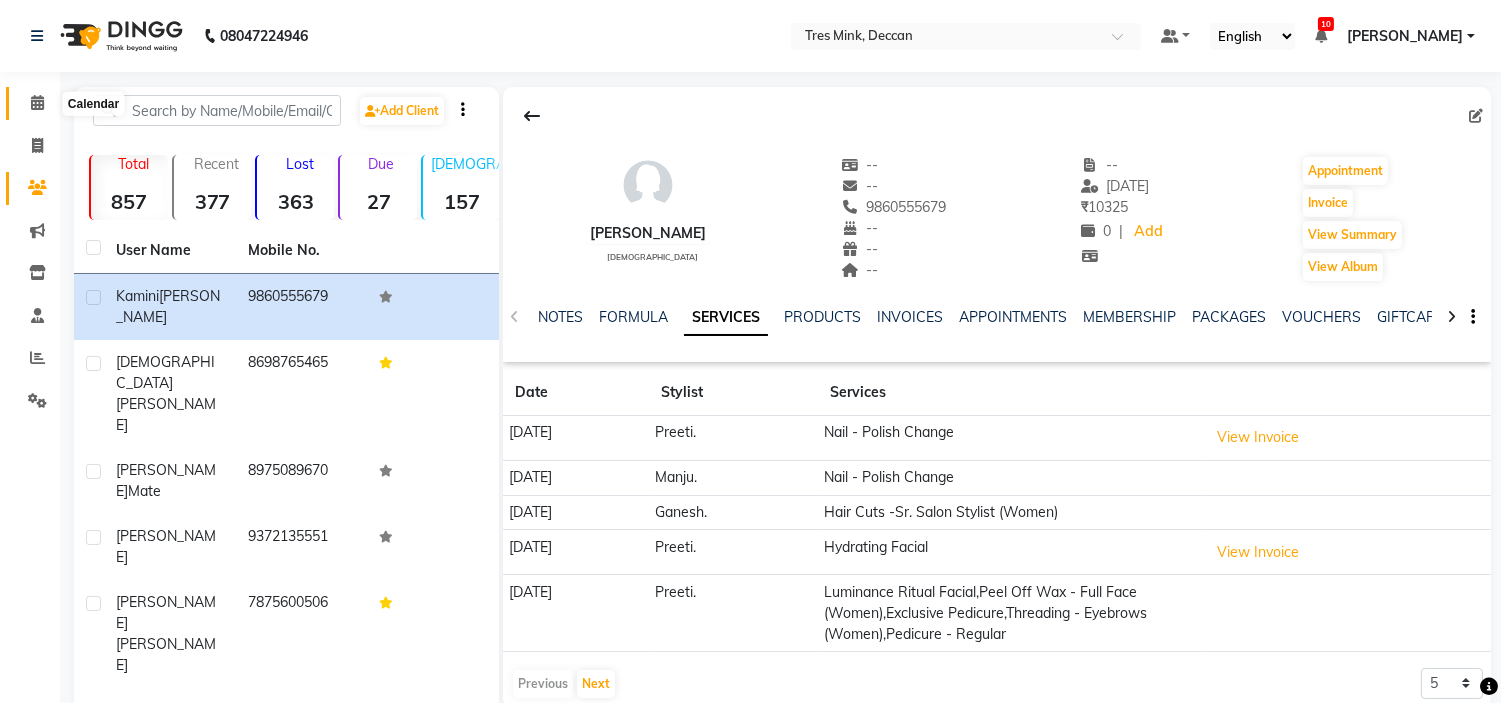 click 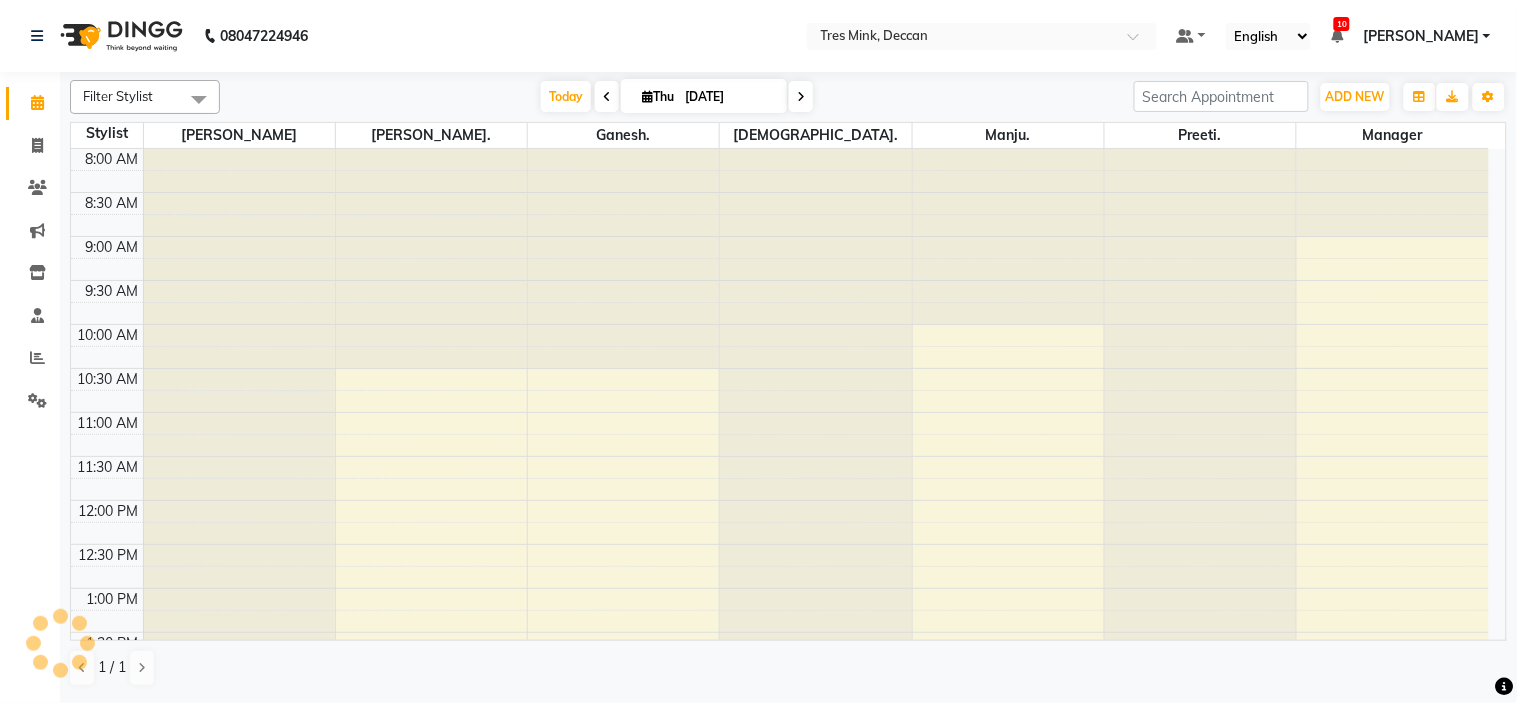scroll, scrollTop: 656, scrollLeft: 0, axis: vertical 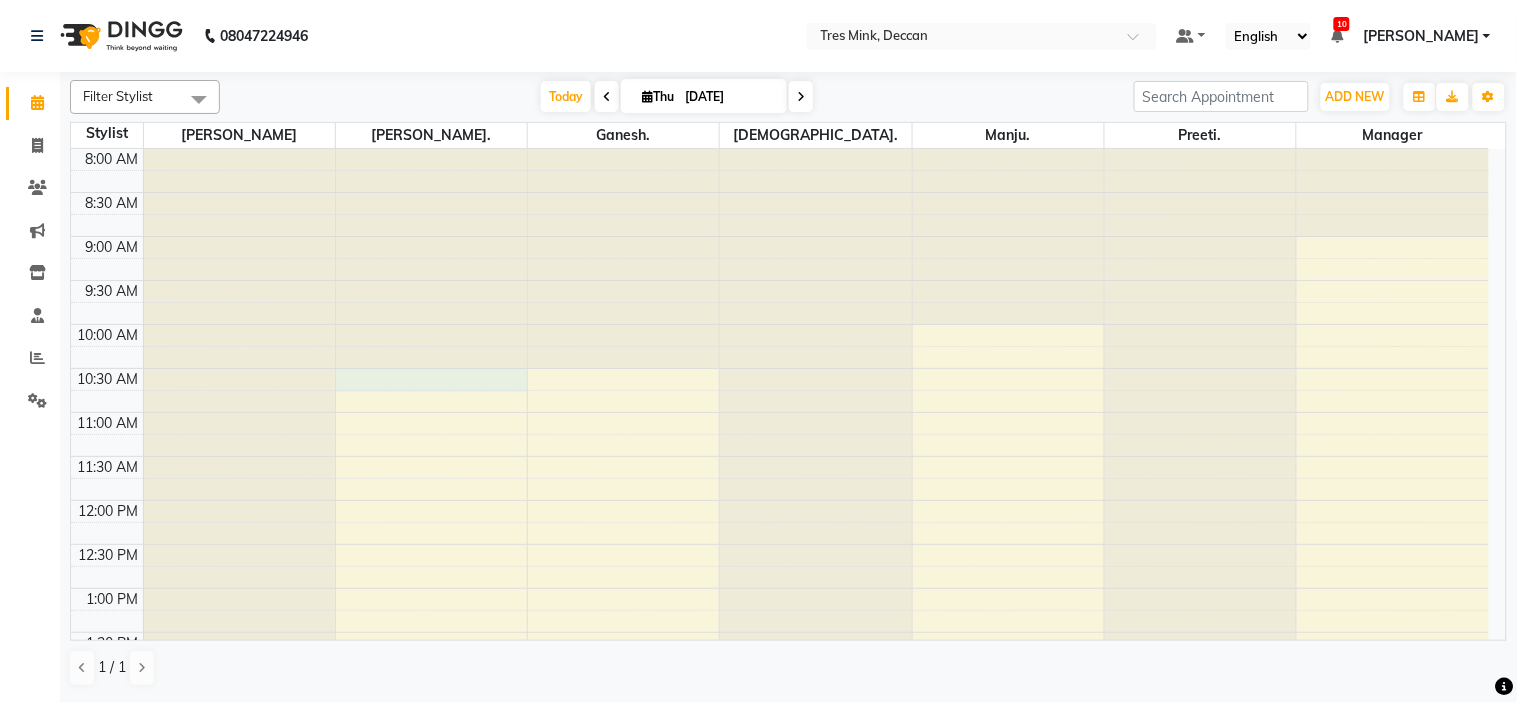 click on "8:00 AM 8:30 AM 9:00 AM 9:30 AM 10:00 AM 10:30 AM 11:00 AM 11:30 AM 12:00 PM 12:30 PM 1:00 PM 1:30 PM 2:00 PM 2:30 PM 3:00 PM 3:30 PM 4:00 PM 4:30 PM 5:00 PM 5:30 PM 6:00 PM 6:30 PM 7:00 PM 7:30 PM 8:00 PM 8:30 PM     [PERSON_NAME] Mate, TK02, 04:00 PM-05:00 PM, Hair Cuts - Creative Stylist (Women)     [PERSON_NAME], TK03, 02:00 PM-03:00 PM, Styling - Blow-dry with [PERSON_NAME], TK01, 06:30 PM-07:30 PM, Hair Cuts -Sr. Salon Stylist (men)     [GEOGRAPHIC_DATA], TK01, 07:30 PM-08:30 PM, [PERSON_NAME] - Classic Shave     [PERSON_NAME], TK04, 06:15 PM-06:30 PM, Nail - Polish Change     [PERSON_NAME], TK04, 06:00 PM-06:15 PM, Nail - Polish Change" at bounding box center [780, 720] 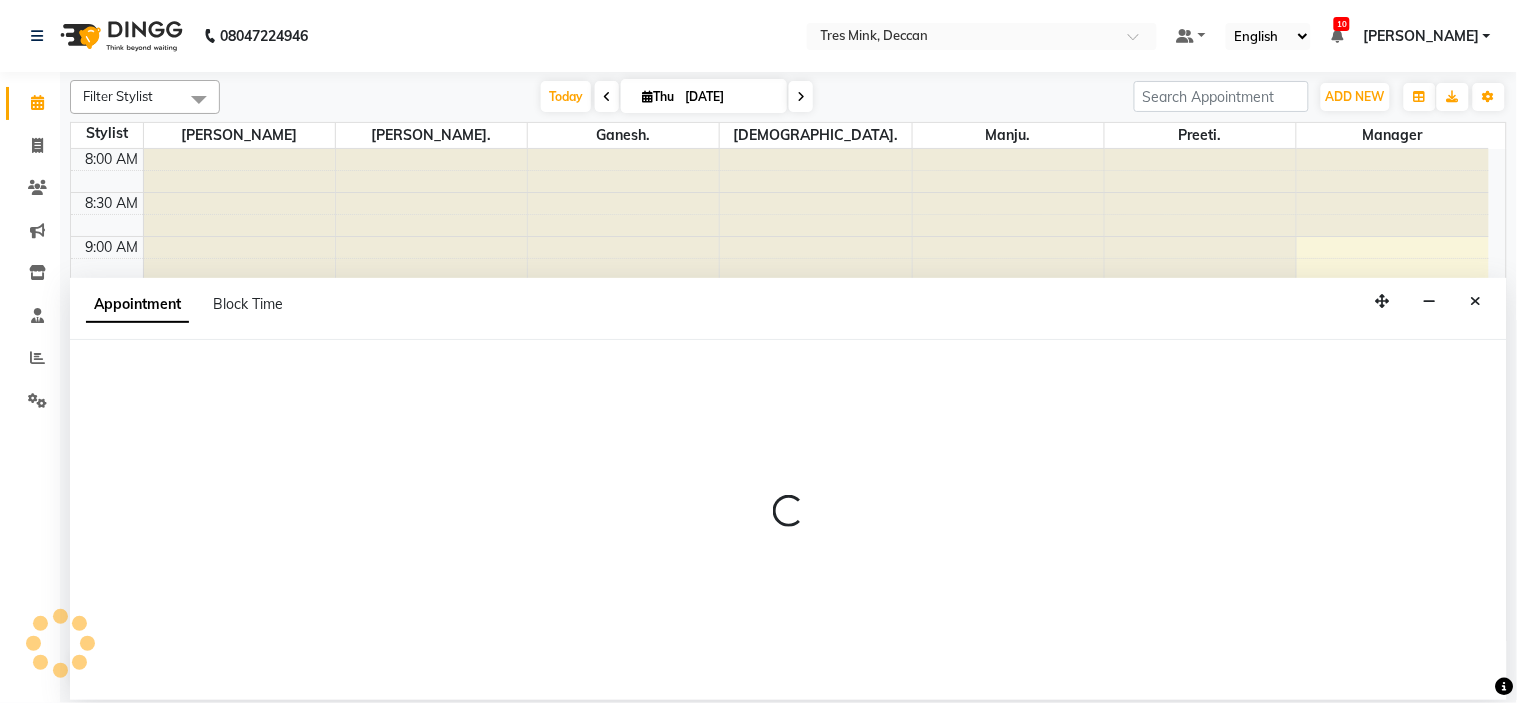 select on "59499" 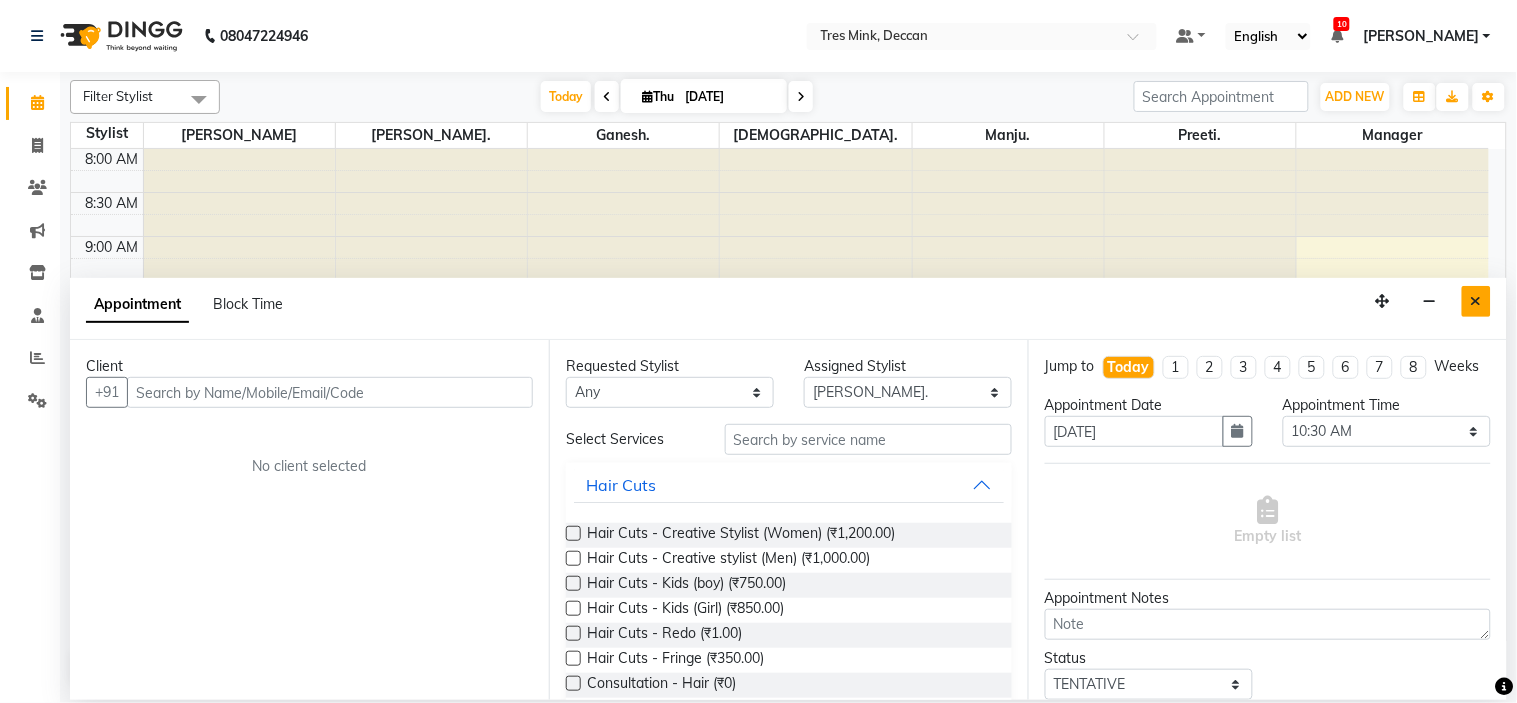 click at bounding box center [1476, 301] 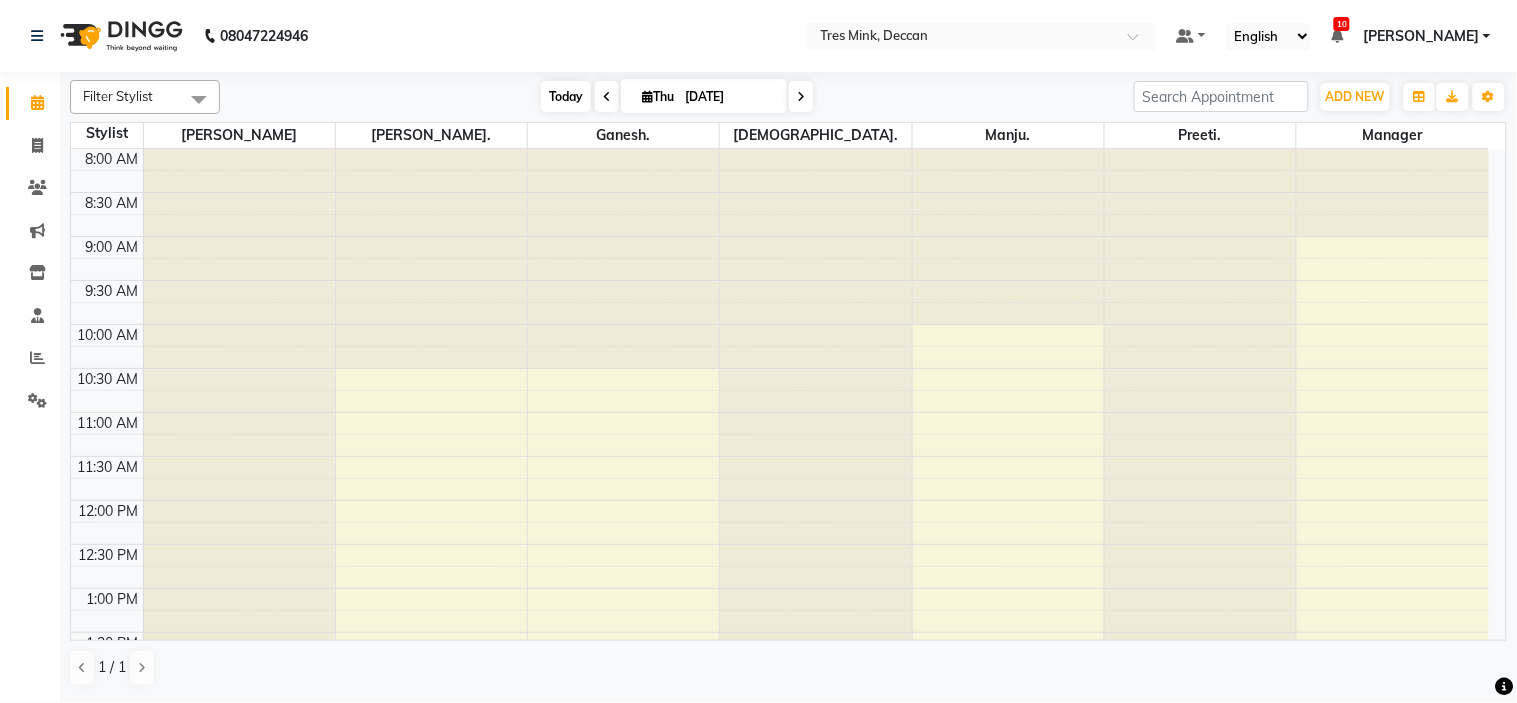 click on "Today" at bounding box center (566, 96) 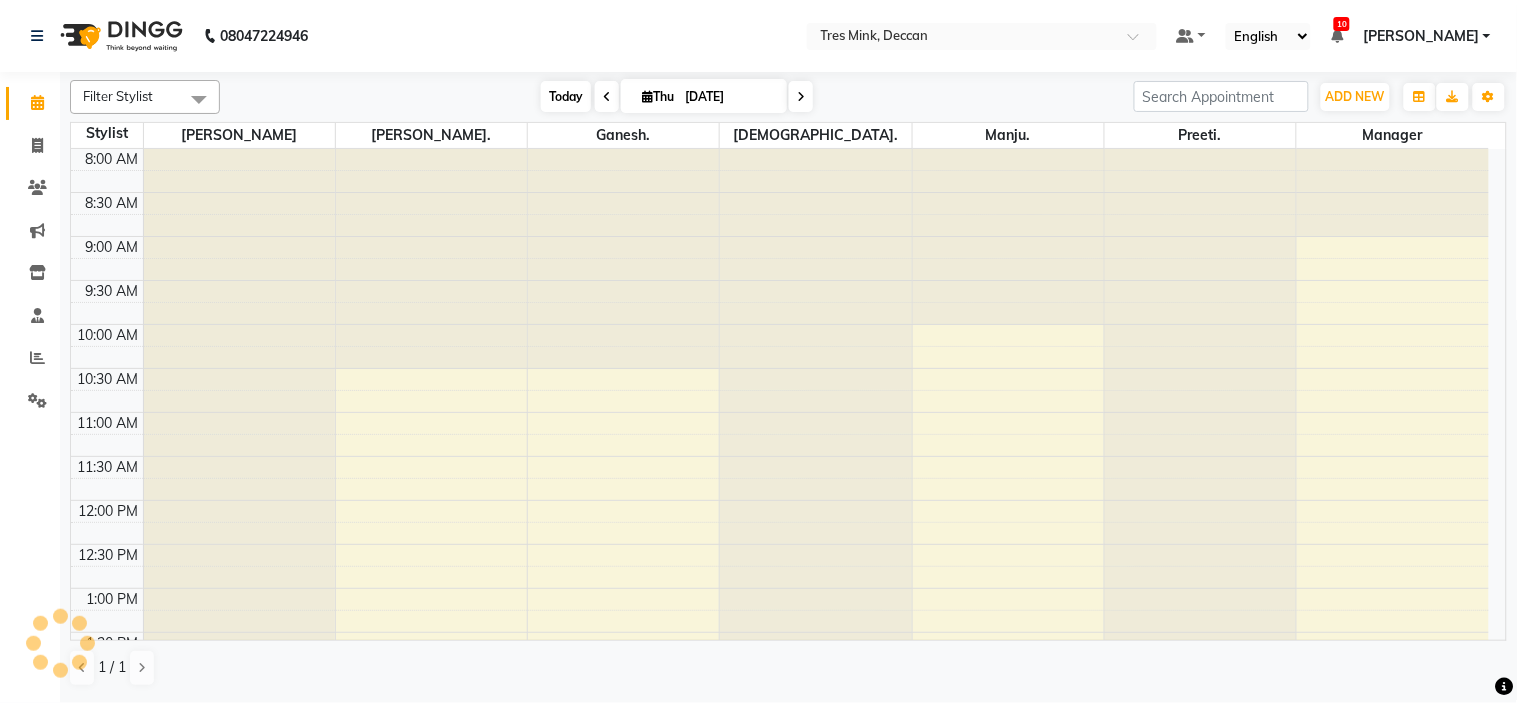 scroll, scrollTop: 656, scrollLeft: 0, axis: vertical 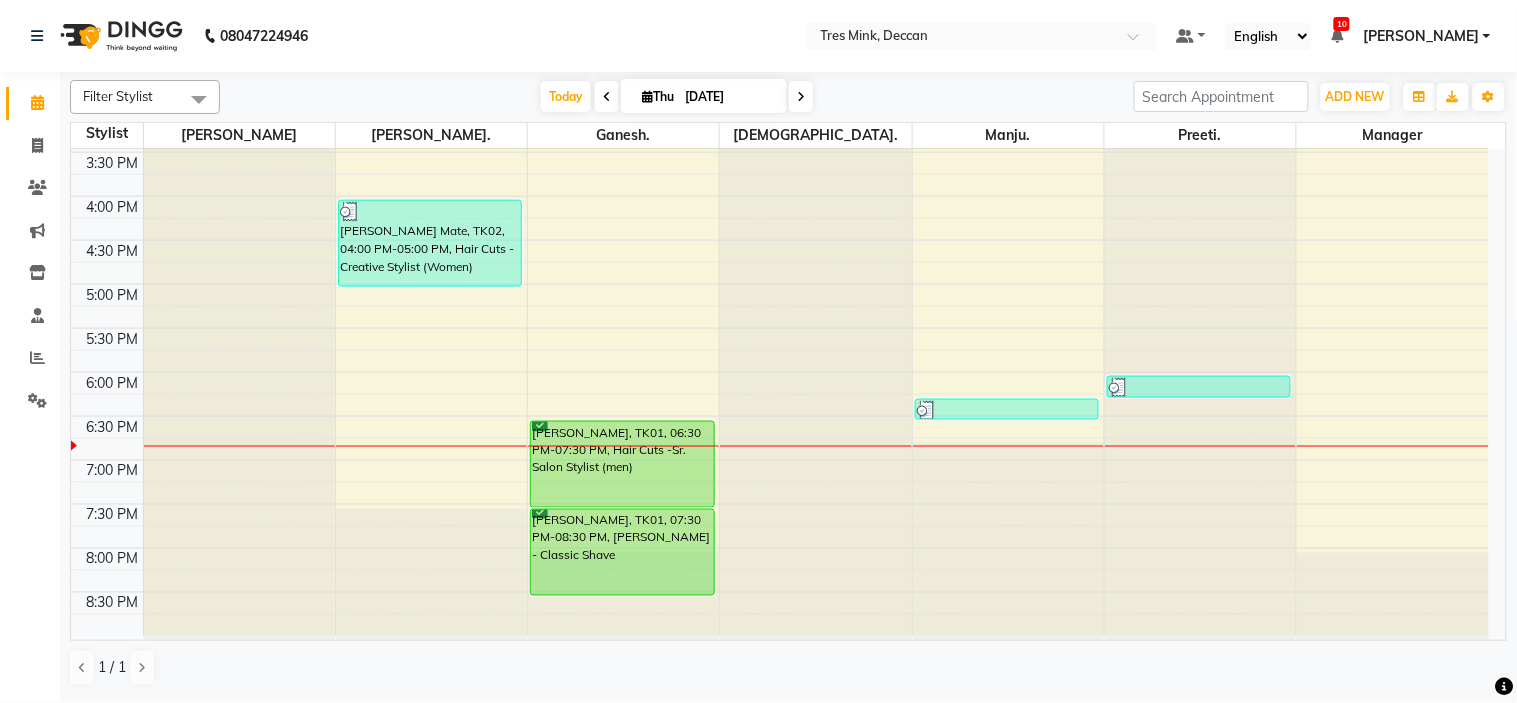 click on "[DATE]" at bounding box center (704, 96) 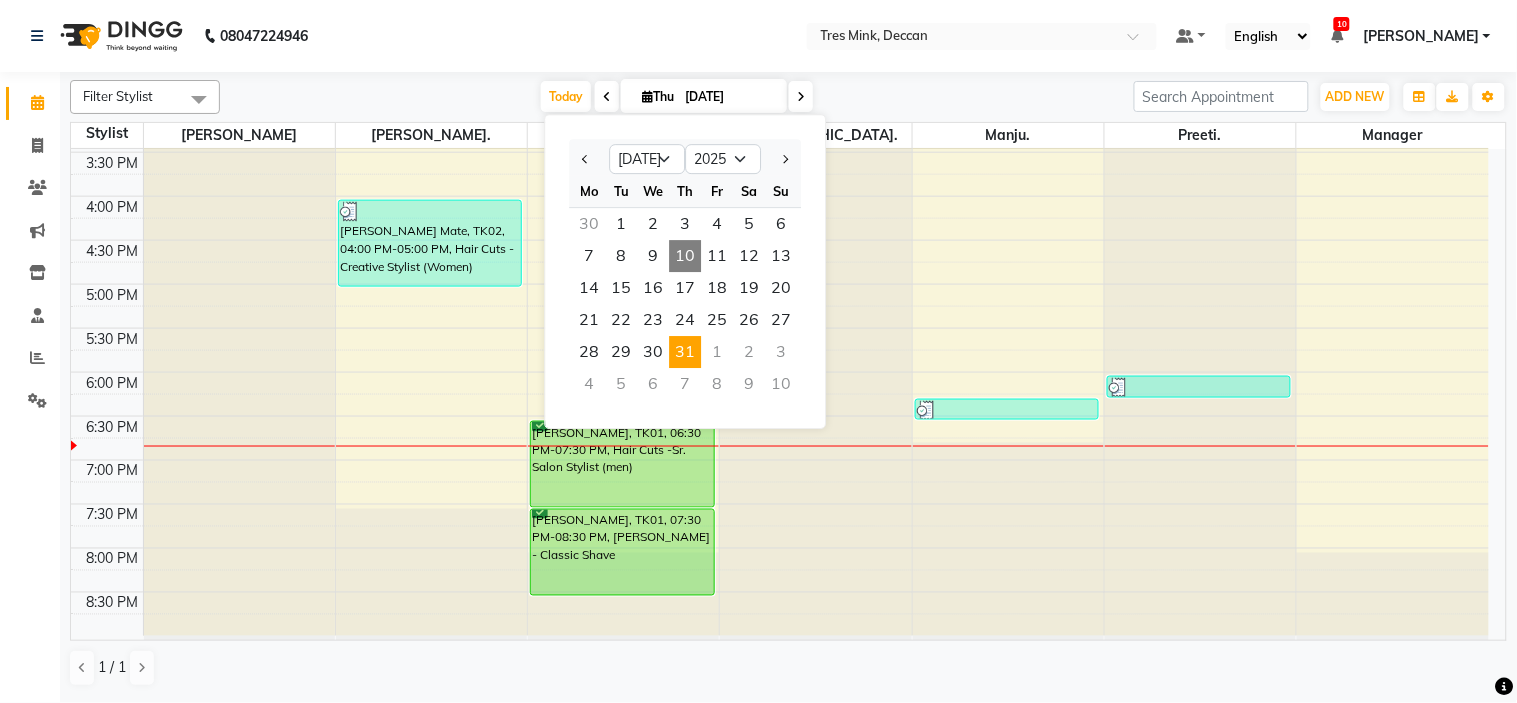 click on "31" at bounding box center (685, 352) 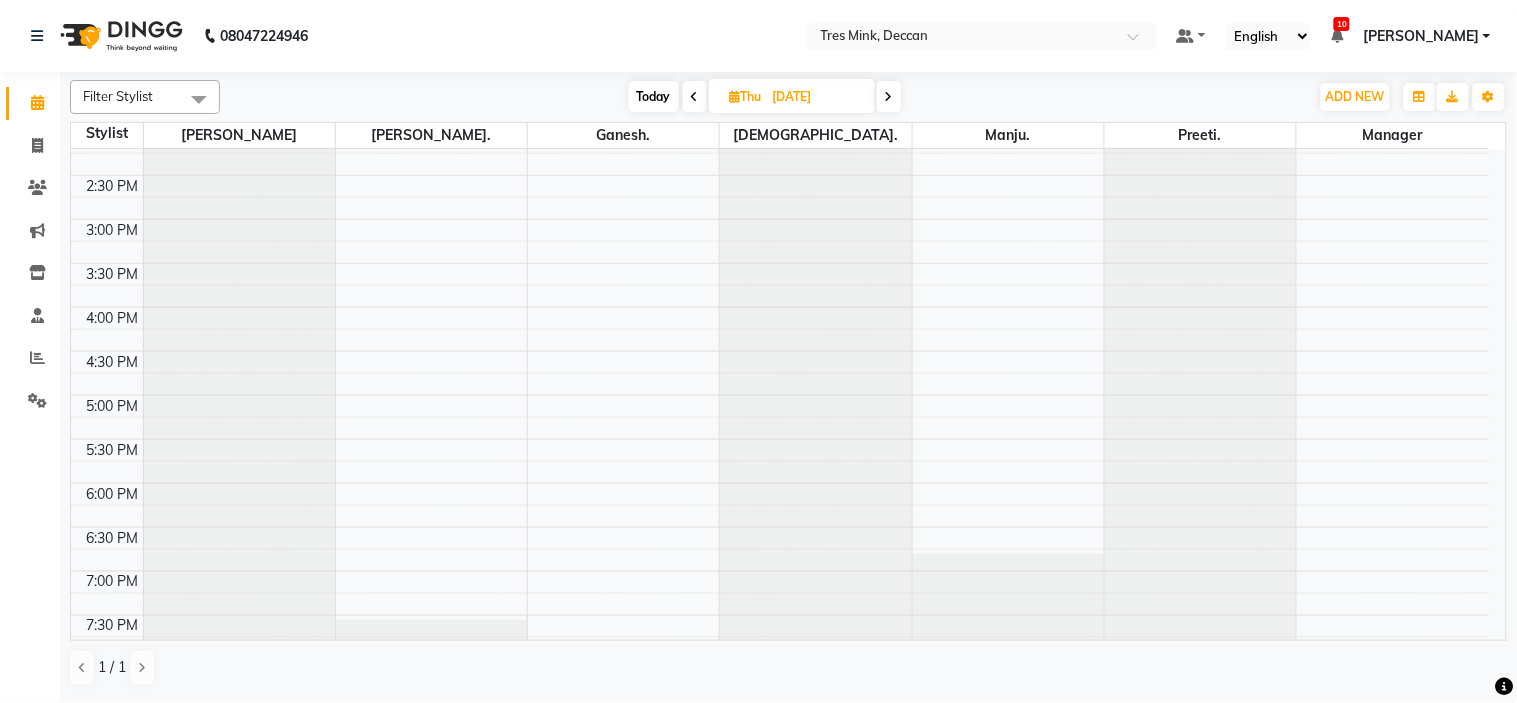 scroll, scrollTop: 434, scrollLeft: 0, axis: vertical 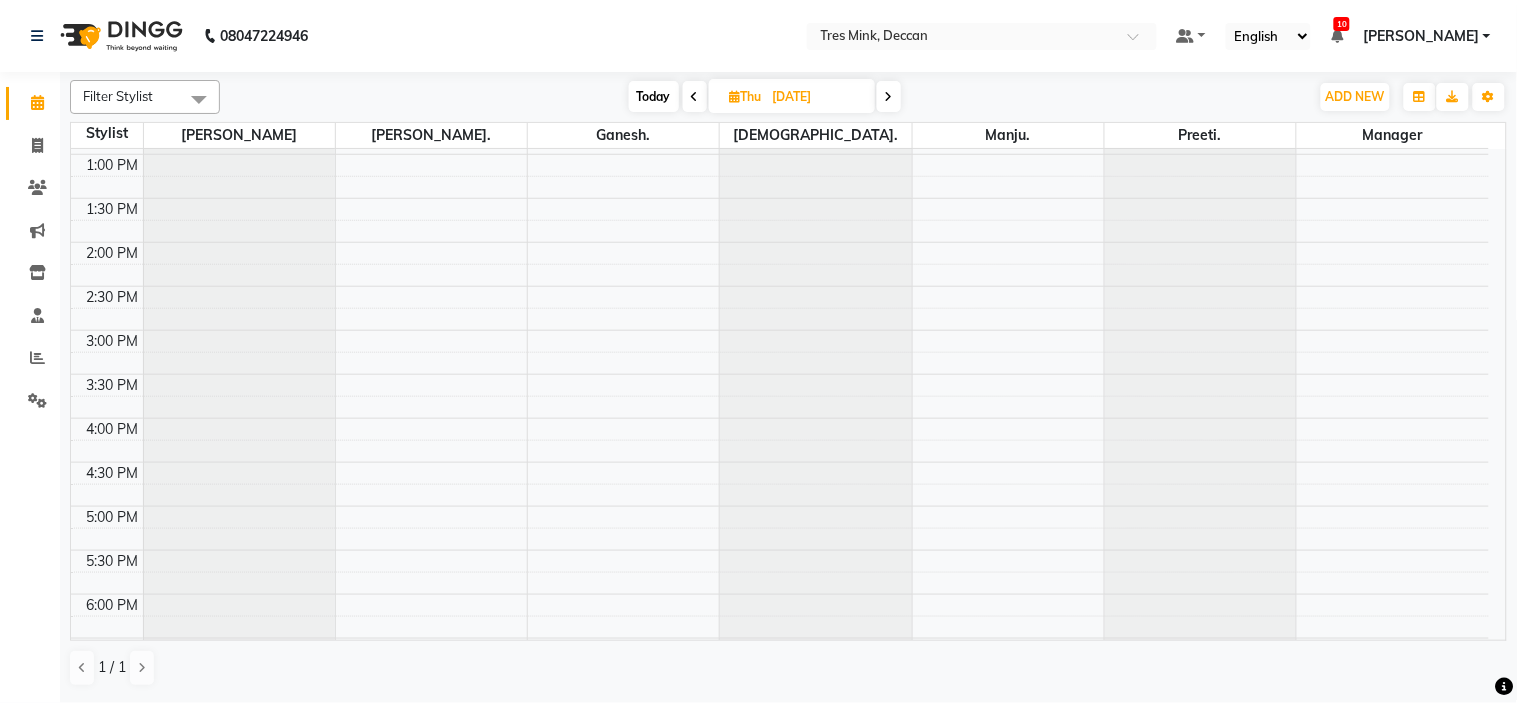 click on "8:00 AM 8:30 AM 9:00 AM 9:30 AM 10:00 AM 10:30 AM 11:00 AM 11:30 AM 12:00 PM 12:30 PM 1:00 PM 1:30 PM 2:00 PM 2:30 PM 3:00 PM 3:30 PM 4:00 PM 4:30 PM 5:00 PM 5:30 PM 6:00 PM 6:30 PM 7:00 PM 7:30 PM 8:00 PM 8:30 PM" at bounding box center [780, 286] 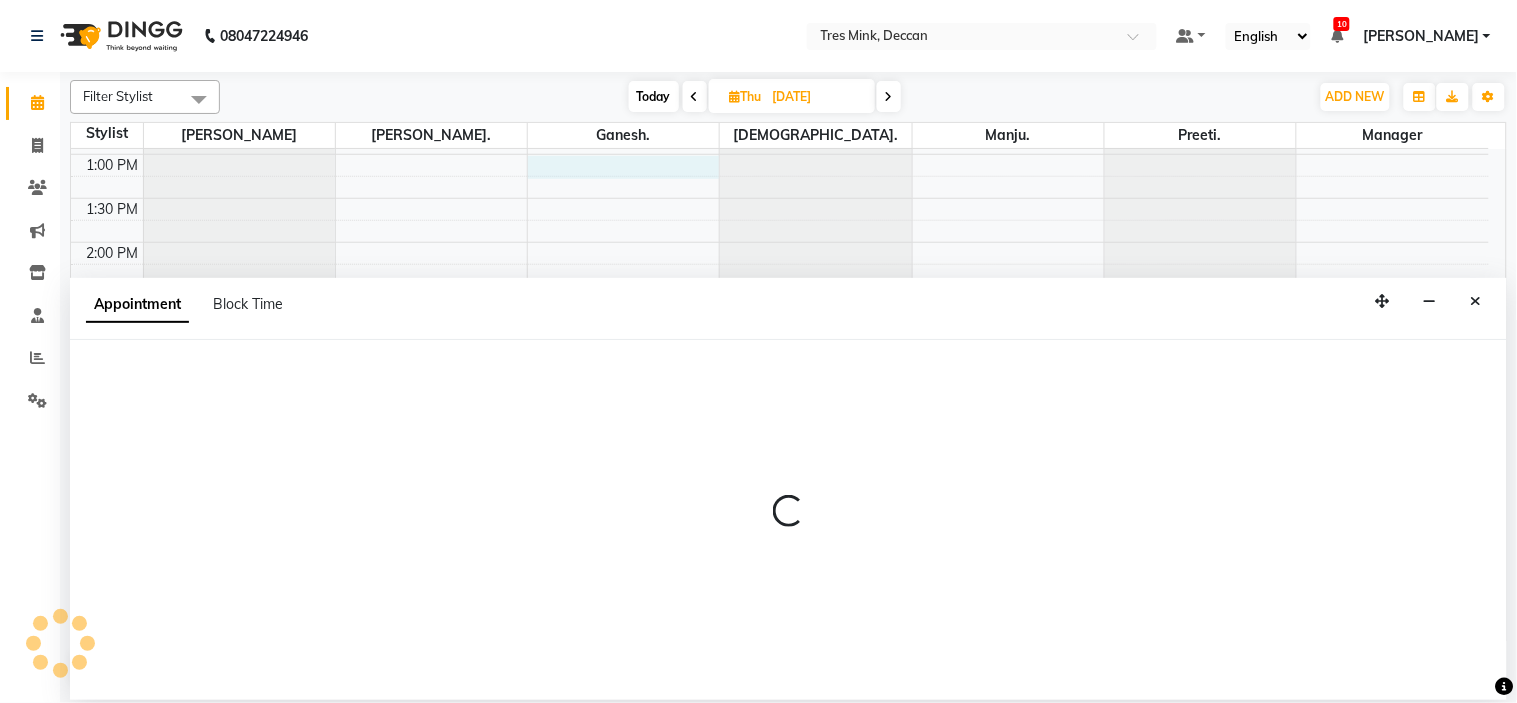 select on "59501" 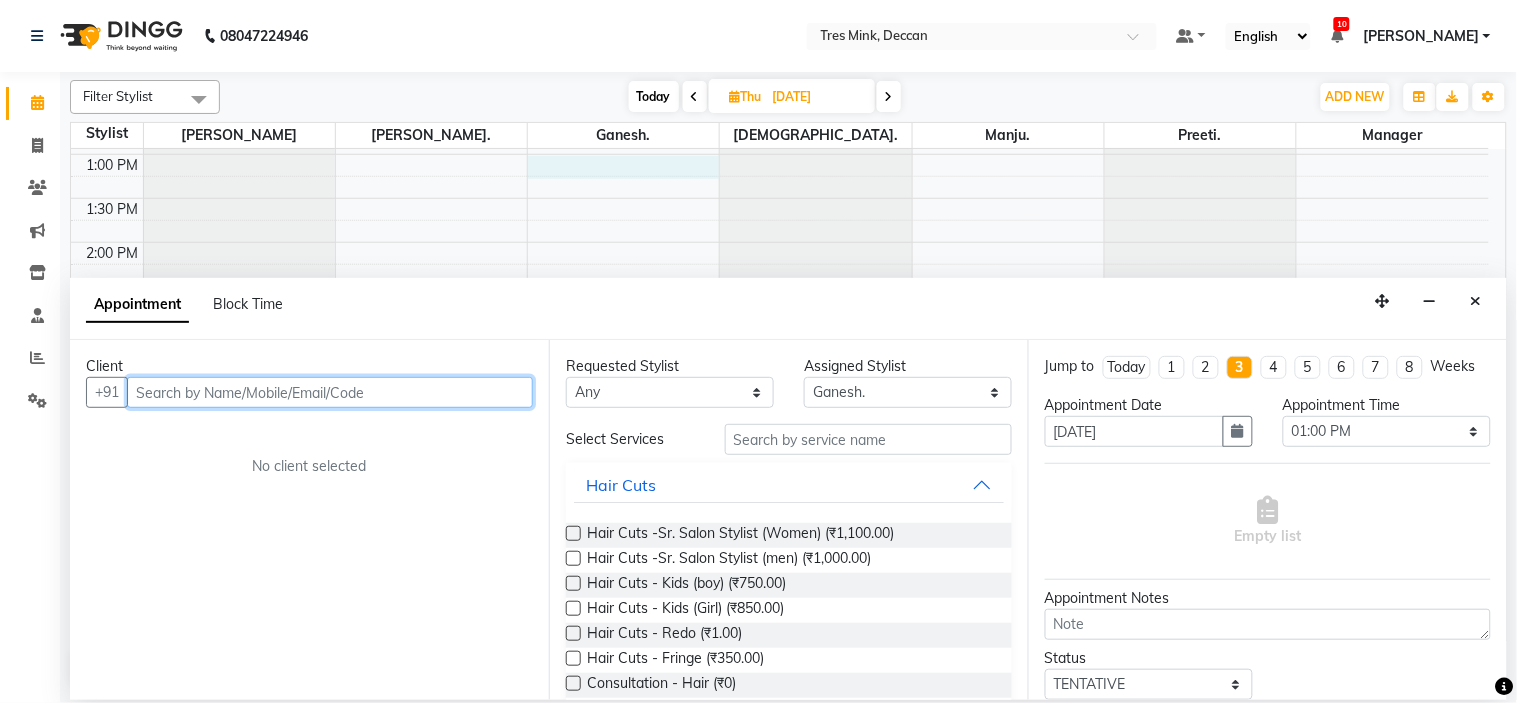 click at bounding box center (330, 392) 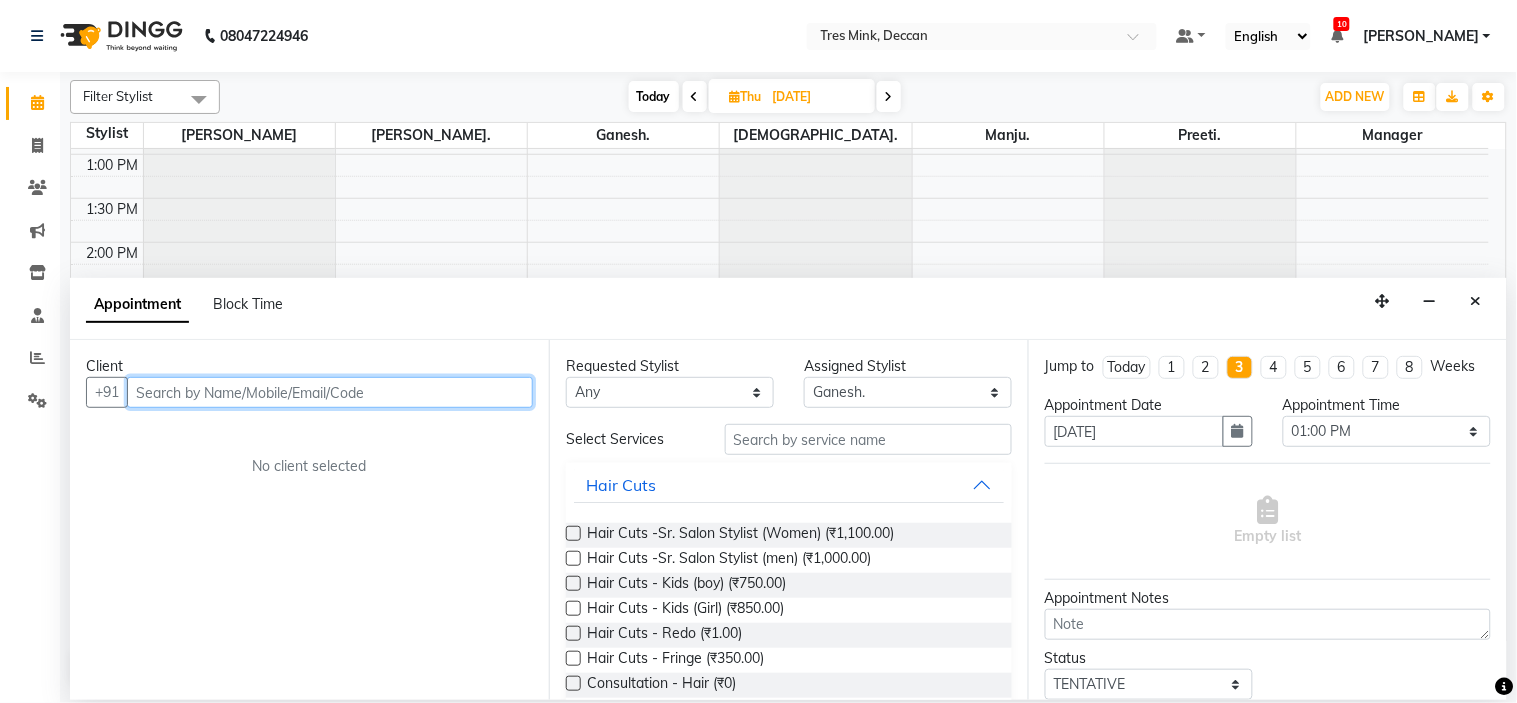 click at bounding box center (330, 392) 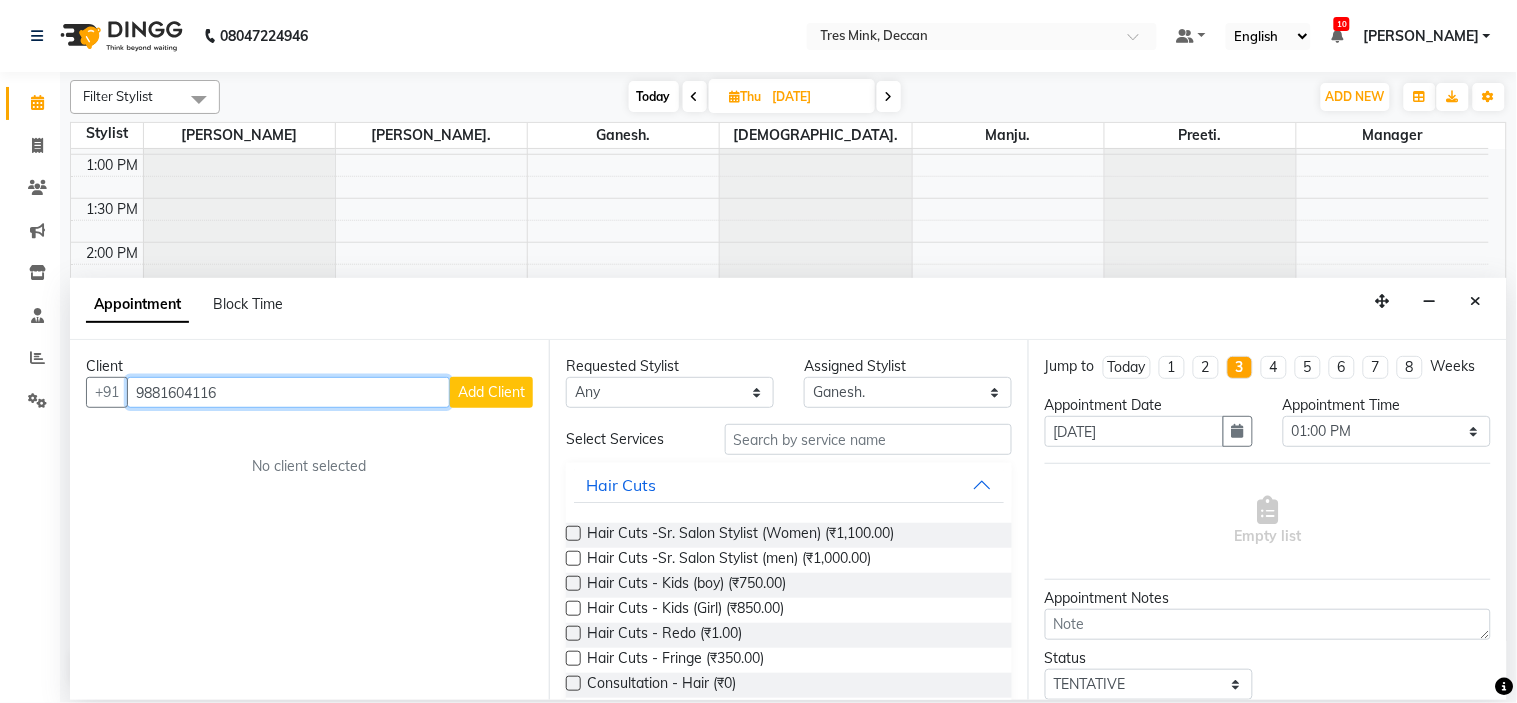 type on "9881604116" 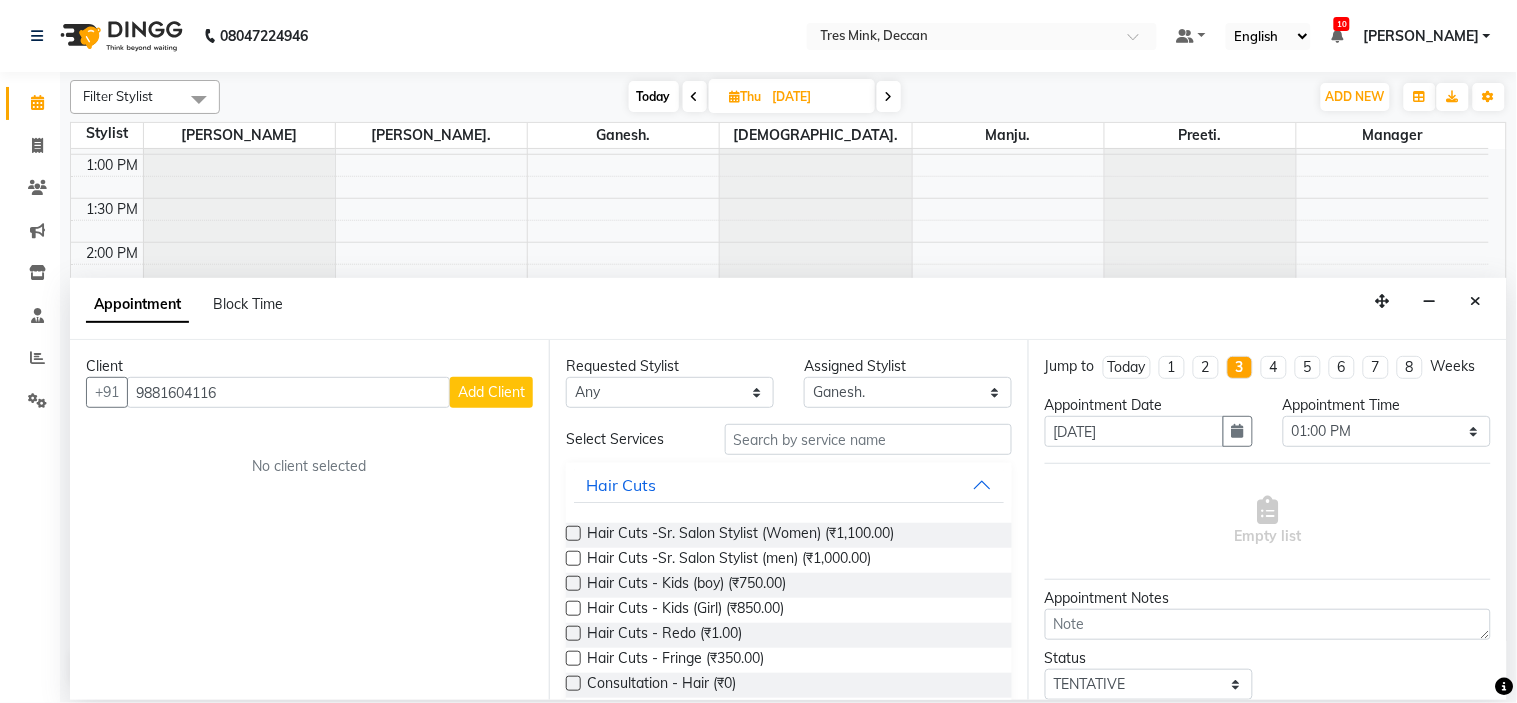 click on "Add Client" at bounding box center (491, 392) 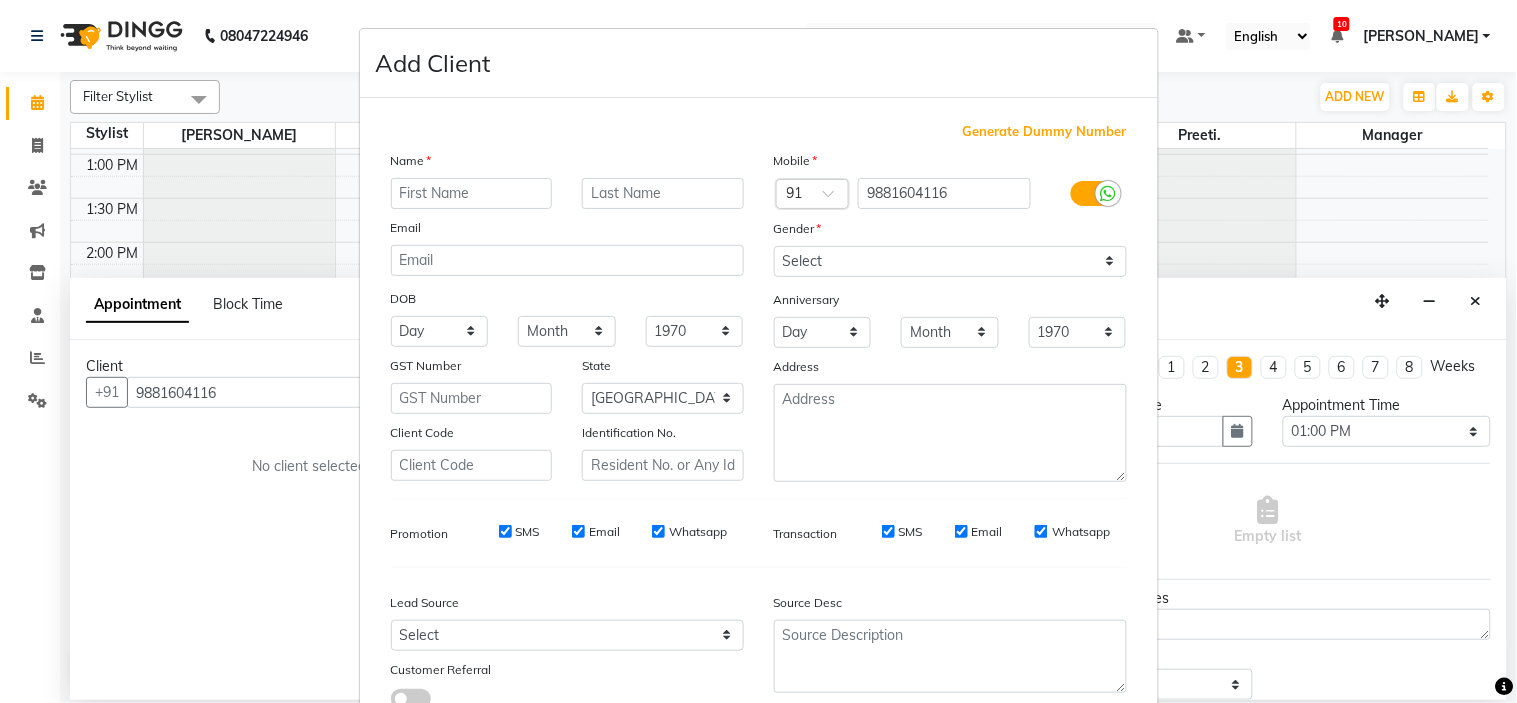 click at bounding box center (472, 193) 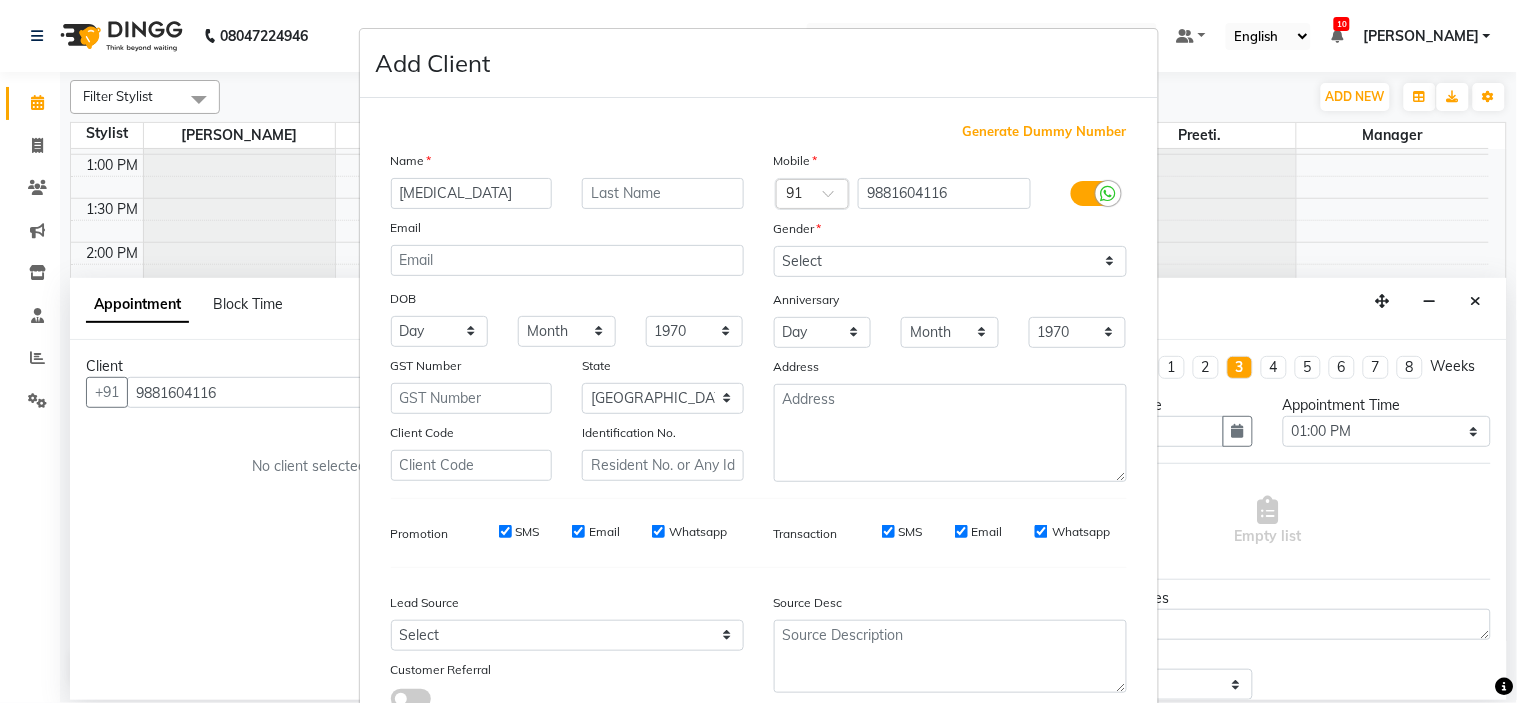type on "[MEDICAL_DATA]" 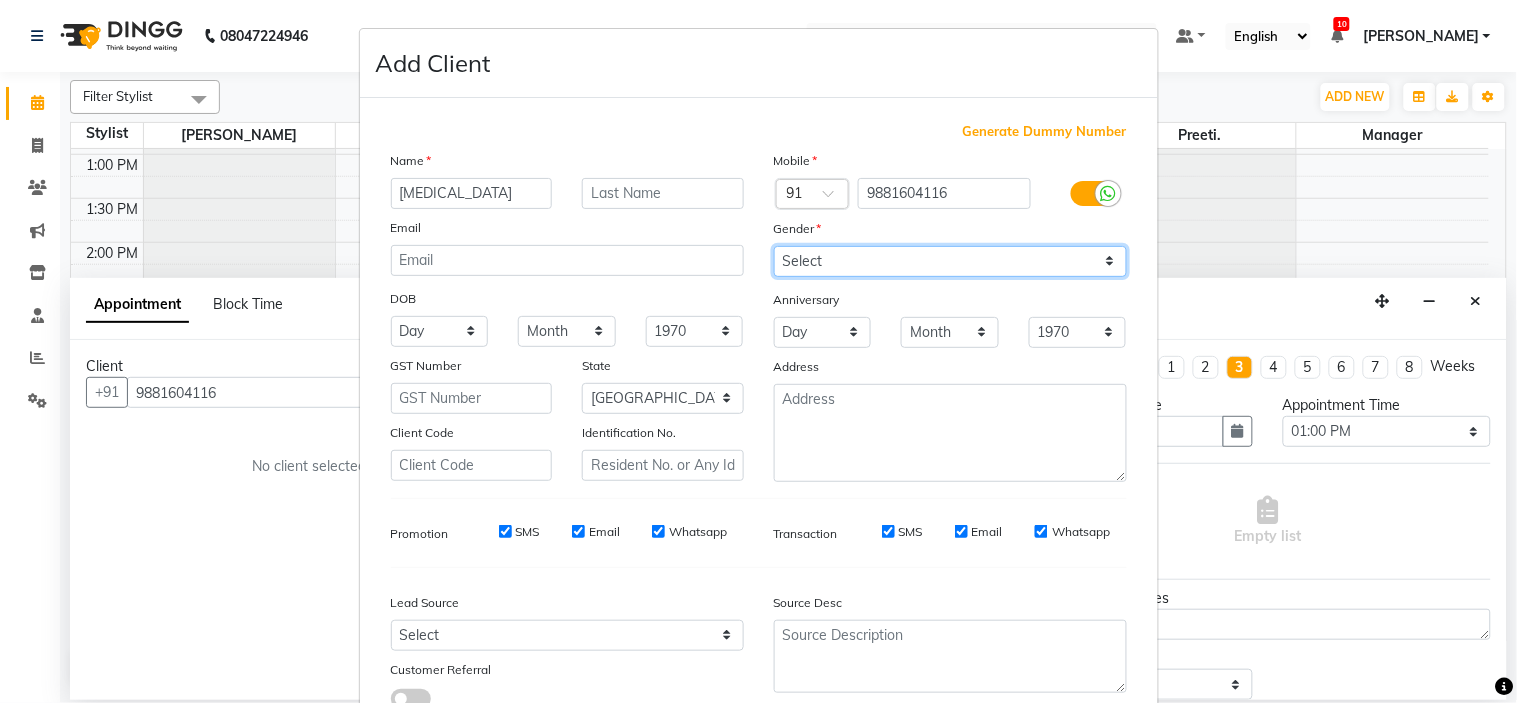 click on "Select [DEMOGRAPHIC_DATA] [DEMOGRAPHIC_DATA] Other Prefer Not To Say" at bounding box center [950, 261] 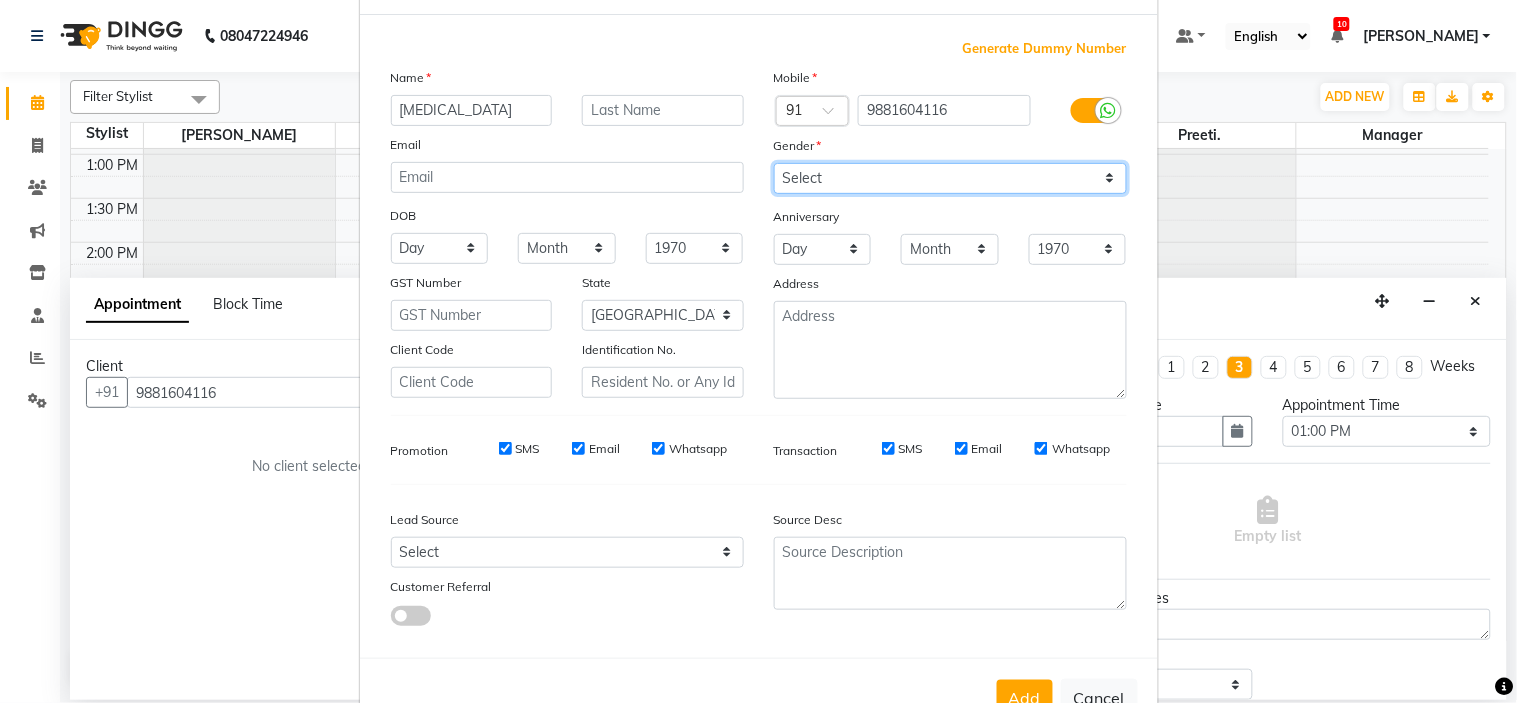 scroll, scrollTop: 147, scrollLeft: 0, axis: vertical 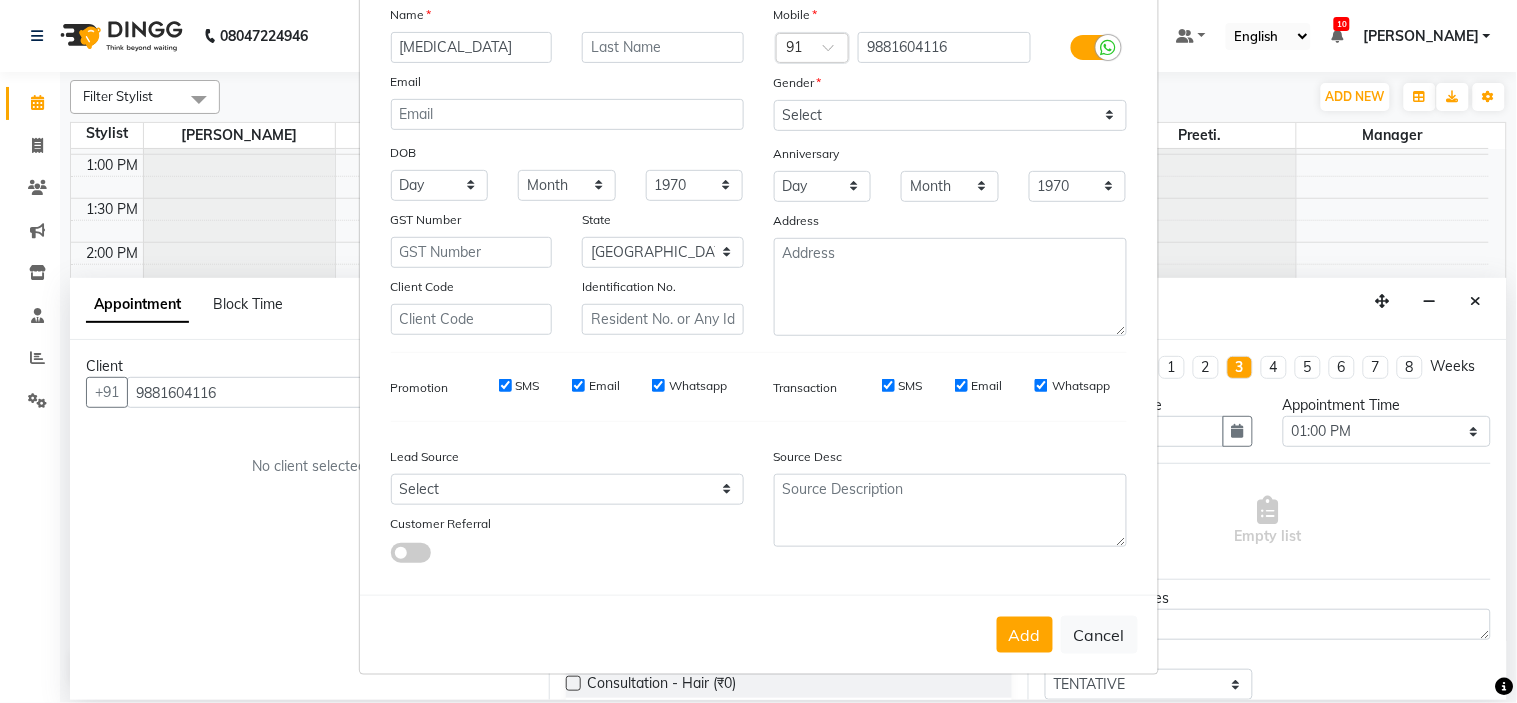 click on "Add   Cancel" at bounding box center (759, 634) 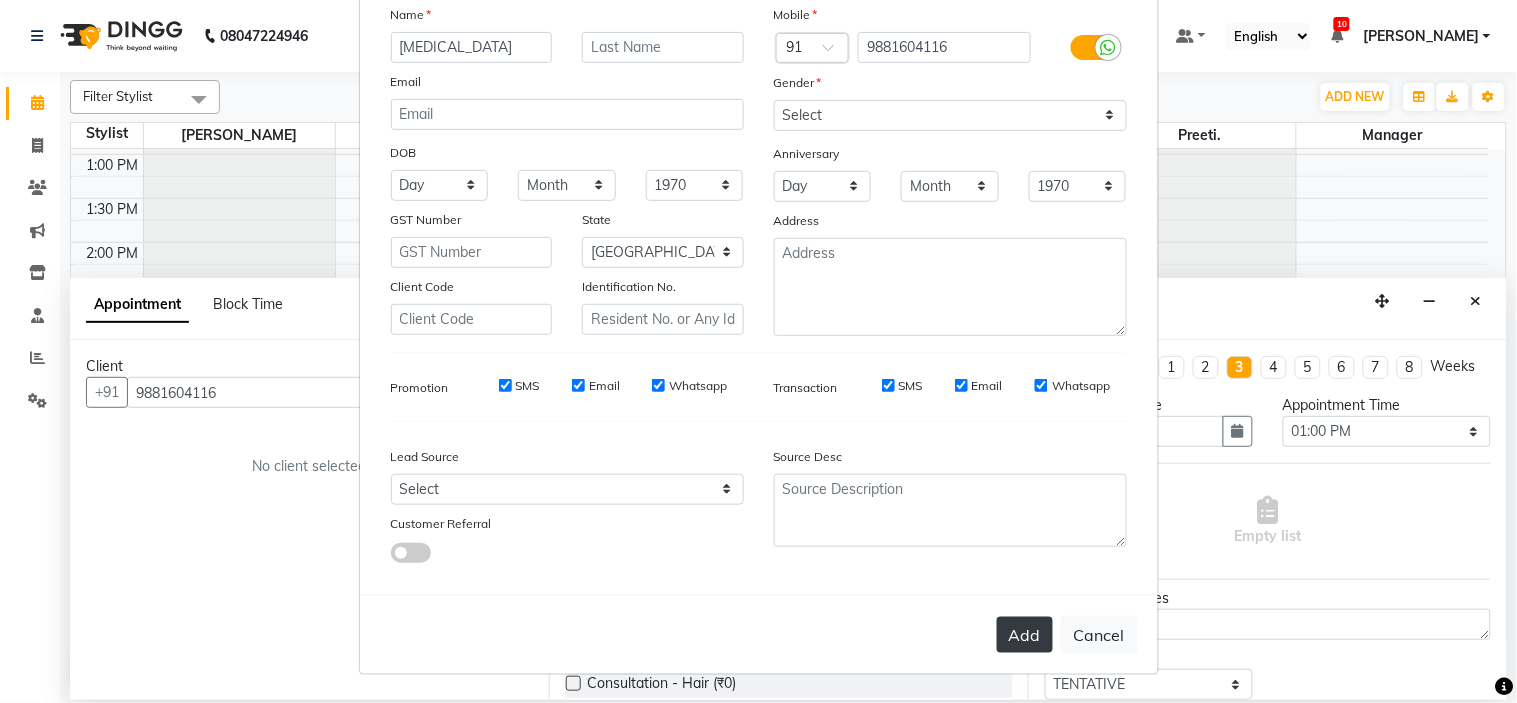 click on "Add" at bounding box center [1025, 635] 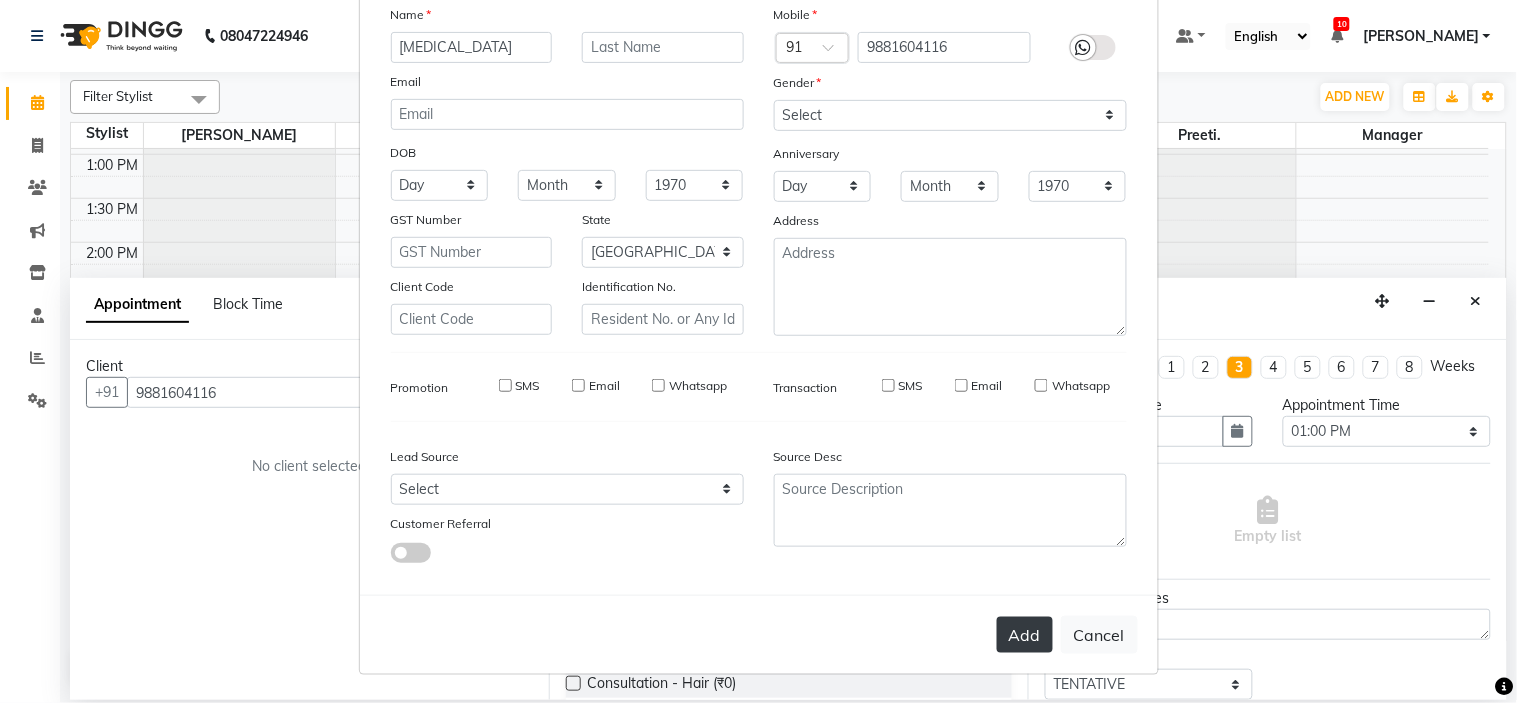 type 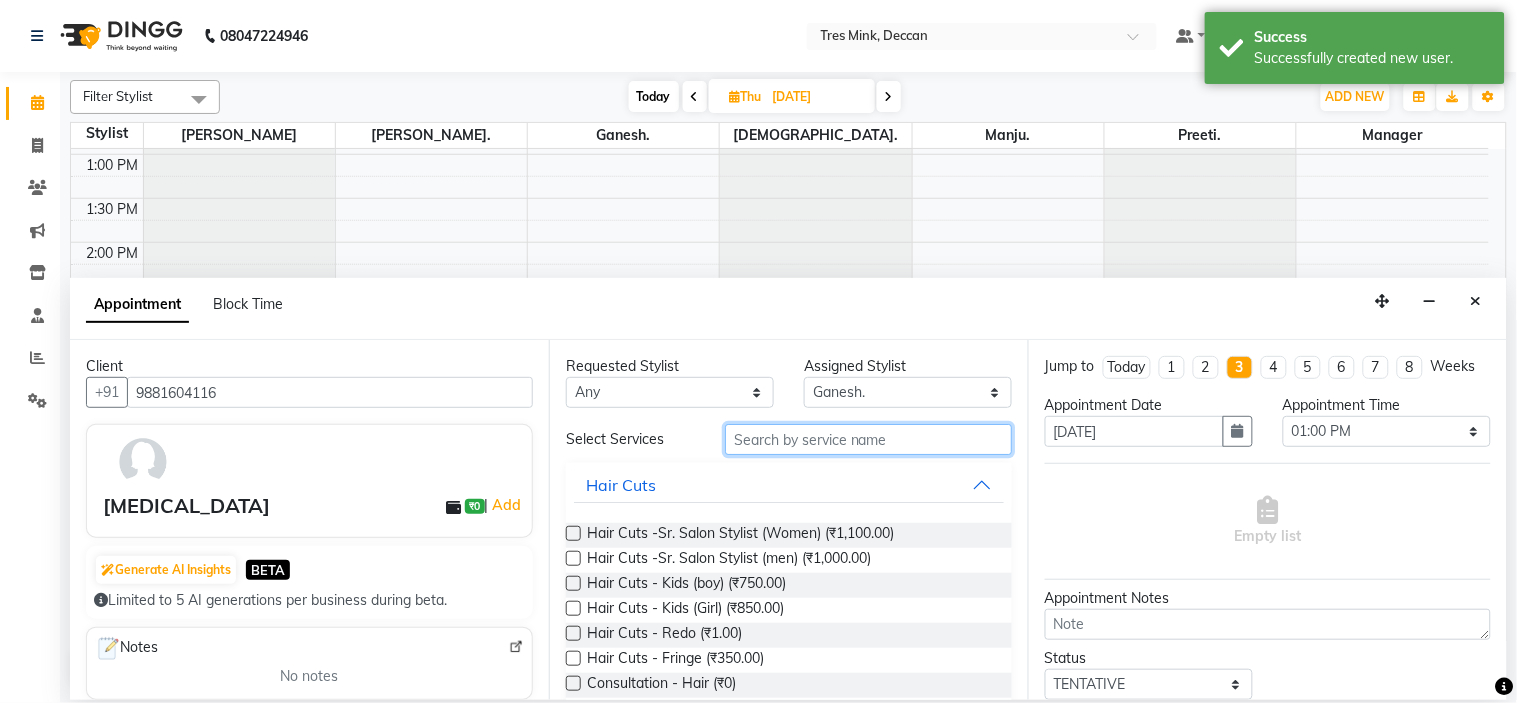 click at bounding box center [868, 439] 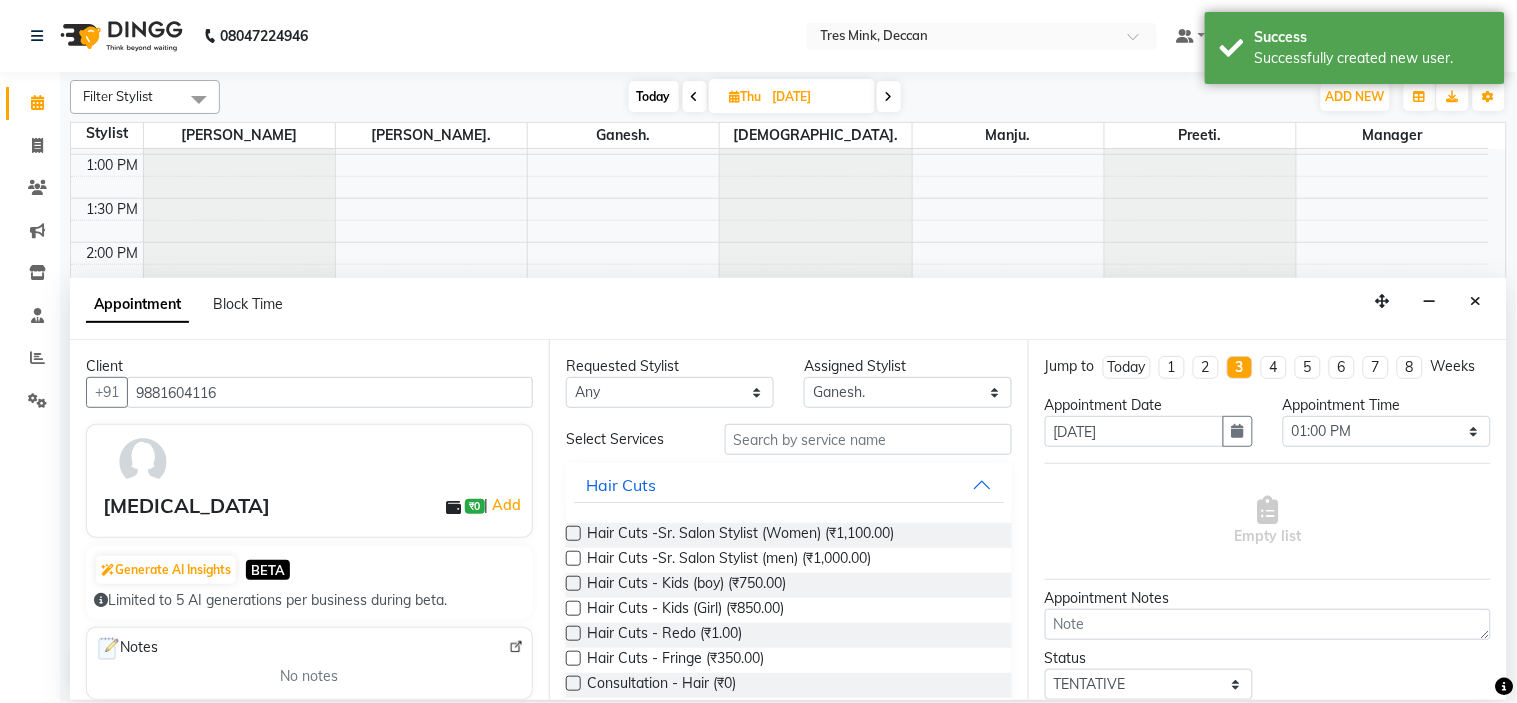 click at bounding box center [573, 533] 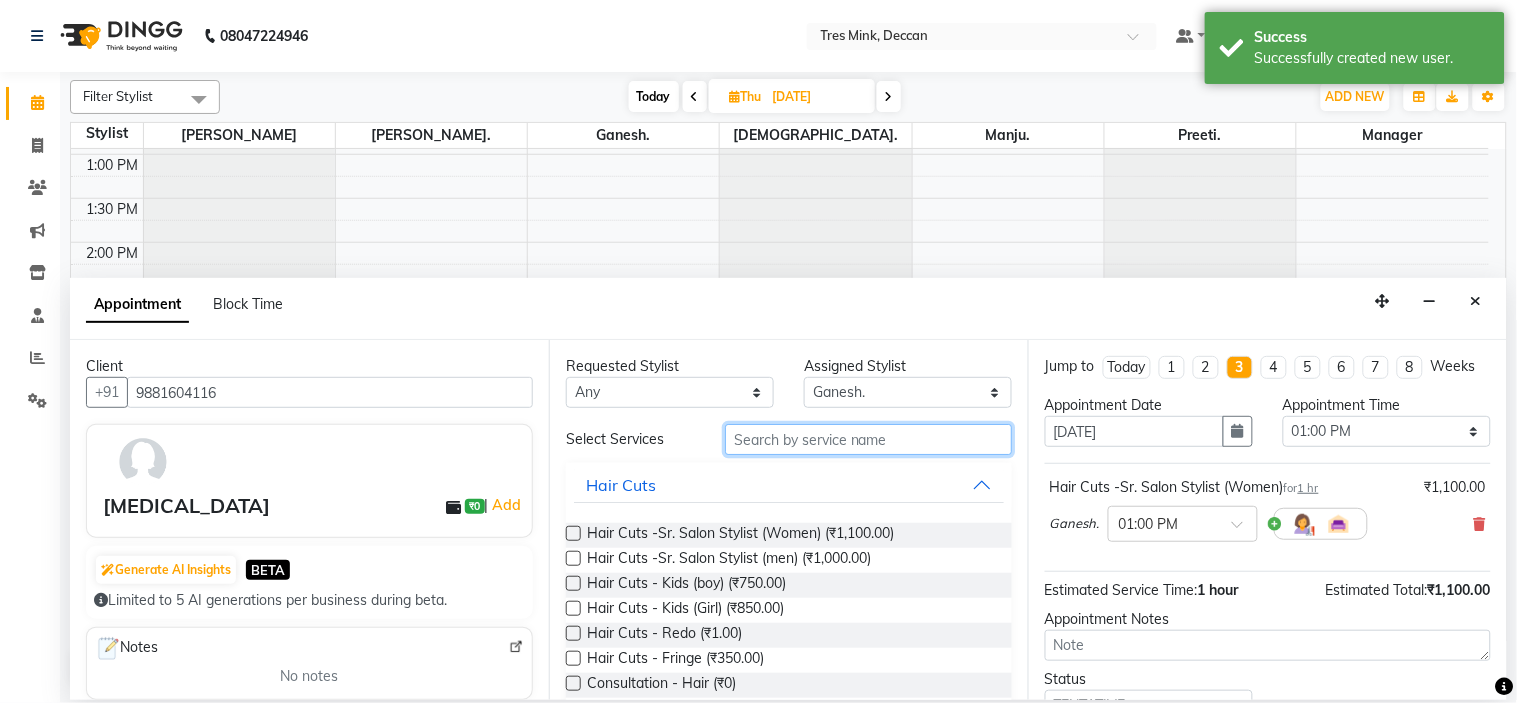 checkbox on "false" 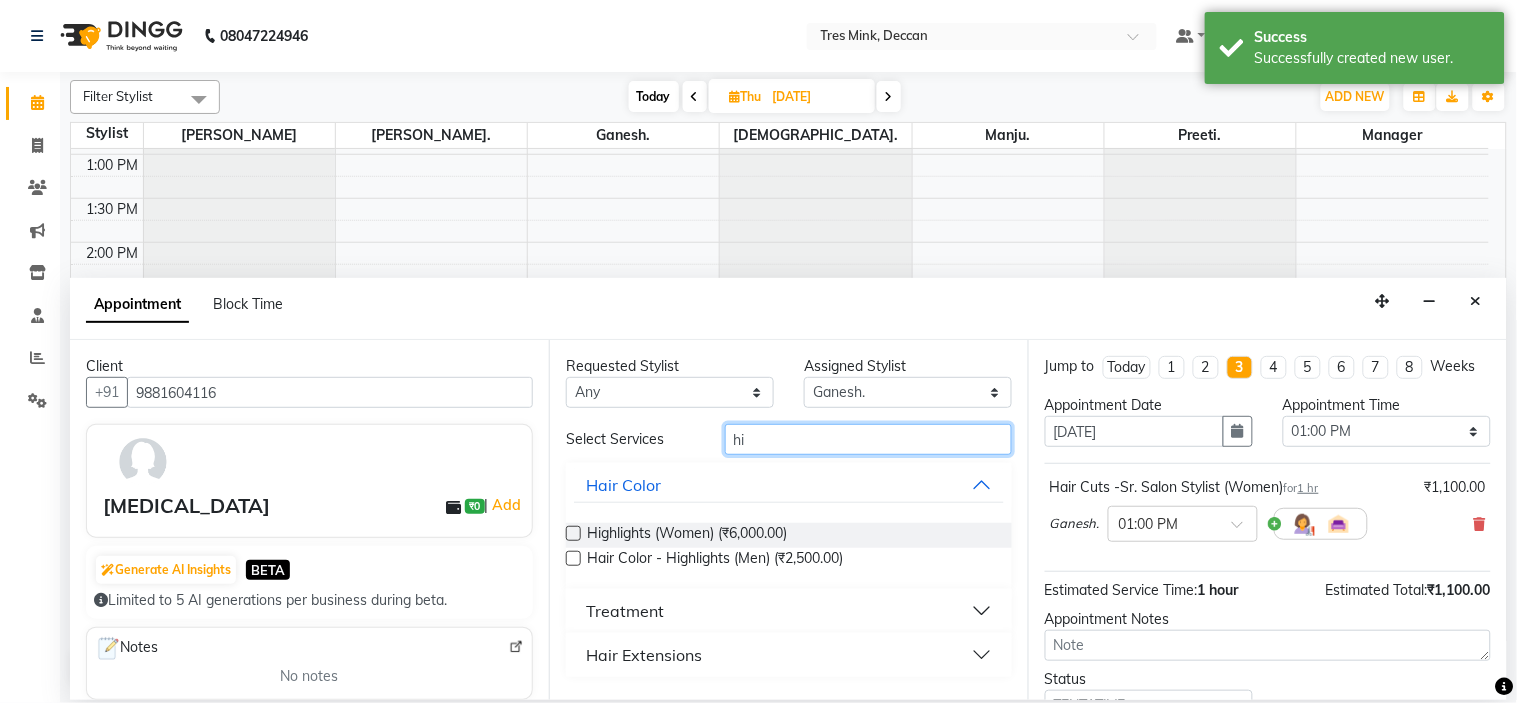 type on "hi" 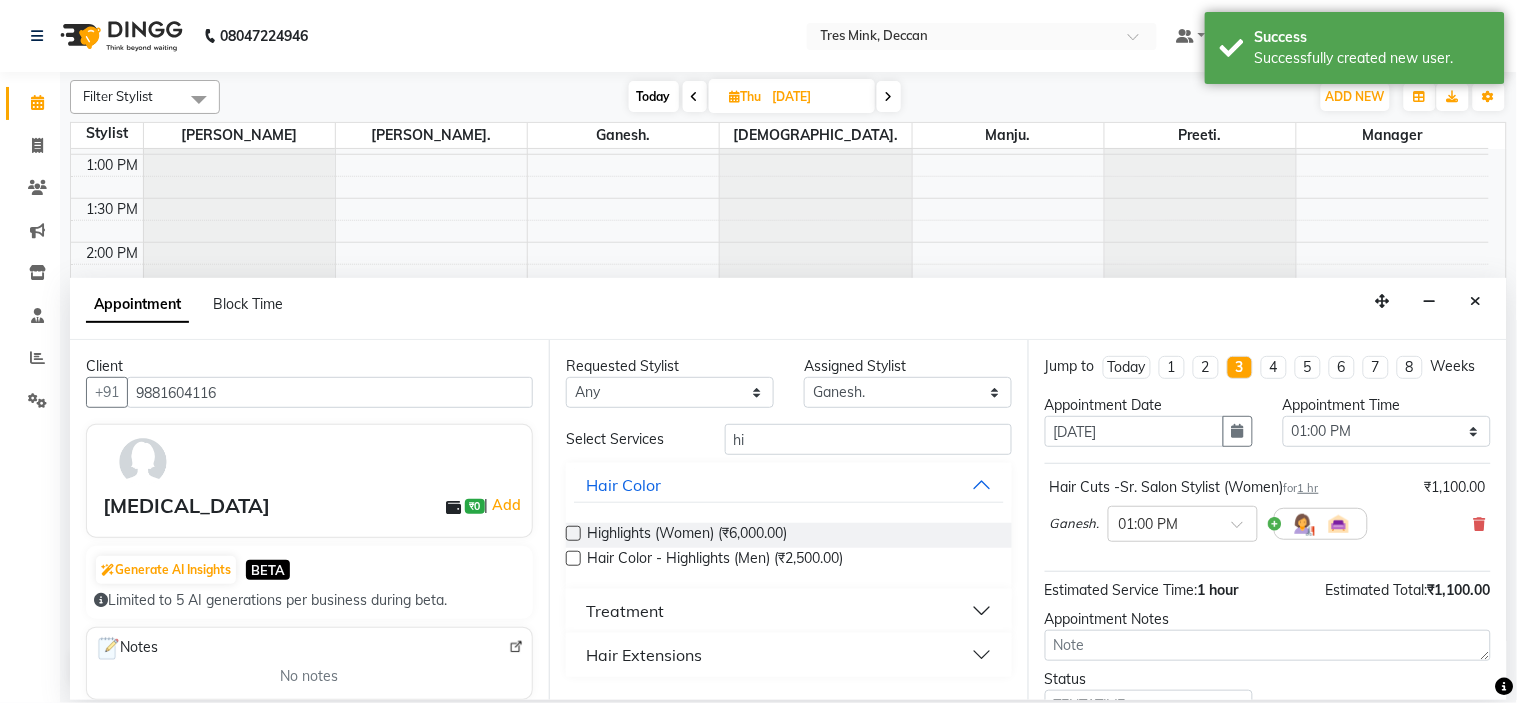 click at bounding box center (573, 533) 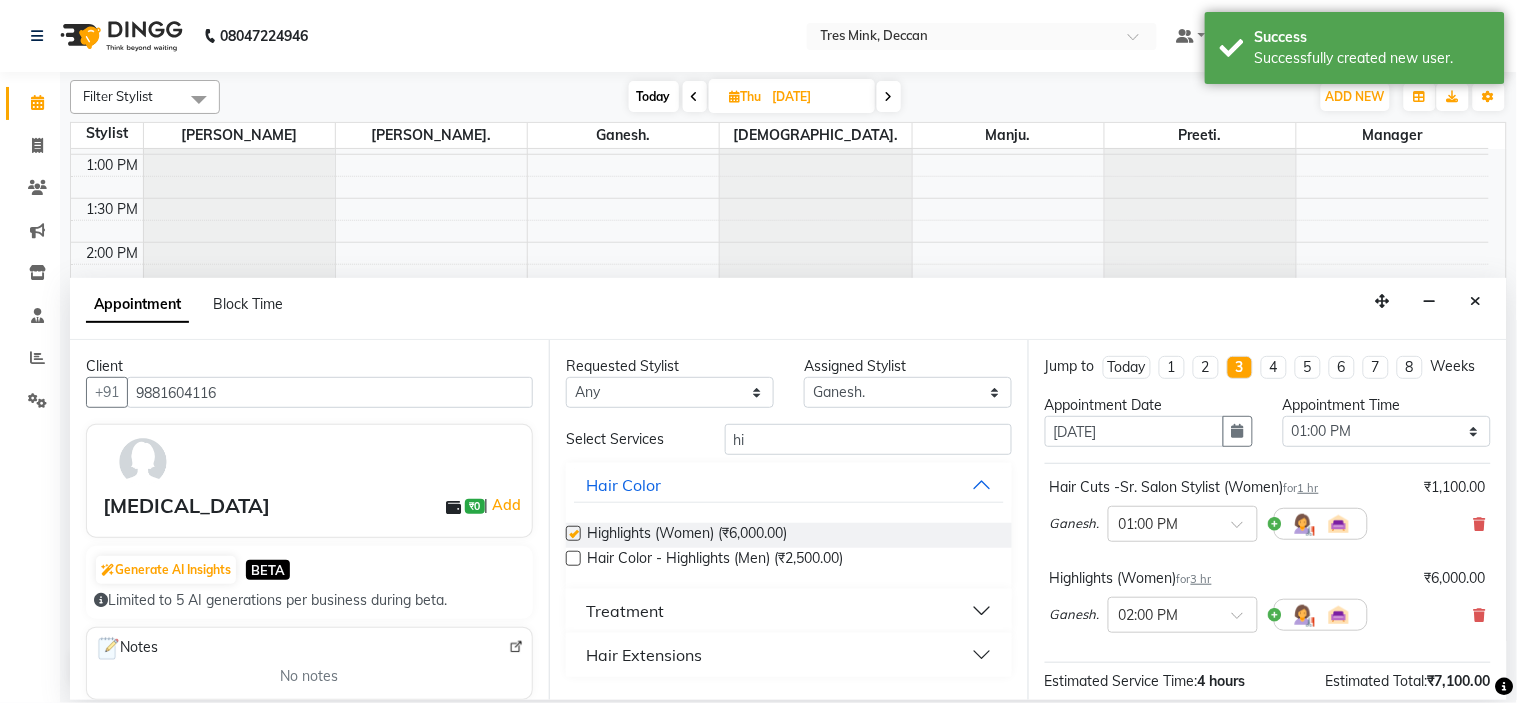 checkbox on "false" 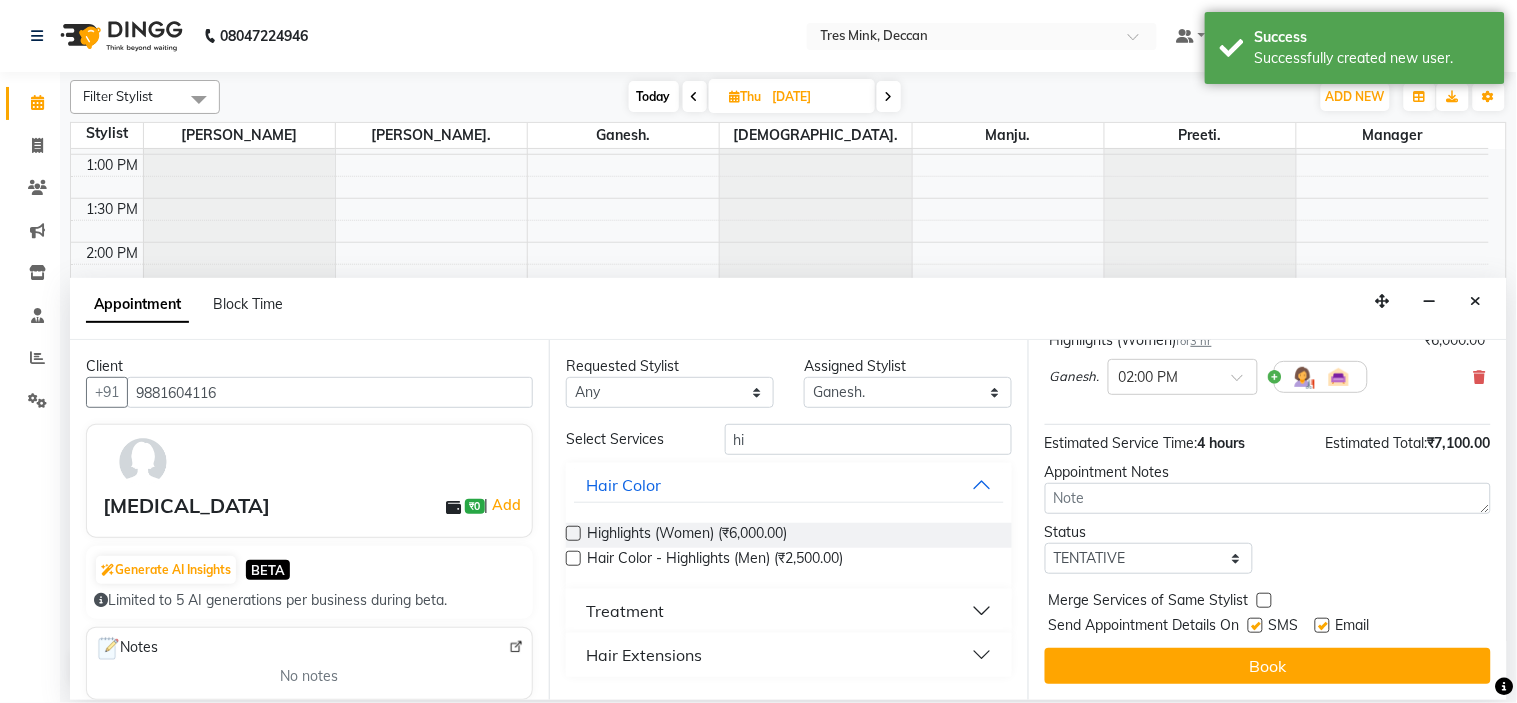 scroll, scrollTop: 257, scrollLeft: 0, axis: vertical 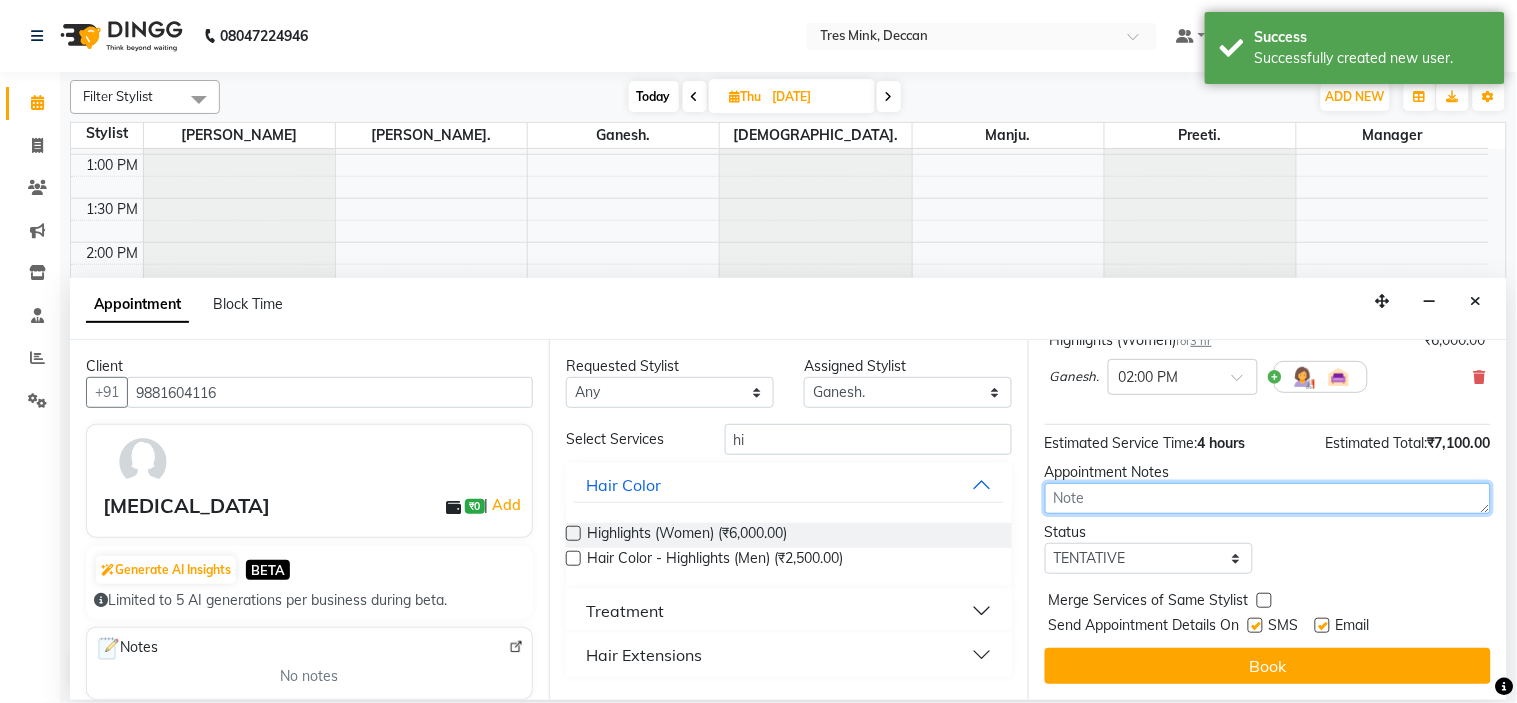 click at bounding box center (1268, 498) 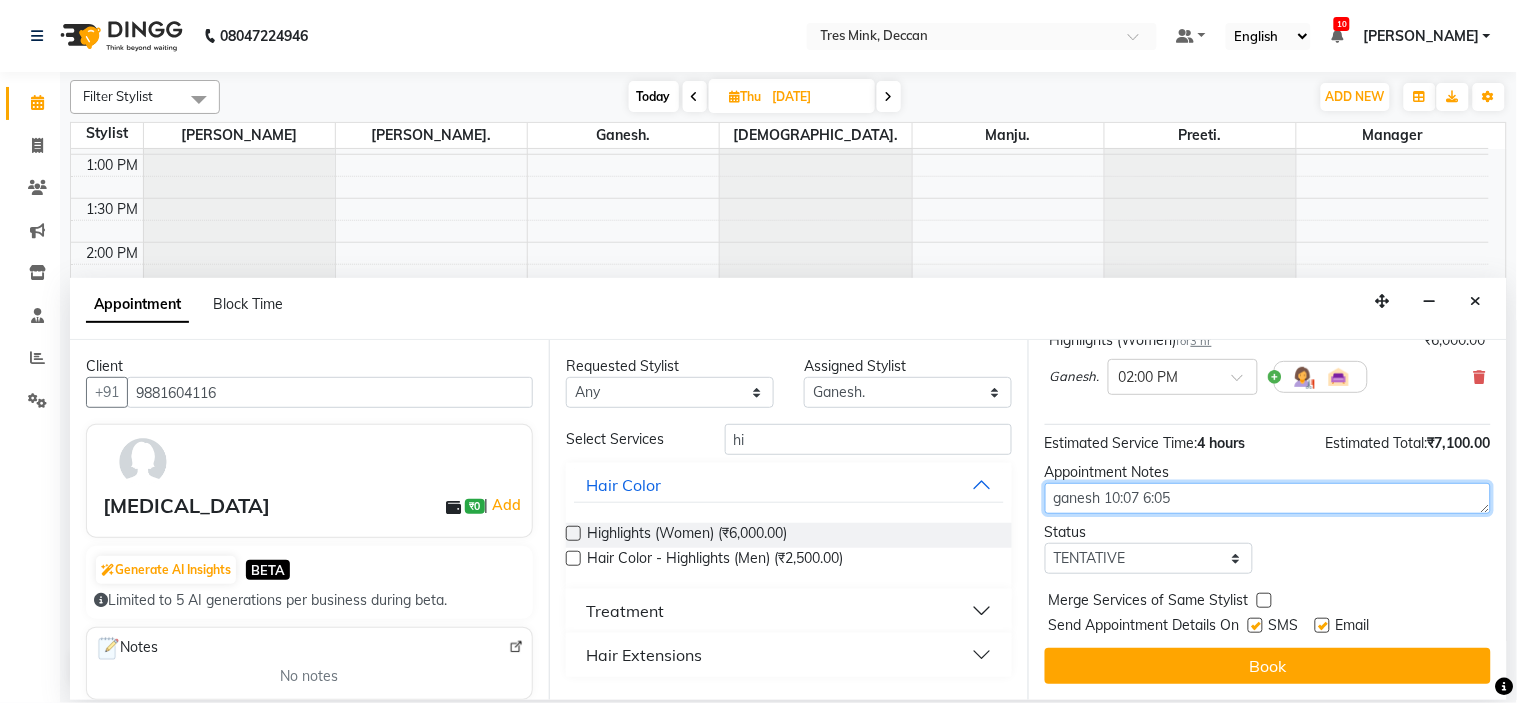 type on "ganesh 10:07 6:05" 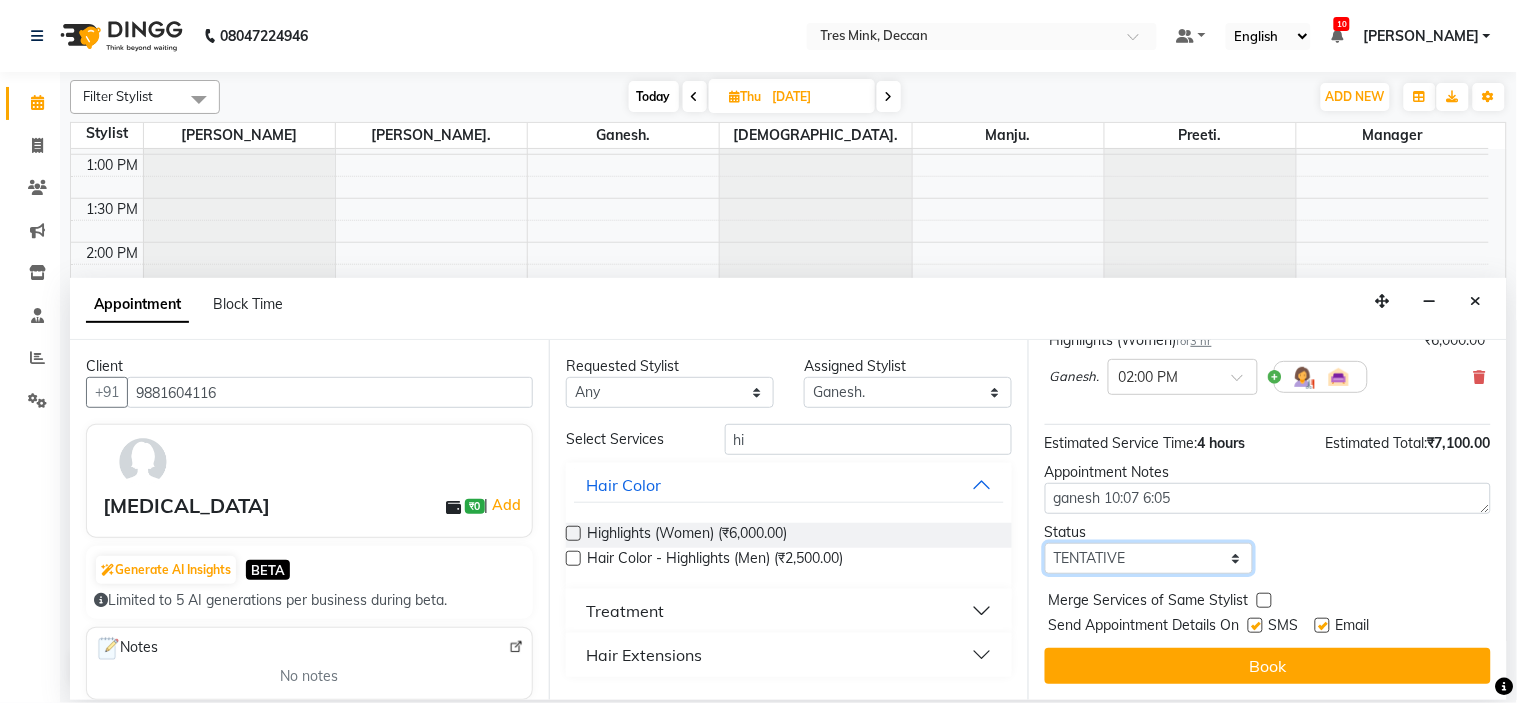 click on "Select TENTATIVE CONFIRM UPCOMING" at bounding box center (1149, 558) 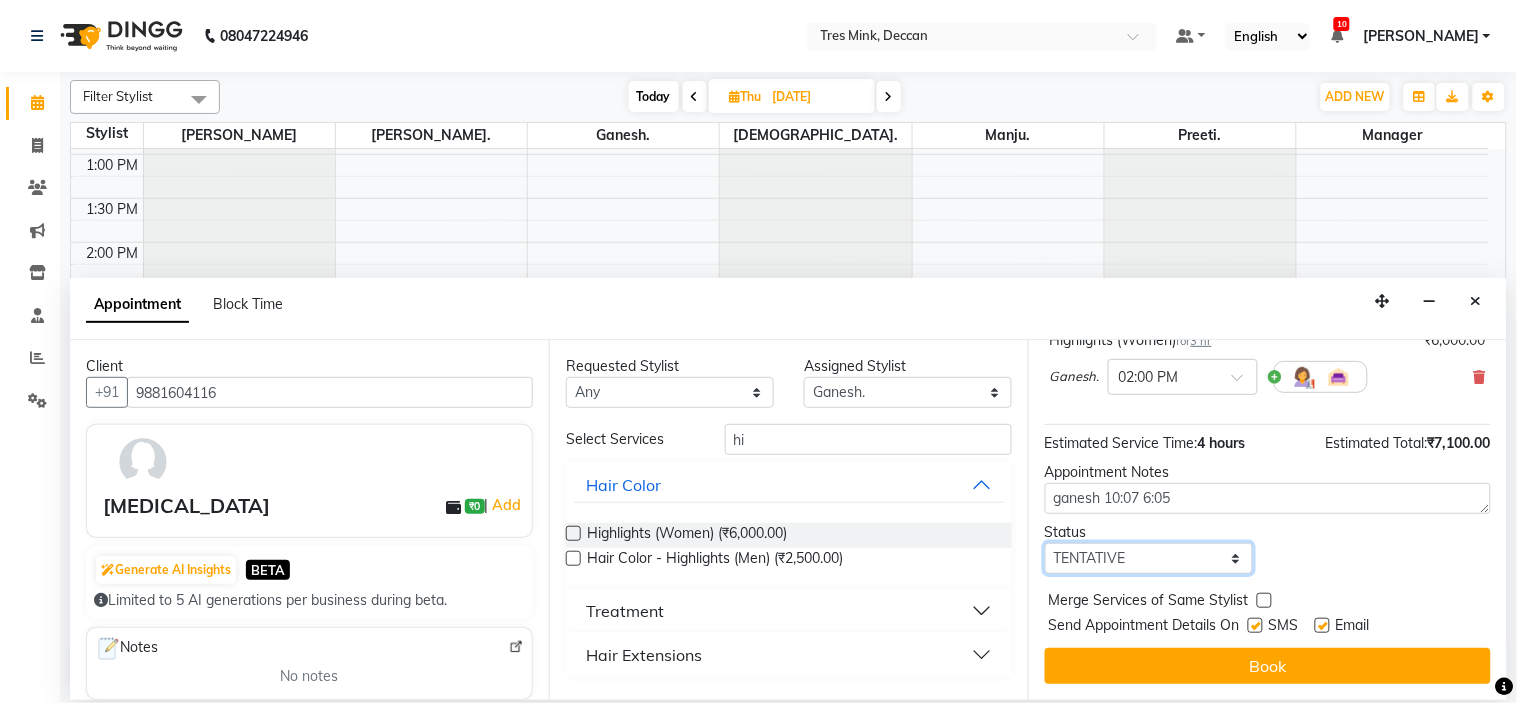 click on "Select TENTATIVE CONFIRM UPCOMING" at bounding box center [1149, 558] 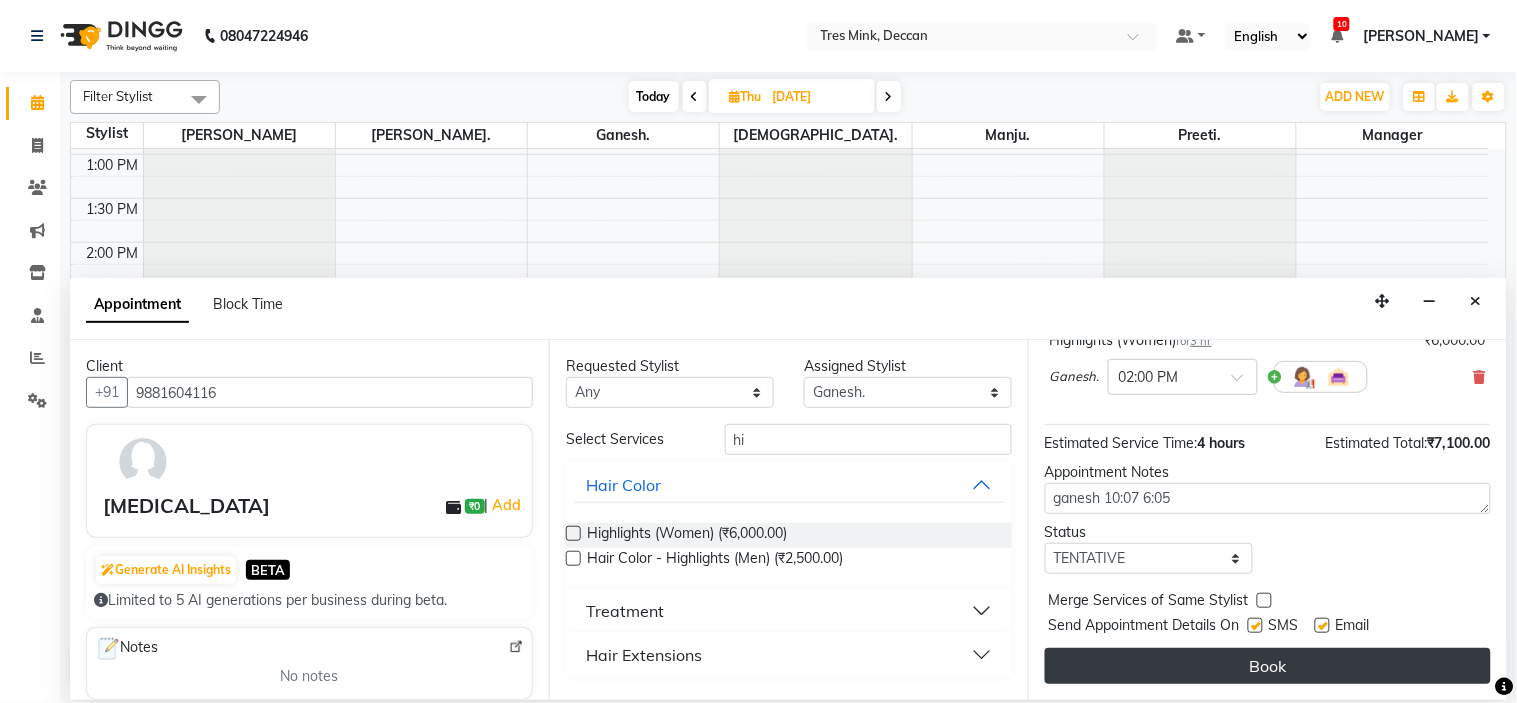 click on "Book" at bounding box center (1268, 666) 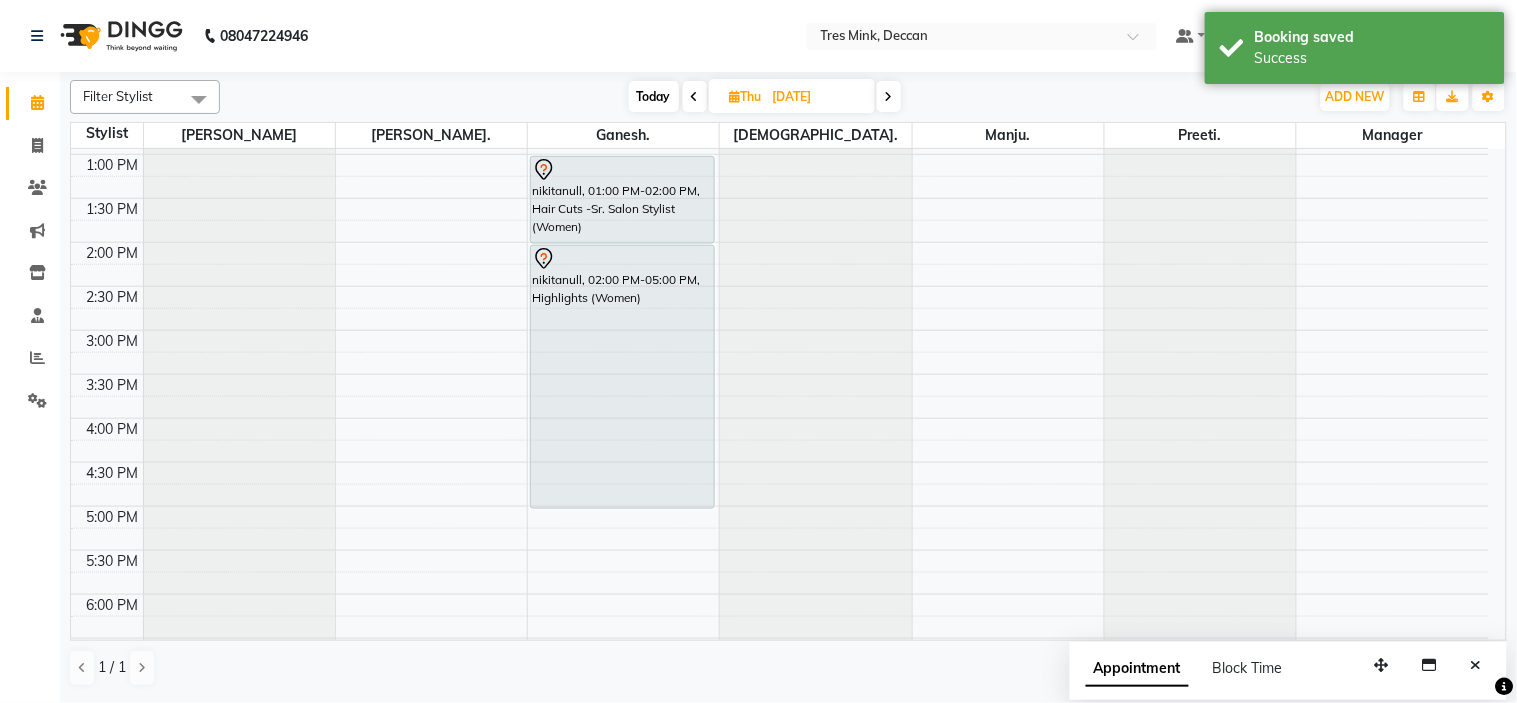 click on "Today" at bounding box center [654, 96] 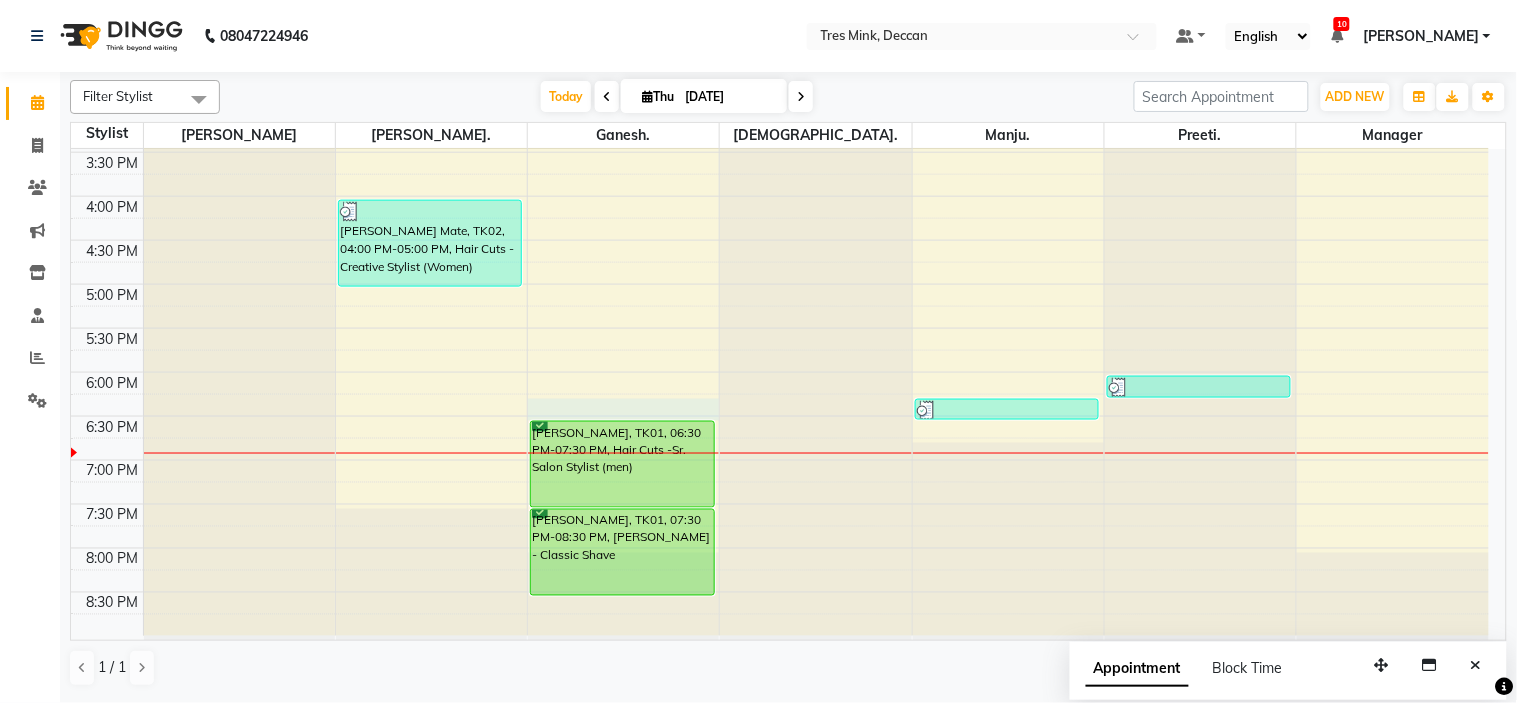 drag, startPoint x: 611, startPoint y: 410, endPoint x: 606, endPoint y: 450, distance: 40.311287 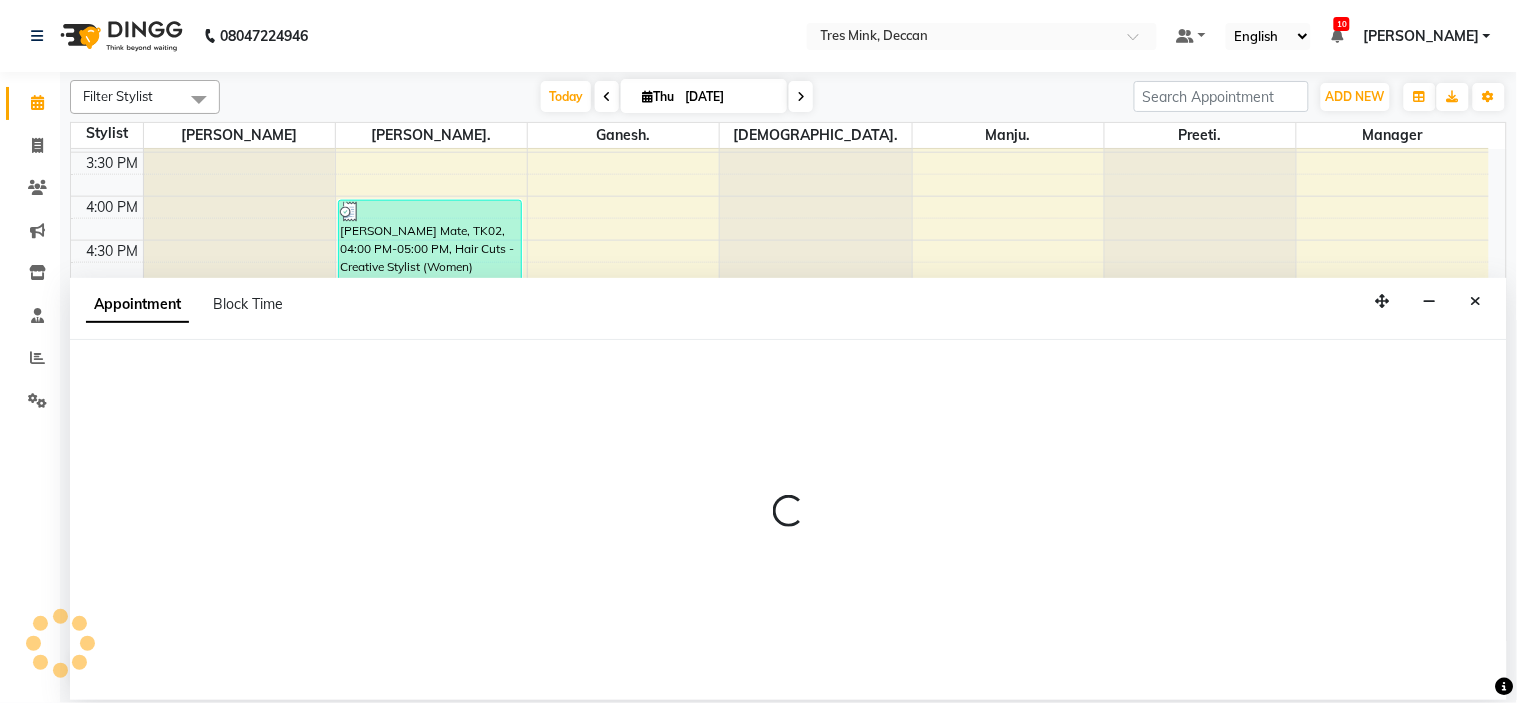 select on "59501" 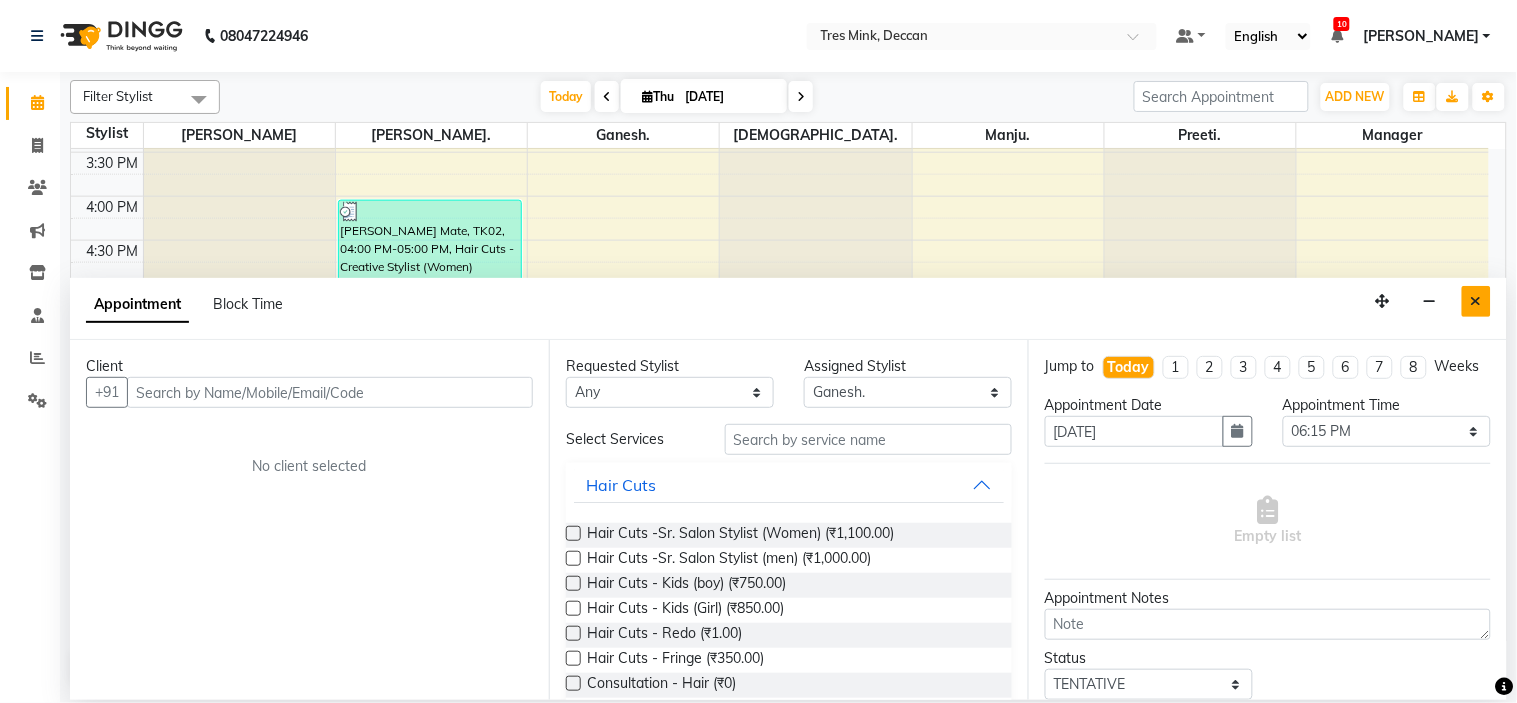 click at bounding box center [1476, 301] 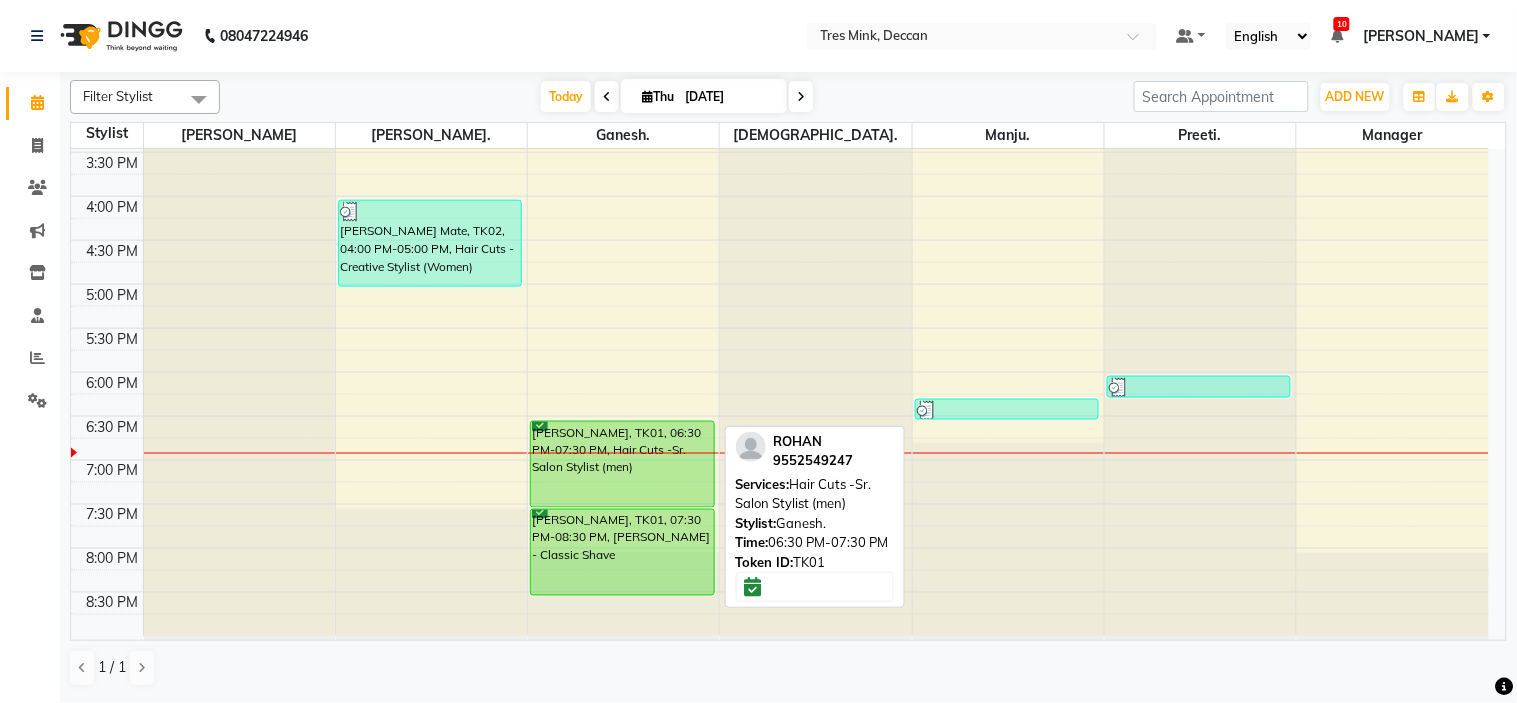 click on "[PERSON_NAME], TK01, 06:30 PM-07:30 PM, Hair Cuts -Sr. Salon Stylist (men)" at bounding box center (622, 464) 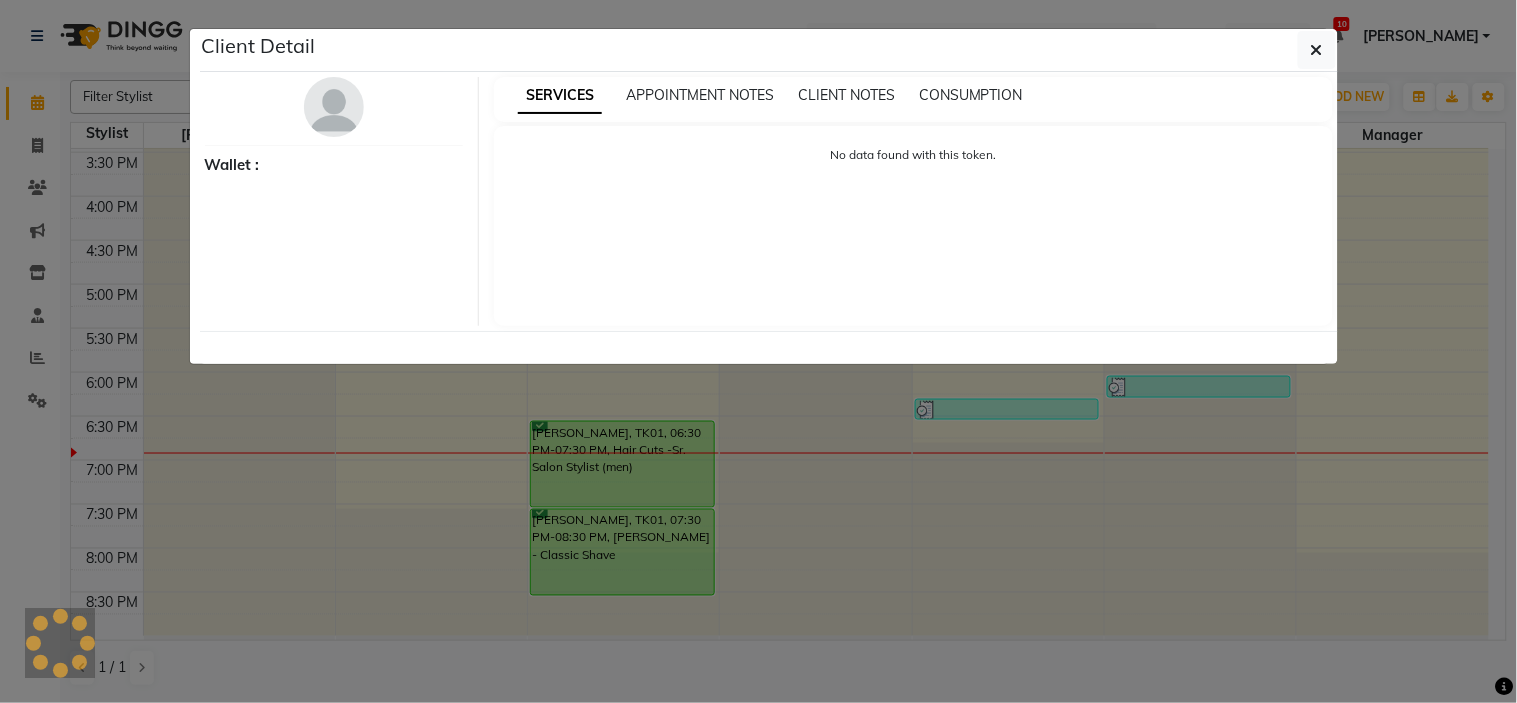 select on "6" 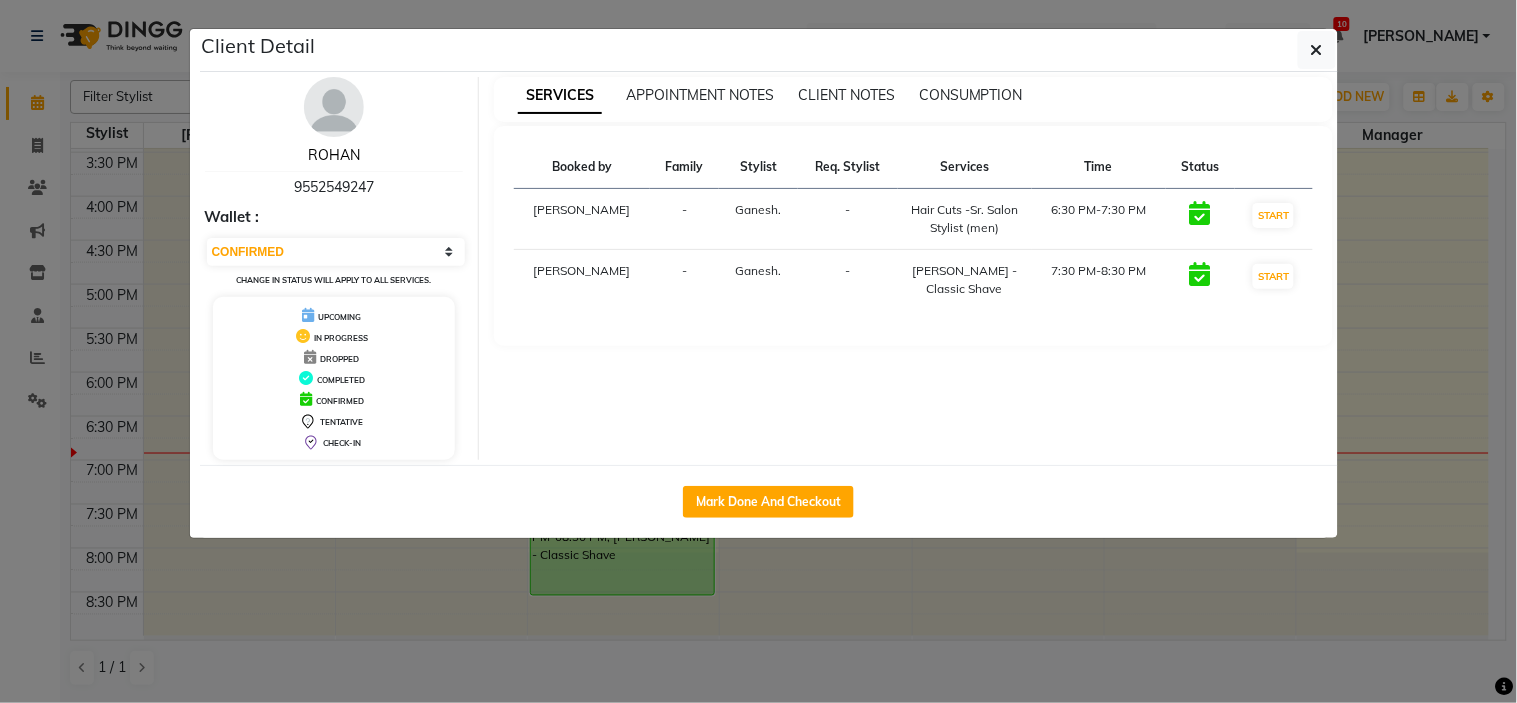 click on "ROHAN" at bounding box center (334, 155) 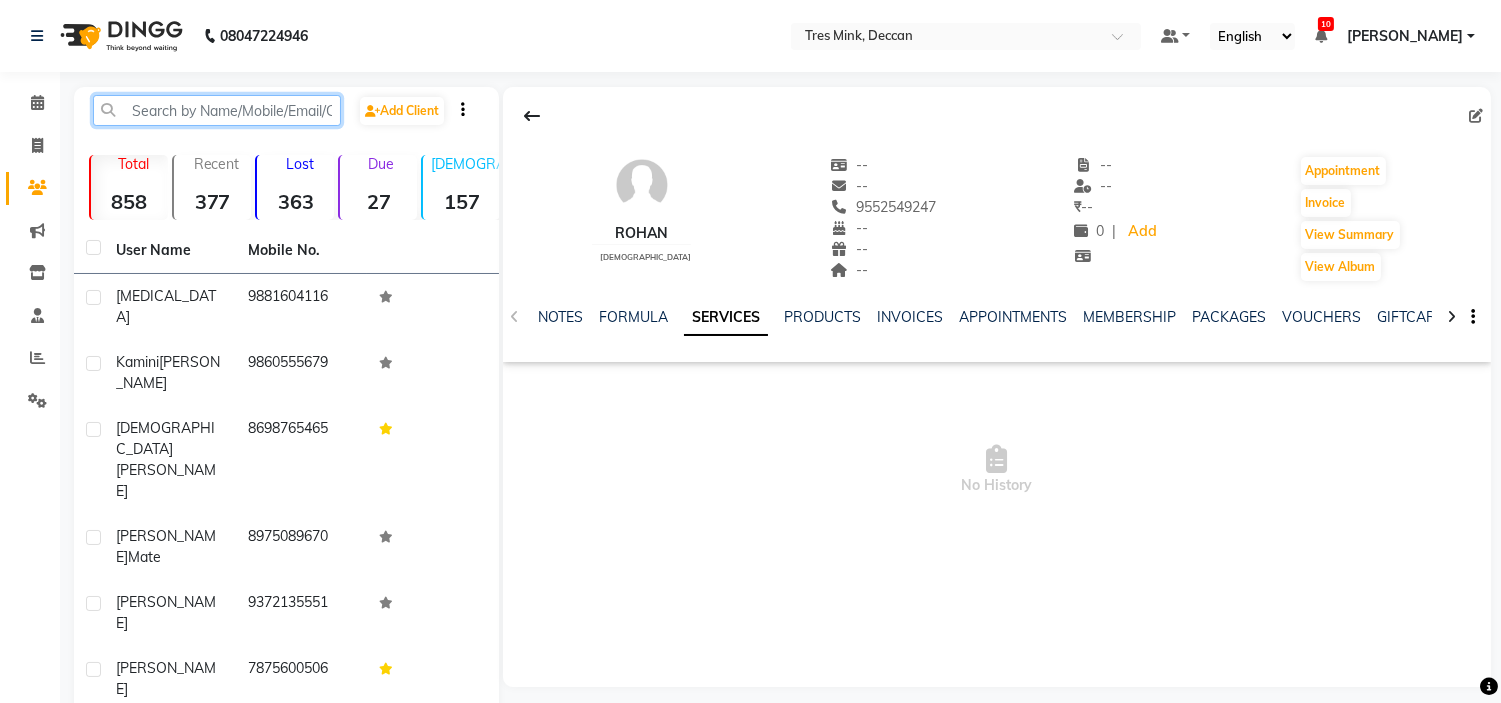 click 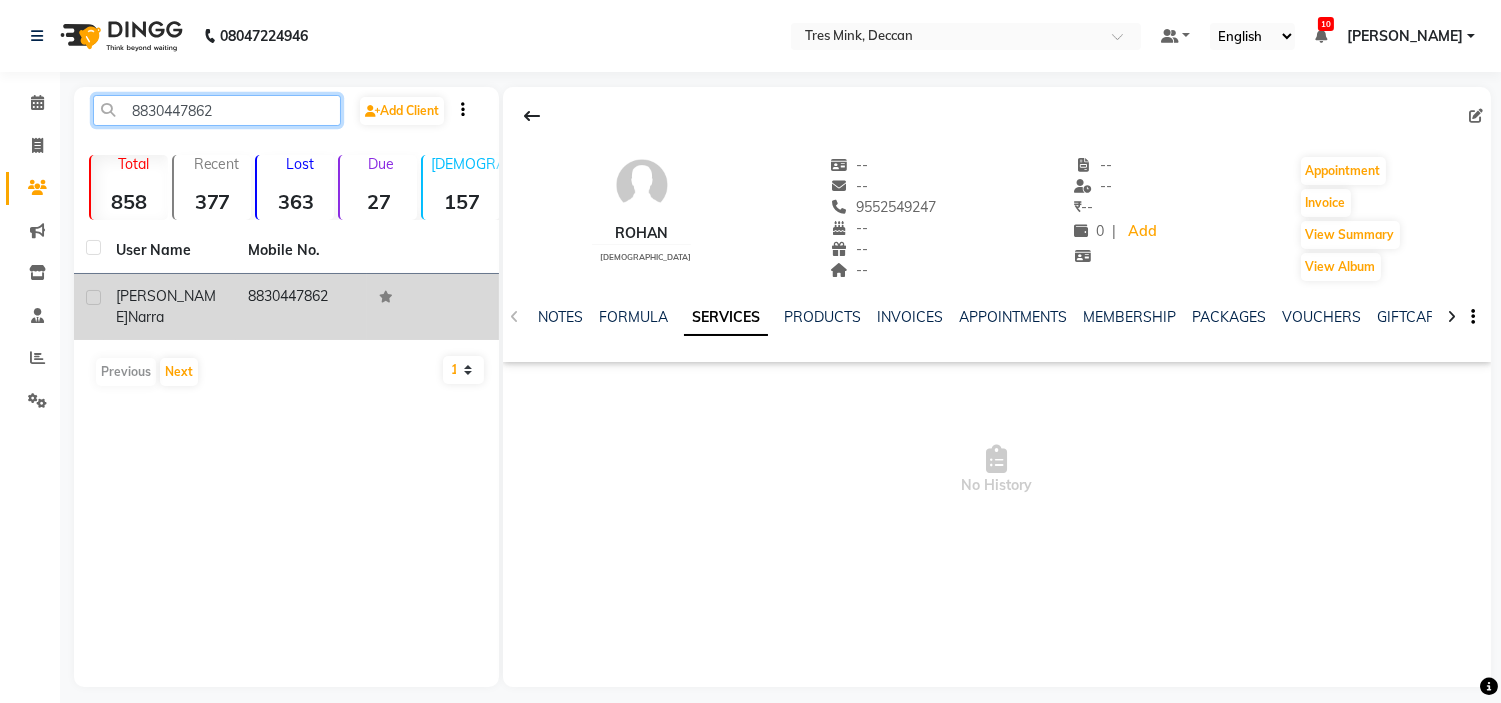 type on "8830447862" 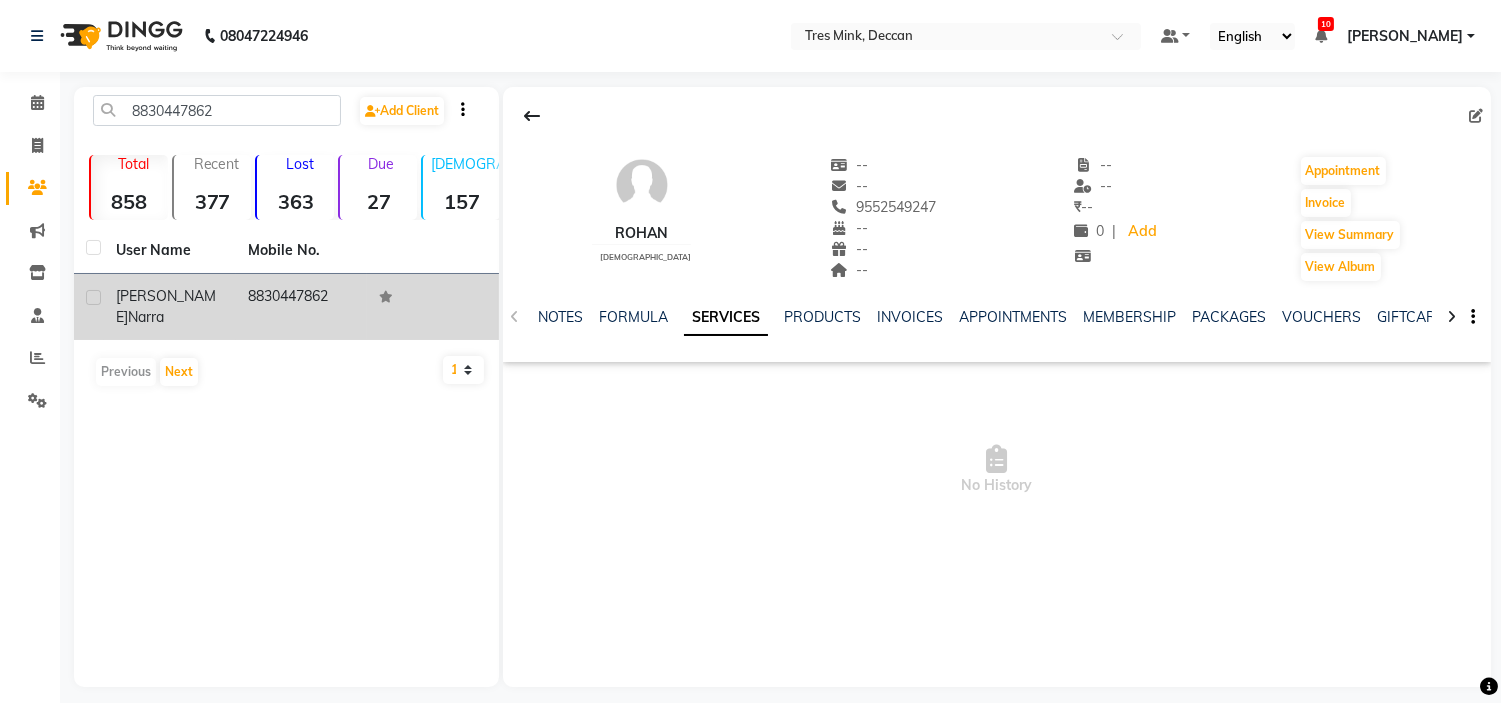 click on "8830447862" 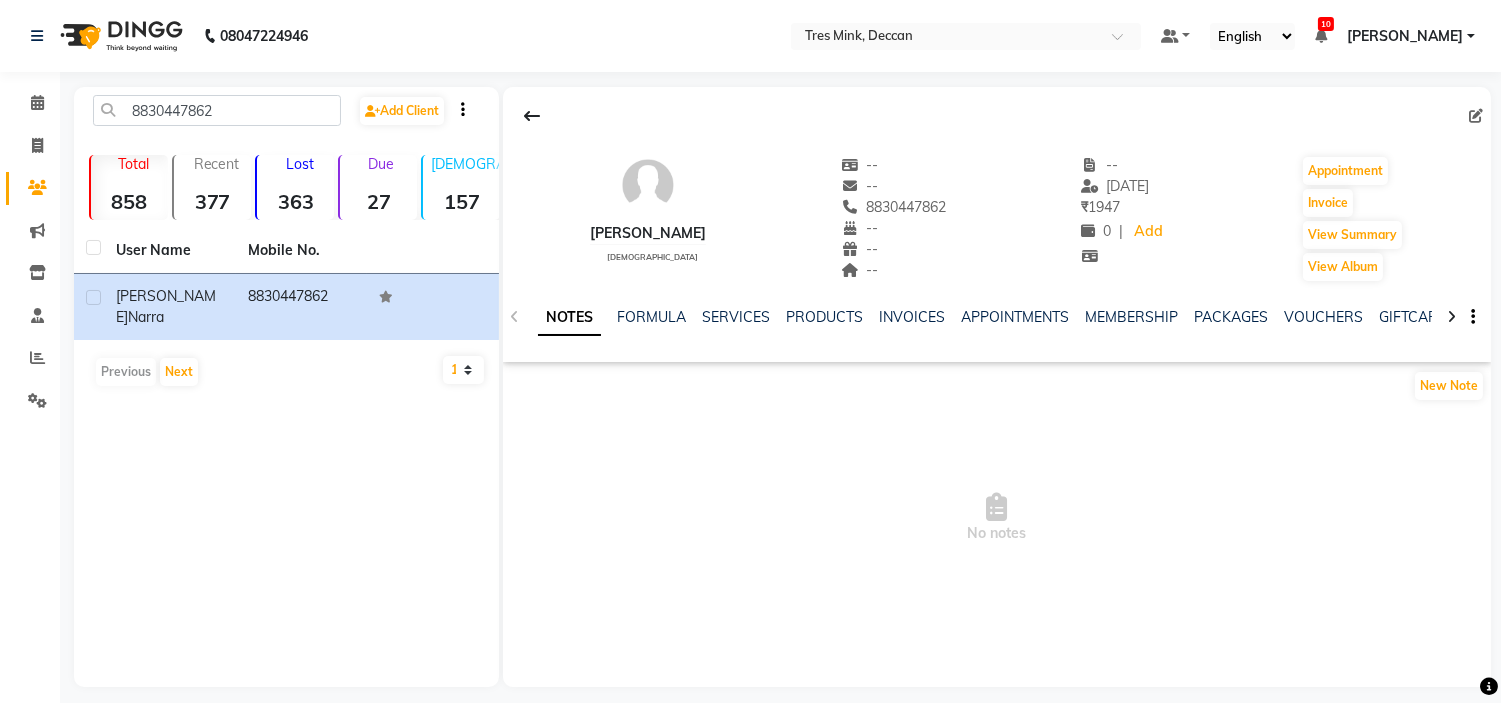 click on "8830447862  Add Client  Total  858  Recent  377  Lost  363  Due  27  [DEMOGRAPHIC_DATA]  157  [DEMOGRAPHIC_DATA]  701  Member  44 User Name Mobile No. [PERSON_NAME]   8830447862   Previous   Next   10   50   100" 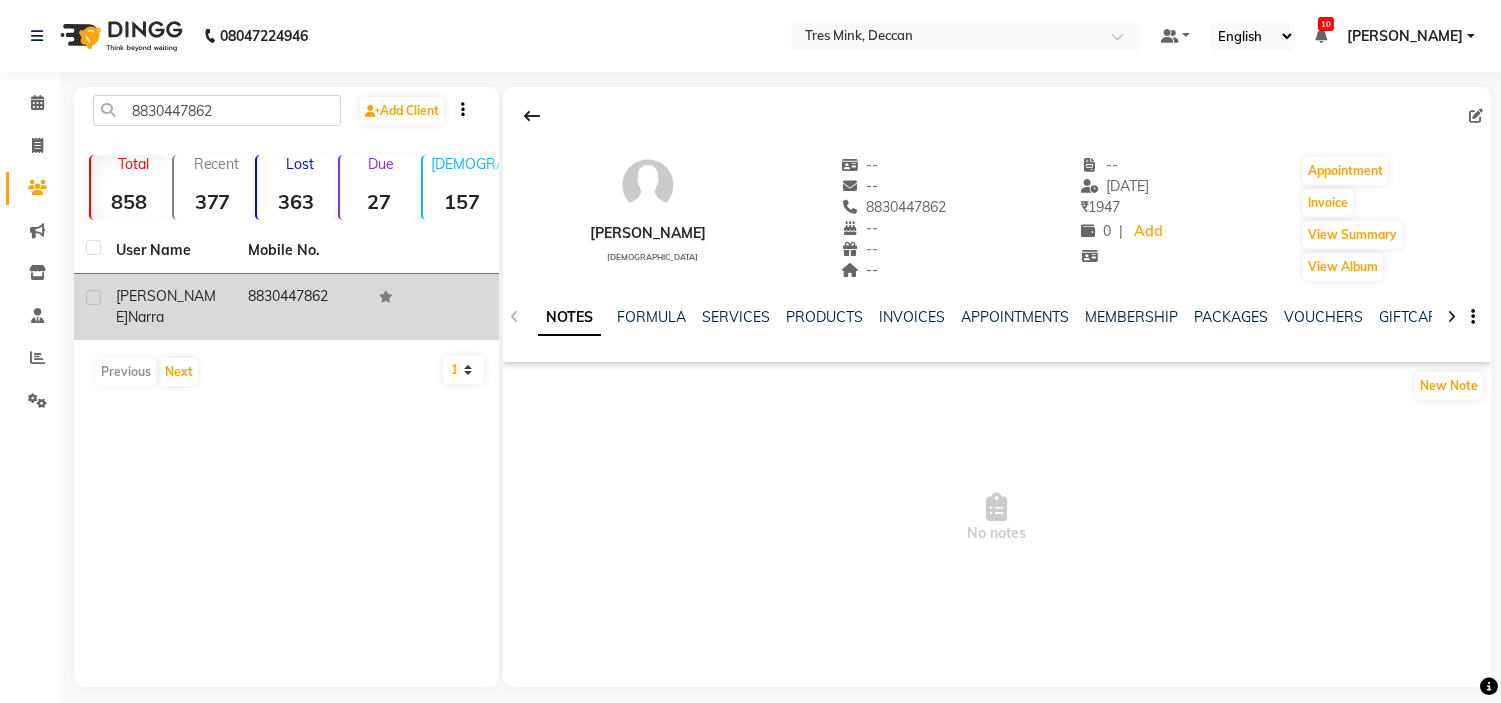 click on "8830447862" 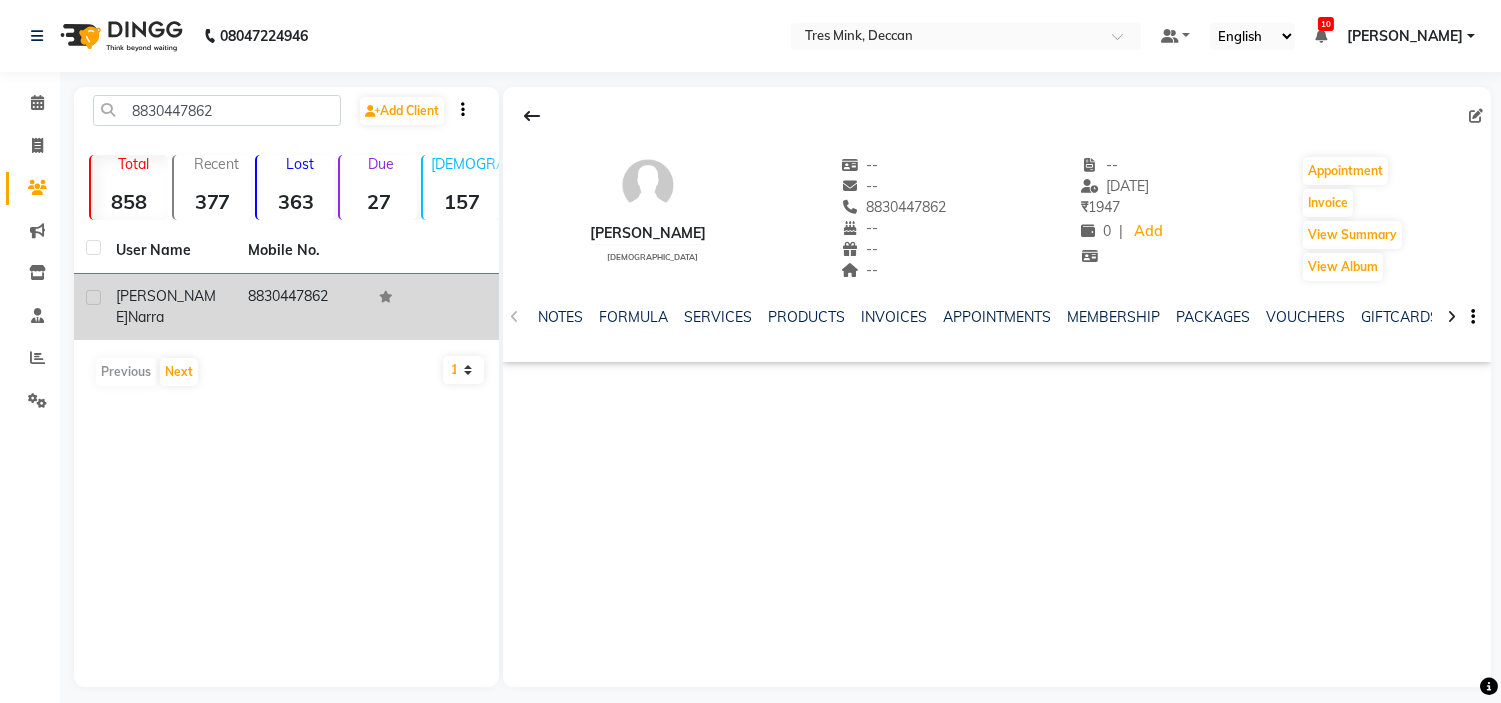 click on "8830447862" 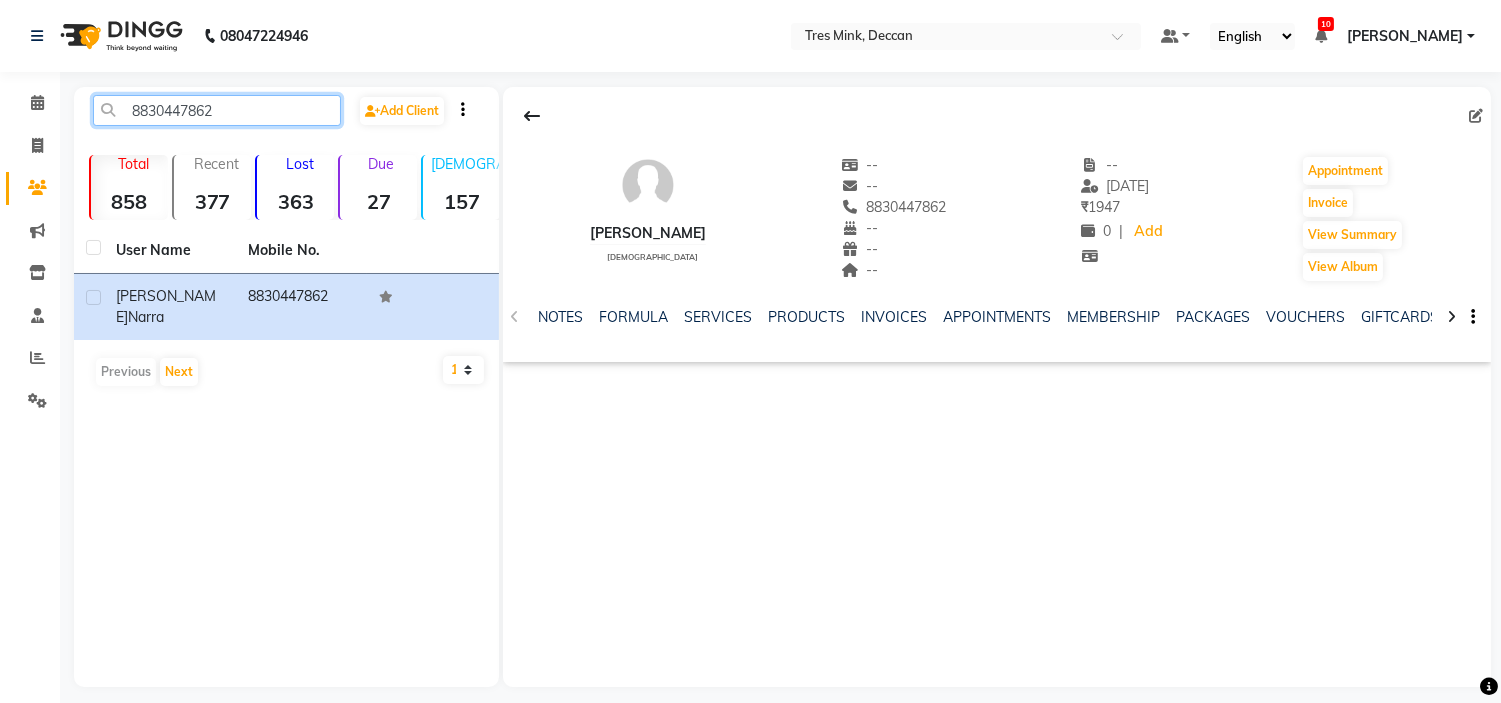 drag, startPoint x: 231, startPoint y: 98, endPoint x: 107, endPoint y: 95, distance: 124.036285 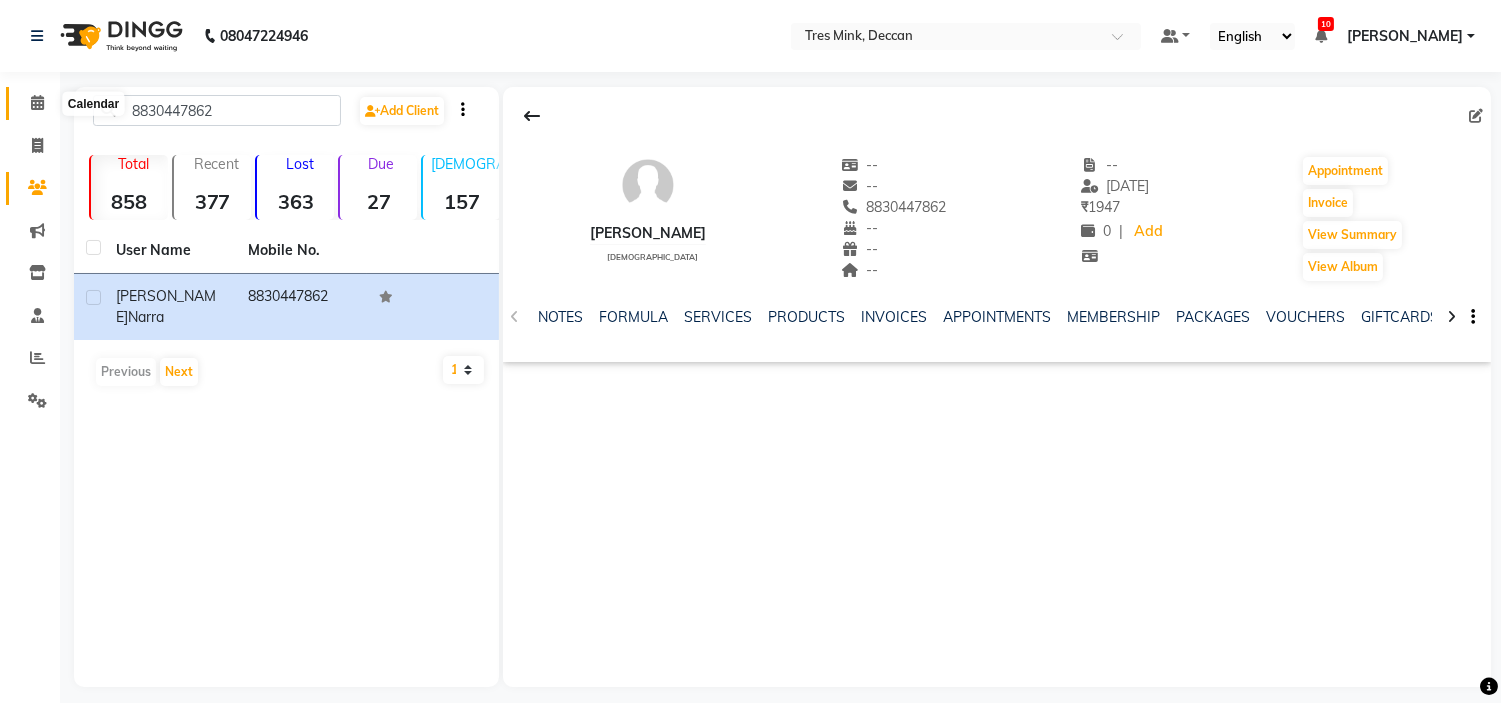 click 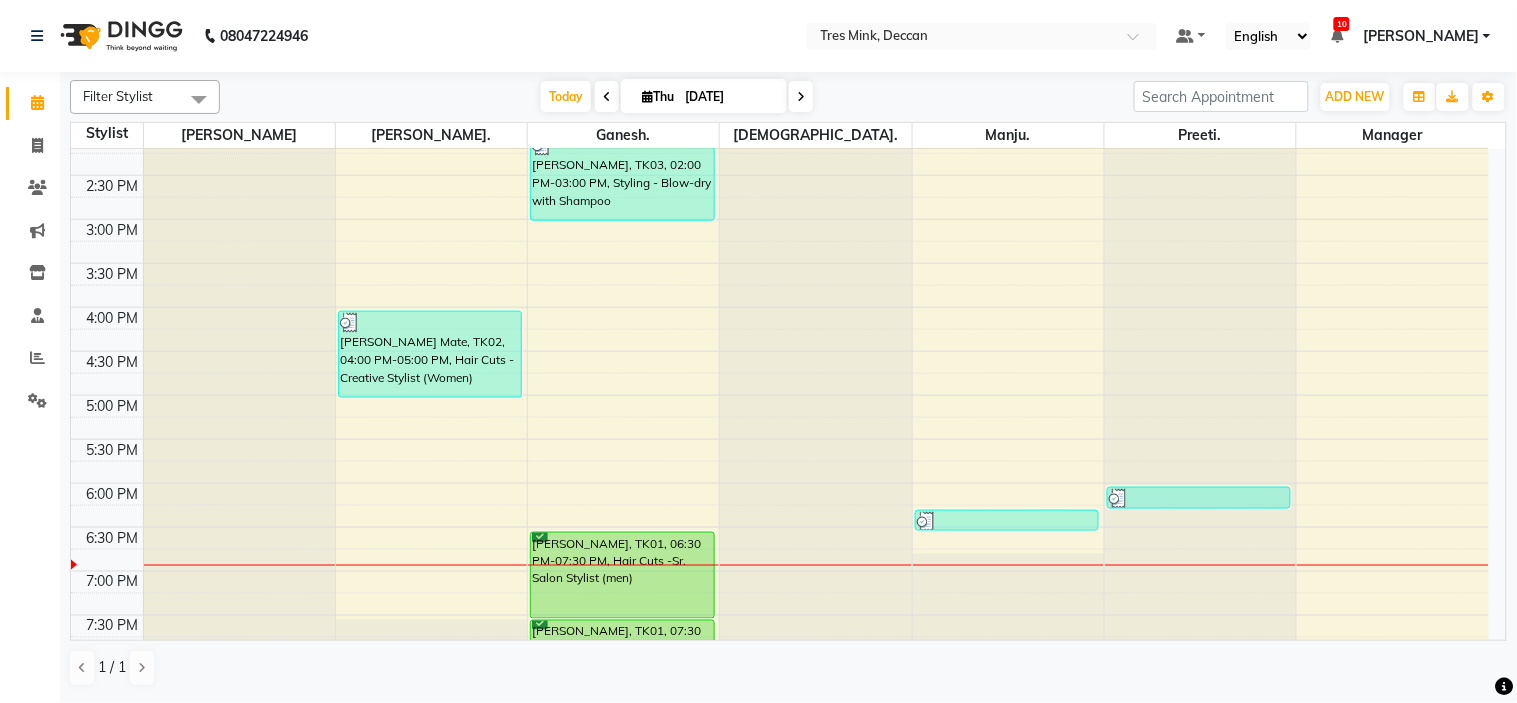 scroll, scrollTop: 546, scrollLeft: 0, axis: vertical 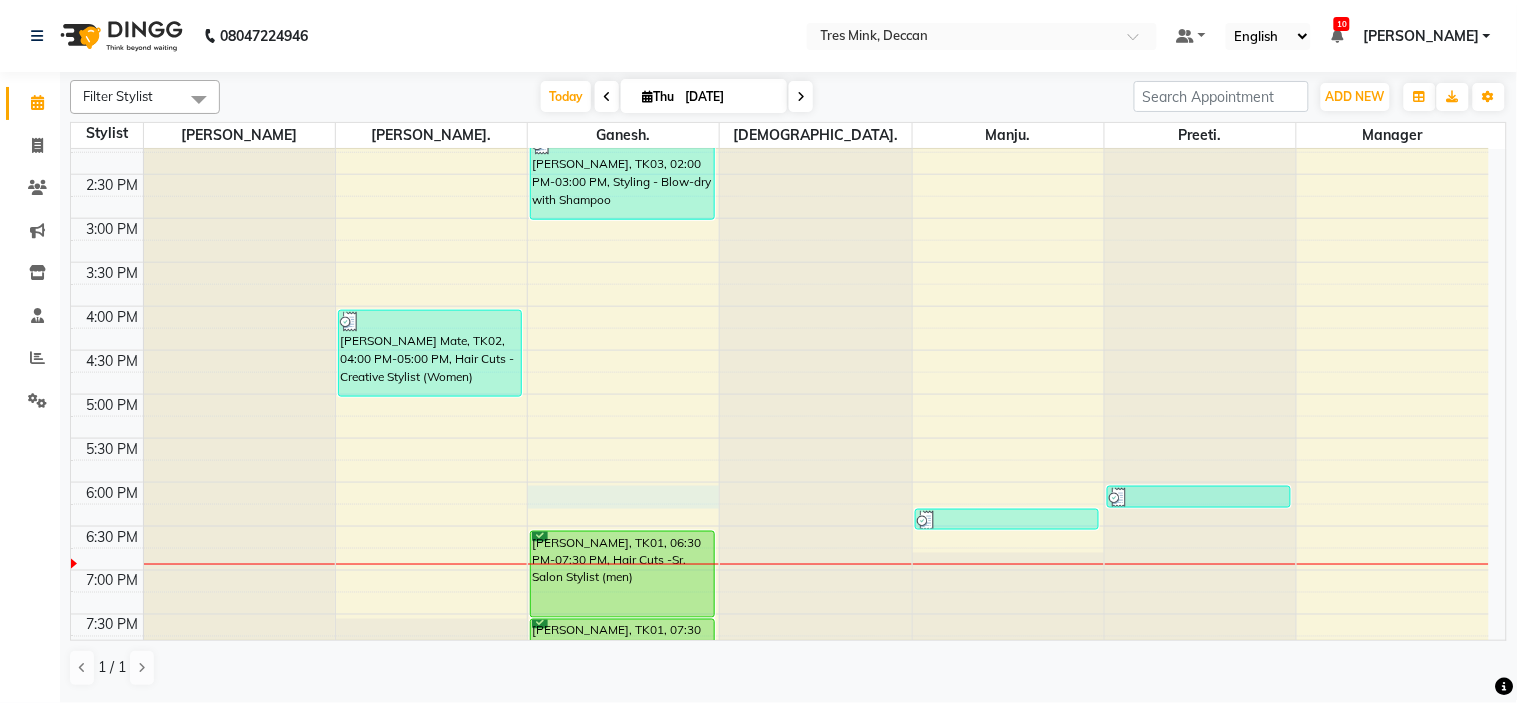 click on "8:00 AM 8:30 AM 9:00 AM 9:30 AM 10:00 AM 10:30 AM 11:00 AM 11:30 AM 12:00 PM 12:30 PM 1:00 PM 1:30 PM 2:00 PM 2:30 PM 3:00 PM 3:30 PM 4:00 PM 4:30 PM 5:00 PM 5:30 PM 6:00 PM 6:30 PM 7:00 PM 7:30 PM 8:00 PM 8:30 PM     [PERSON_NAME] Mate, TK02, 04:00 PM-05:00 PM, Hair Cuts - Creative Stylist (Women)     [PERSON_NAME], TK03, 02:00 PM-03:00 PM, Styling - Blow-dry with [PERSON_NAME], TK01, 06:30 PM-07:30 PM, Hair Cuts -Sr. Salon Stylist (men)     [GEOGRAPHIC_DATA], TK01, 07:30 PM-08:30 PM, [PERSON_NAME] - Classic Shave     [PERSON_NAME], TK04, 06:15 PM-06:30 PM, Nail - Polish Change     [PERSON_NAME], TK04, 06:00 PM-06:15 PM, Nail - Polish Change" at bounding box center [780, 174] 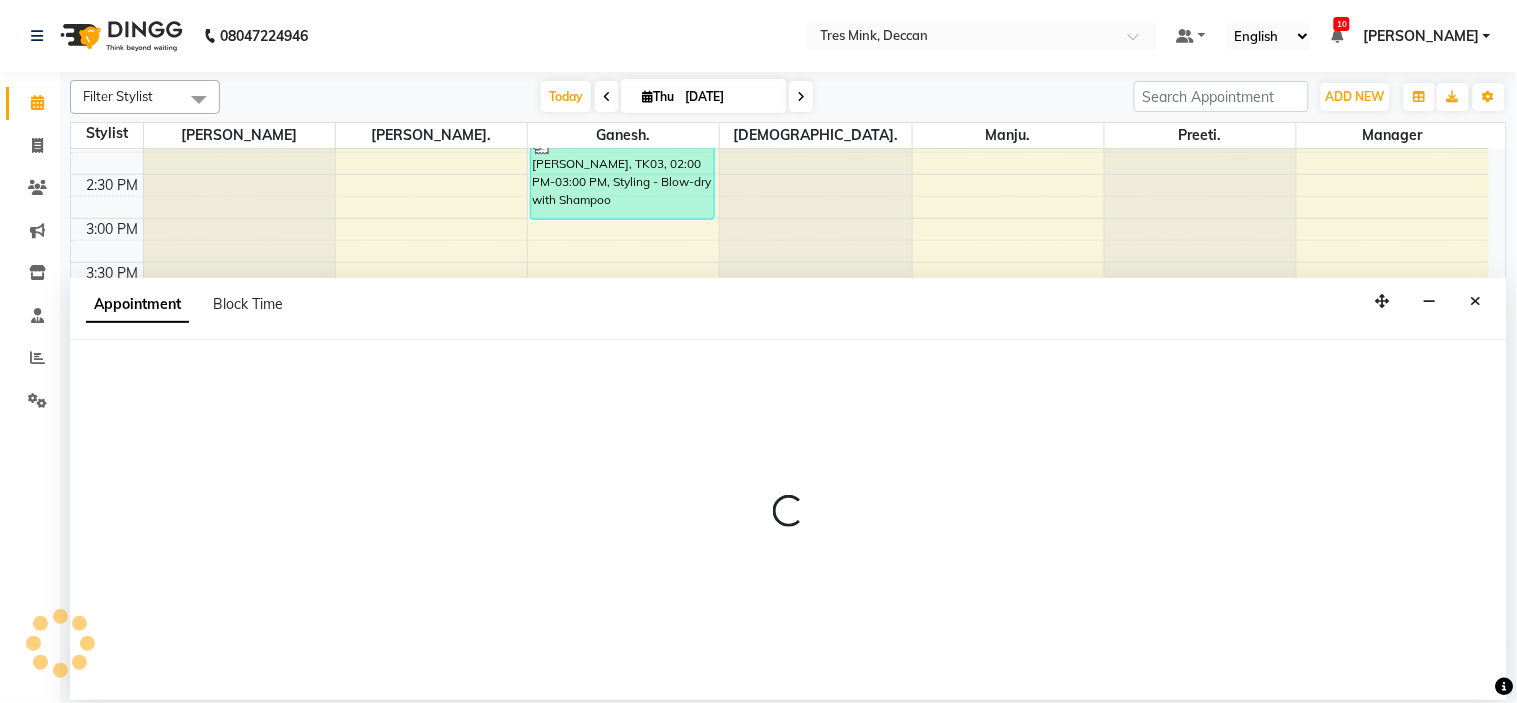 select on "59501" 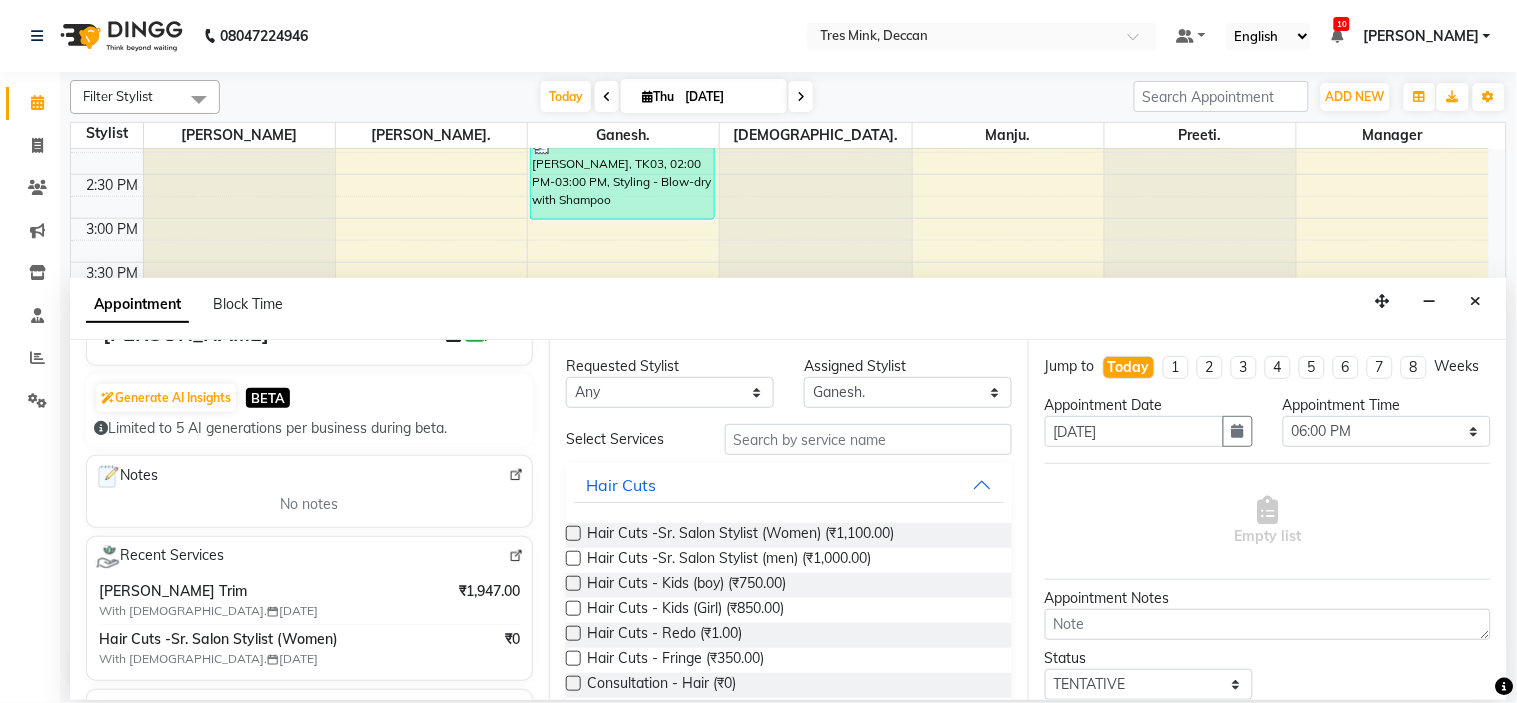 scroll, scrollTop: 155, scrollLeft: 0, axis: vertical 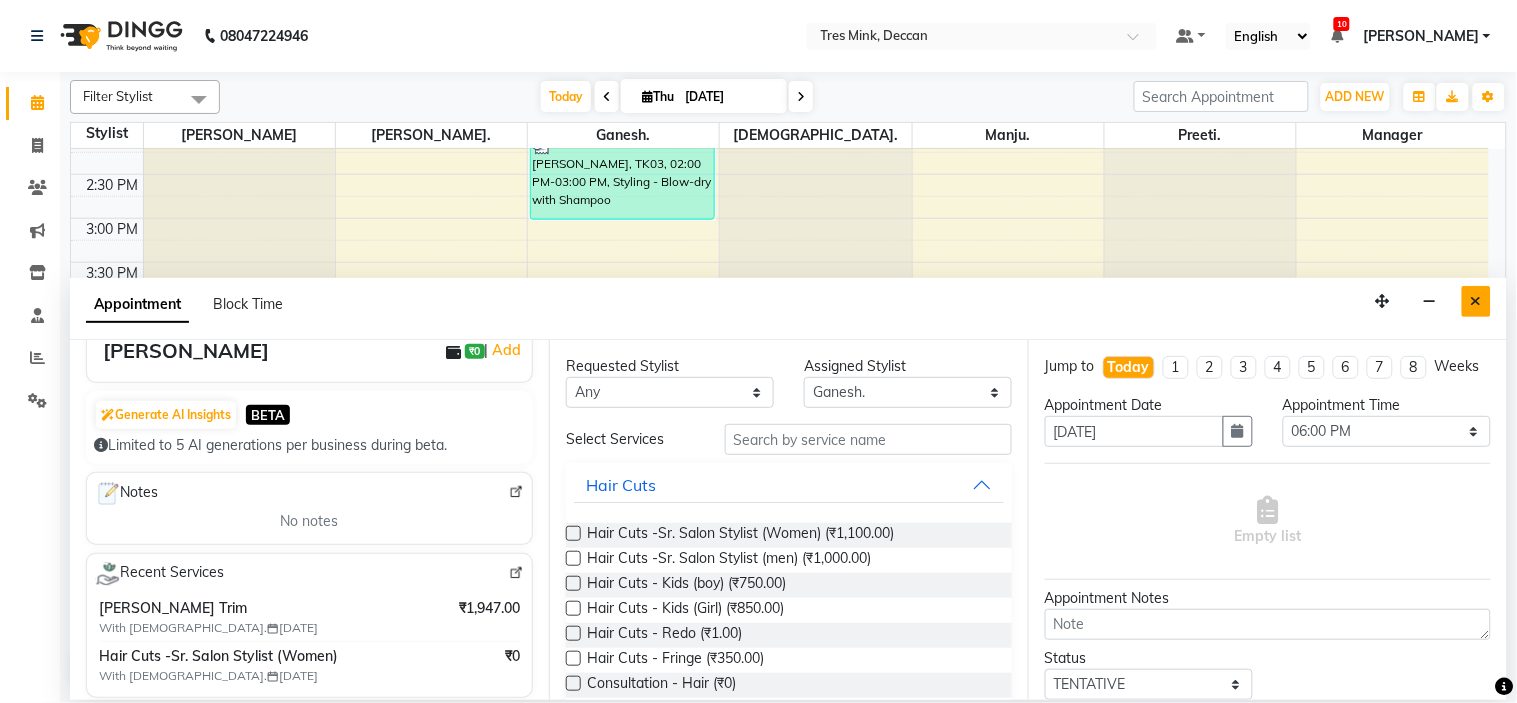 type on "8830447862" 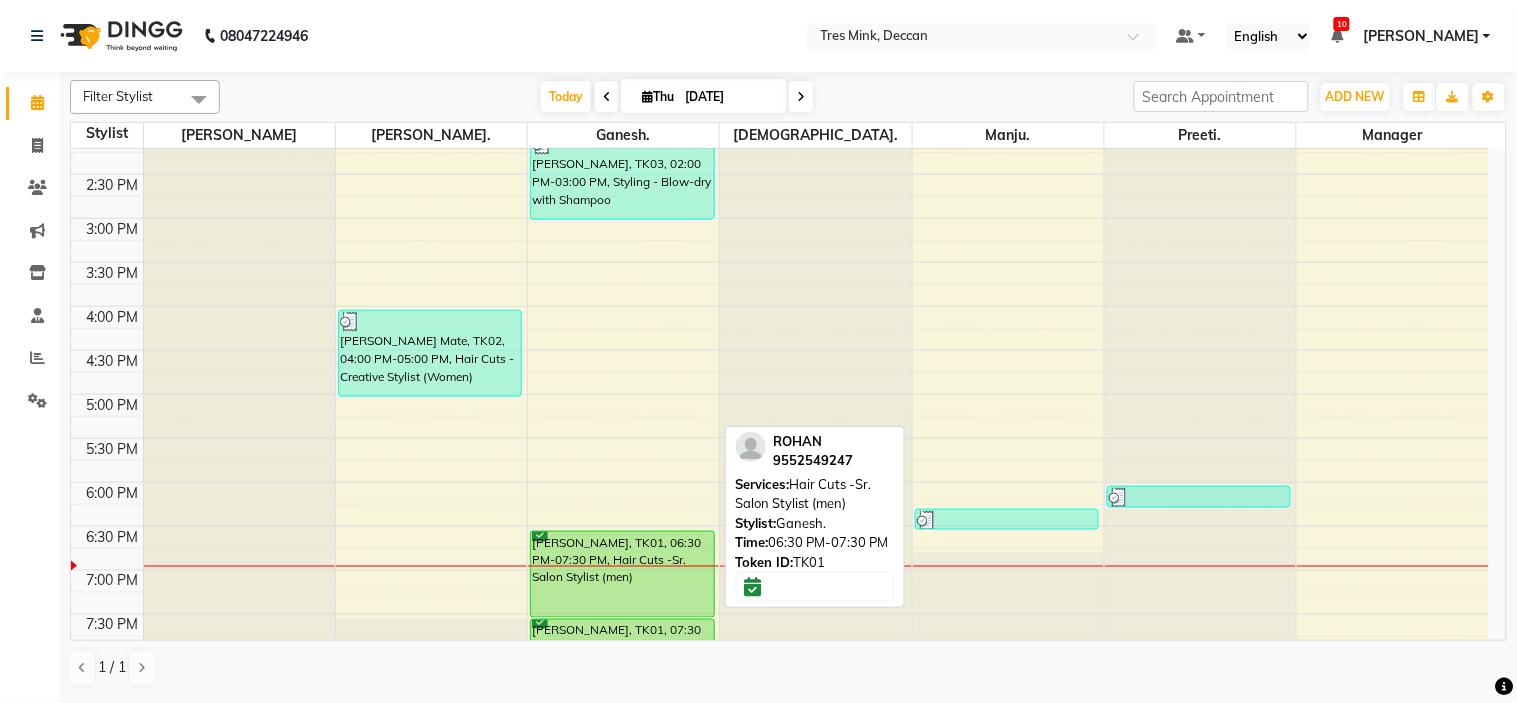 click on "[PERSON_NAME], TK01, 06:30 PM-07:30 PM, Hair Cuts -Sr. Salon Stylist (men)" at bounding box center (622, 574) 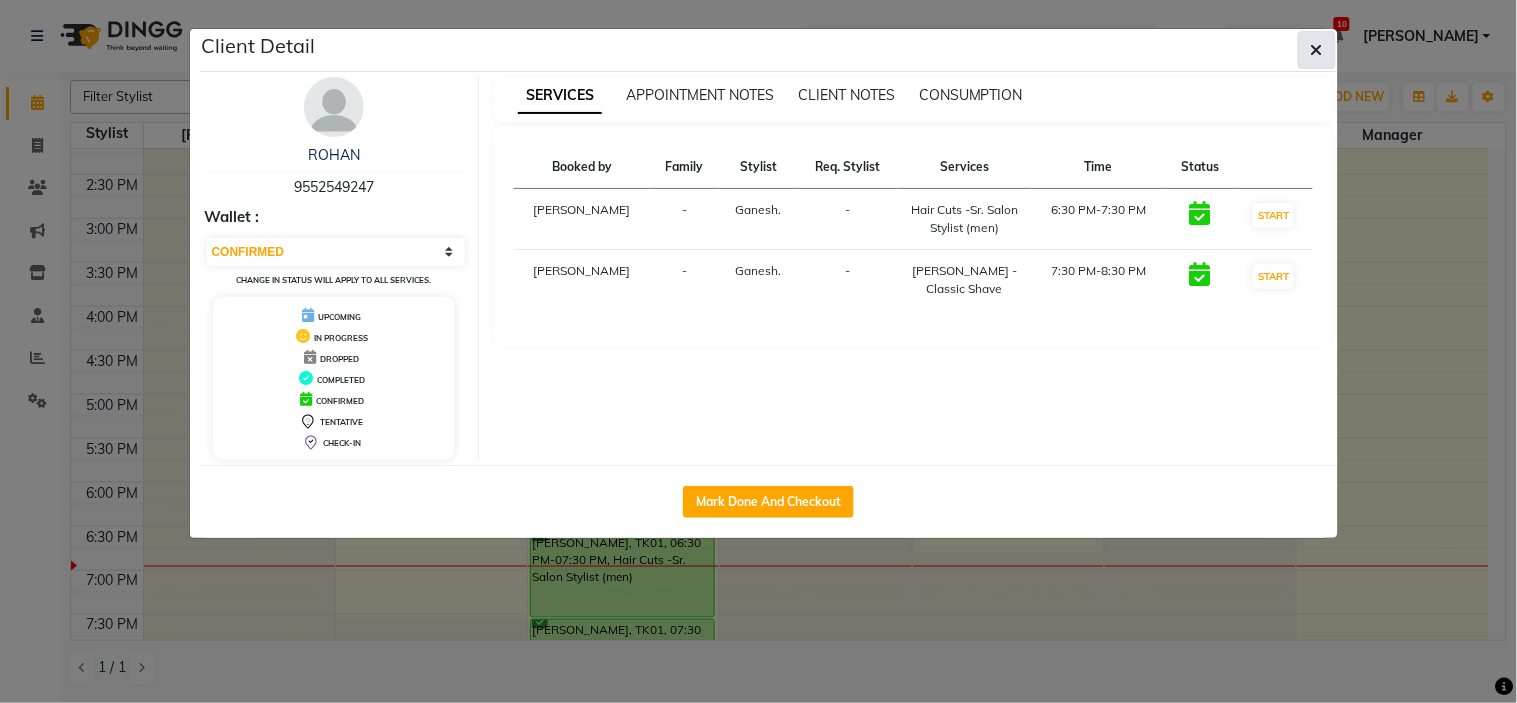 click 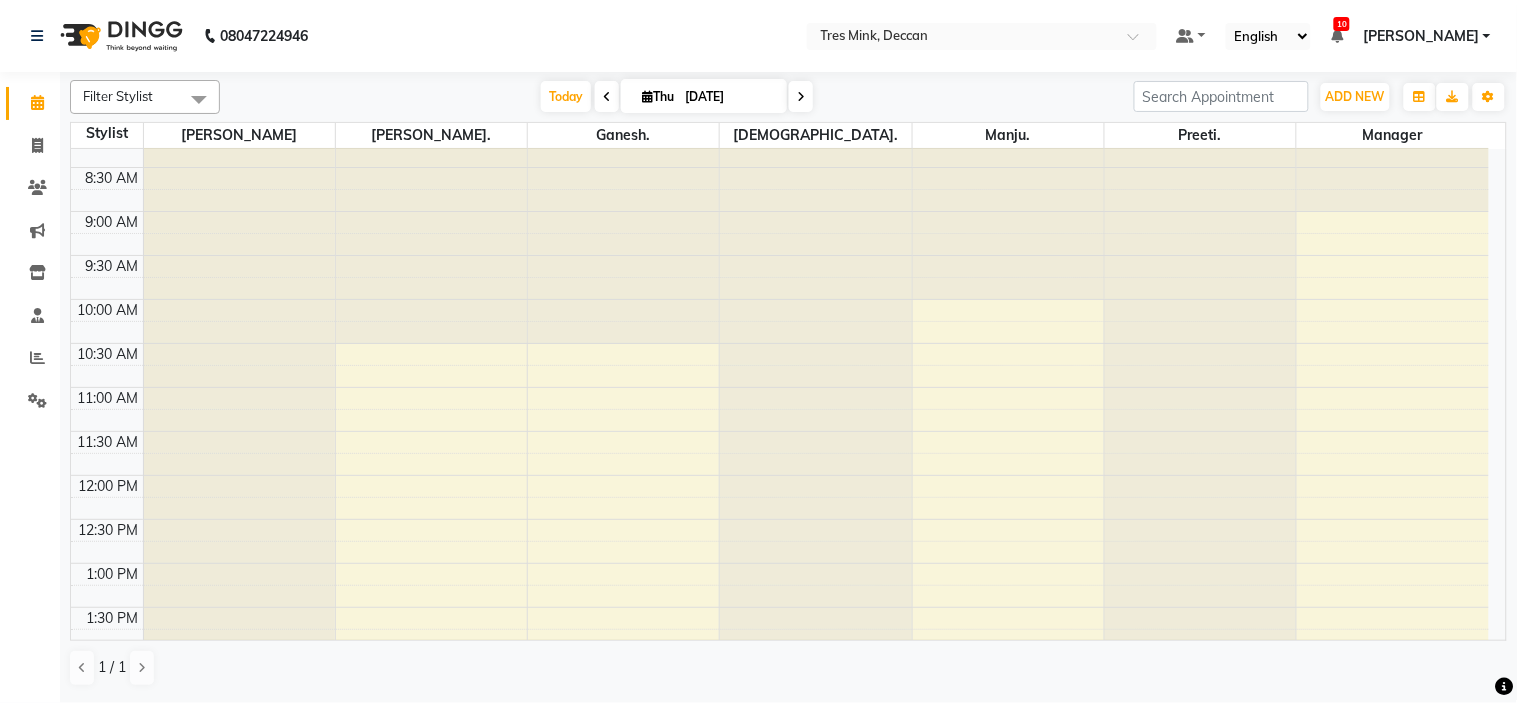 scroll, scrollTop: 0, scrollLeft: 0, axis: both 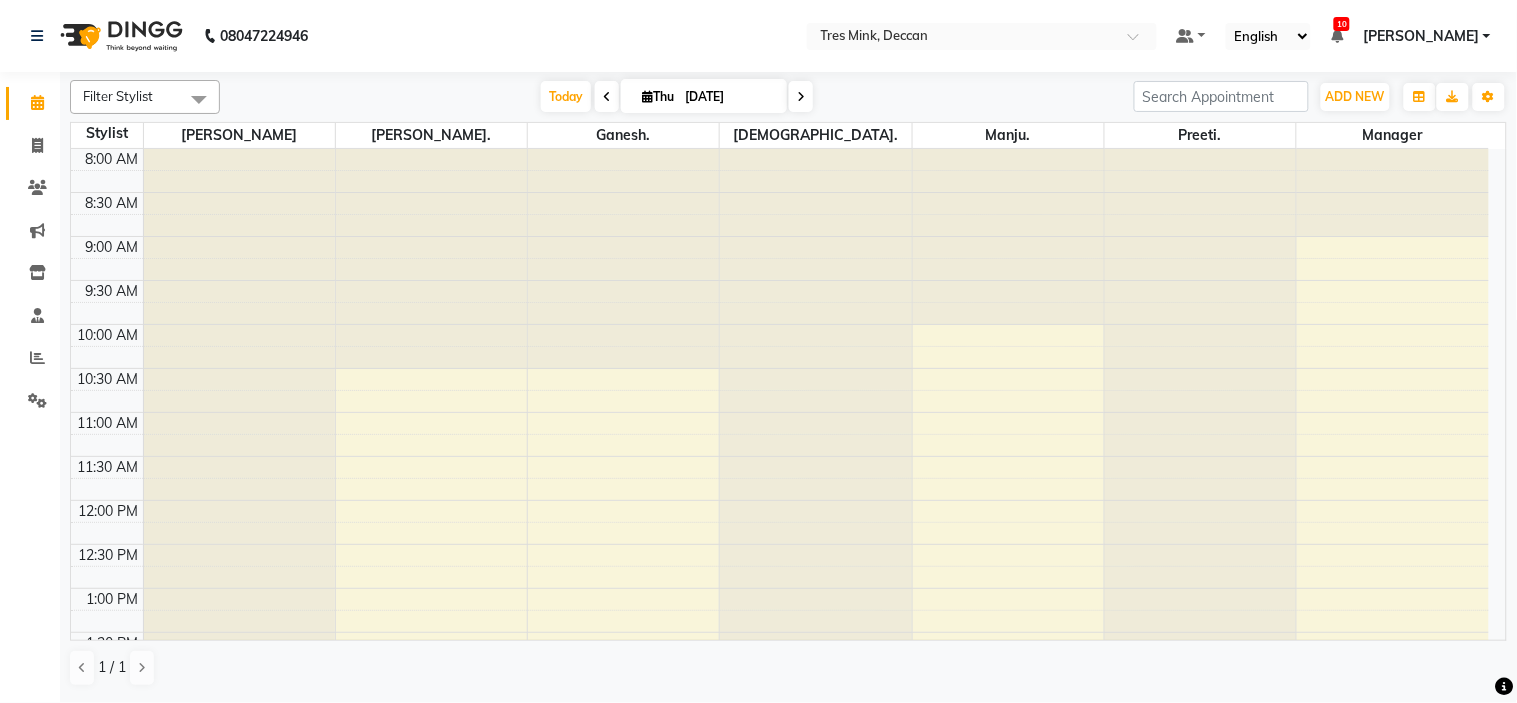 click at bounding box center [801, 96] 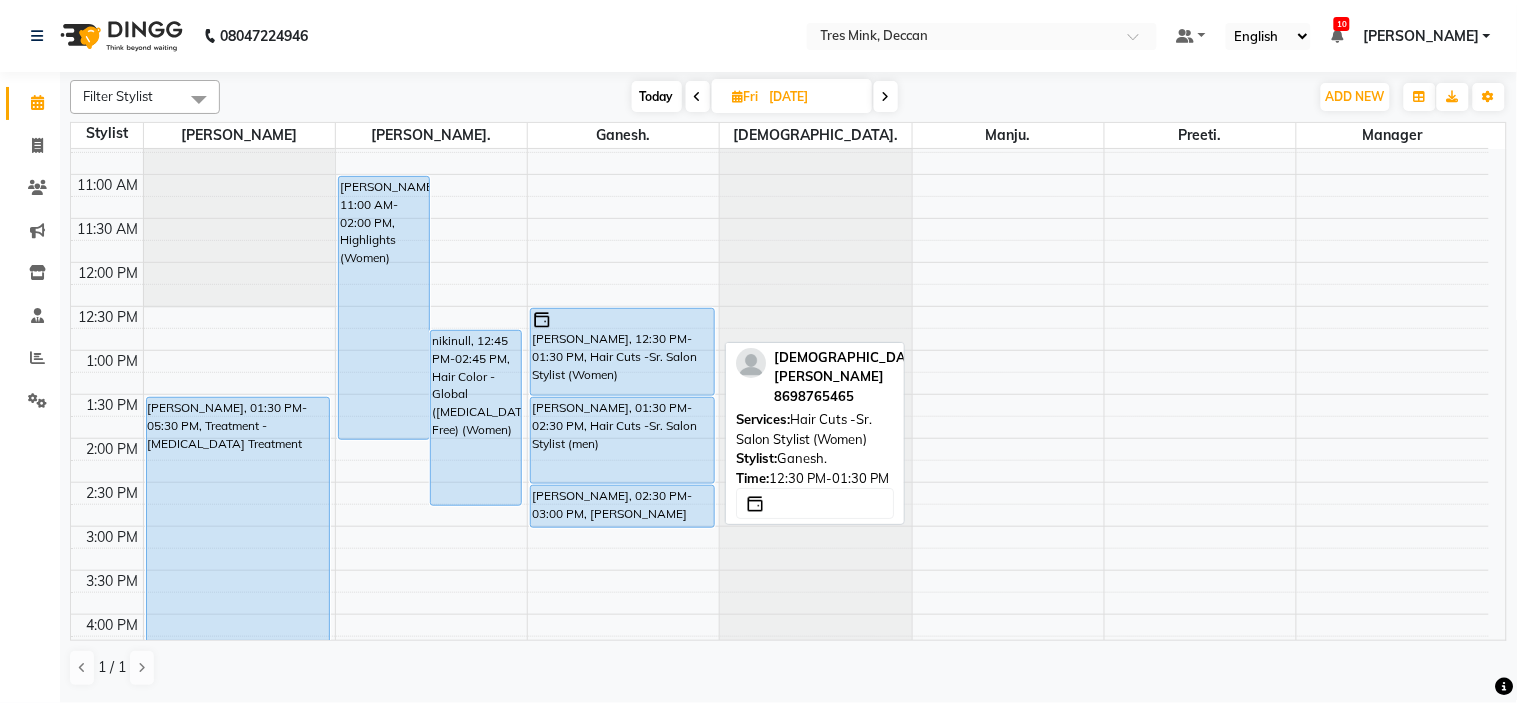scroll, scrollTop: 237, scrollLeft: 0, axis: vertical 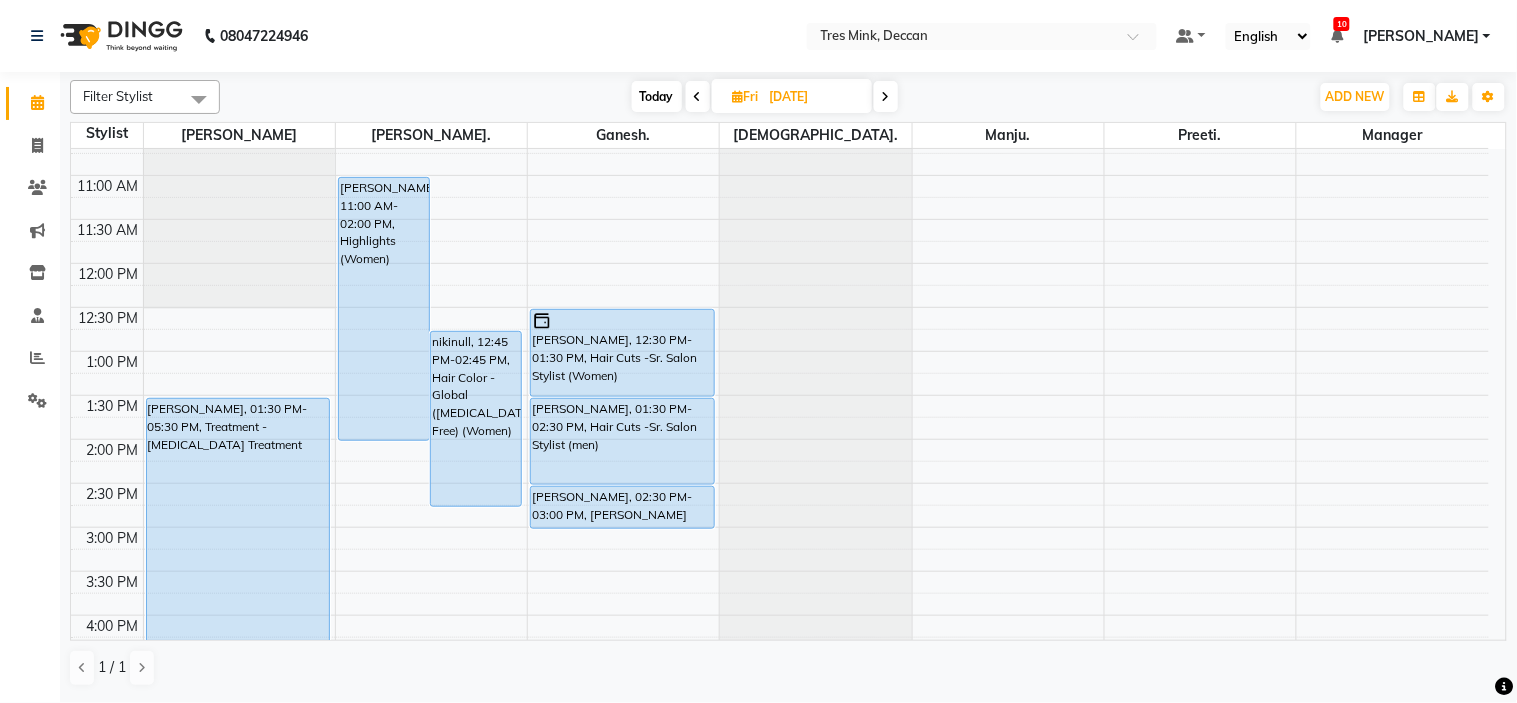 click on "Today" at bounding box center [657, 96] 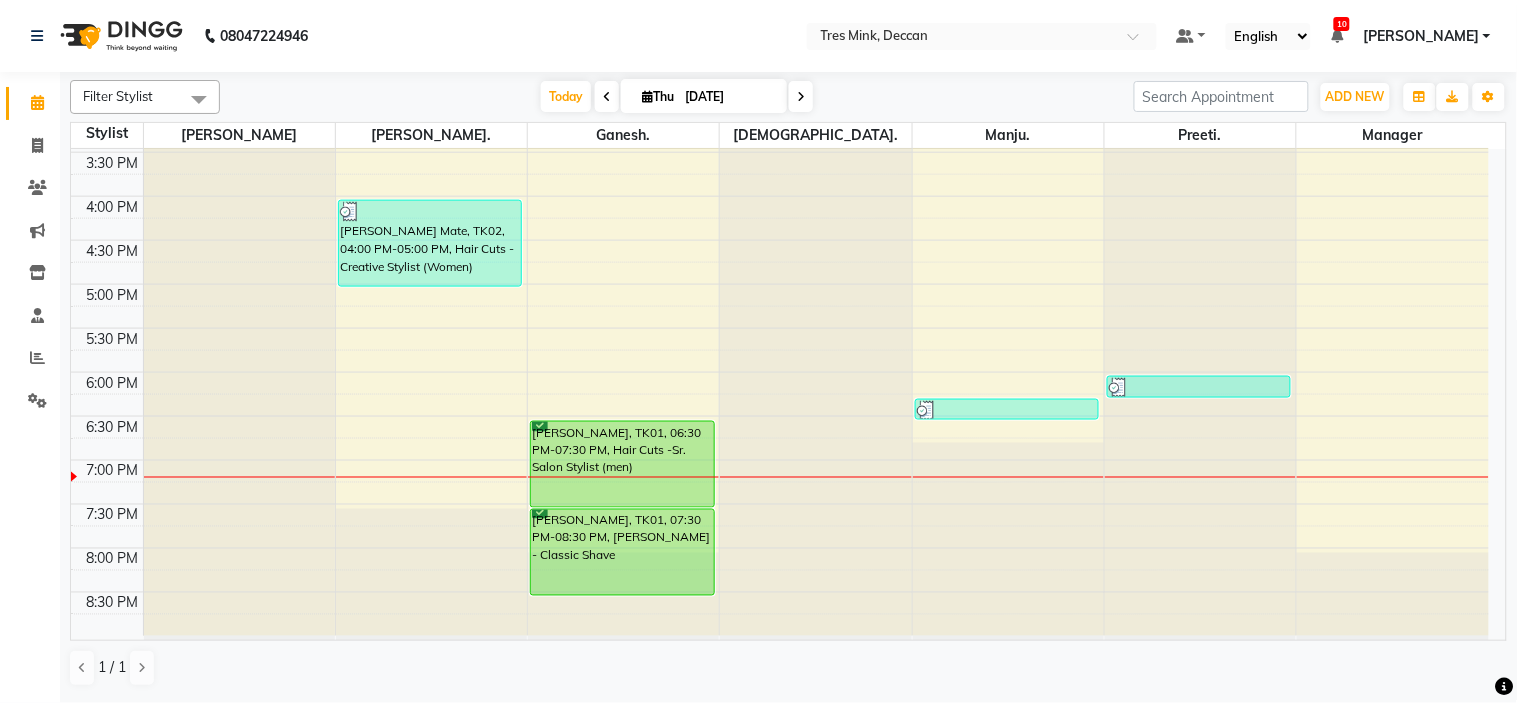 click at bounding box center (801, 97) 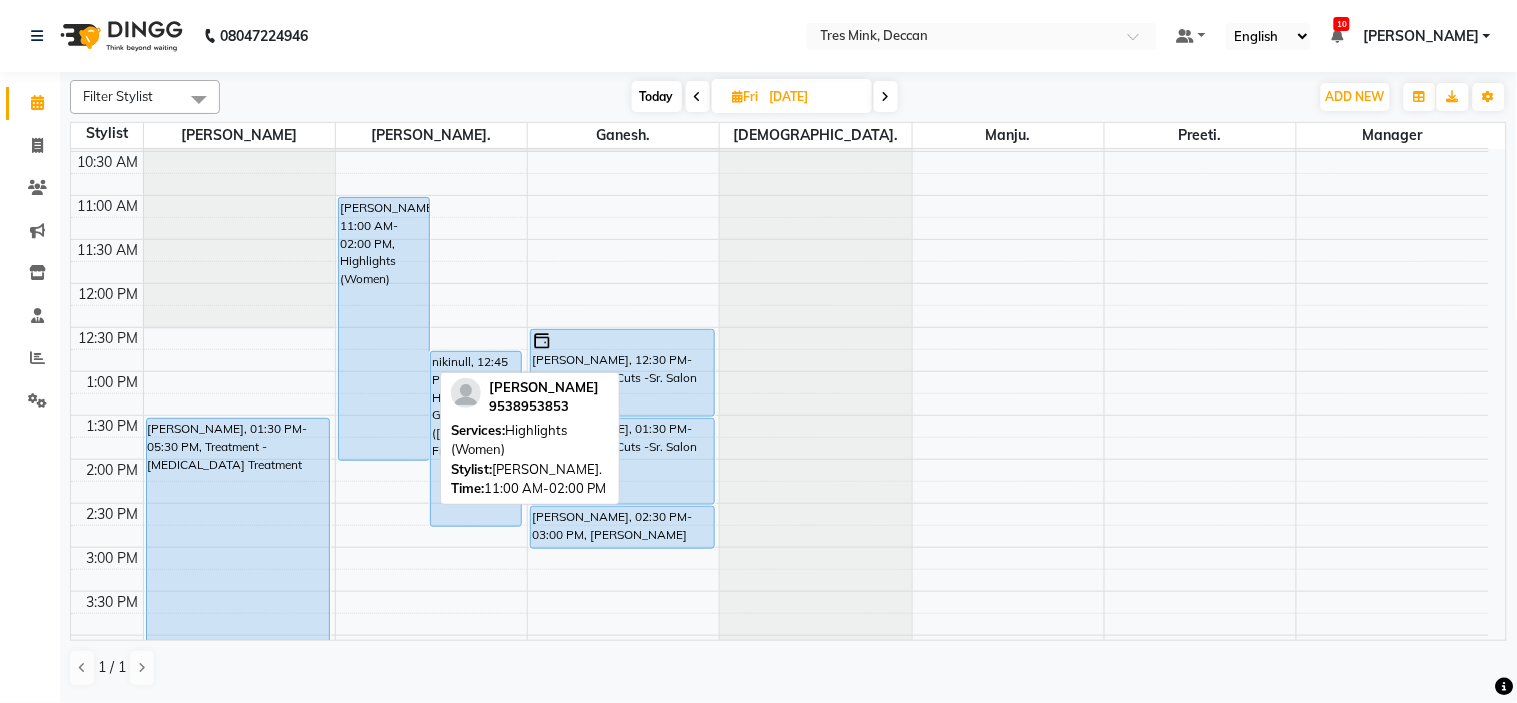 scroll, scrollTop: 215, scrollLeft: 0, axis: vertical 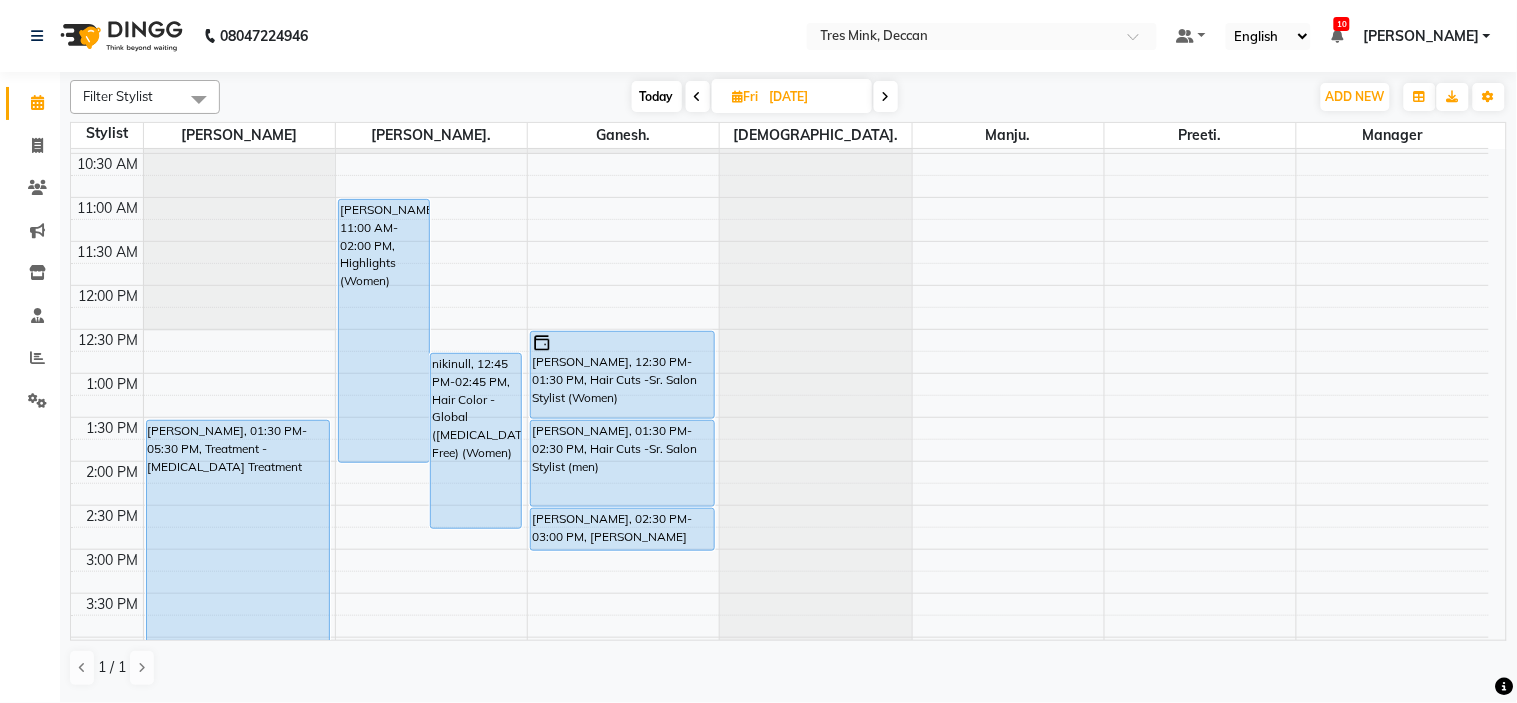 click on "Today" at bounding box center [657, 96] 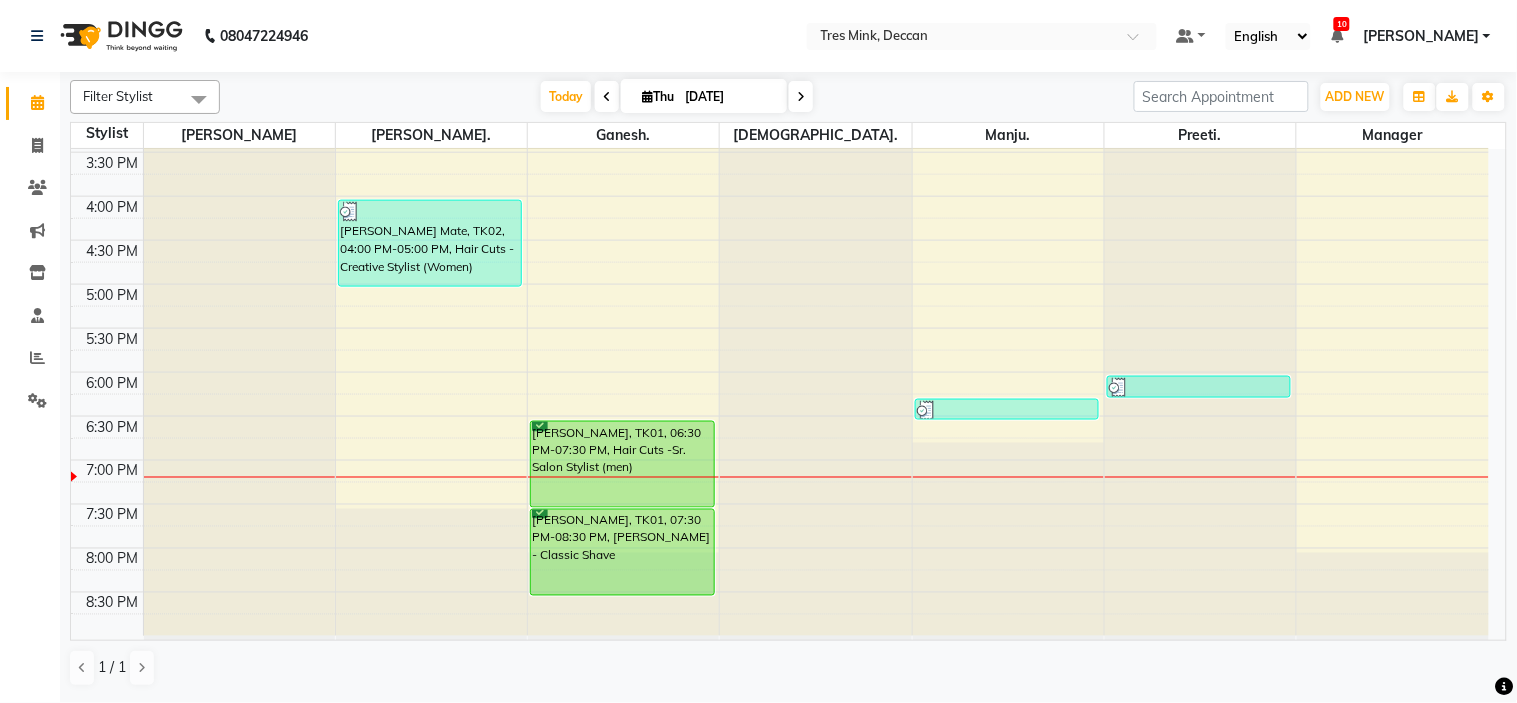 click at bounding box center (801, 97) 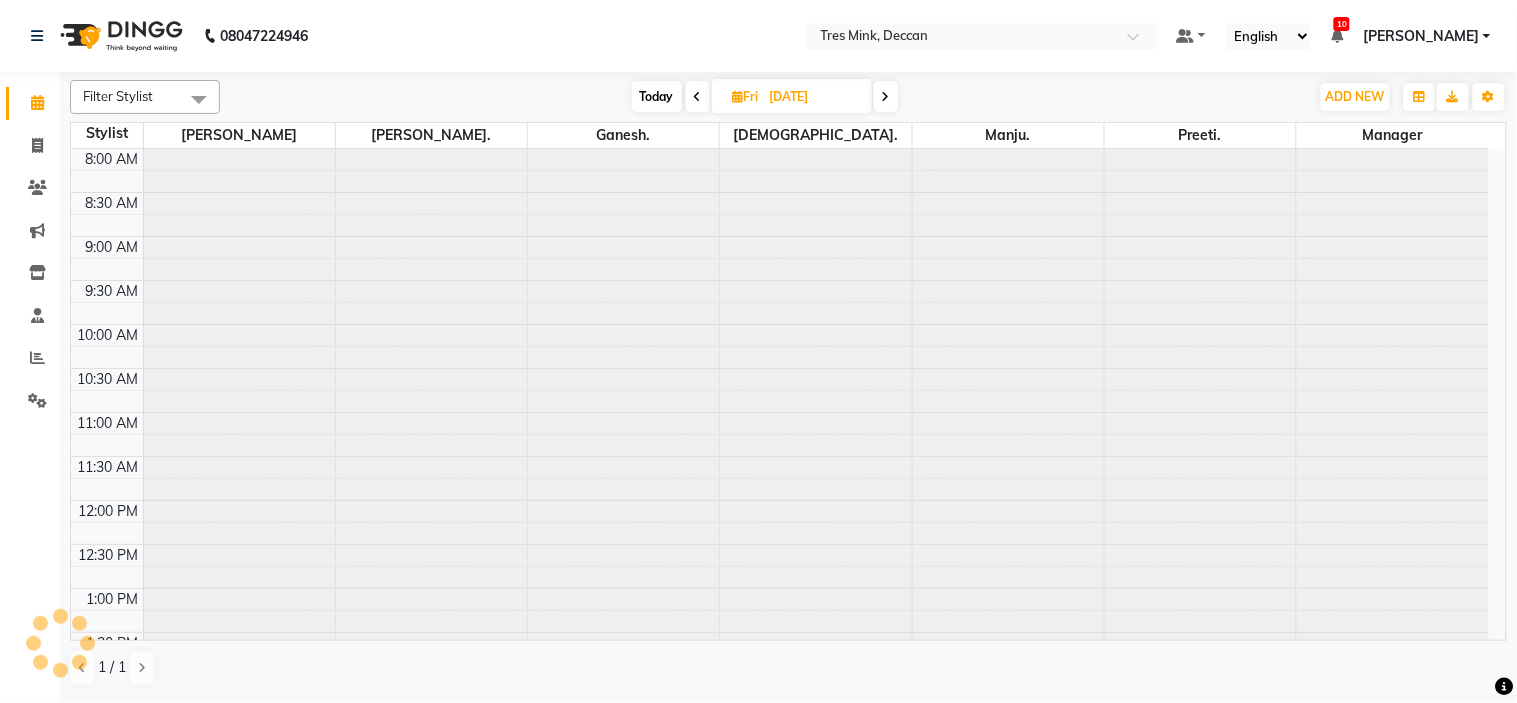 scroll, scrollTop: 656, scrollLeft: 0, axis: vertical 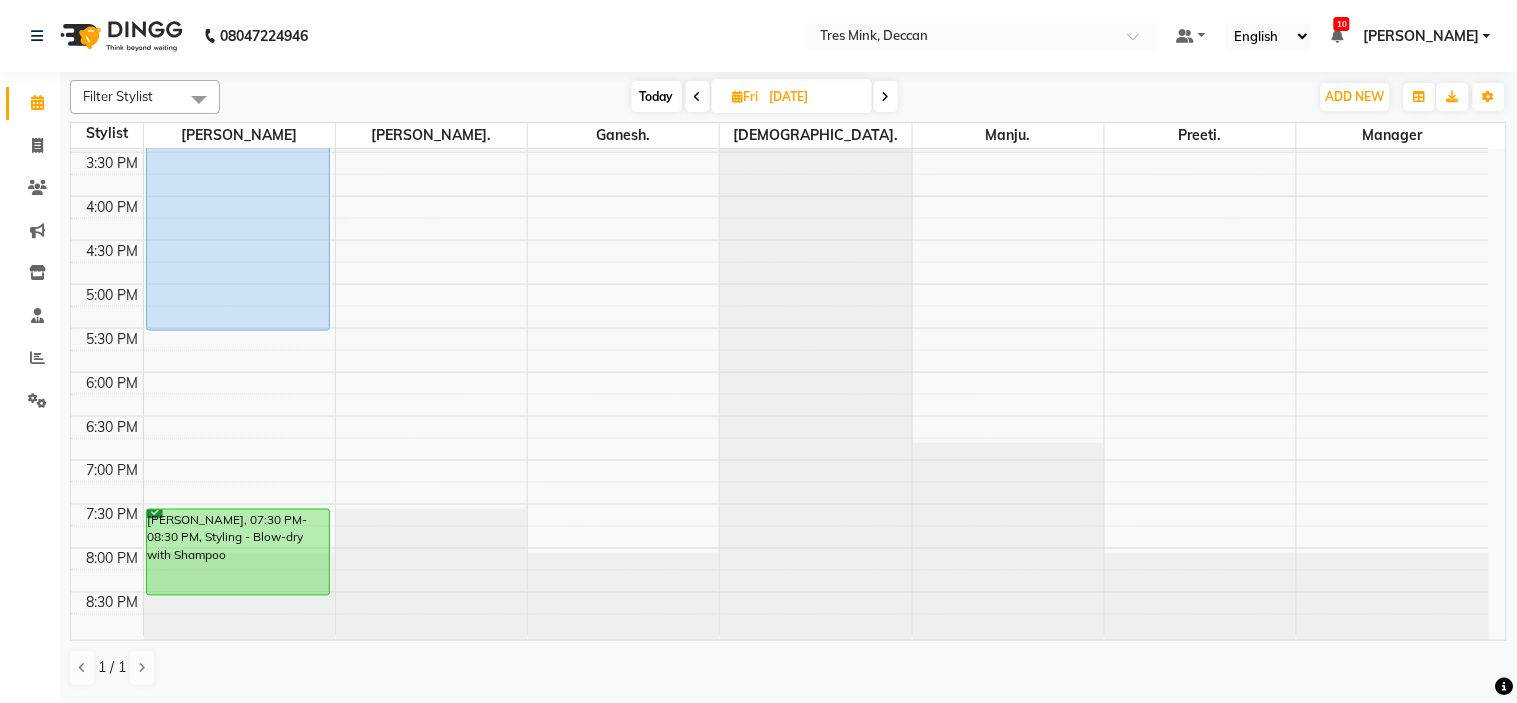 click on "Today" at bounding box center (657, 96) 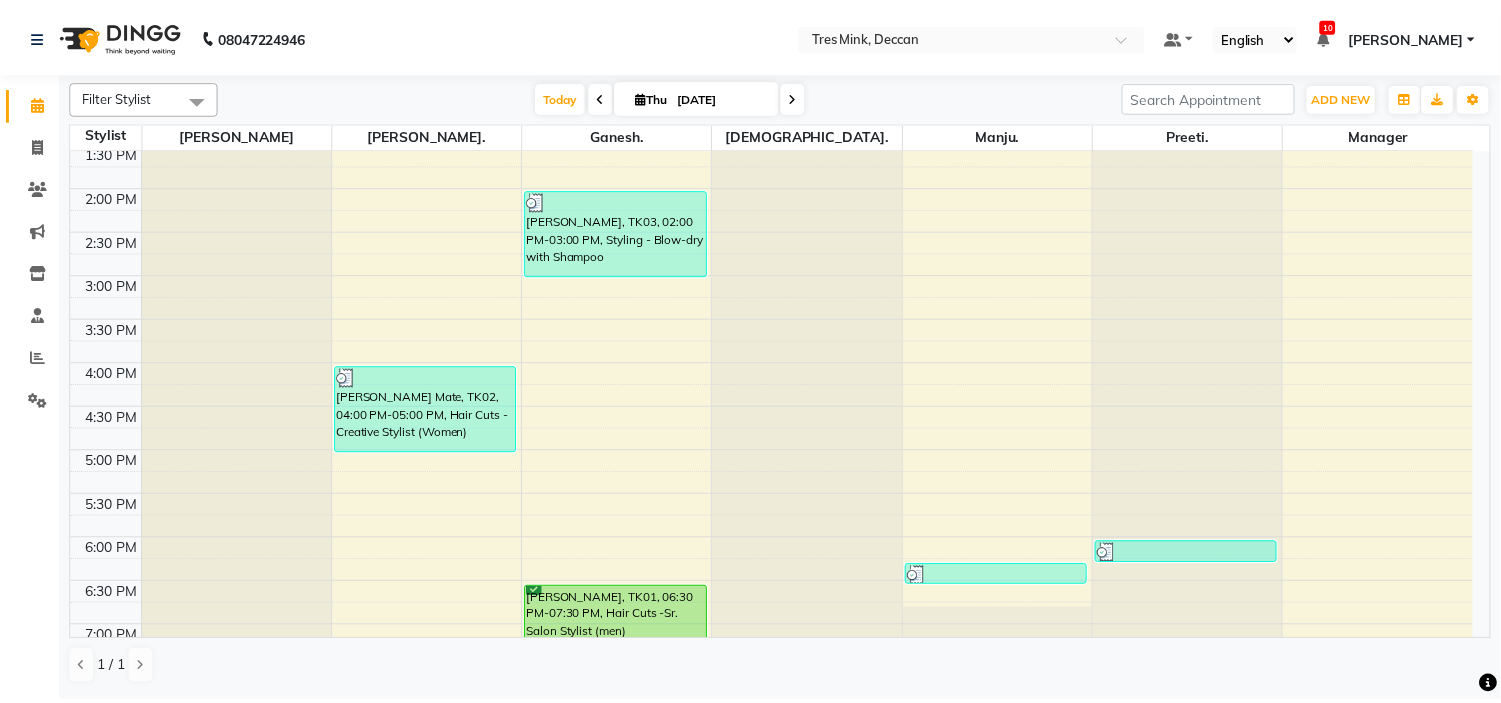 scroll, scrollTop: 488, scrollLeft: 0, axis: vertical 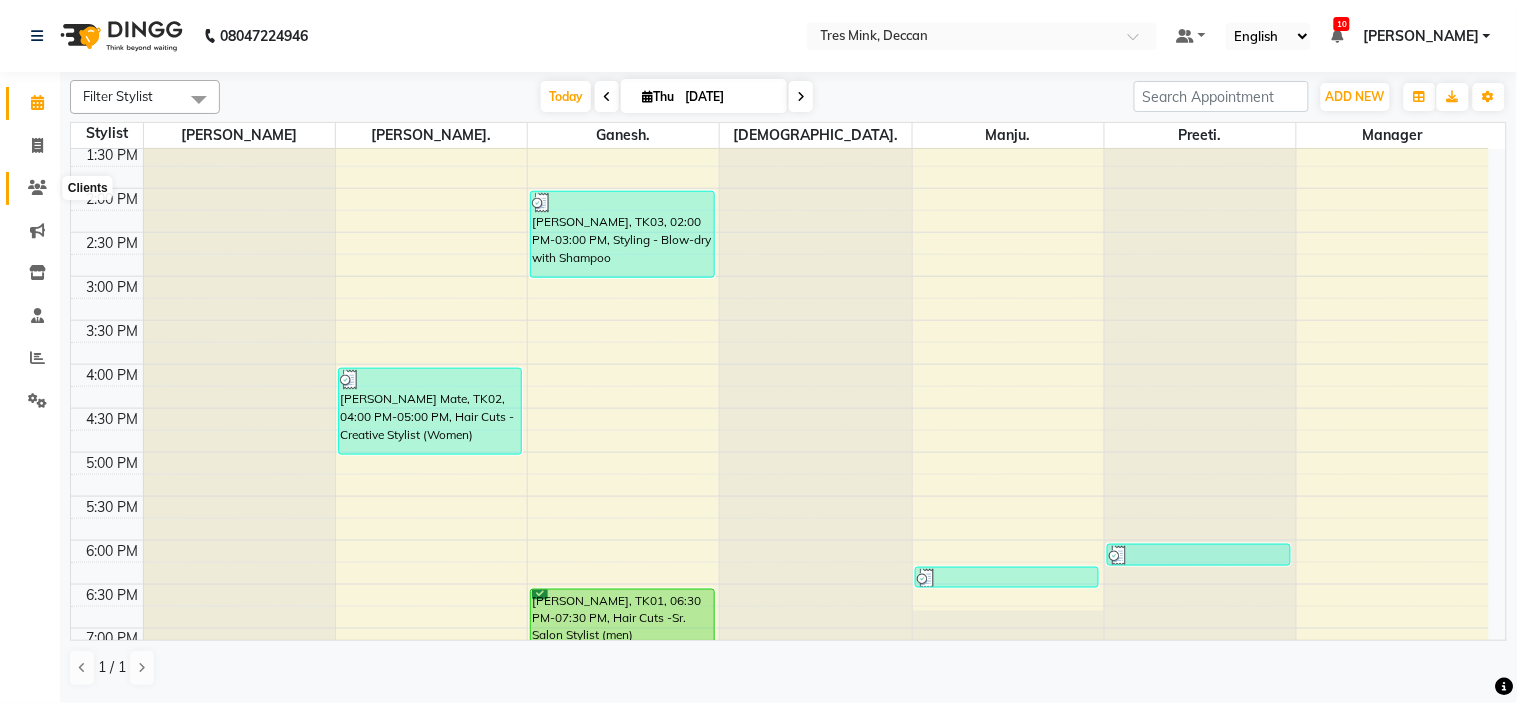 click 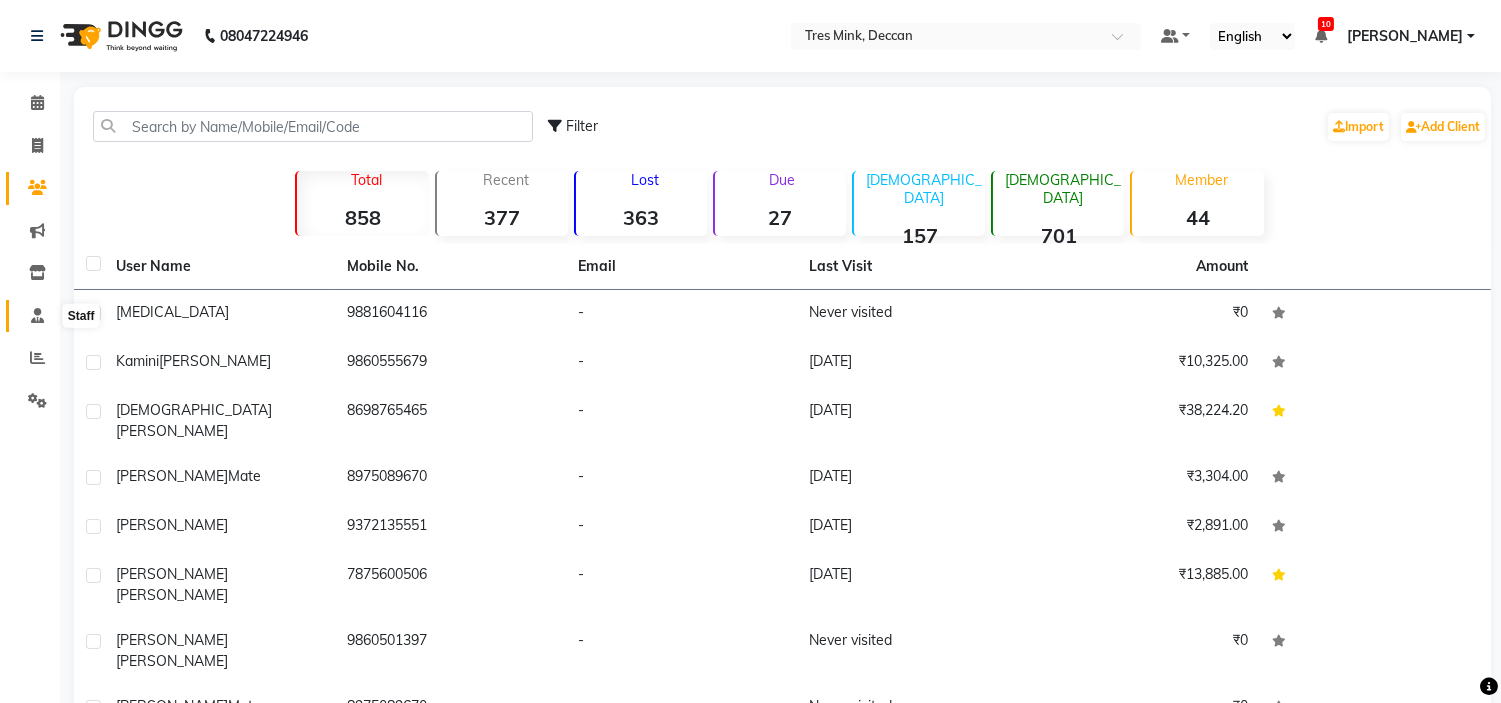 click 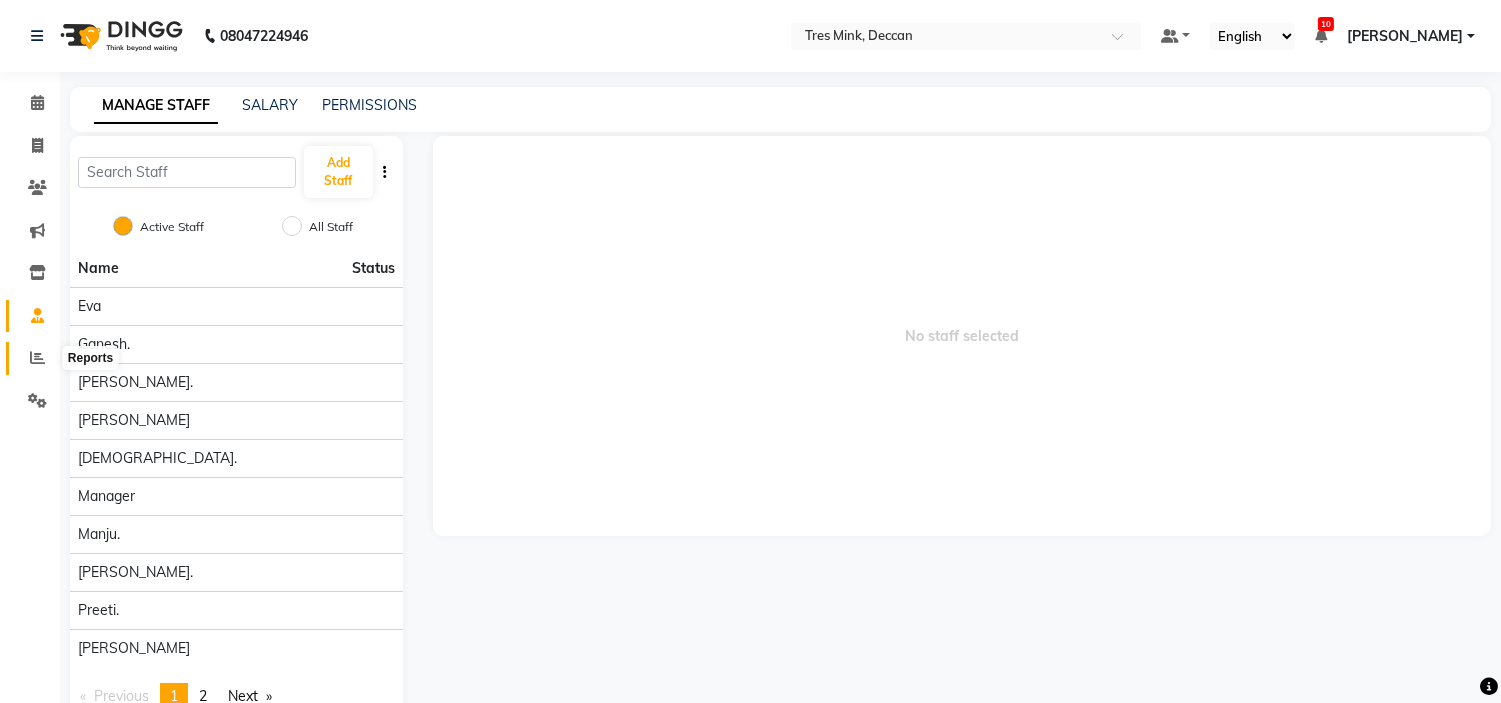 click 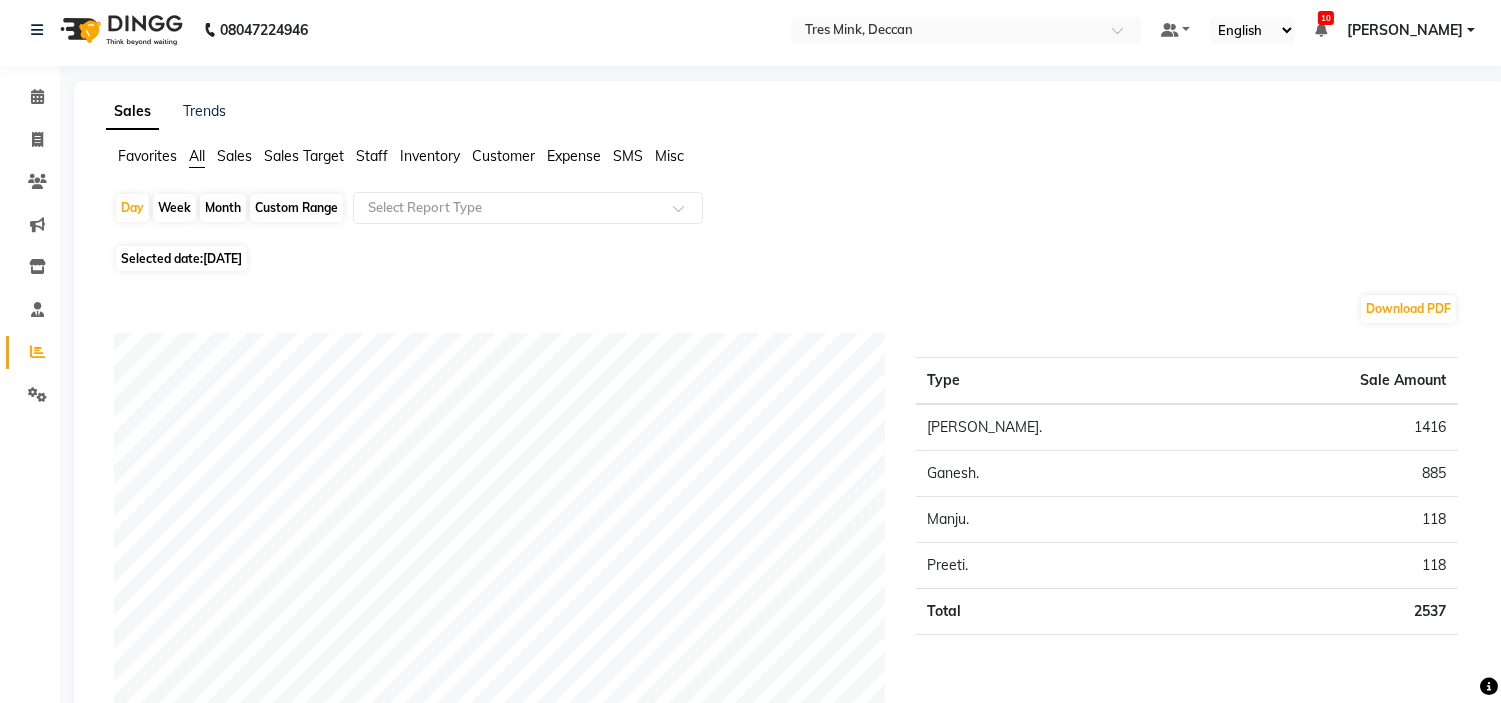 scroll, scrollTop: 0, scrollLeft: 0, axis: both 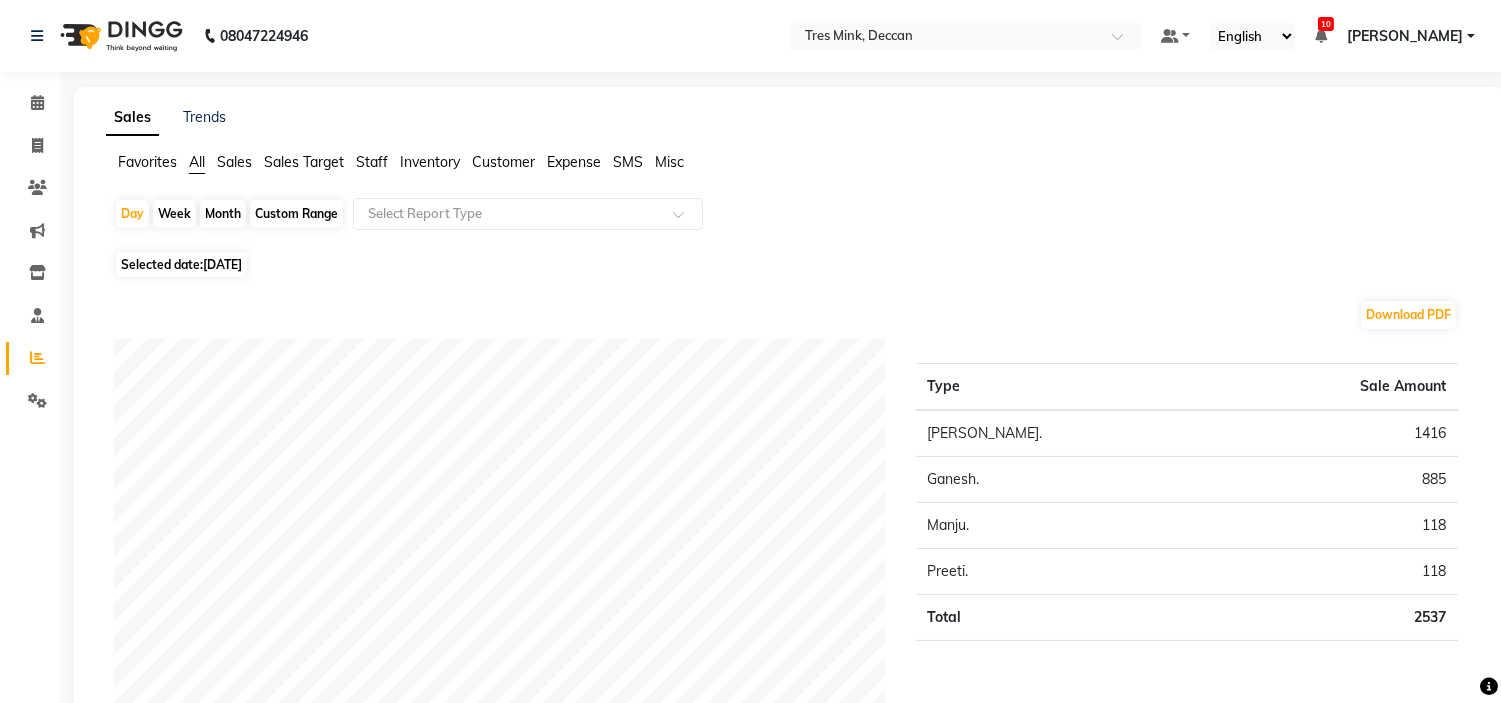 click on "Sales Target" 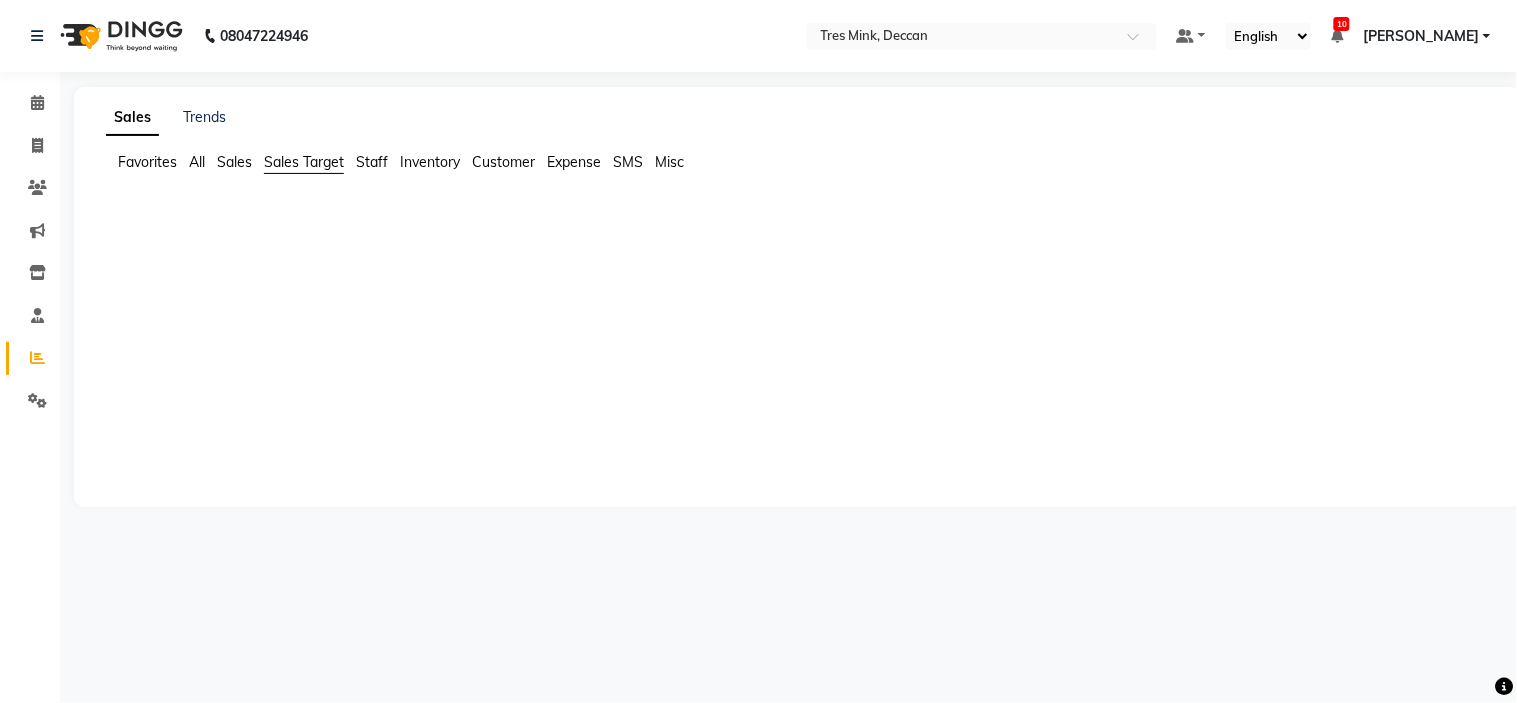 click on "Inventory" 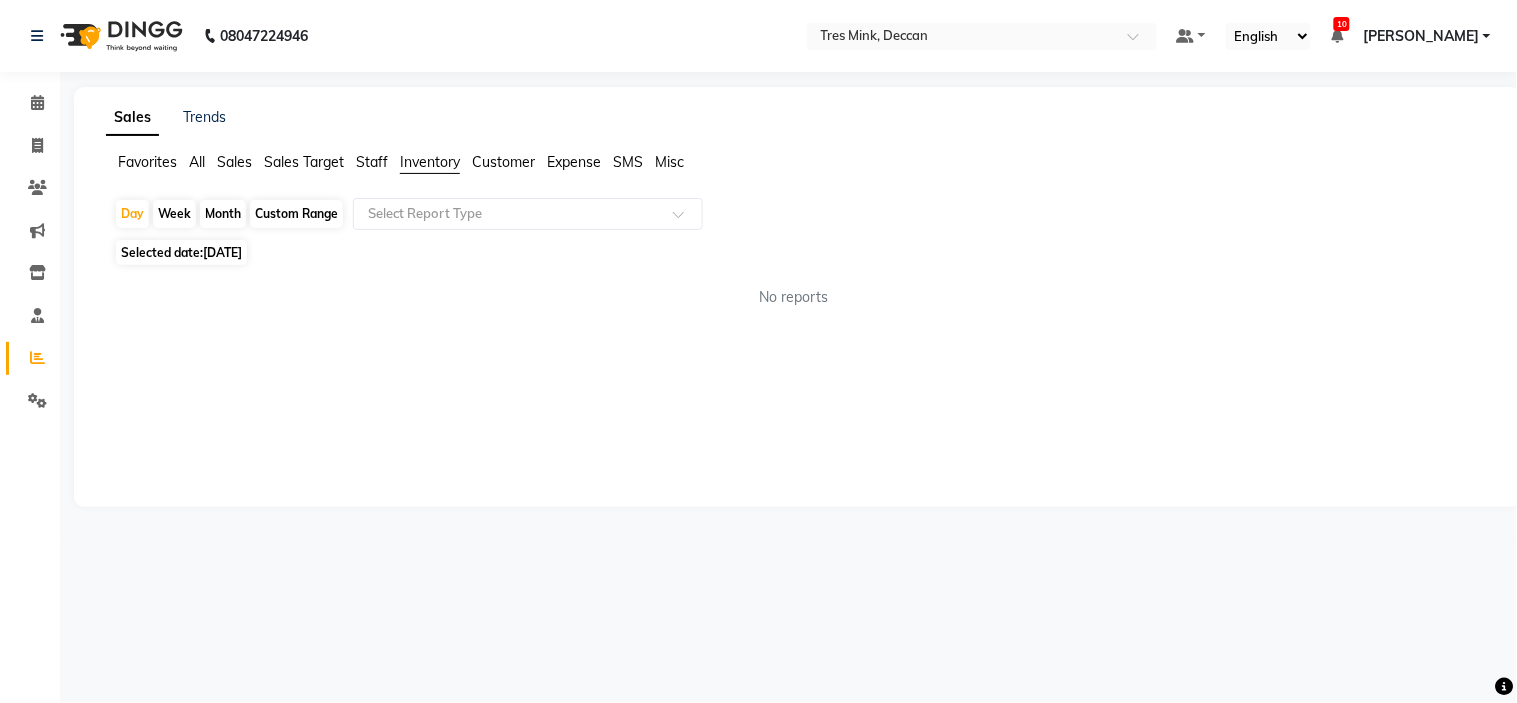 click on "Customer" 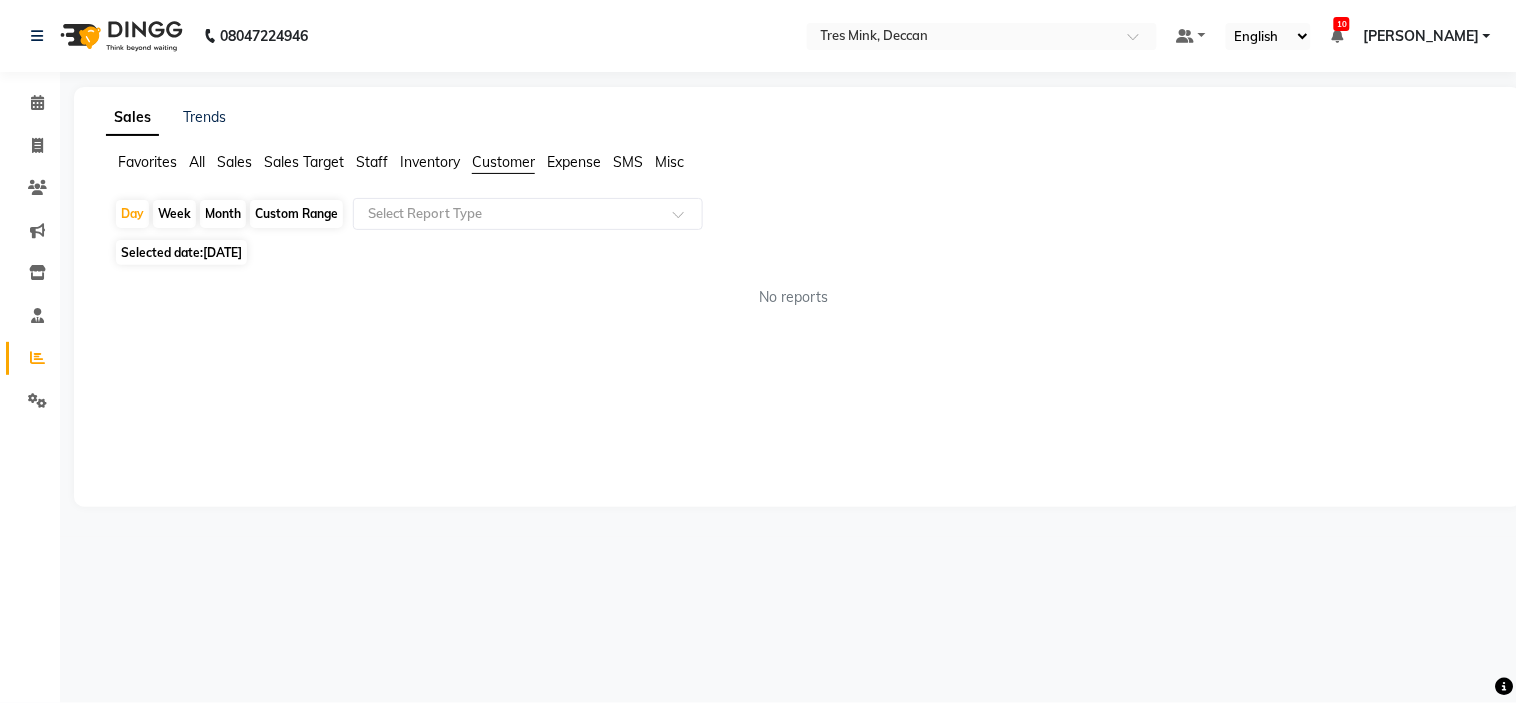 click on "Customer" 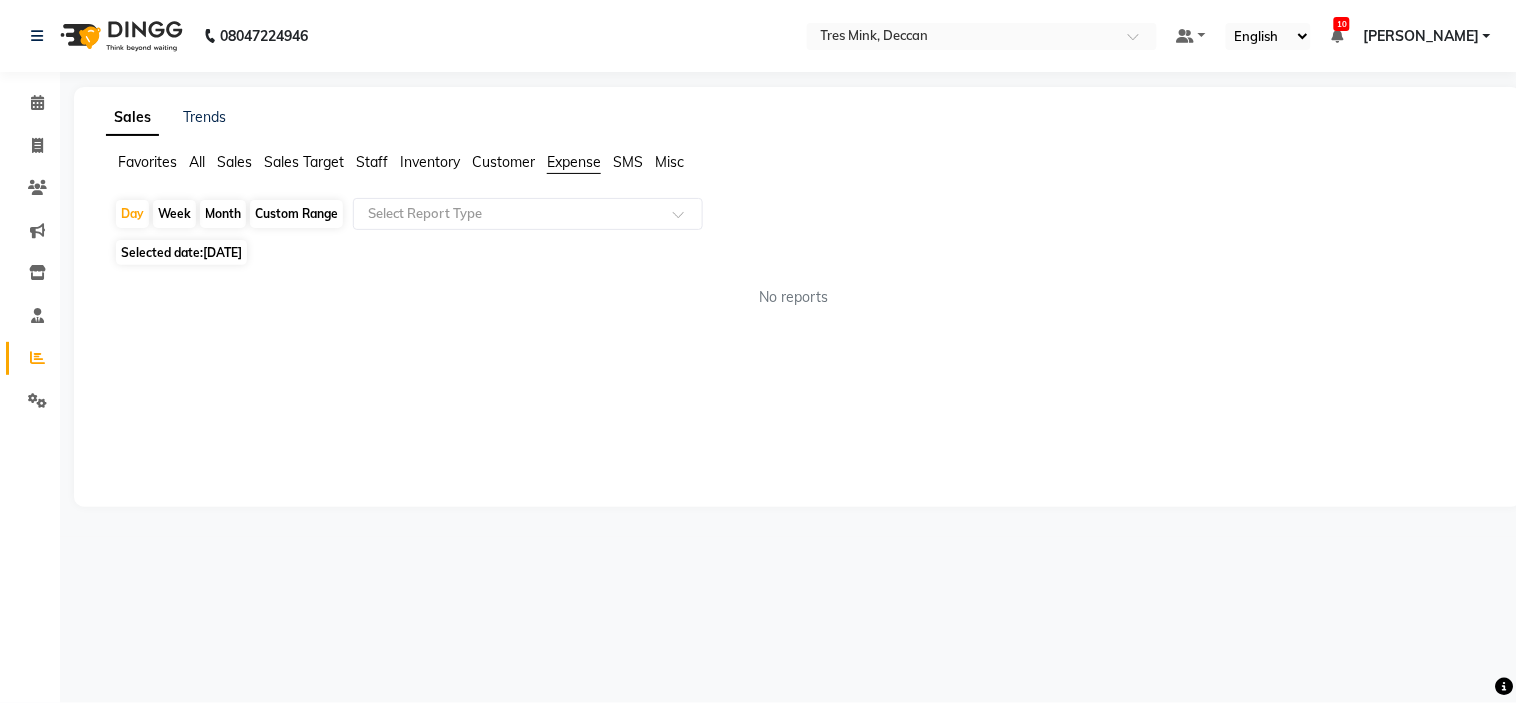 click on "Sales" 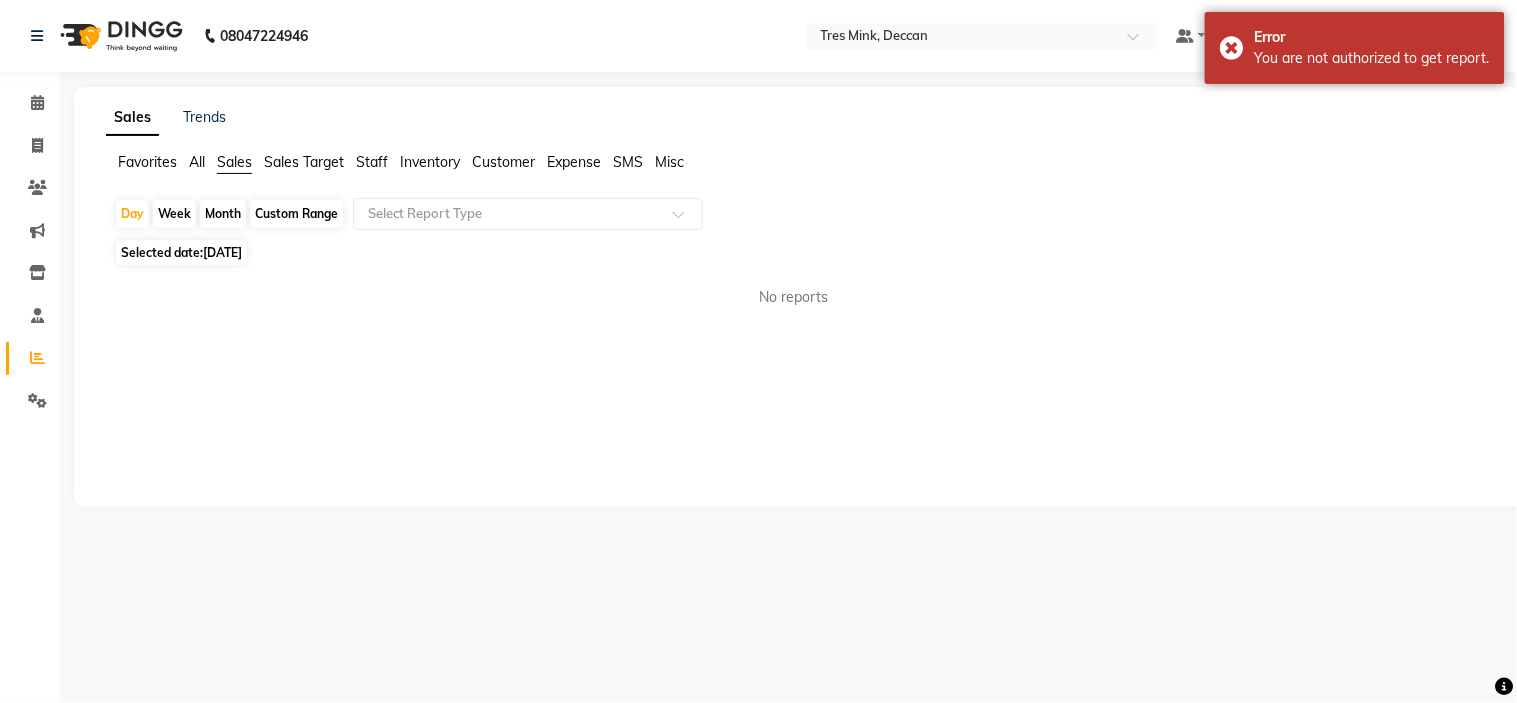 click on "Sales" 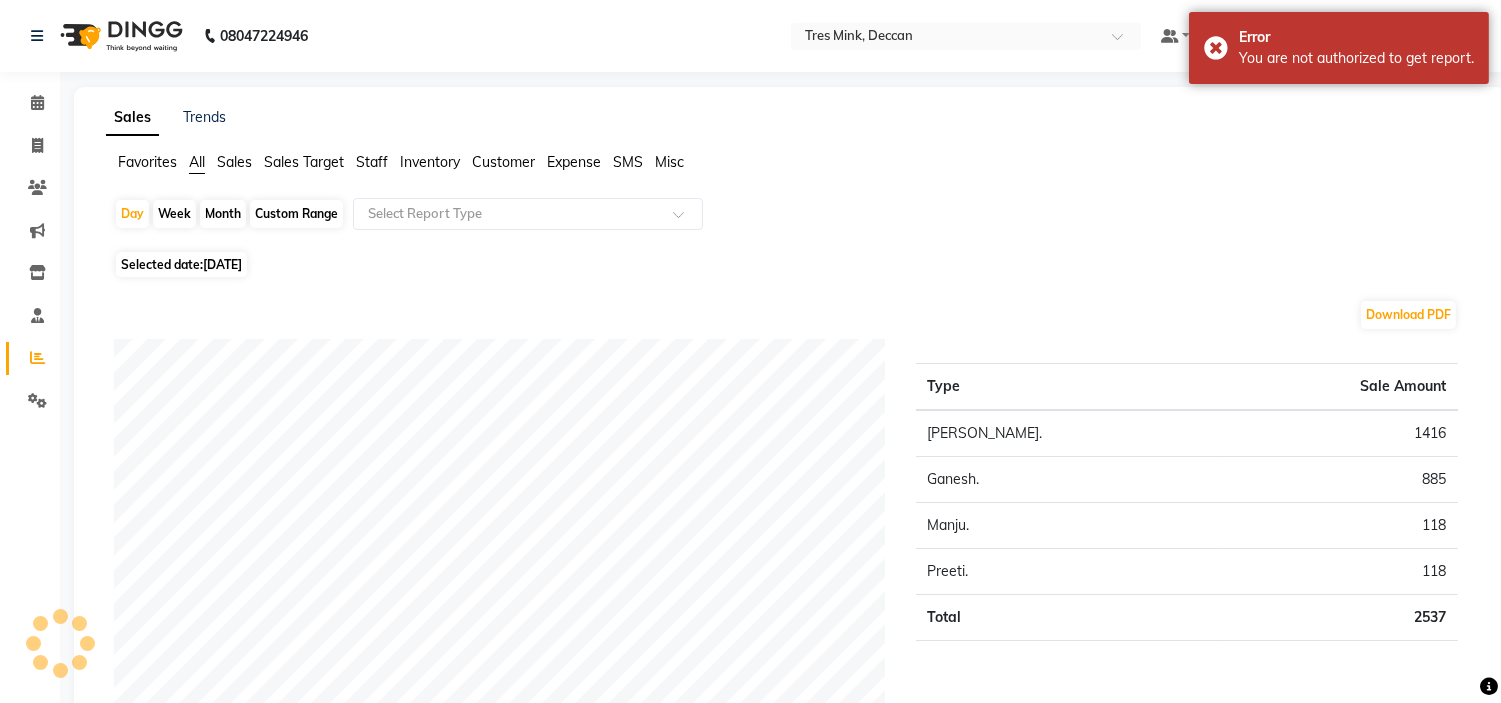 click on "Favorites" 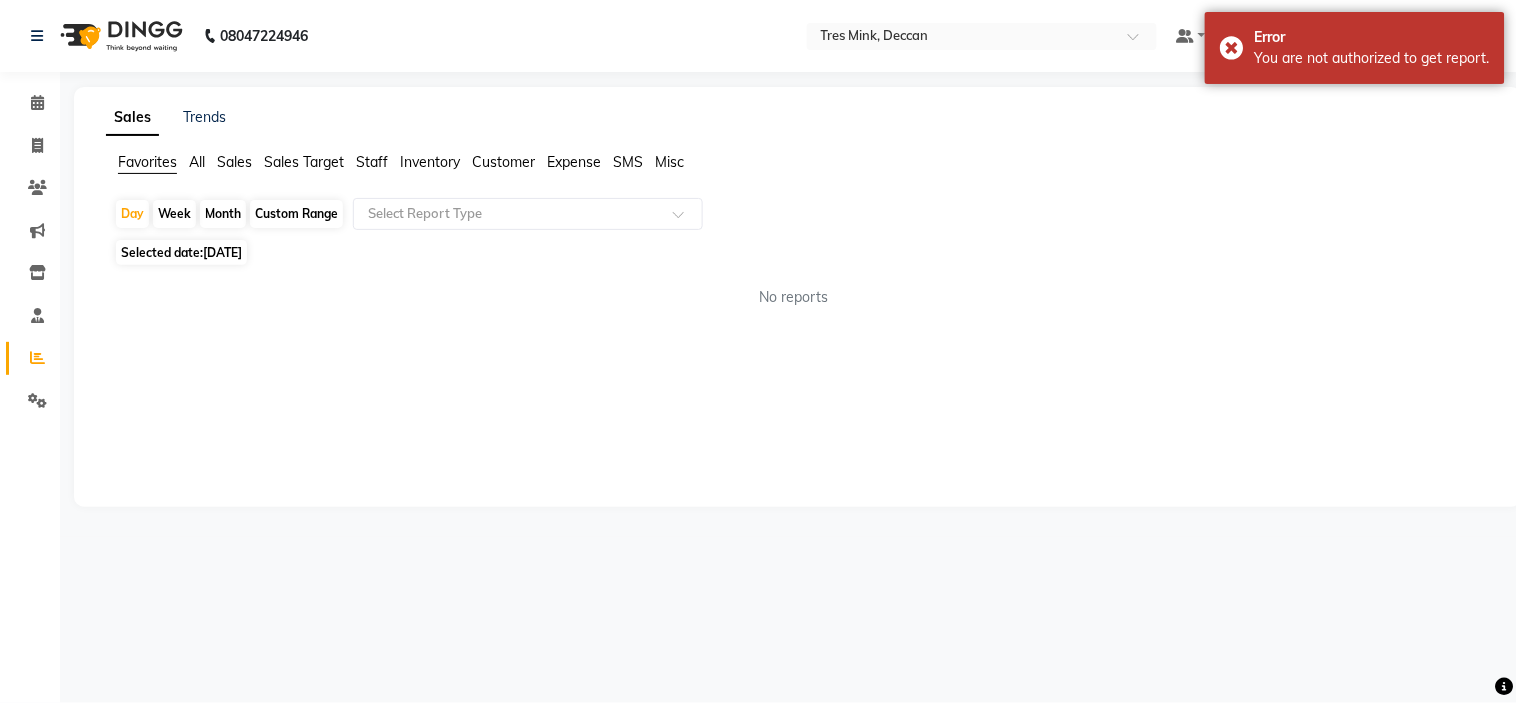 click on "Misc" 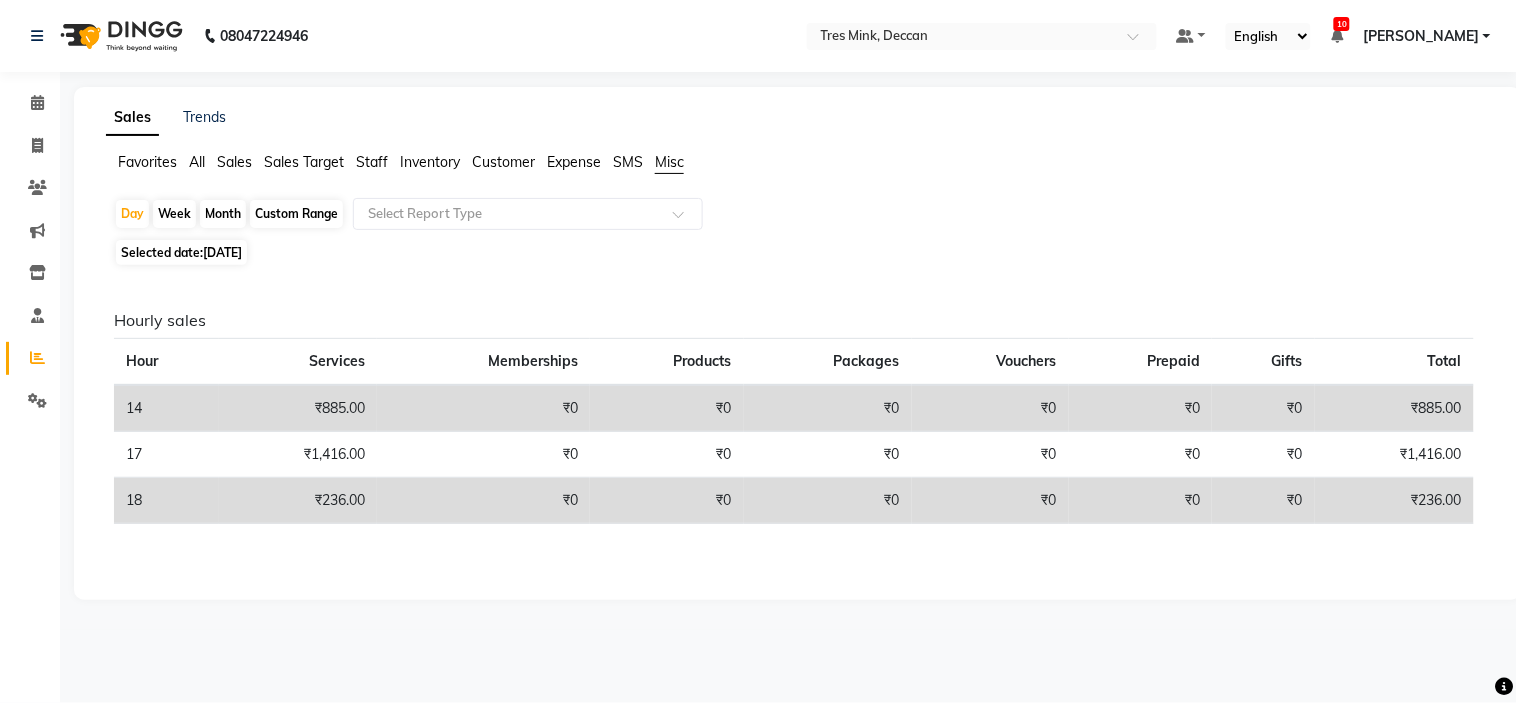 click on "SMS" 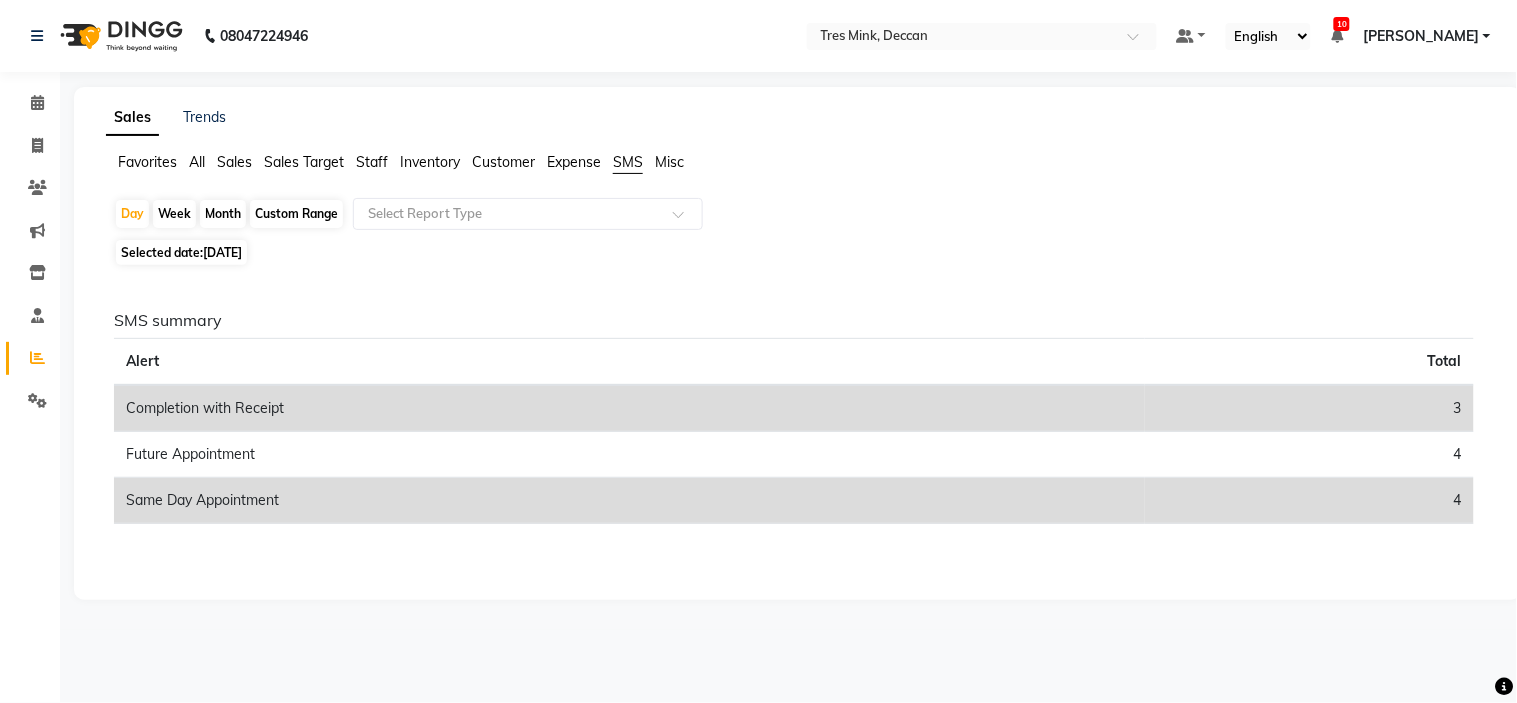 click on "Completion with Receipt" 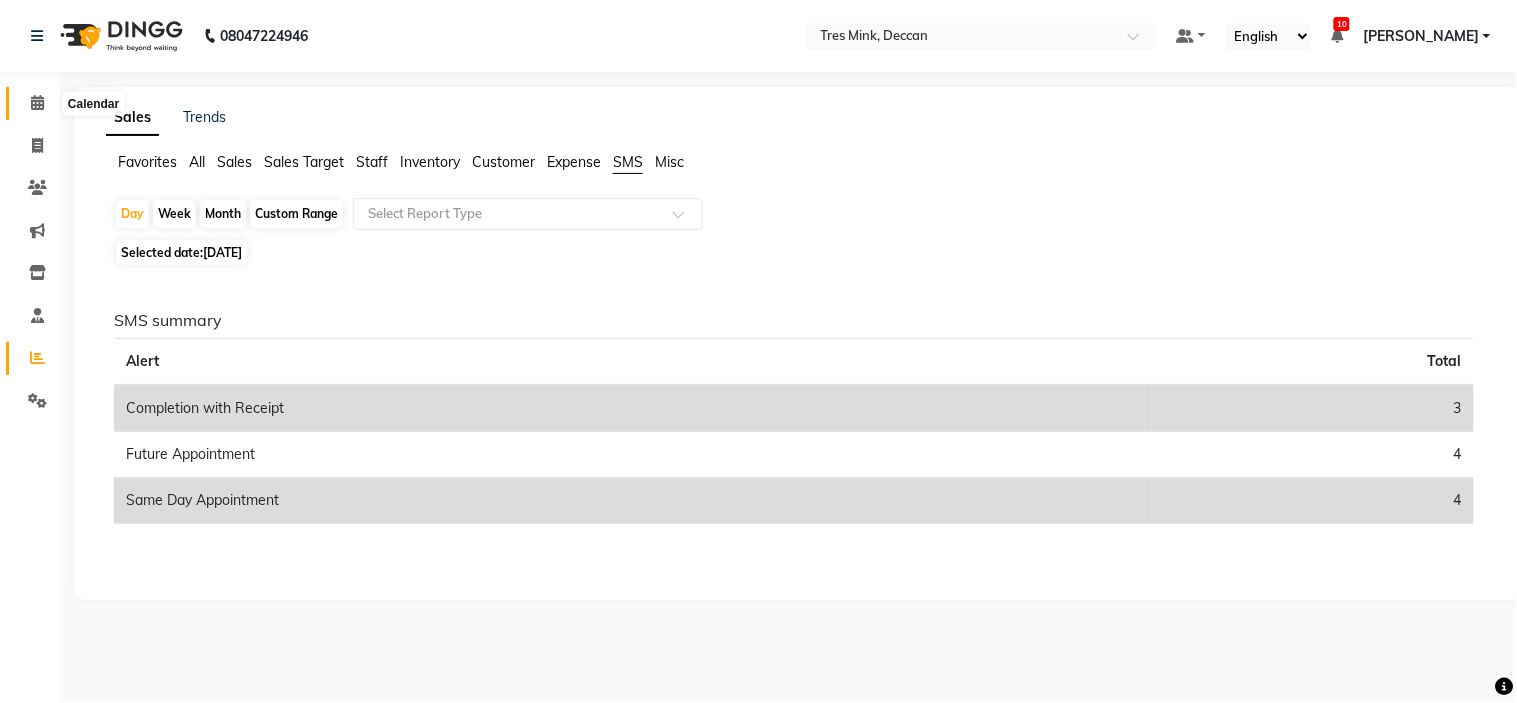 click 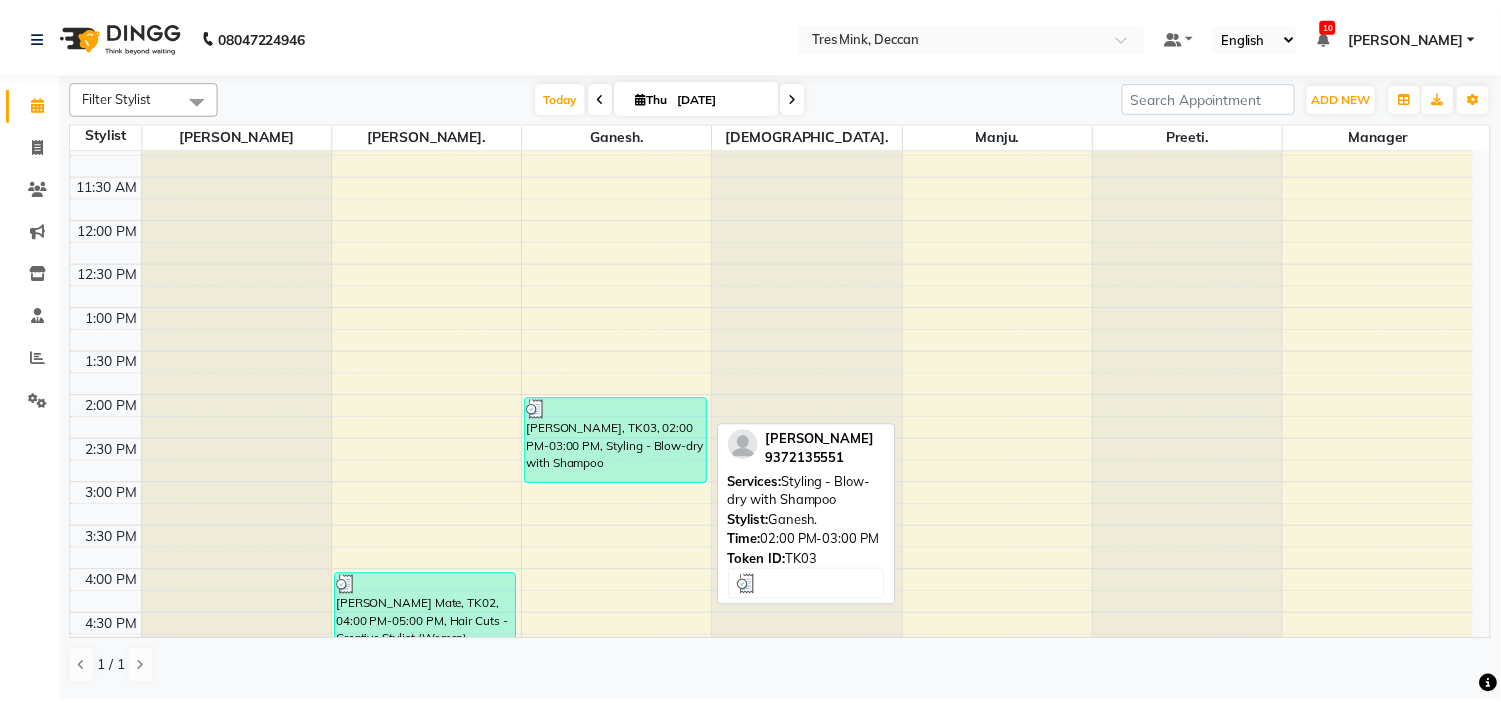 scroll, scrollTop: 280, scrollLeft: 0, axis: vertical 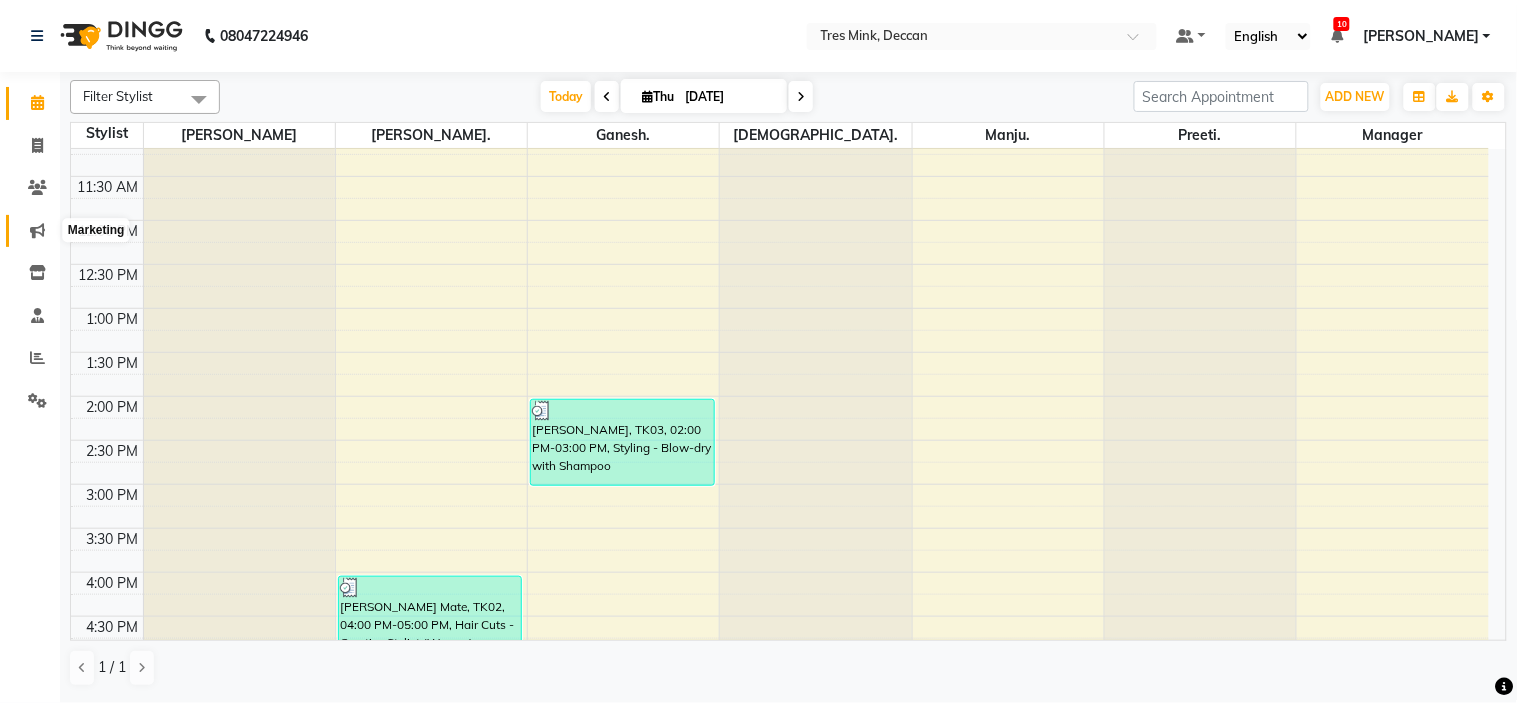 click 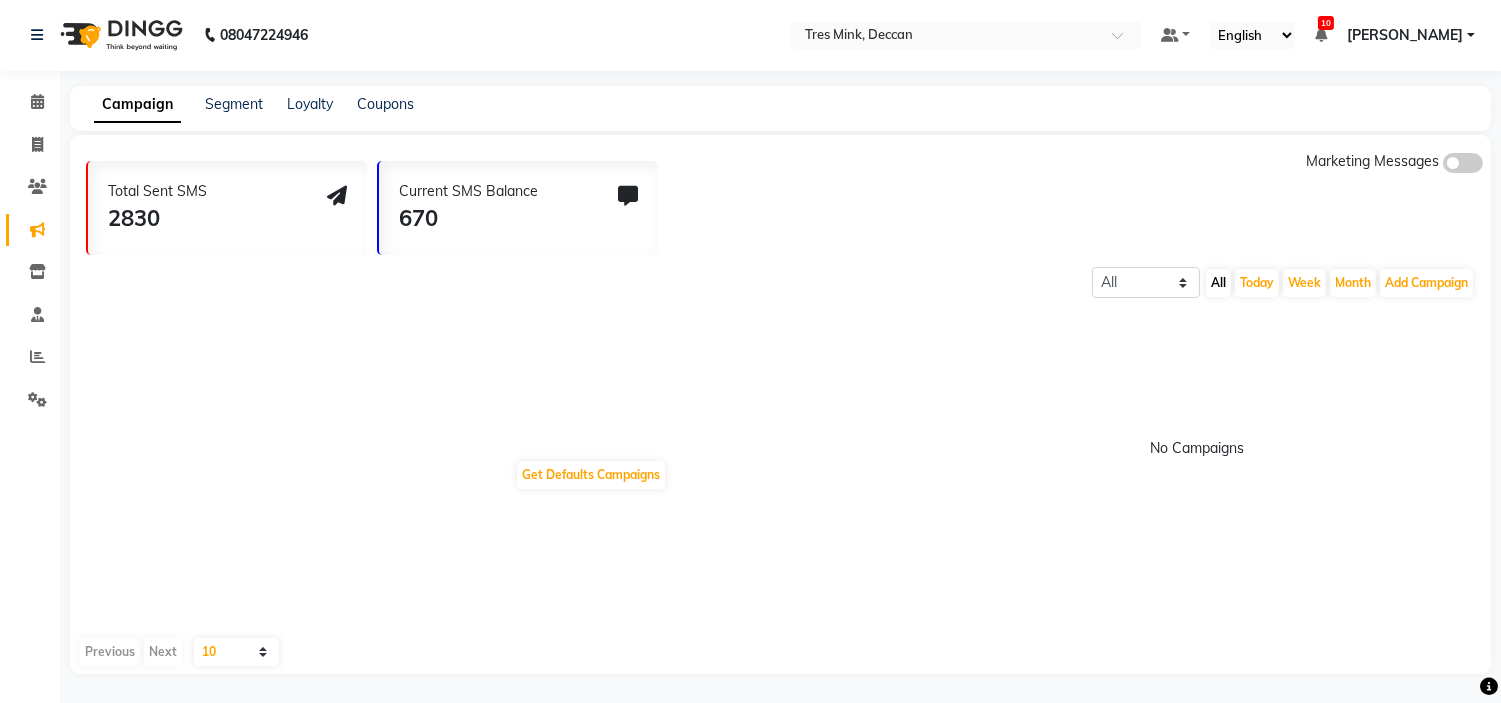 scroll, scrollTop: 0, scrollLeft: 0, axis: both 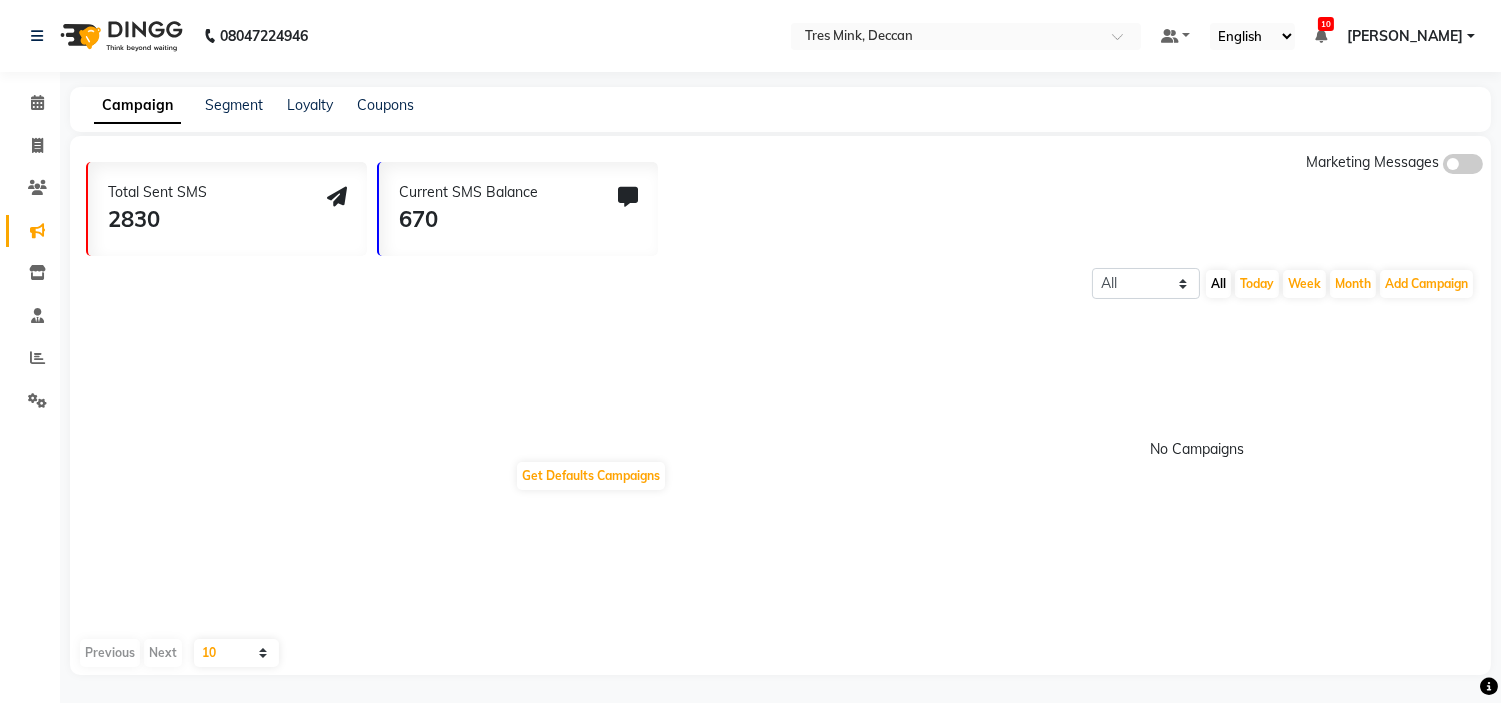 click on "Current SMS Balance 670" 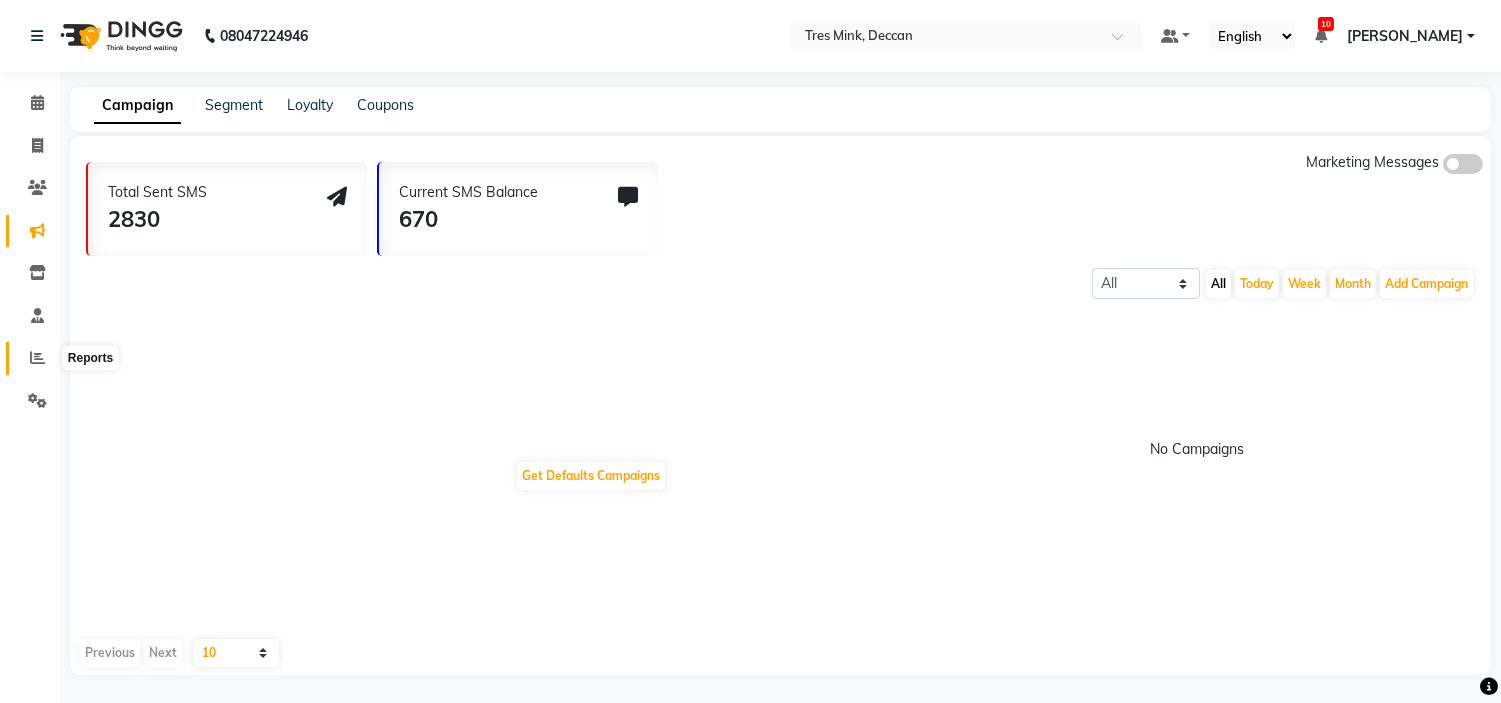 click 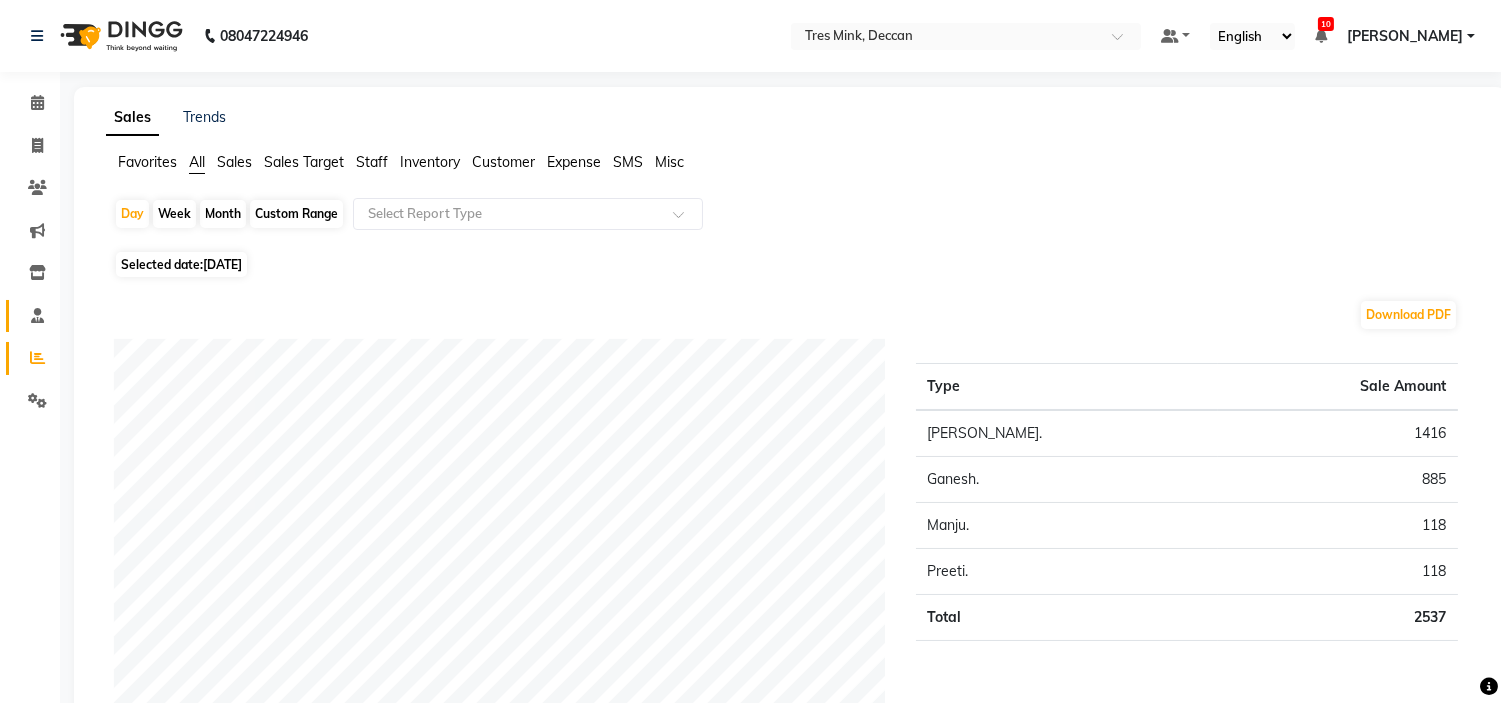 click on "Staff" 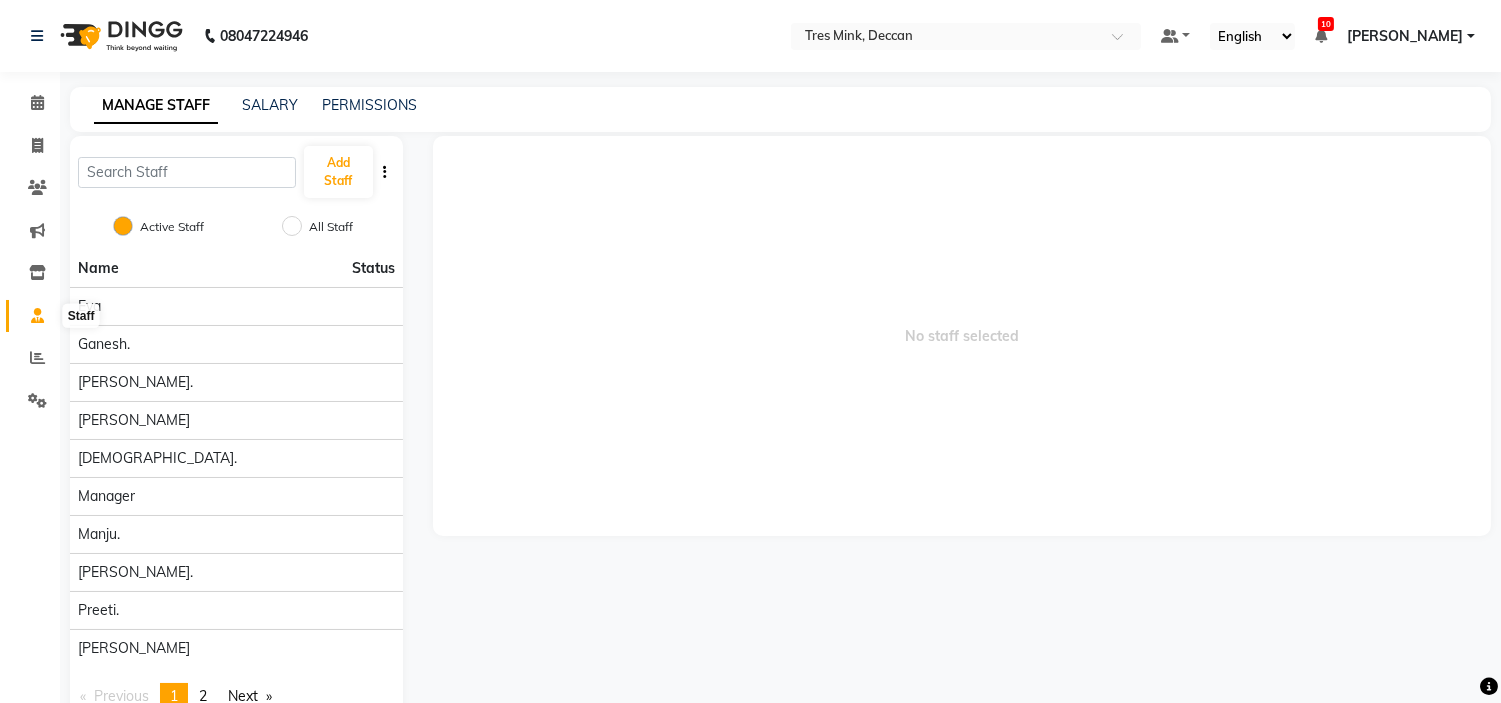 click 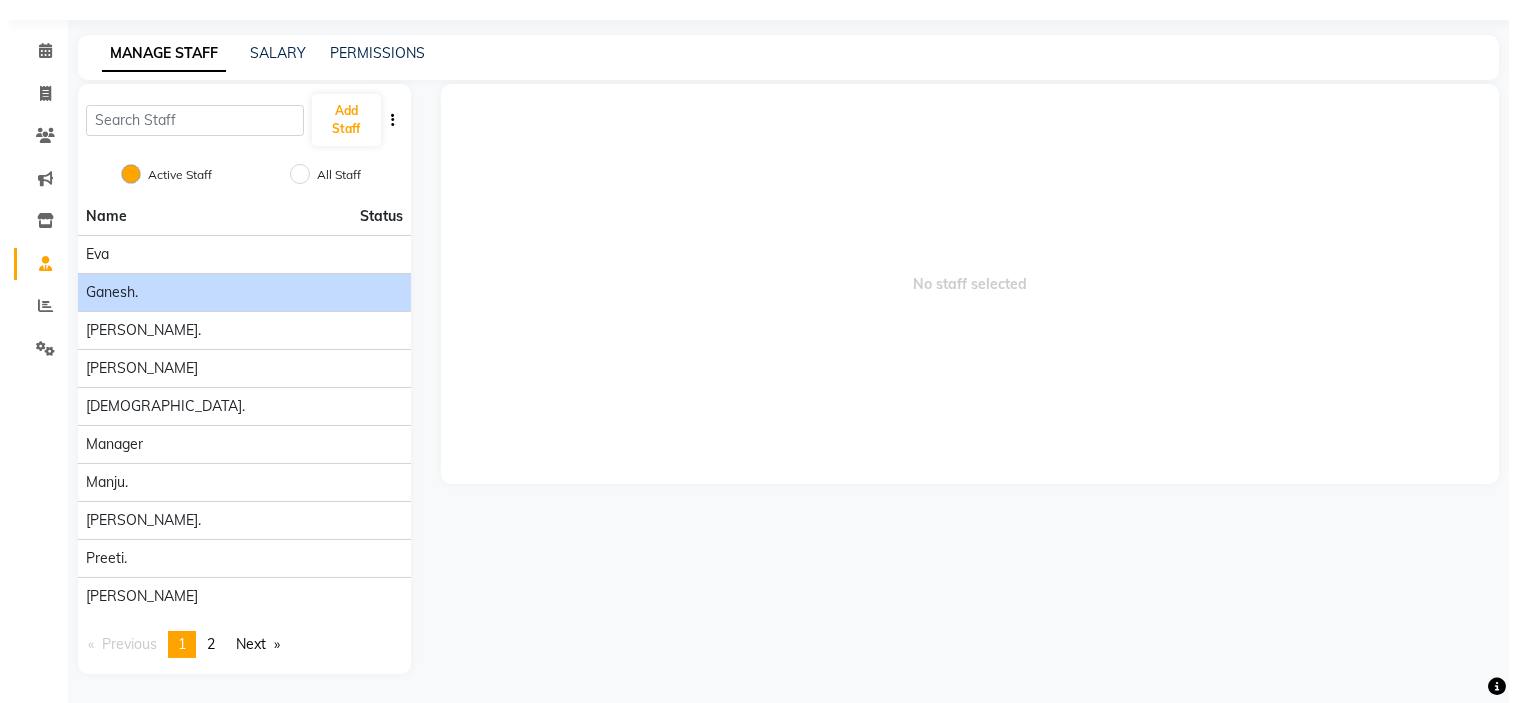 scroll, scrollTop: 0, scrollLeft: 0, axis: both 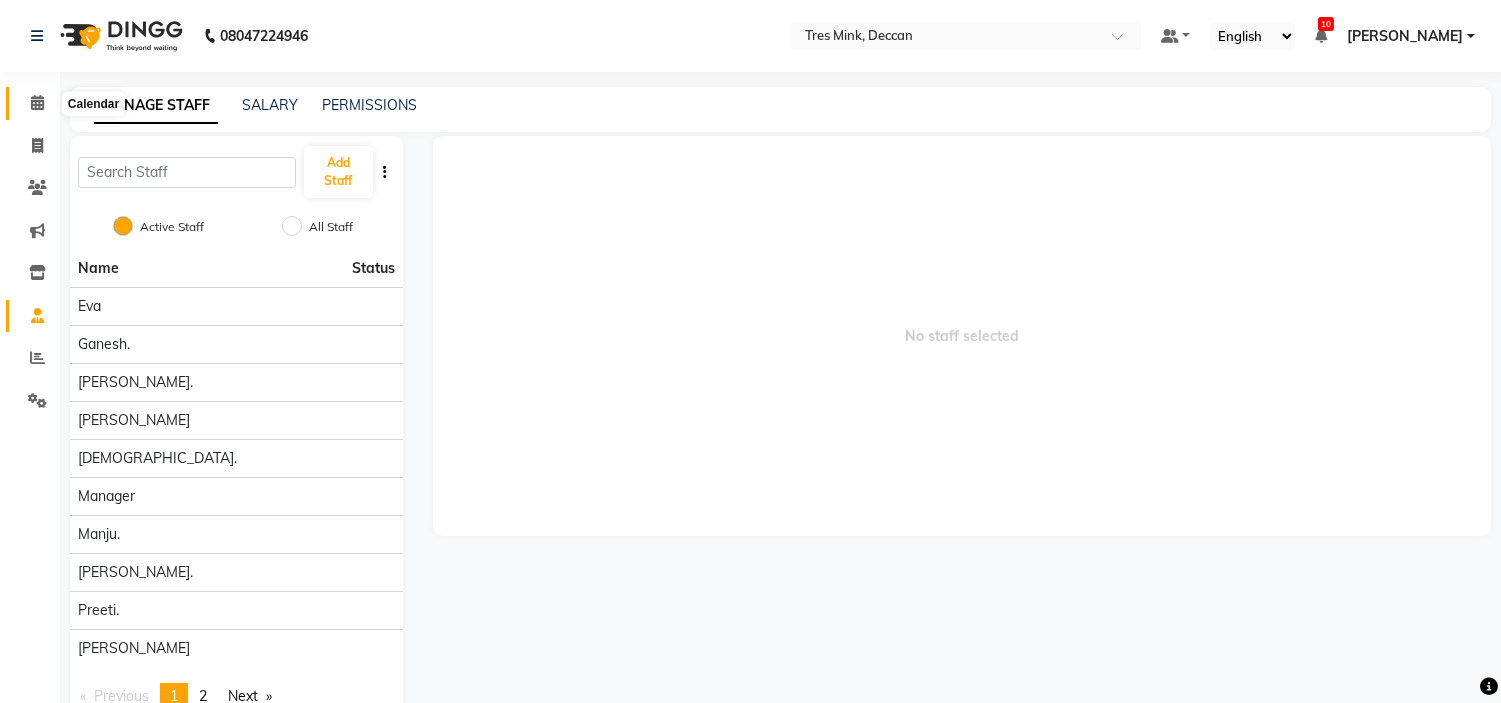 click 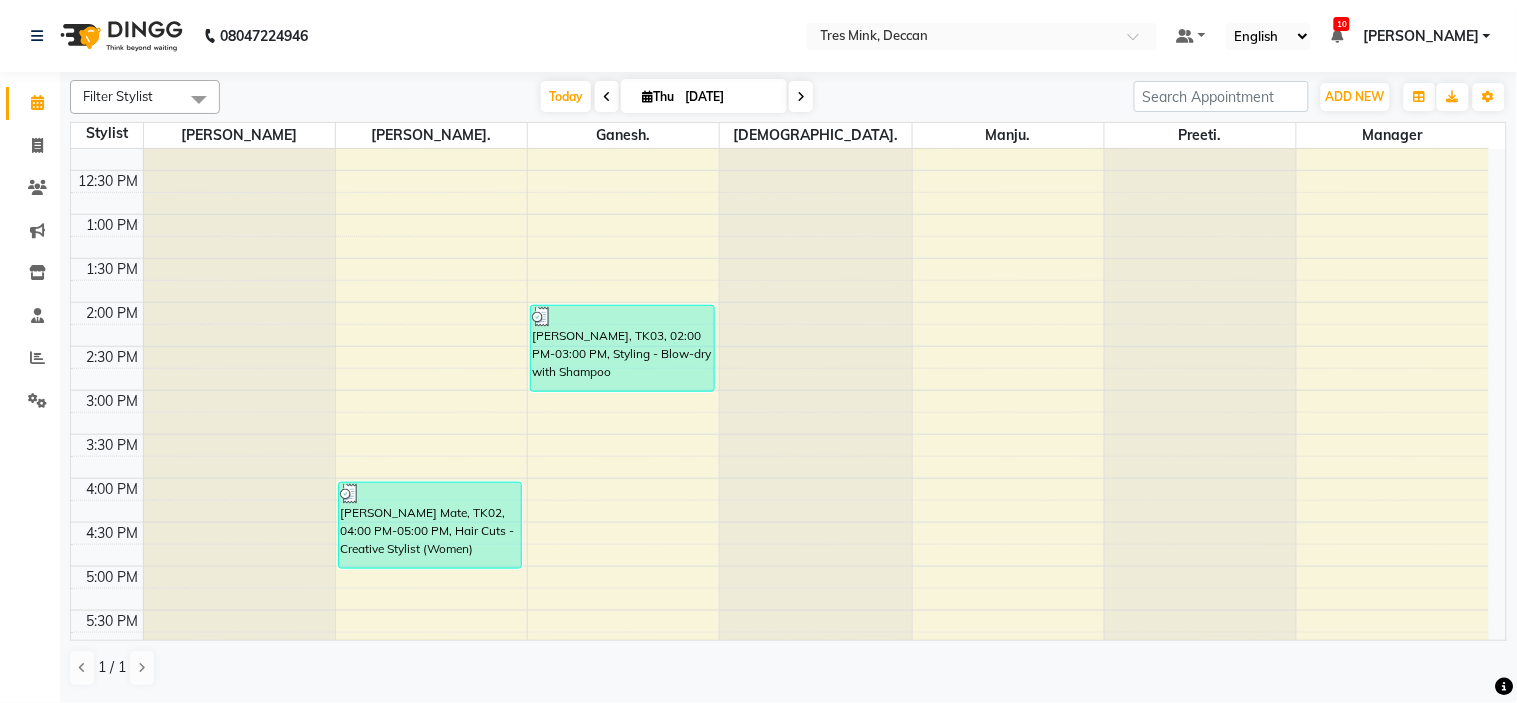 scroll, scrollTop: 0, scrollLeft: 0, axis: both 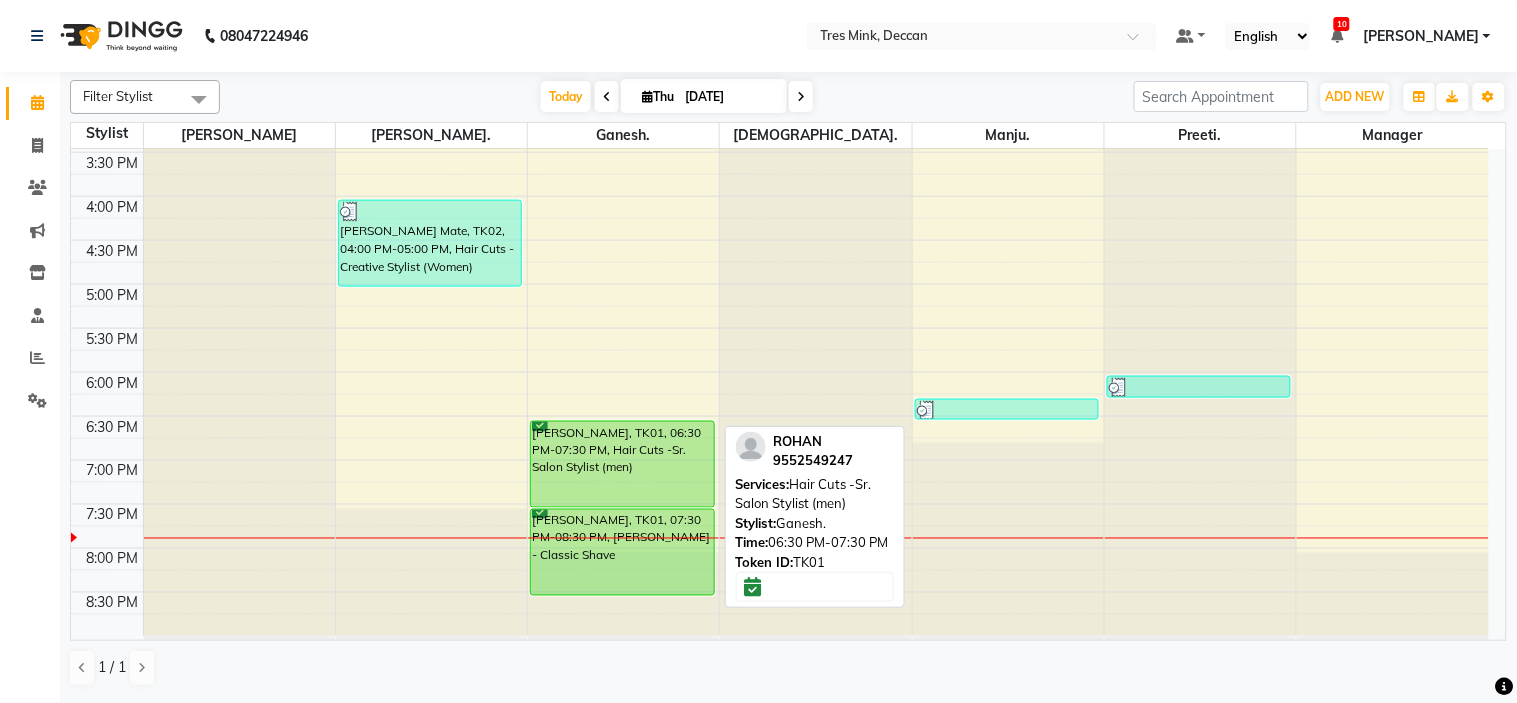 click on "[PERSON_NAME], TK01, 06:30 PM-07:30 PM, Hair Cuts -Sr. Salon Stylist (men)" at bounding box center (622, 464) 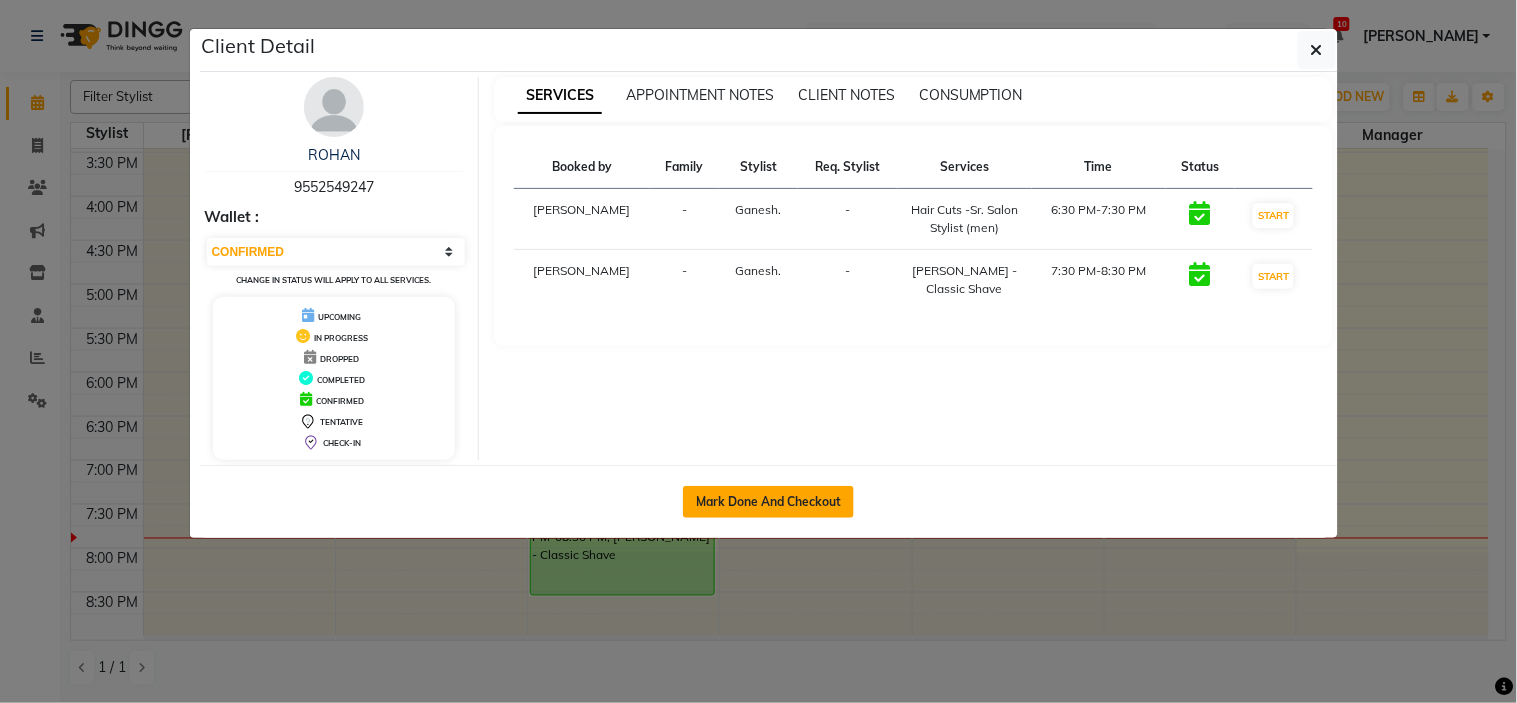click on "Mark Done And Checkout" 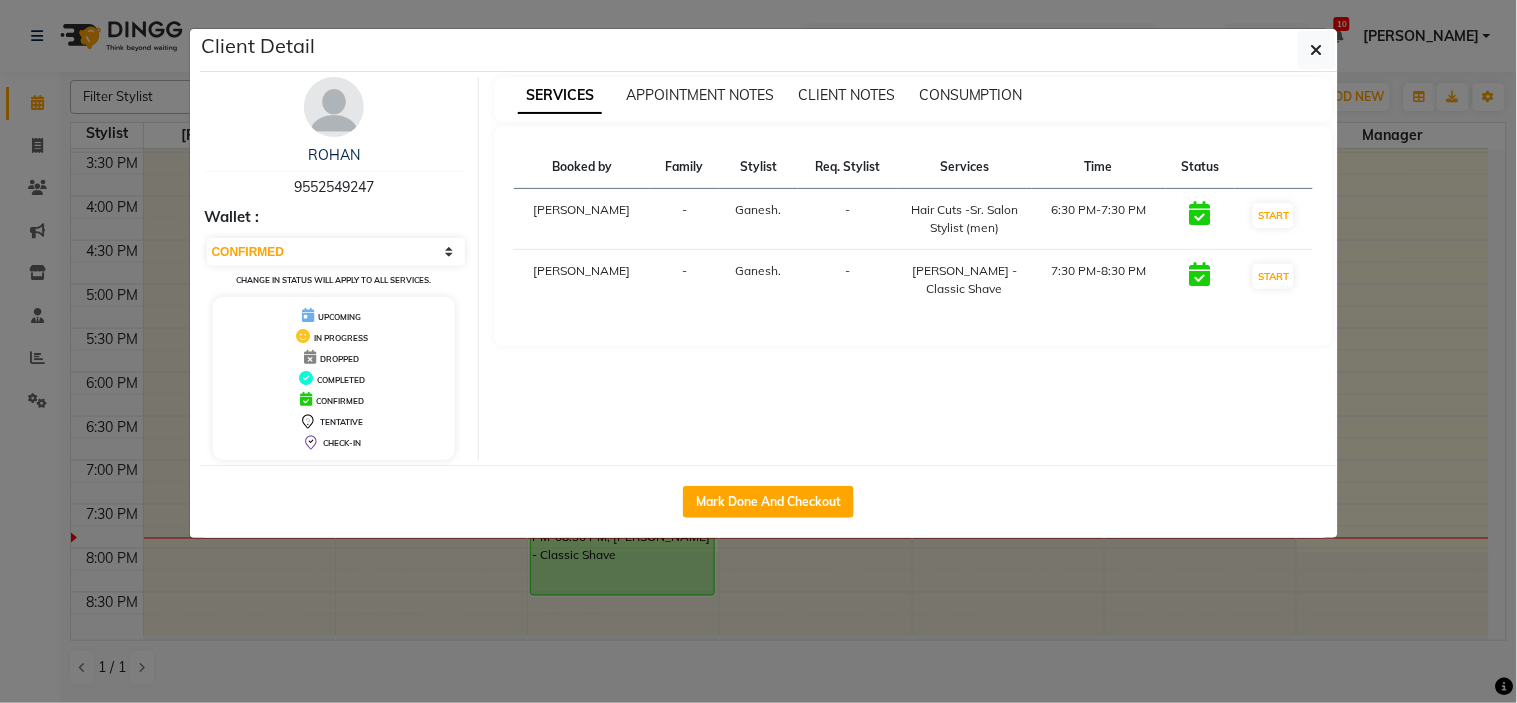 select on "service" 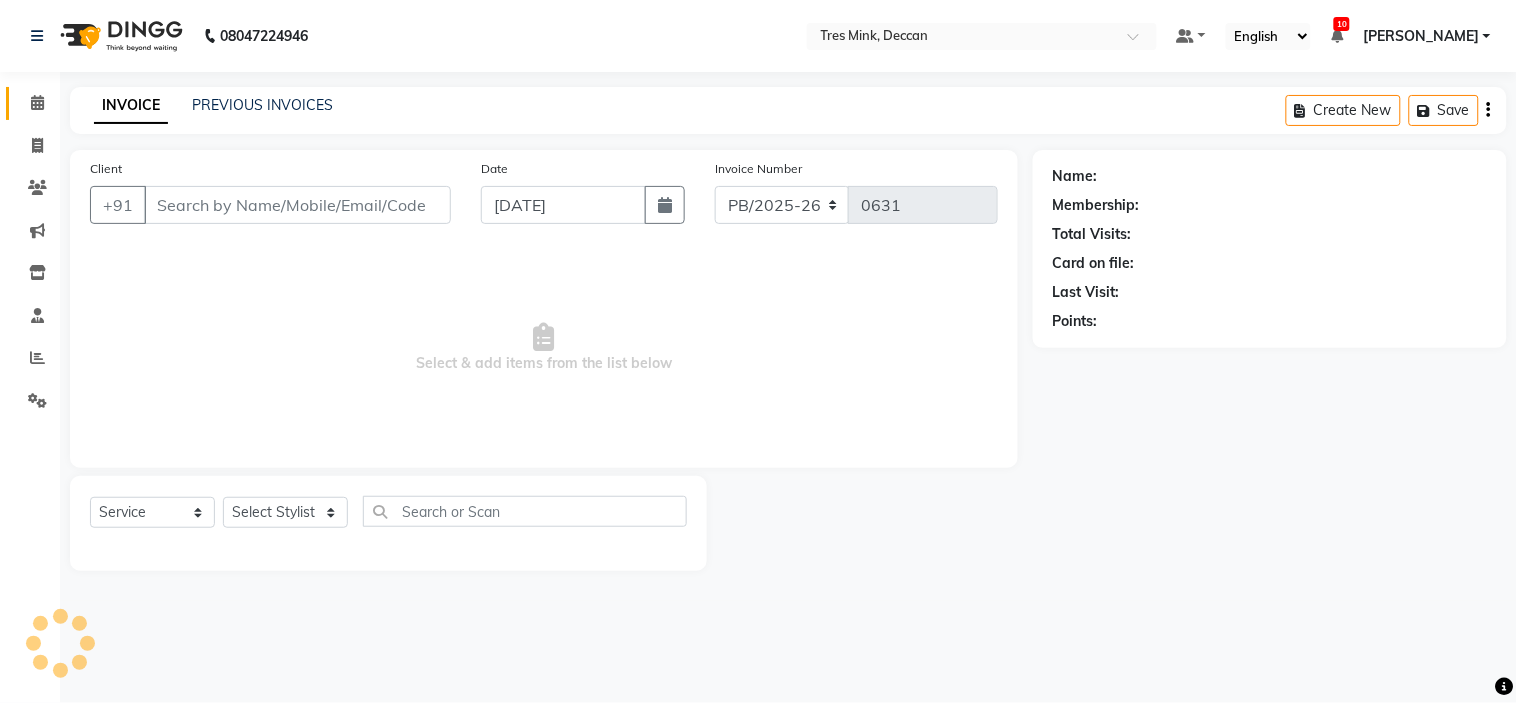 select on "3" 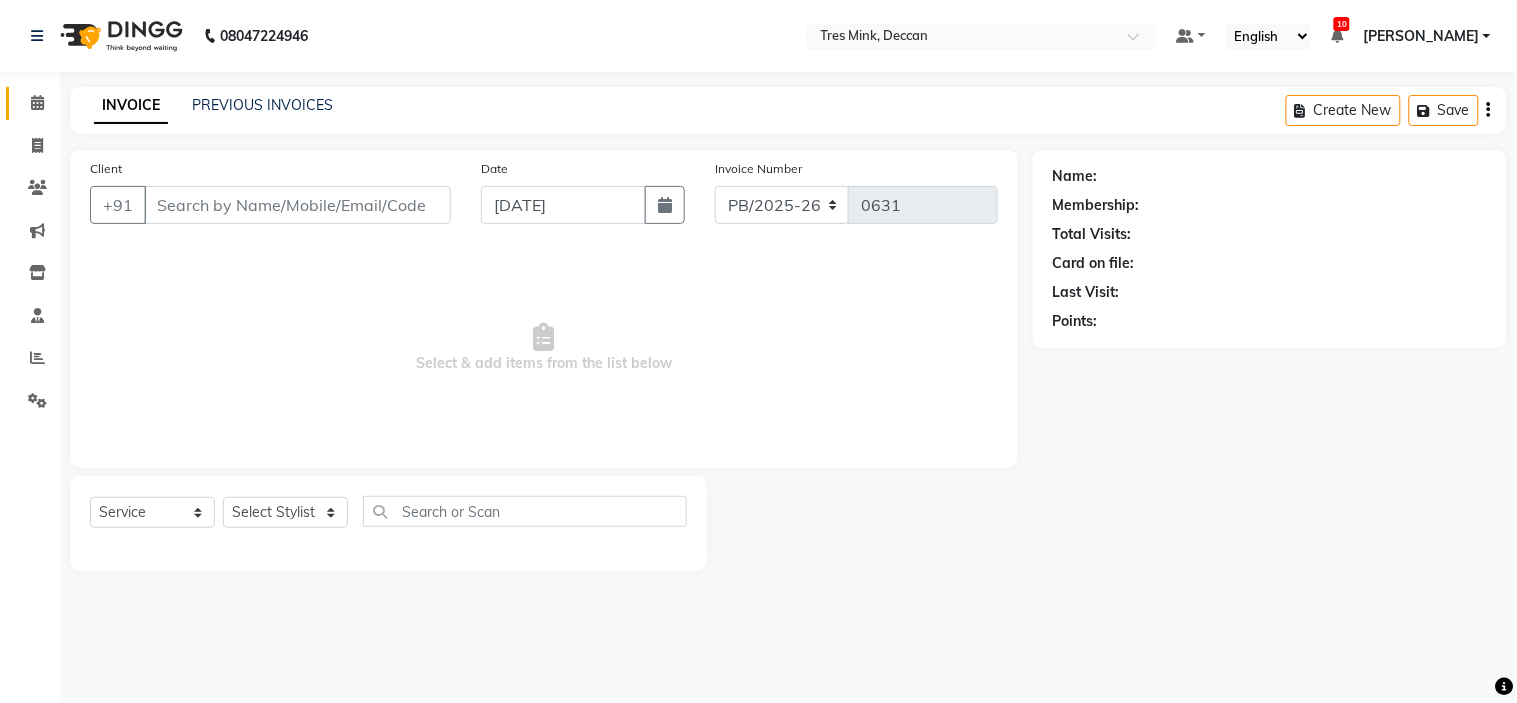 type on "9552549247" 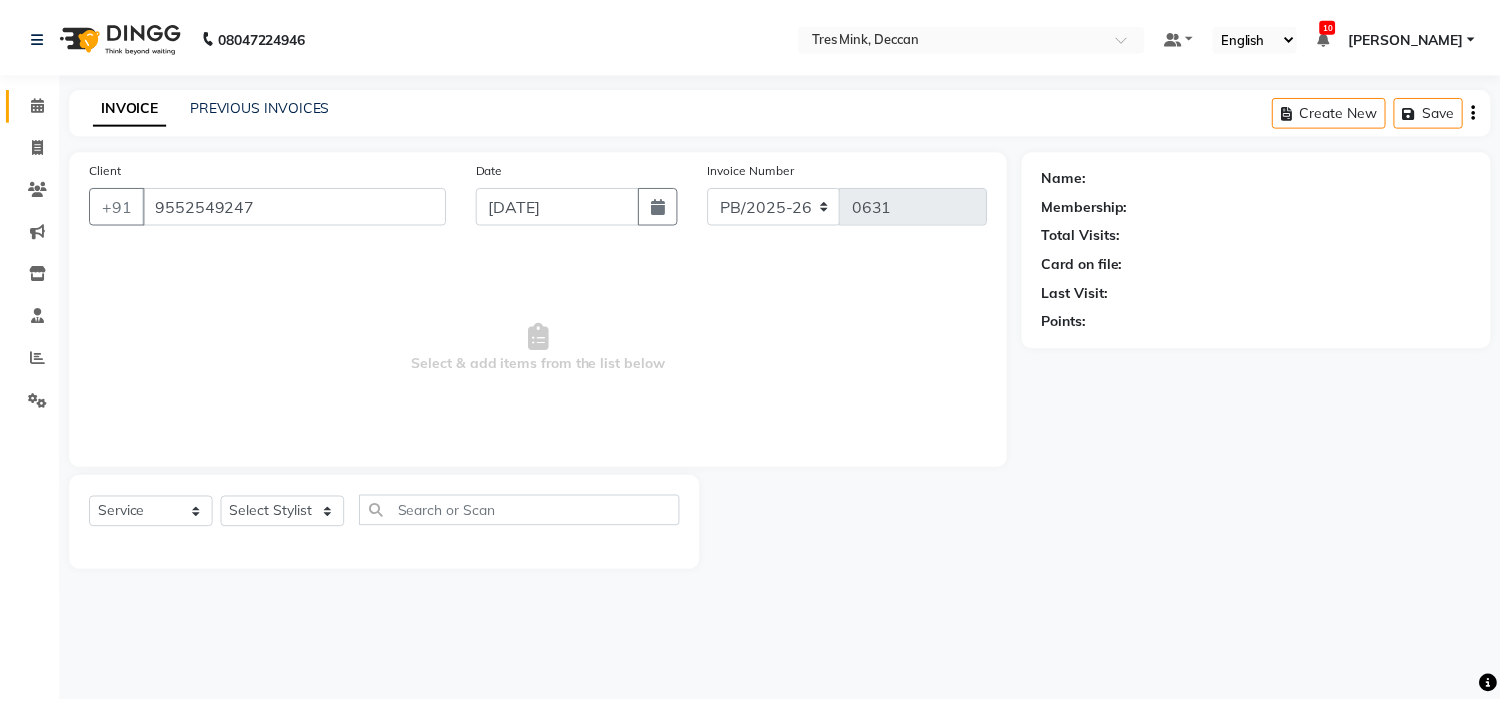 select on "59501" 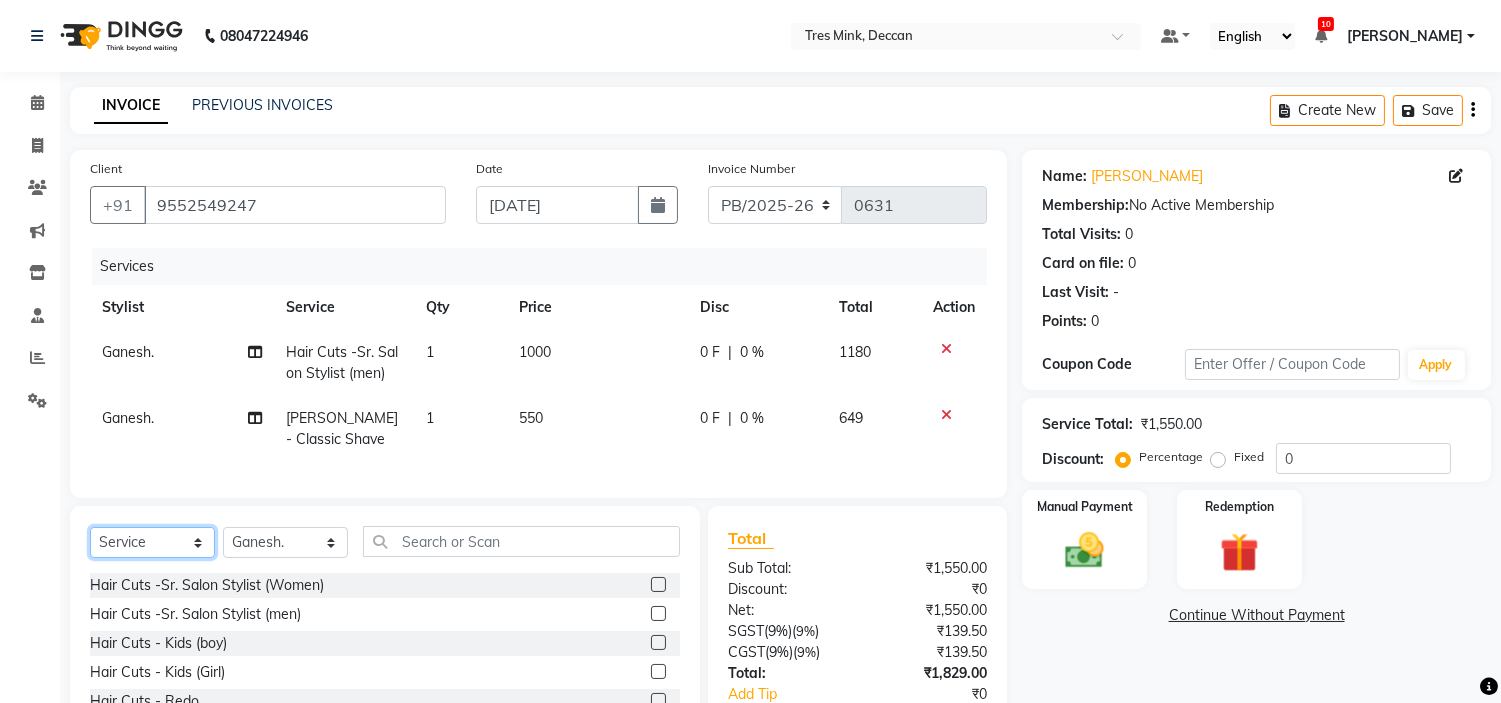 click on "Select  Service  Product  Membership  Package Voucher Prepaid Gift Card" 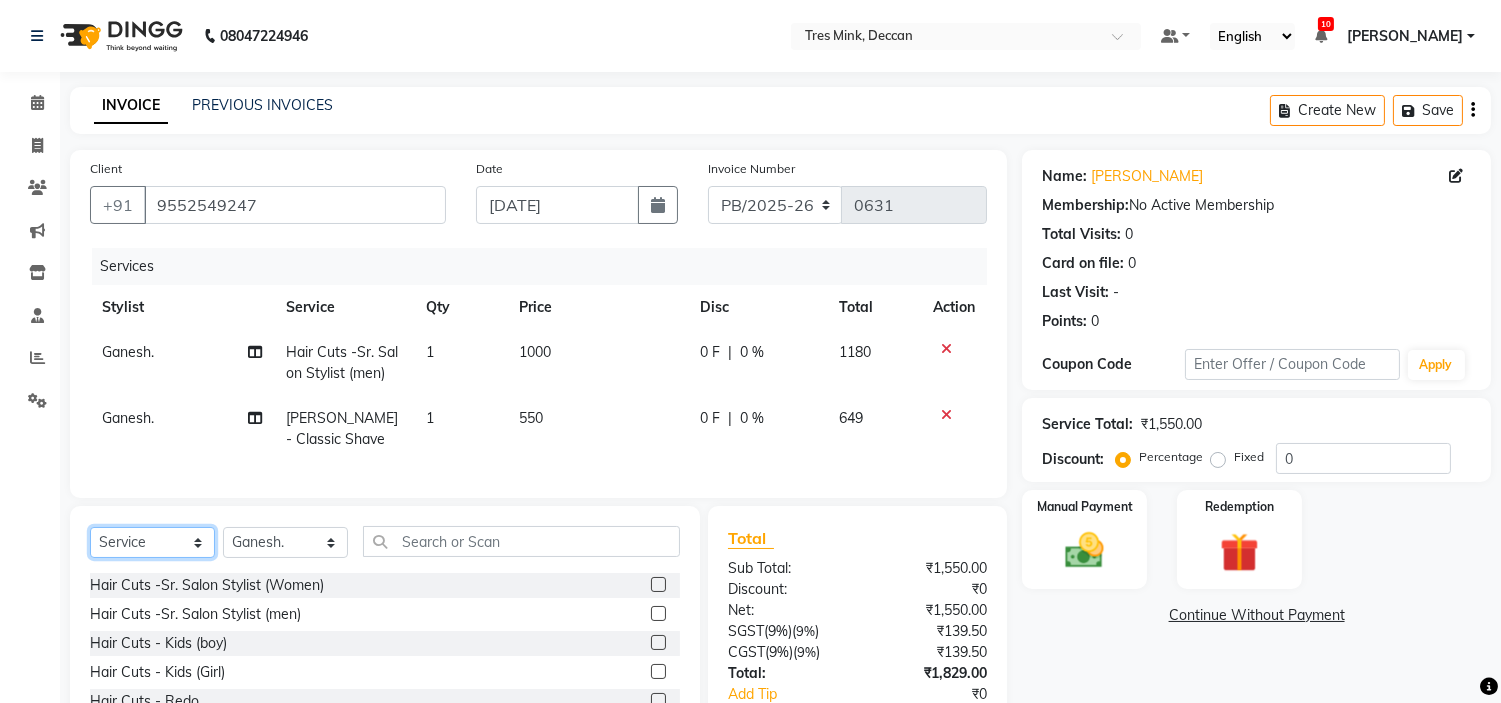 select on "product" 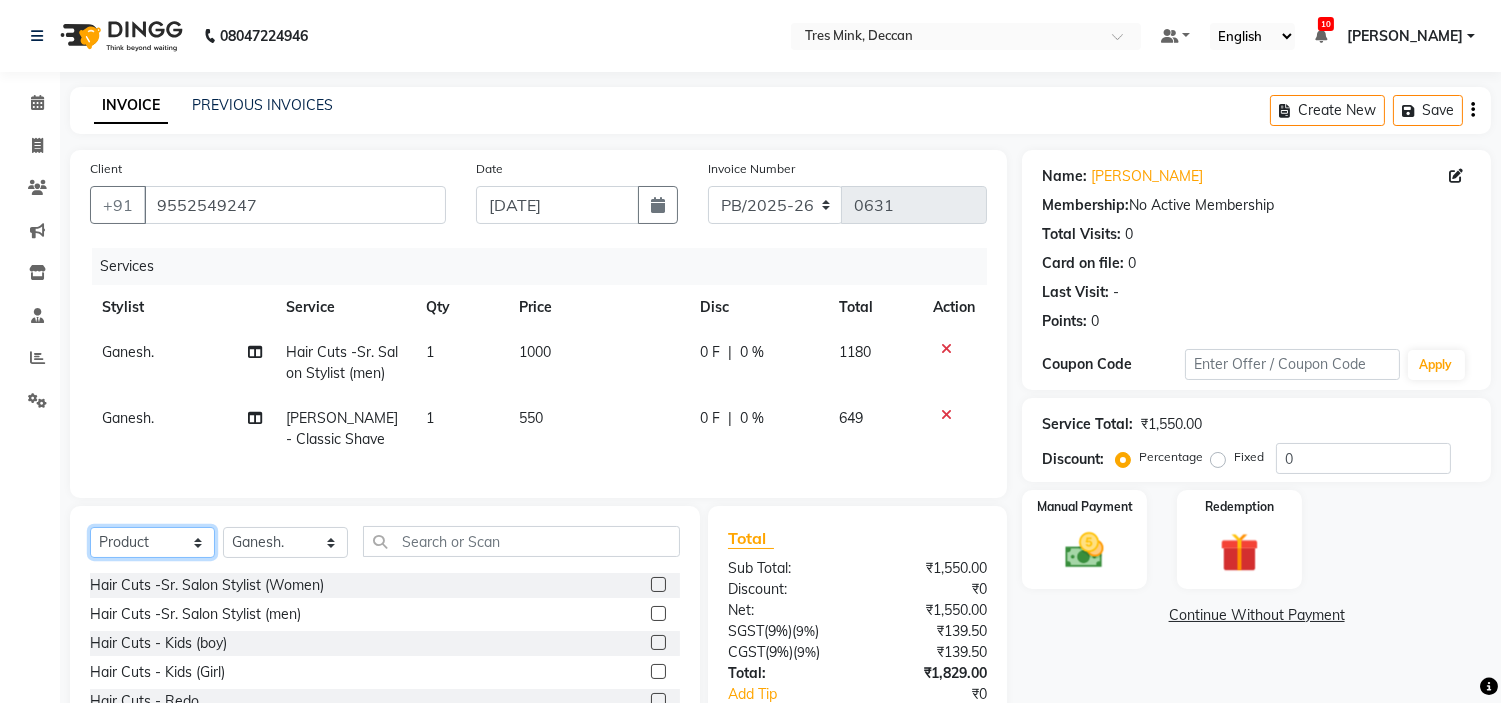 click on "Select  Service  Product  Membership  Package Voucher Prepaid Gift Card" 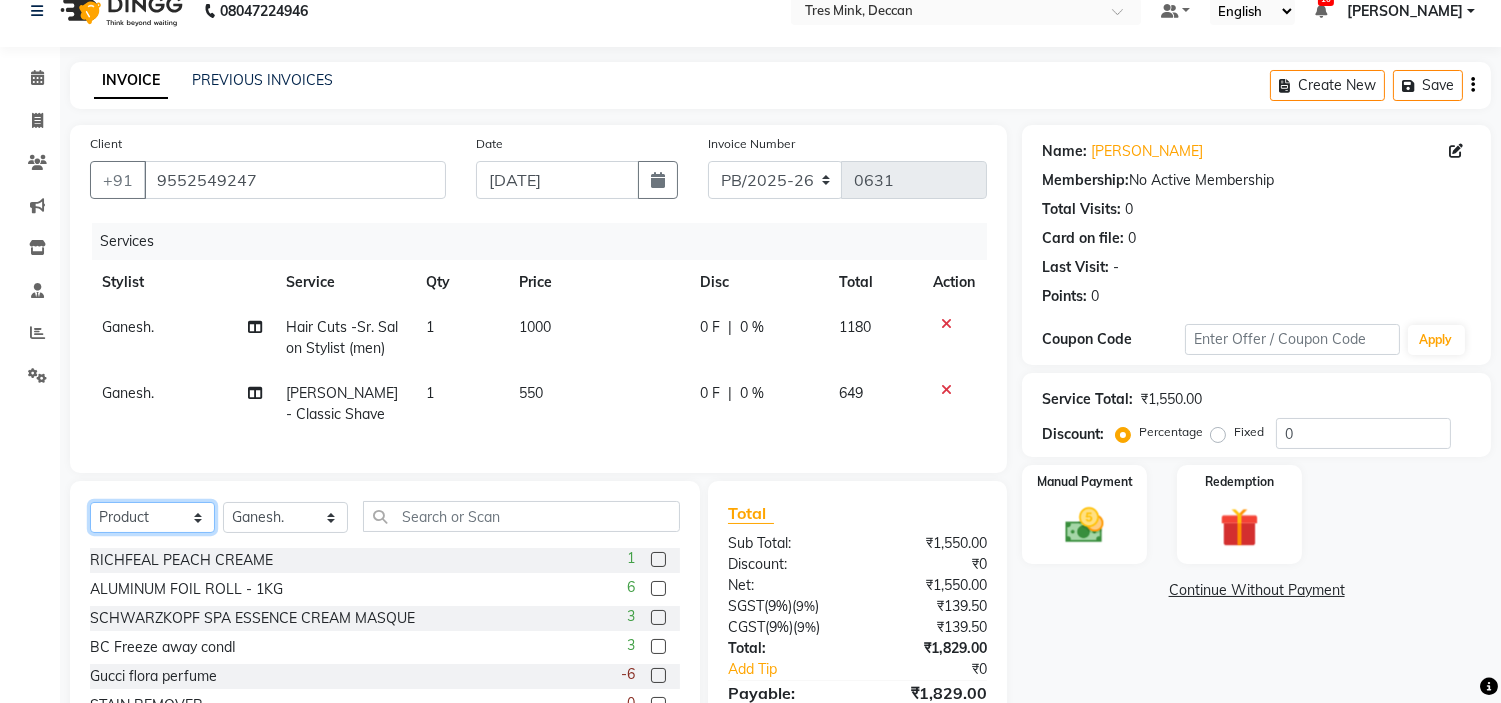 scroll, scrollTop: 144, scrollLeft: 0, axis: vertical 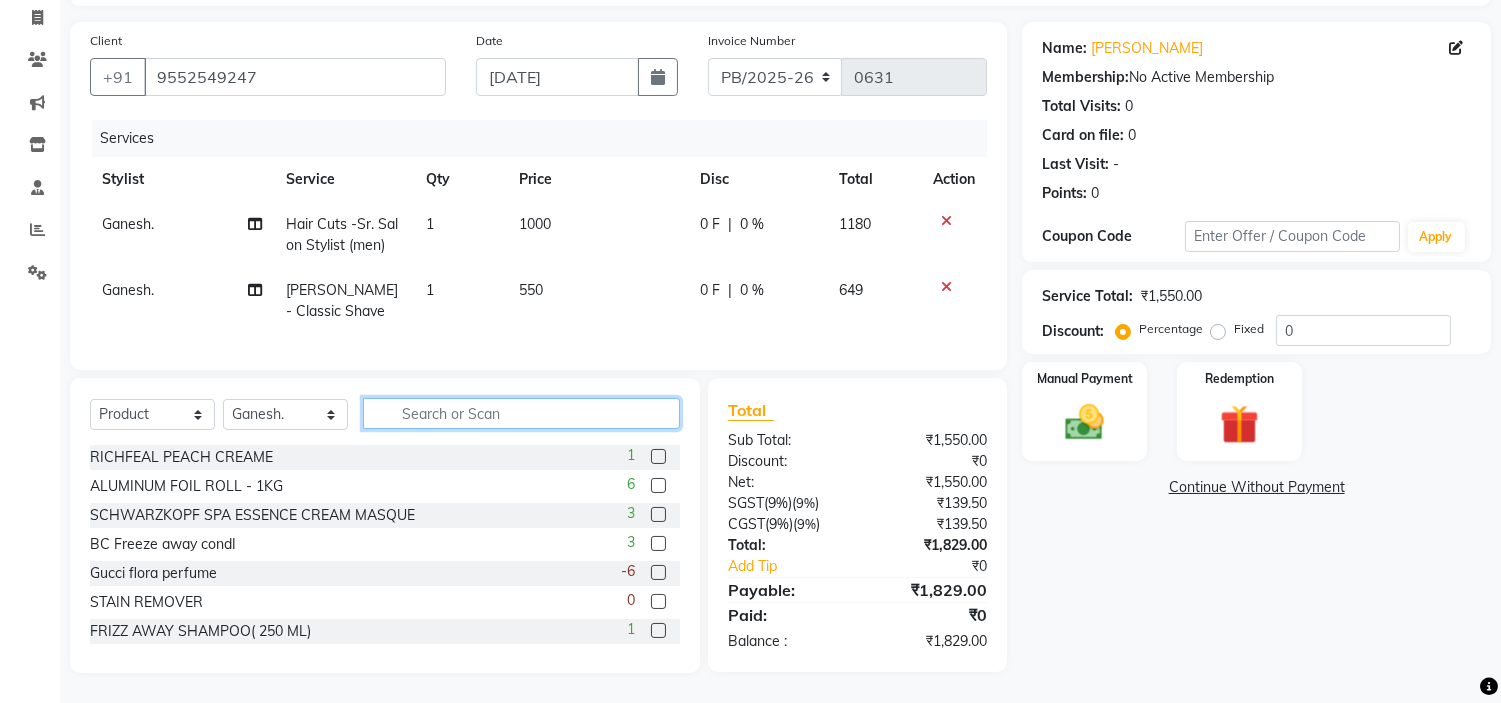 click 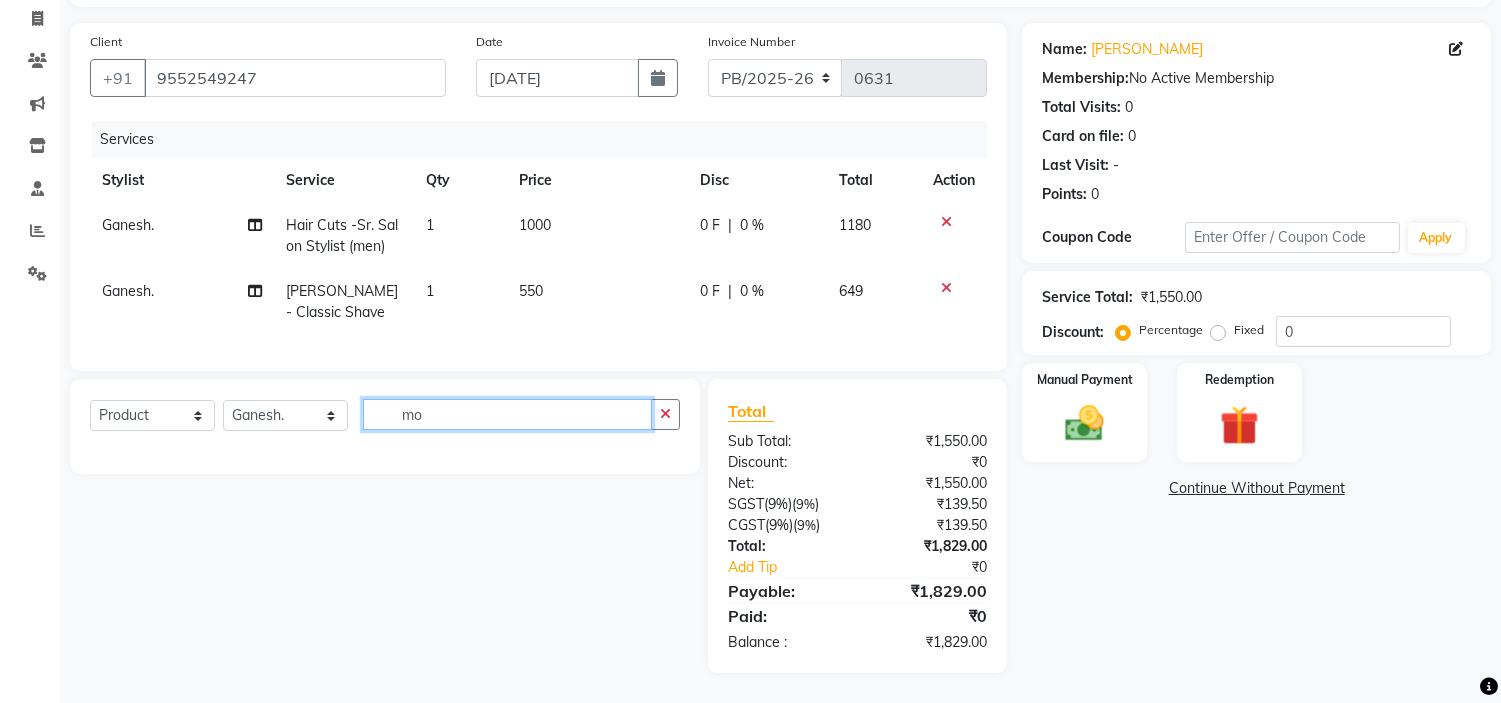 scroll, scrollTop: 144, scrollLeft: 0, axis: vertical 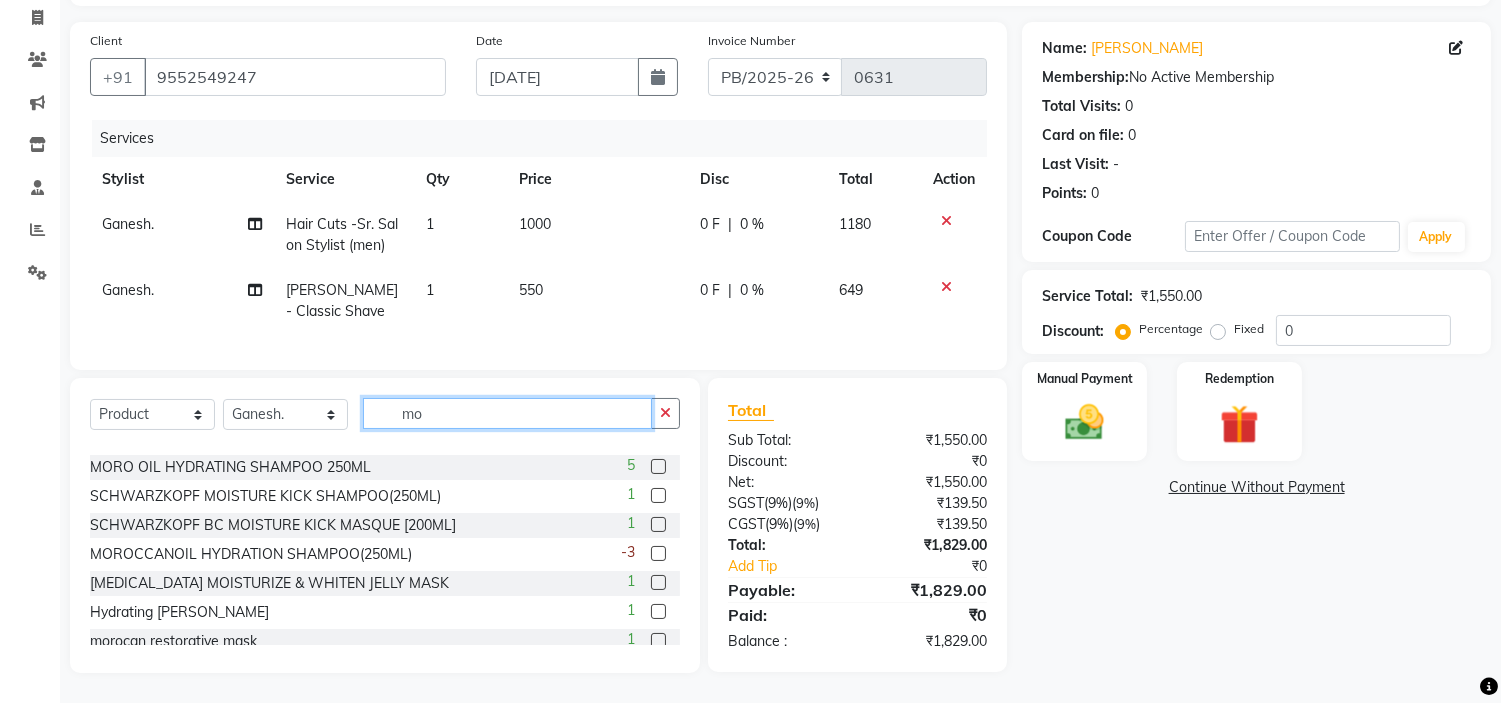 type on "mo" 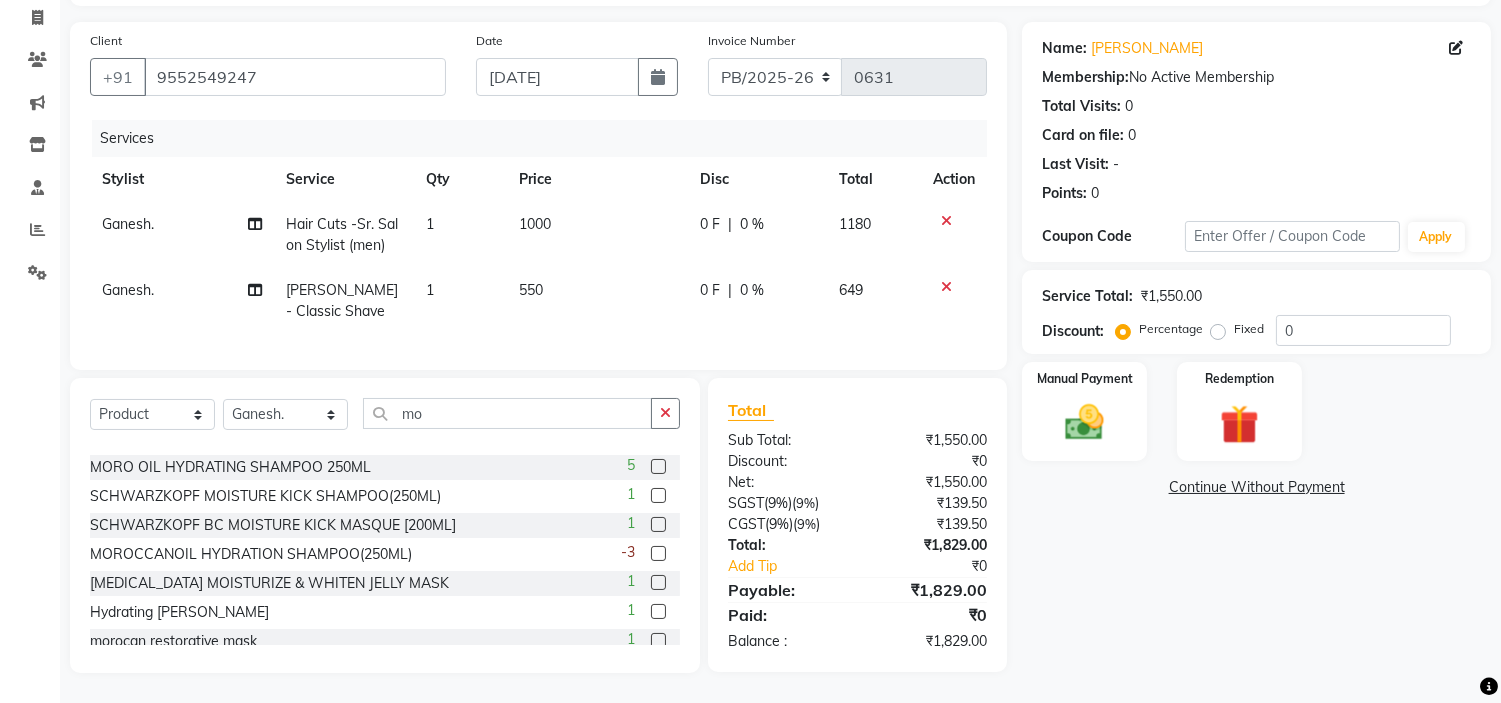 click 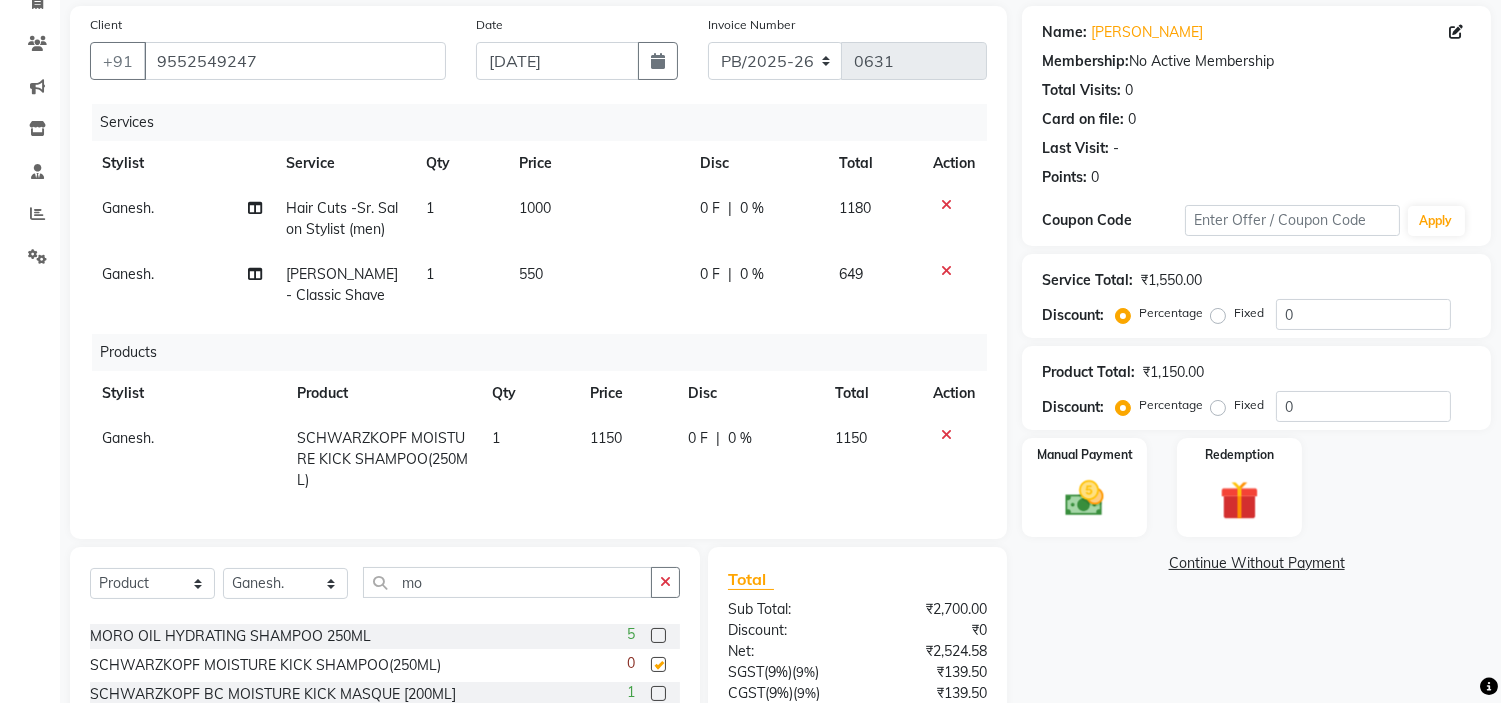 checkbox on "false" 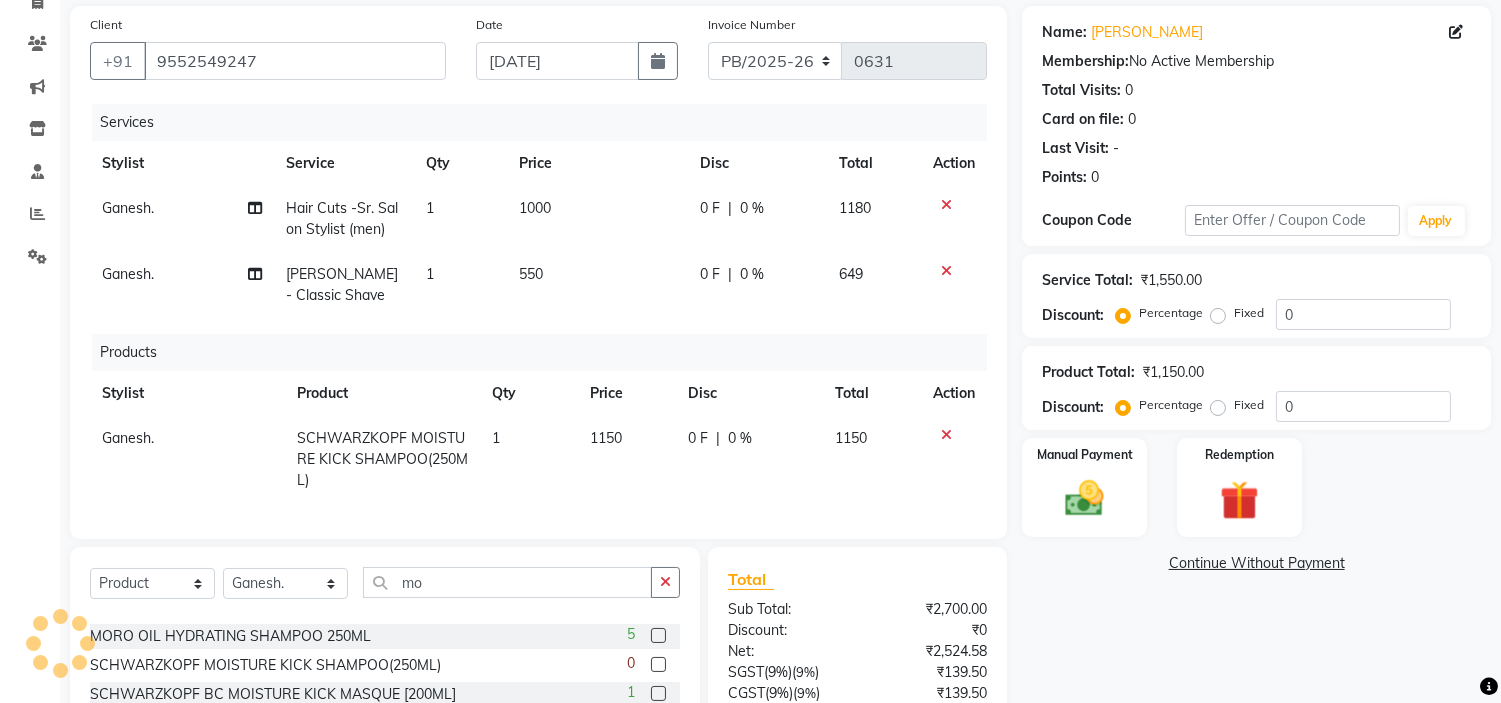 scroll, scrollTop: 255, scrollLeft: 0, axis: vertical 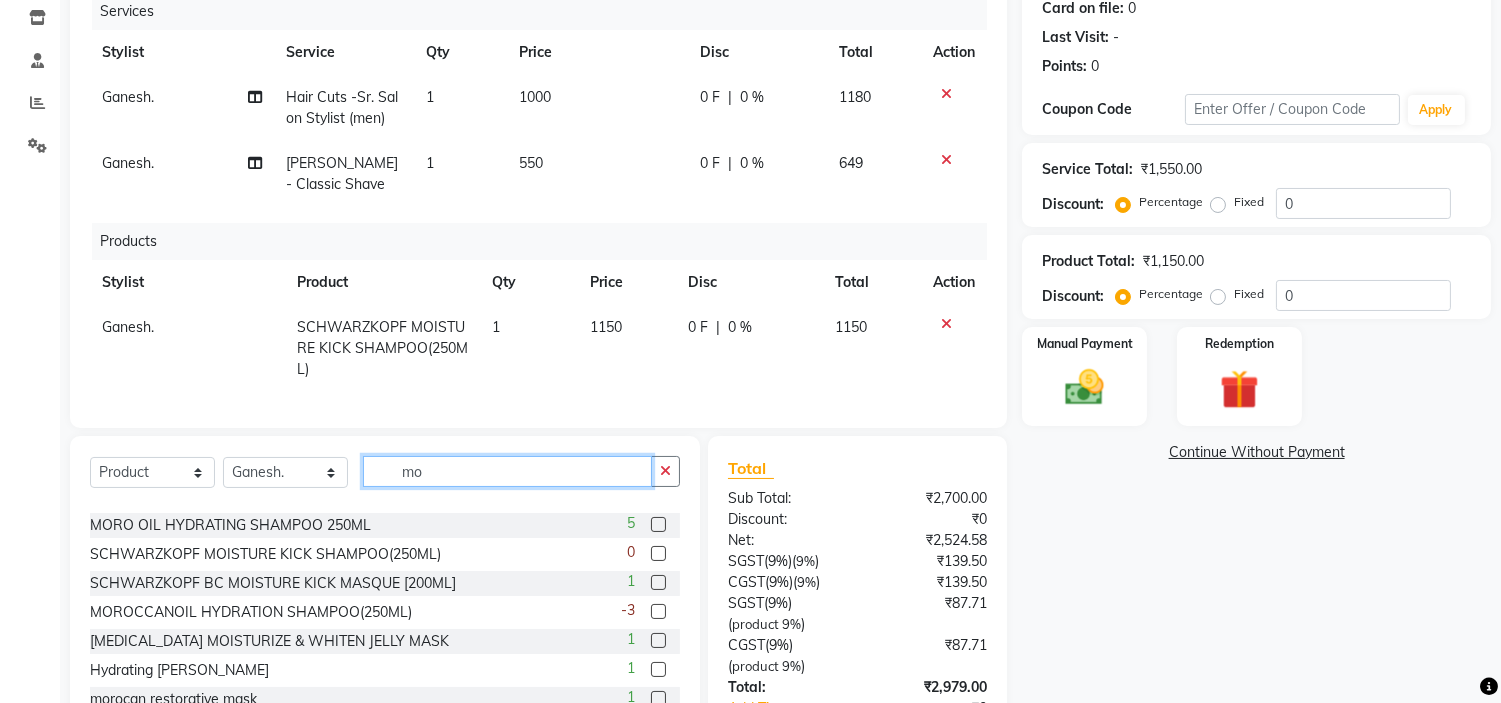 click on "mo" 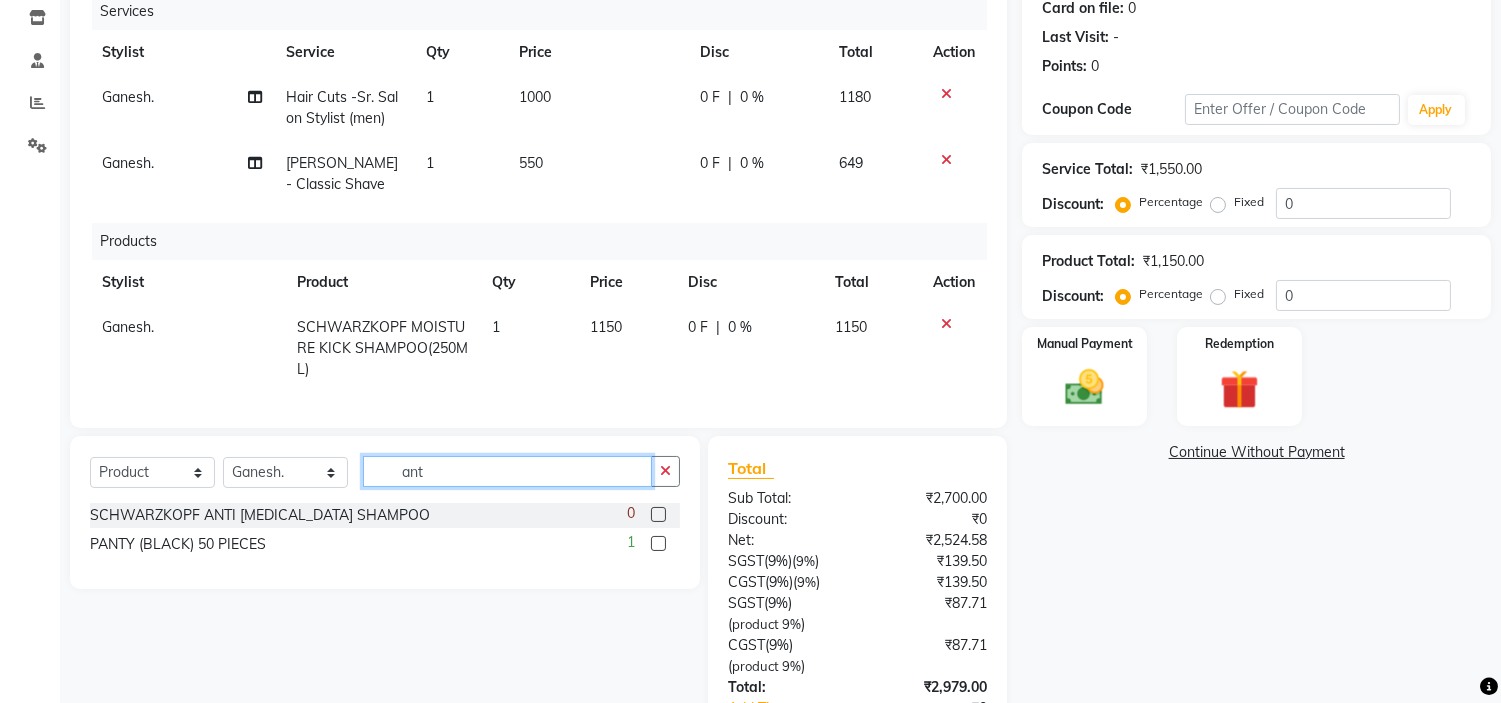 scroll, scrollTop: 0, scrollLeft: 0, axis: both 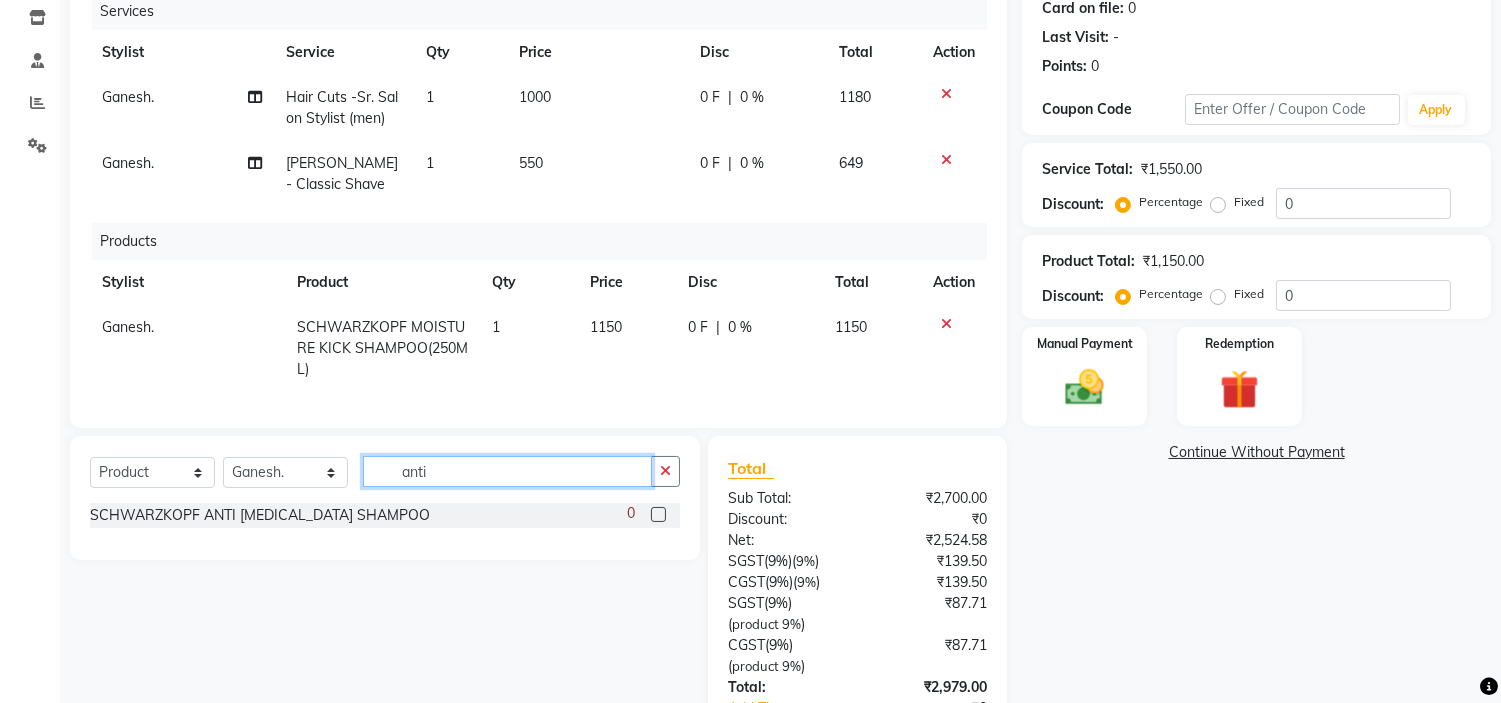 type on "anti" 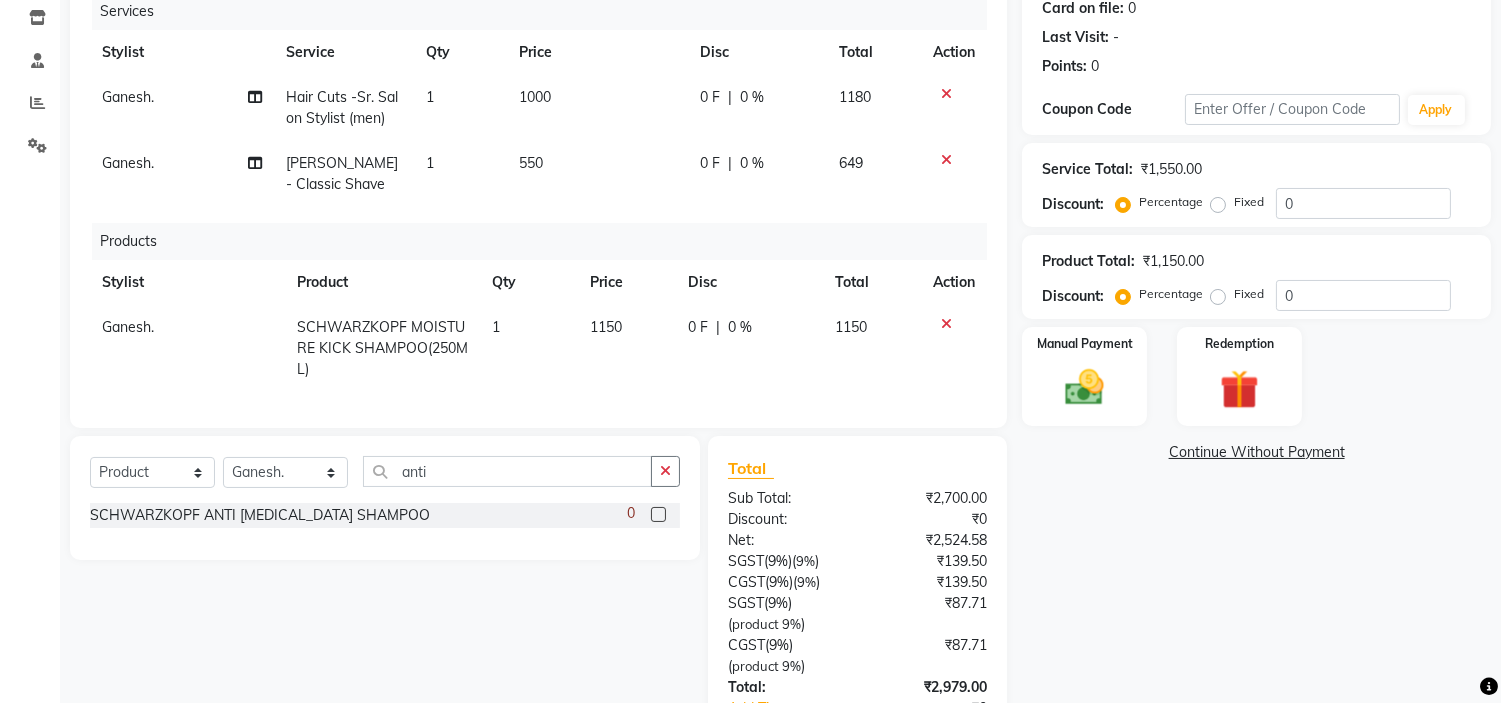 click 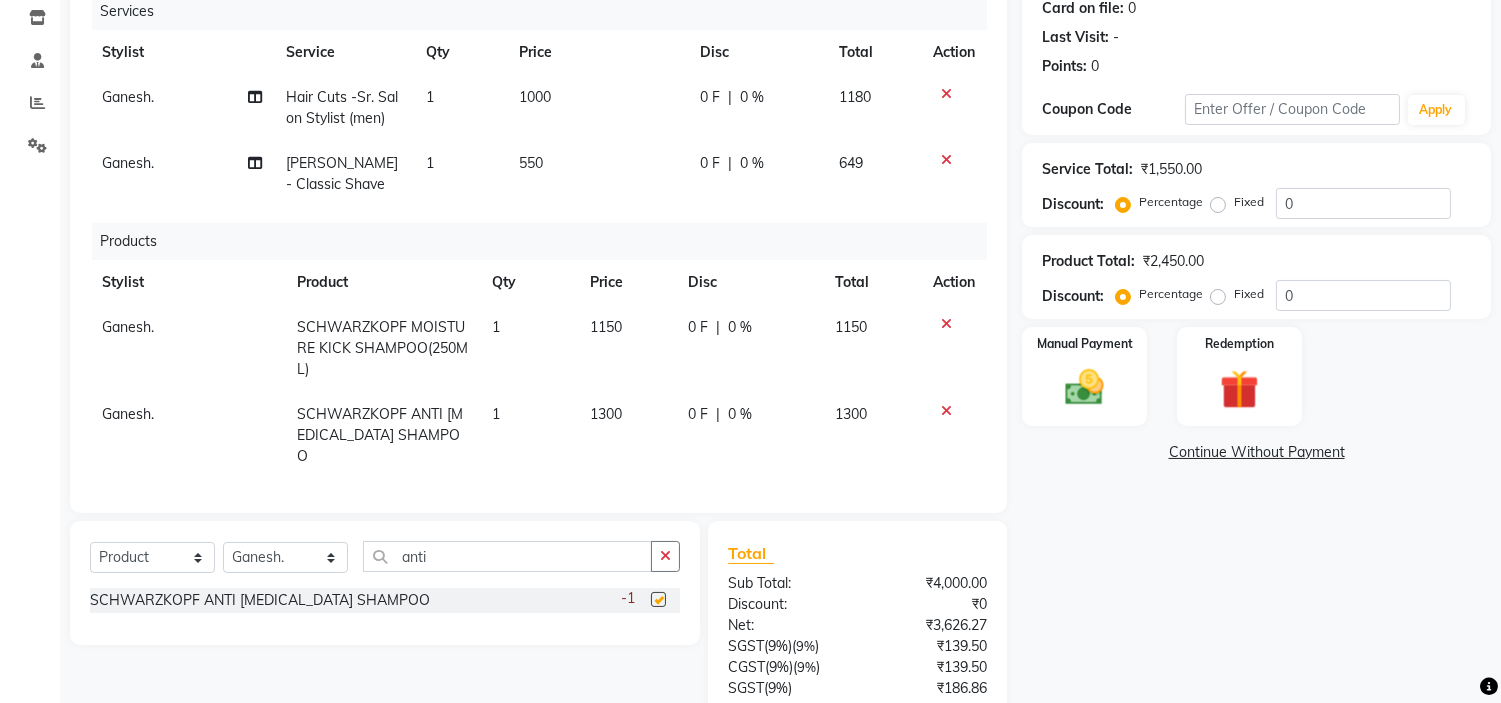 checkbox on "false" 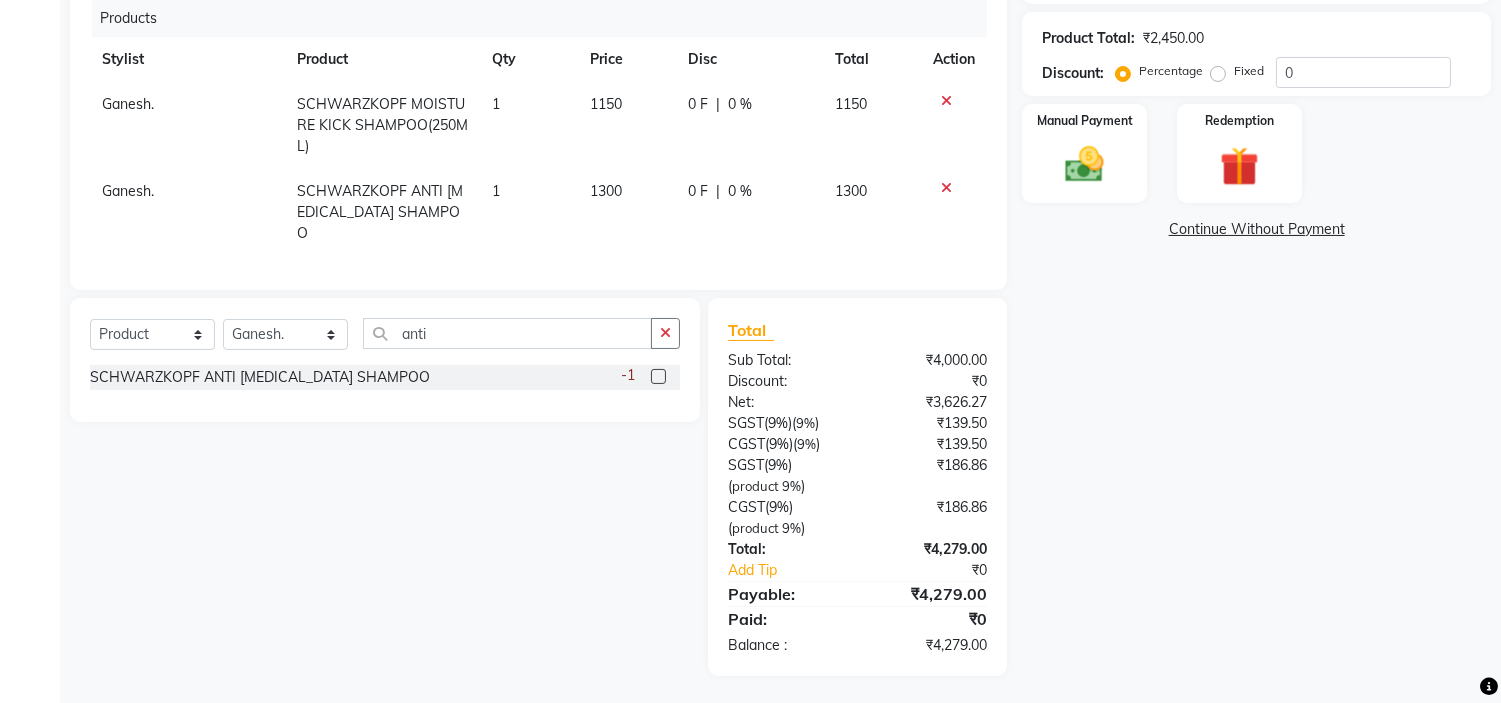 scroll, scrollTop: 0, scrollLeft: 0, axis: both 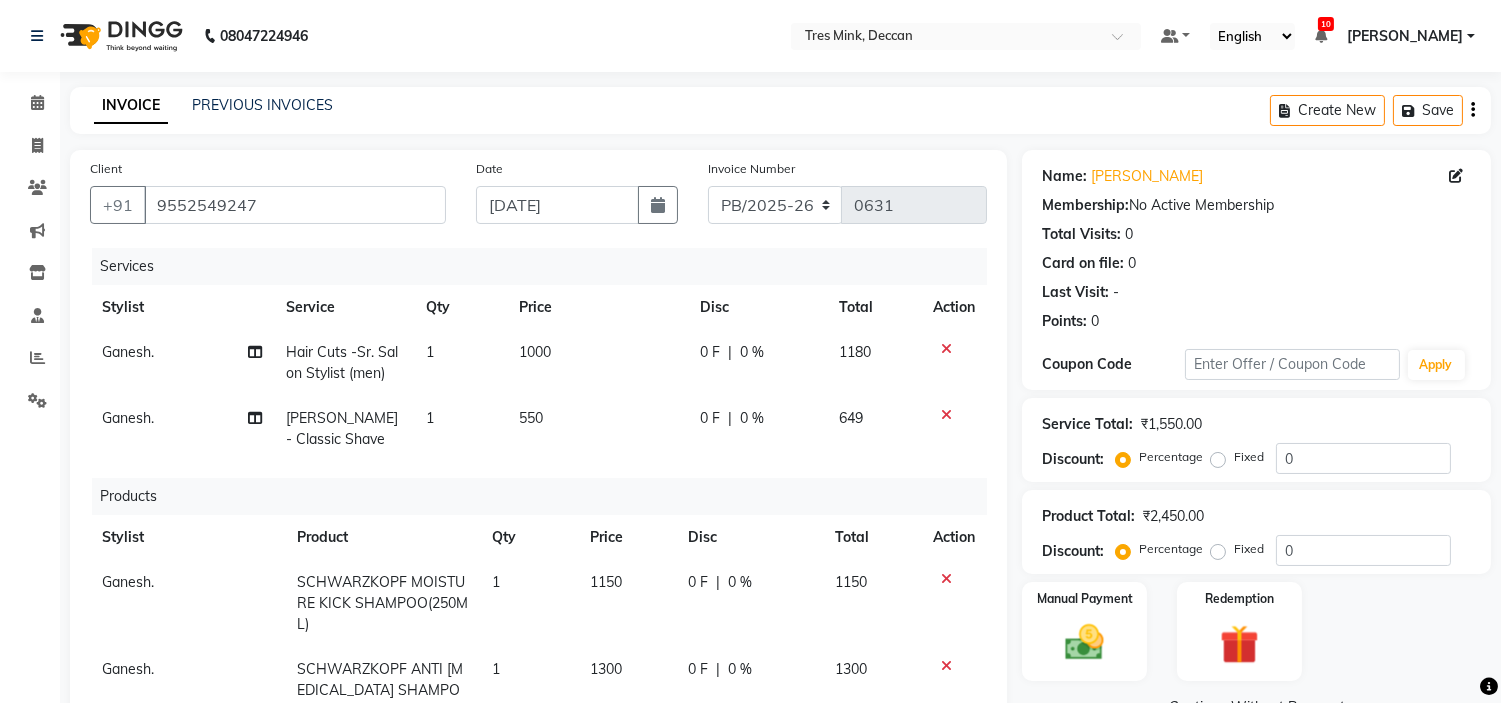 click on "1000" 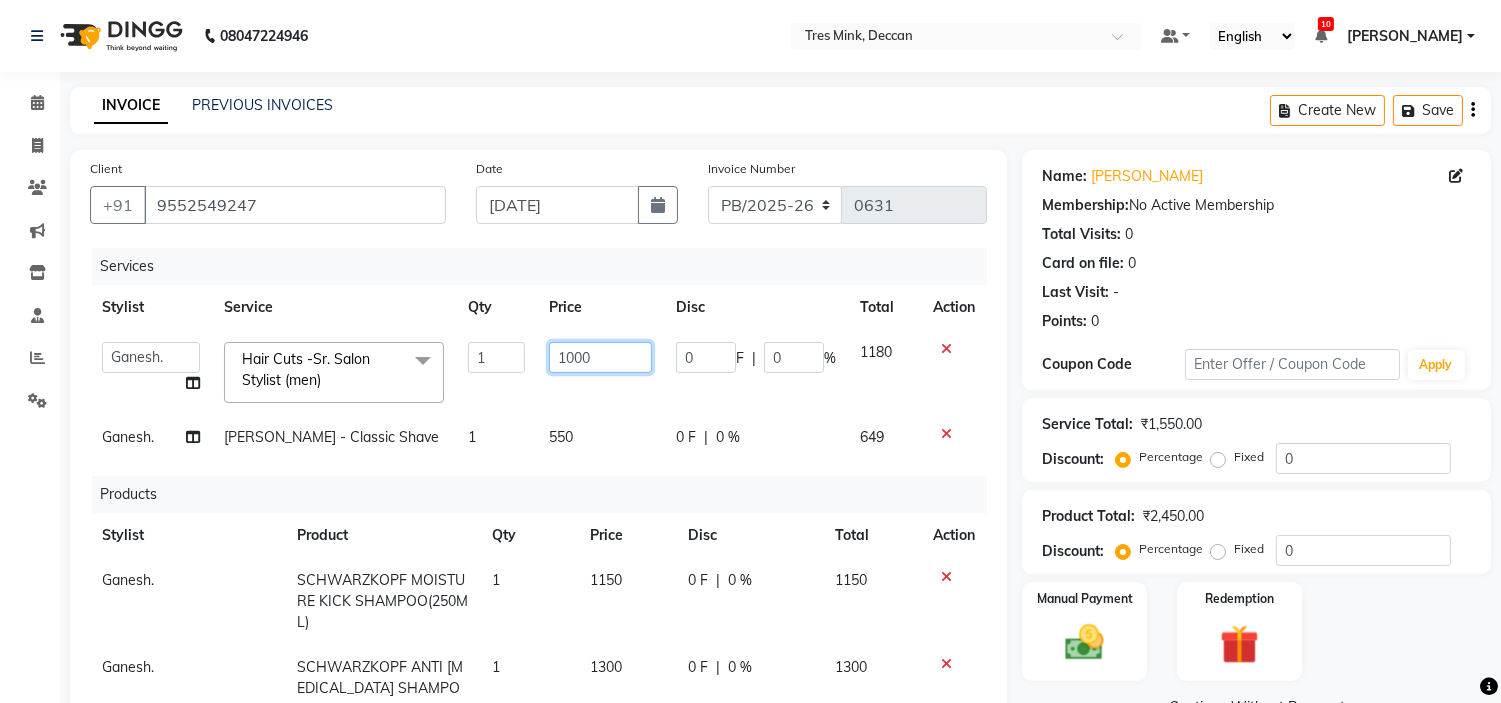drag, startPoint x: 568, startPoint y: 360, endPoint x: 565, endPoint y: 387, distance: 27.166155 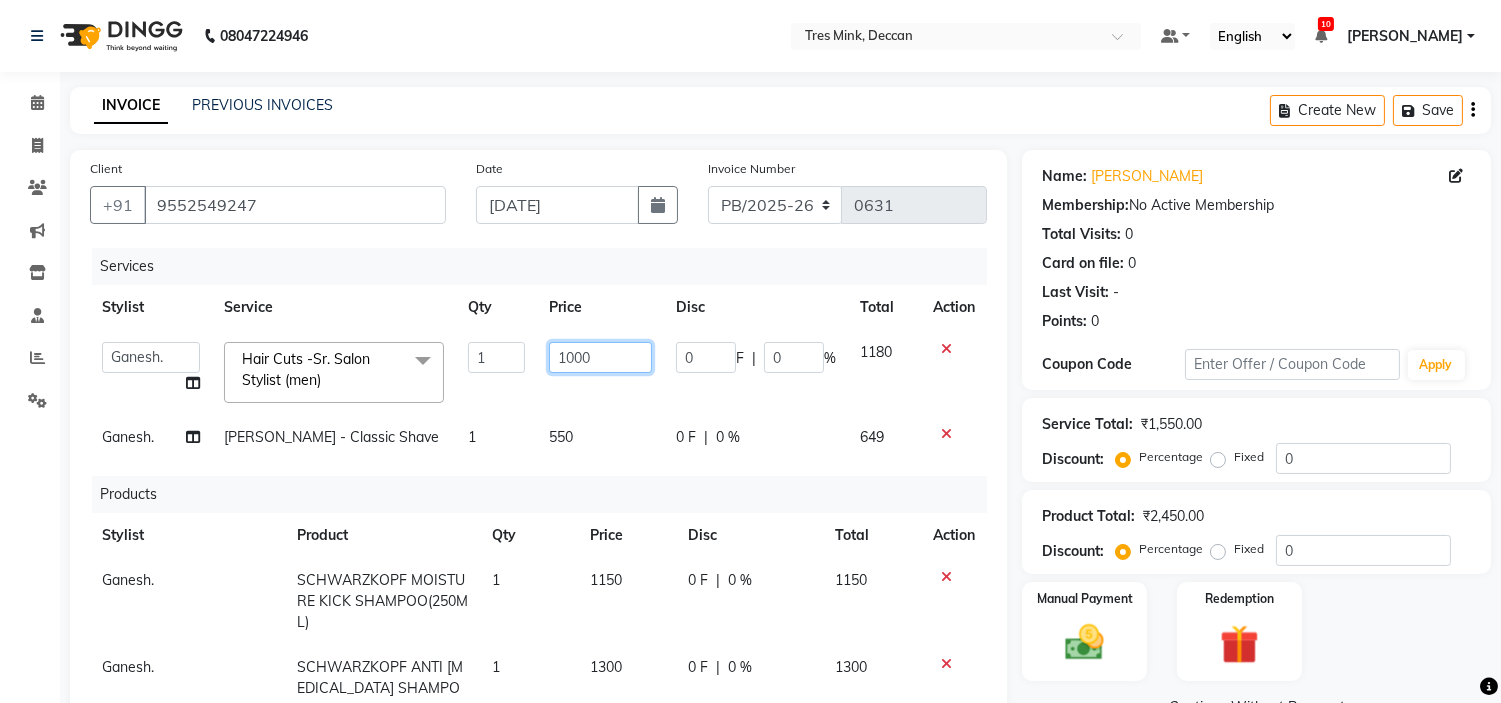 type on "1100" 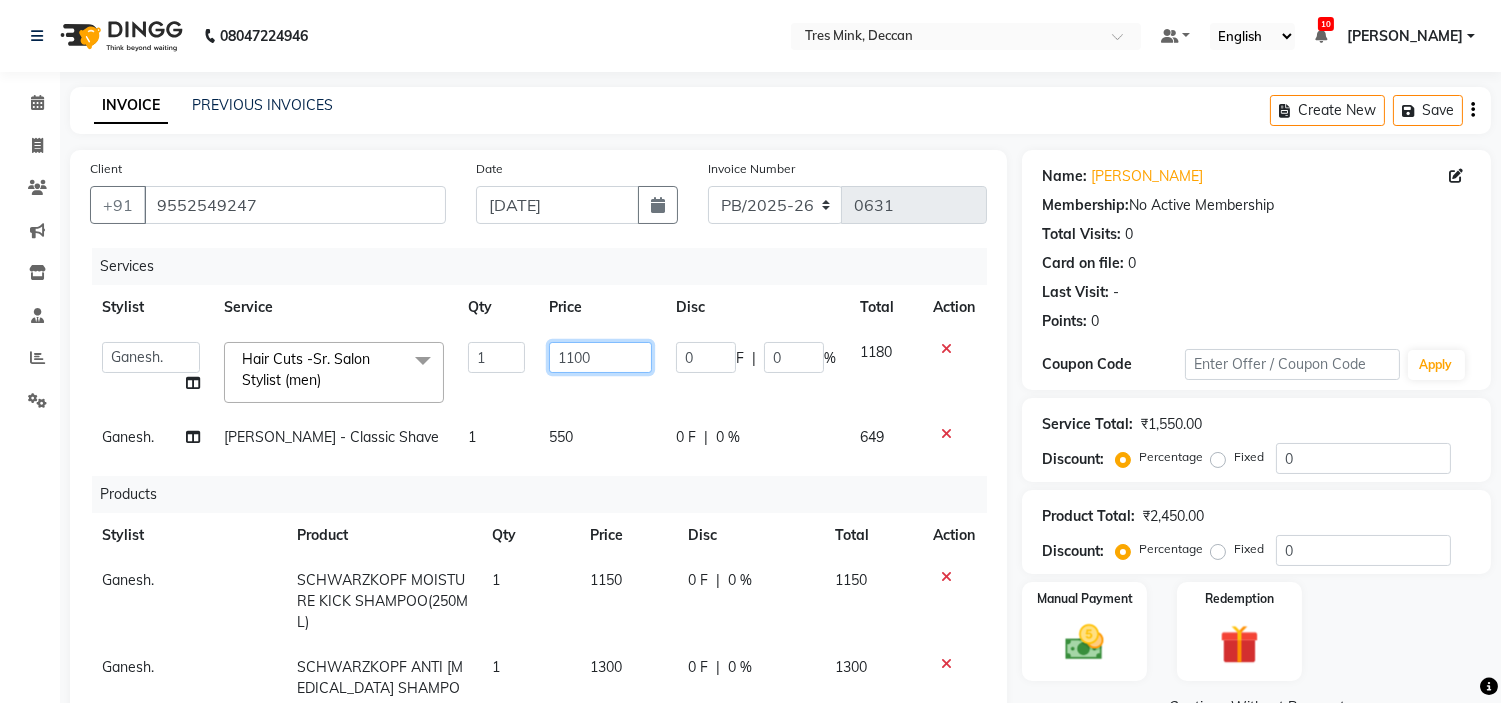 scroll, scrollTop: 476, scrollLeft: 0, axis: vertical 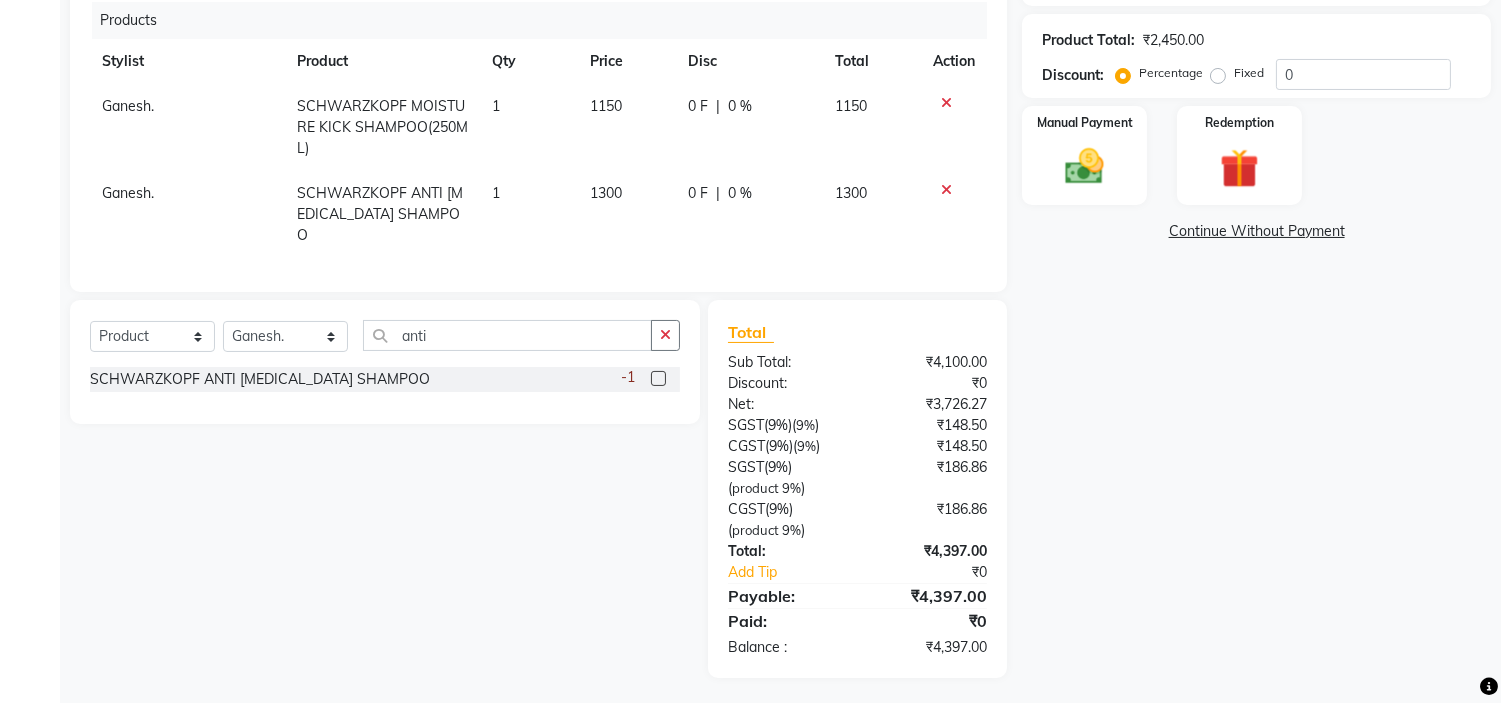 click on "Name: [PERSON_NAME]  Membership:  No Active Membership  Total Visits:  0 Card on file:  0 Last Visit:   - Points:   0  Coupon Code Apply Service Total:  ₹1,650.00  Discount:  Percentage   Fixed  0 Product Total:  ₹2,450.00  Discount:  Percentage   Fixed  0 Manual Payment Redemption  Continue Without Payment" 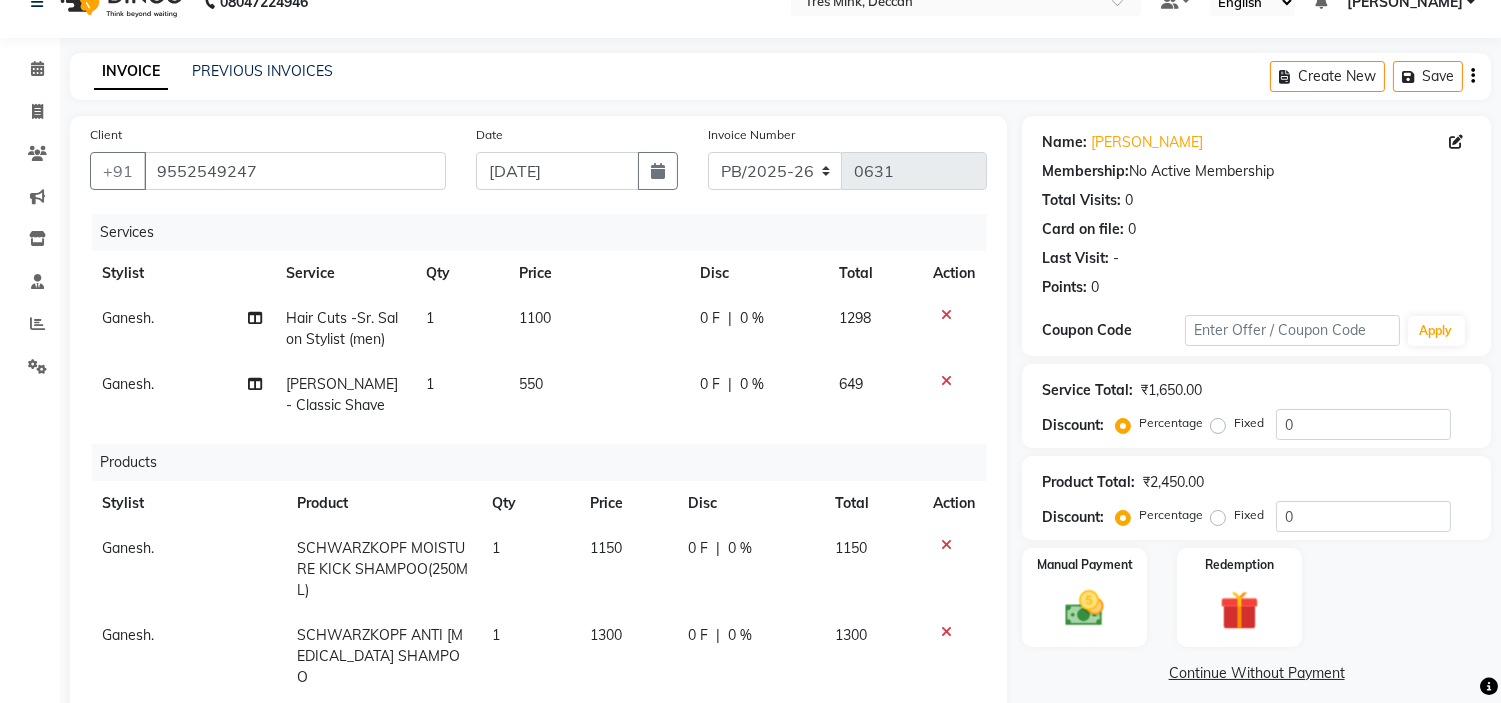 scroll, scrollTop: 478, scrollLeft: 0, axis: vertical 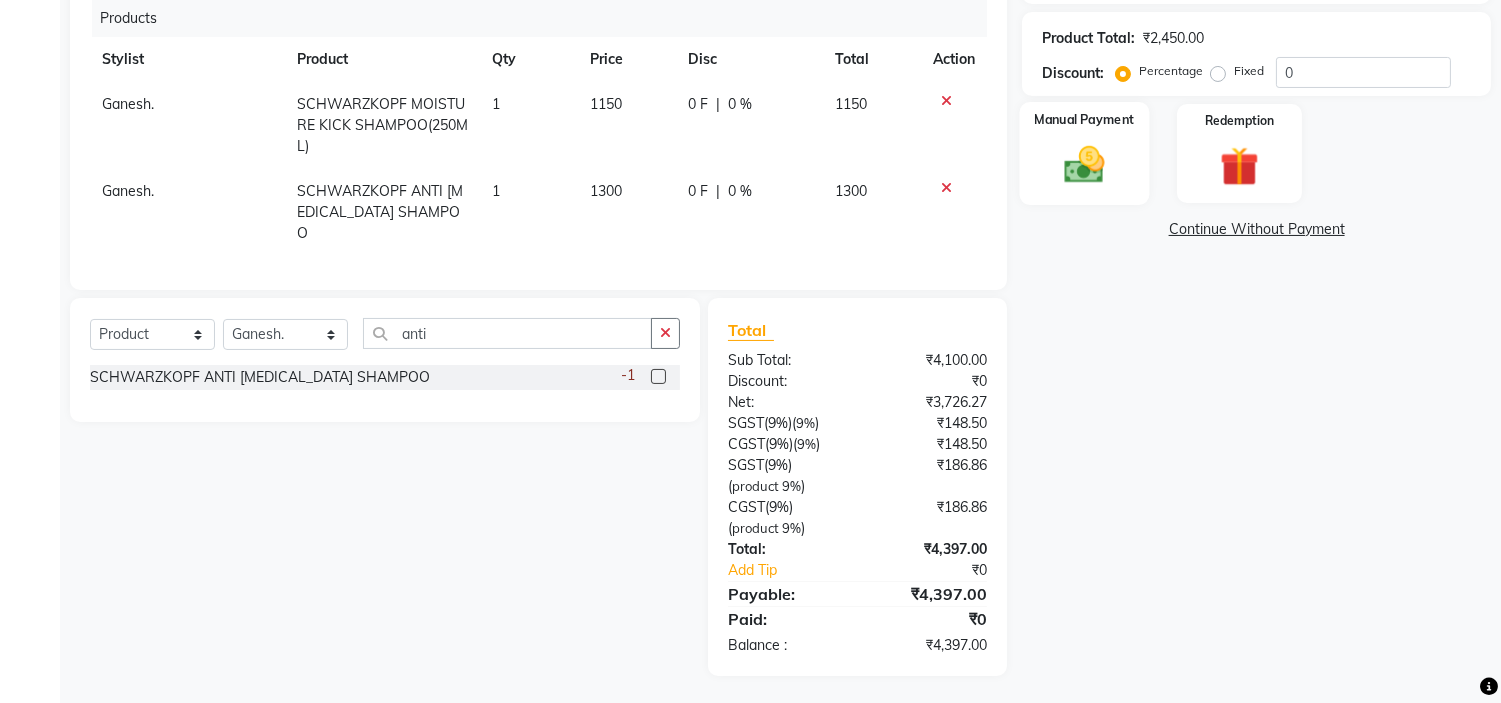 click on "Manual Payment" 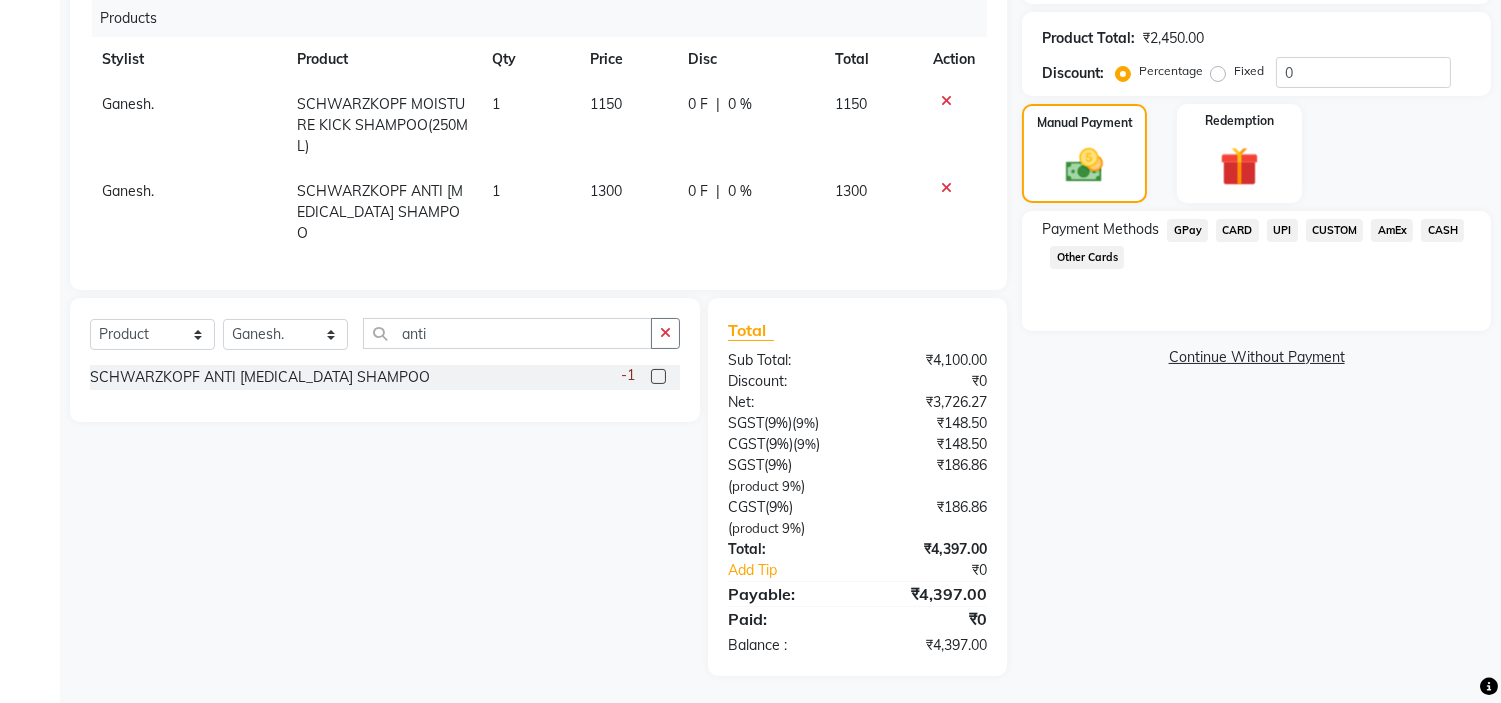 click on "UPI" 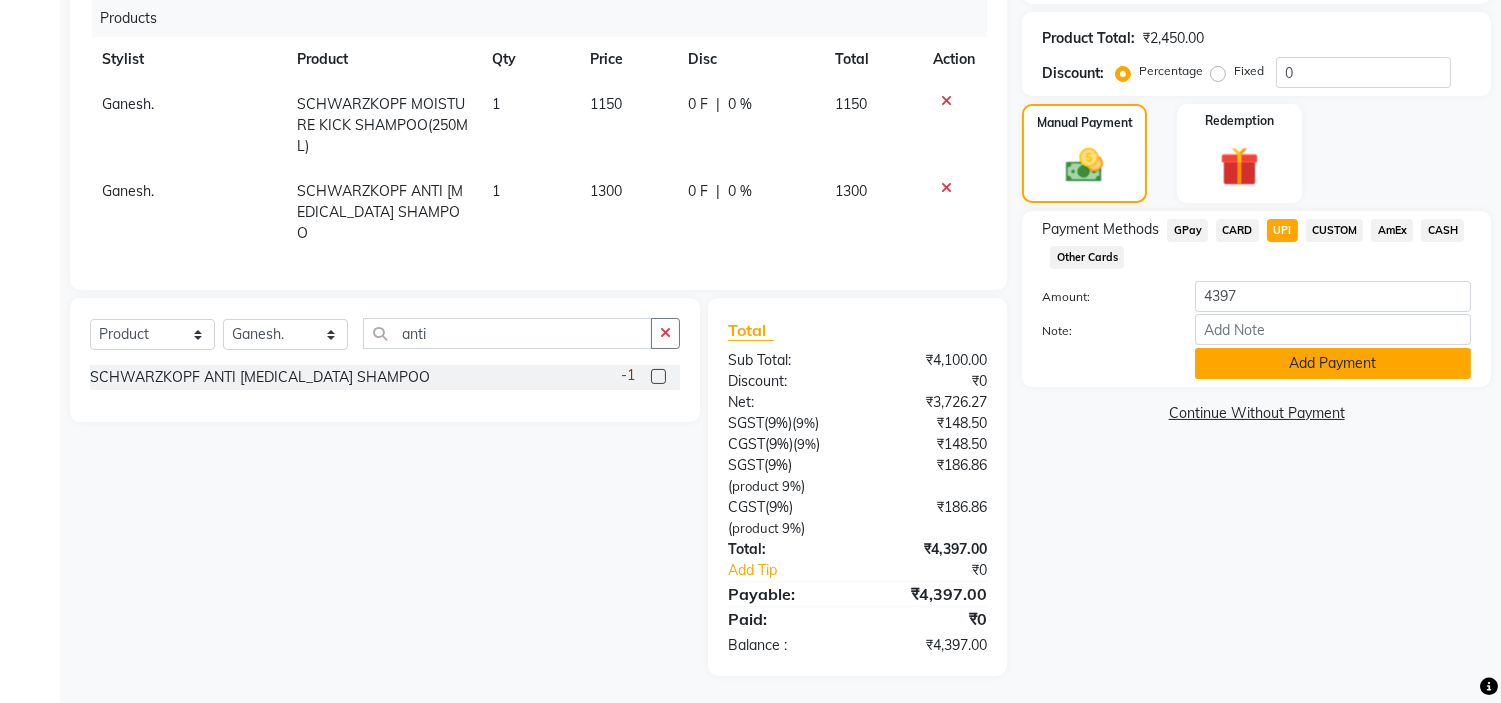 click on "Add Payment" 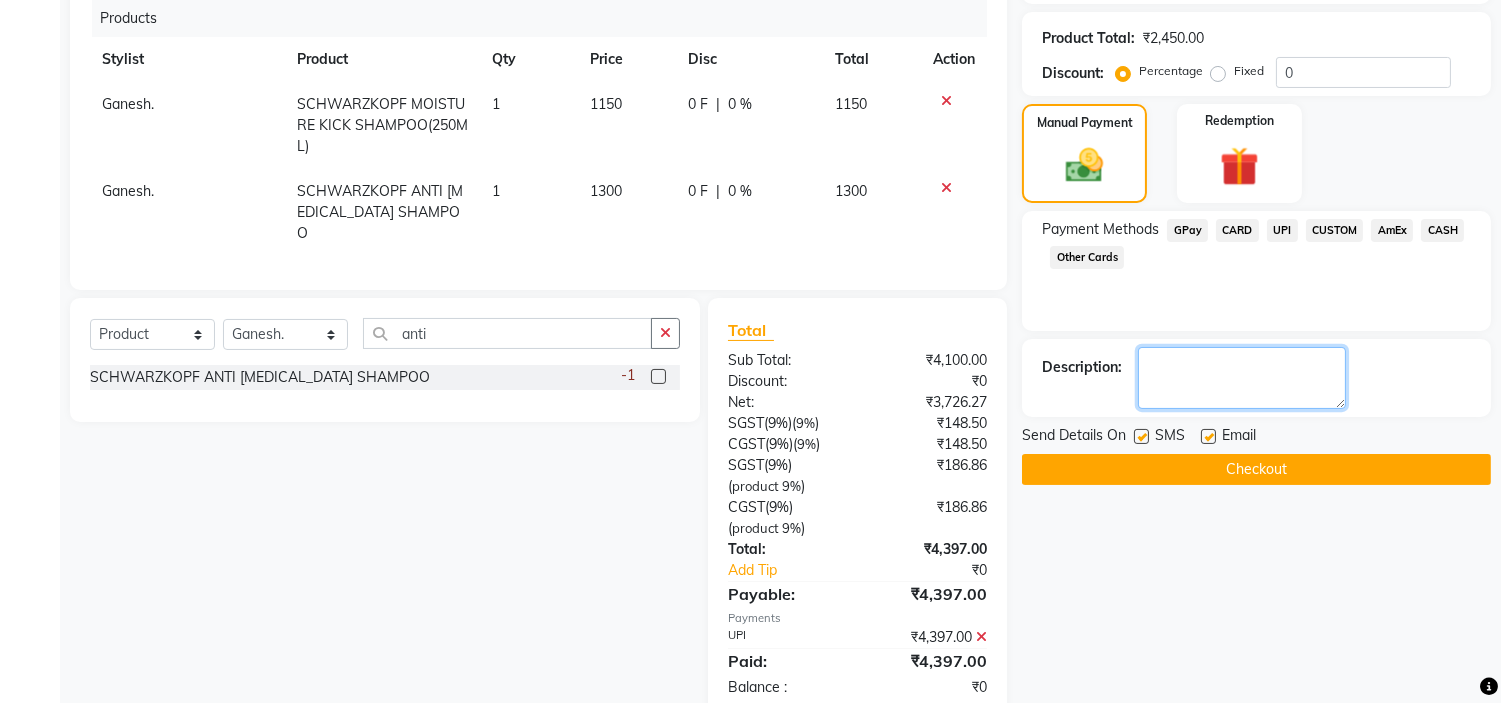 click 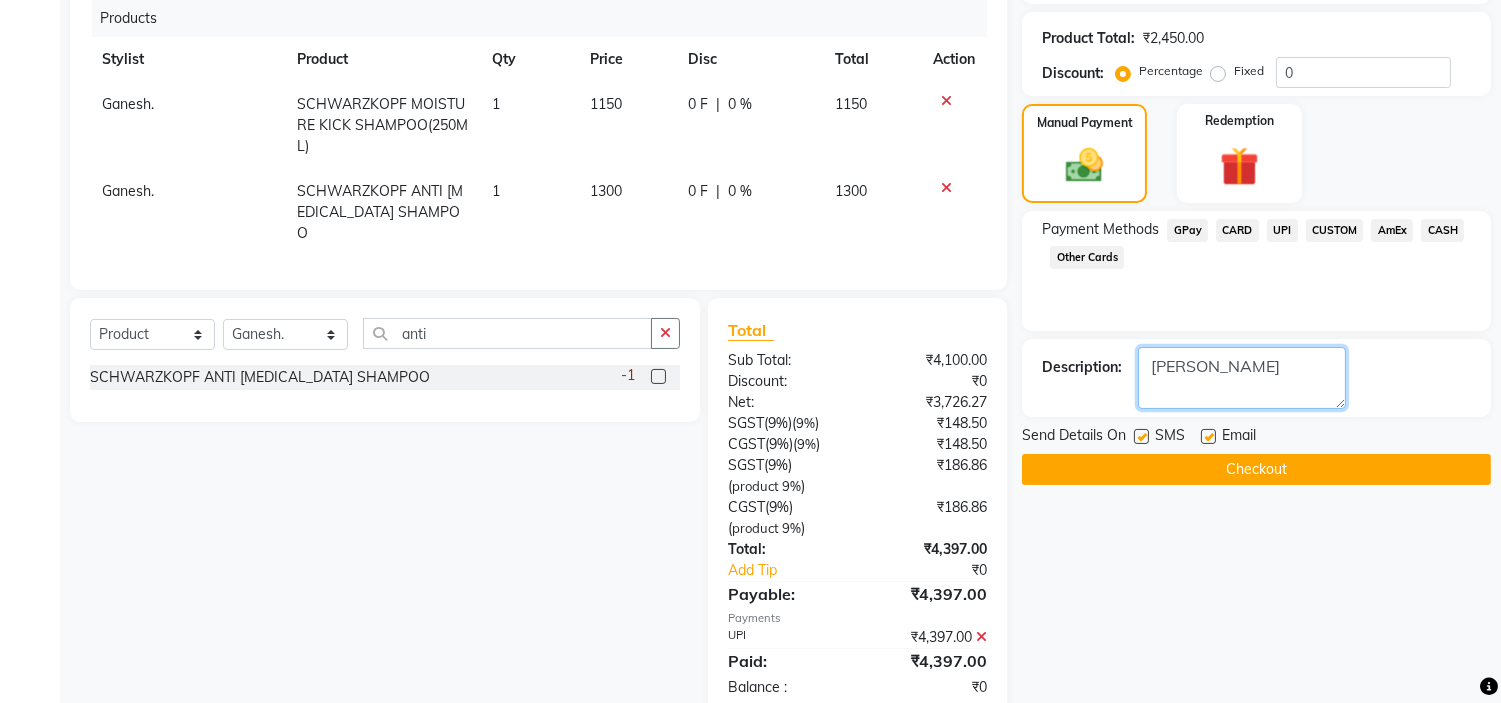 scroll, scrollTop: 520, scrollLeft: 0, axis: vertical 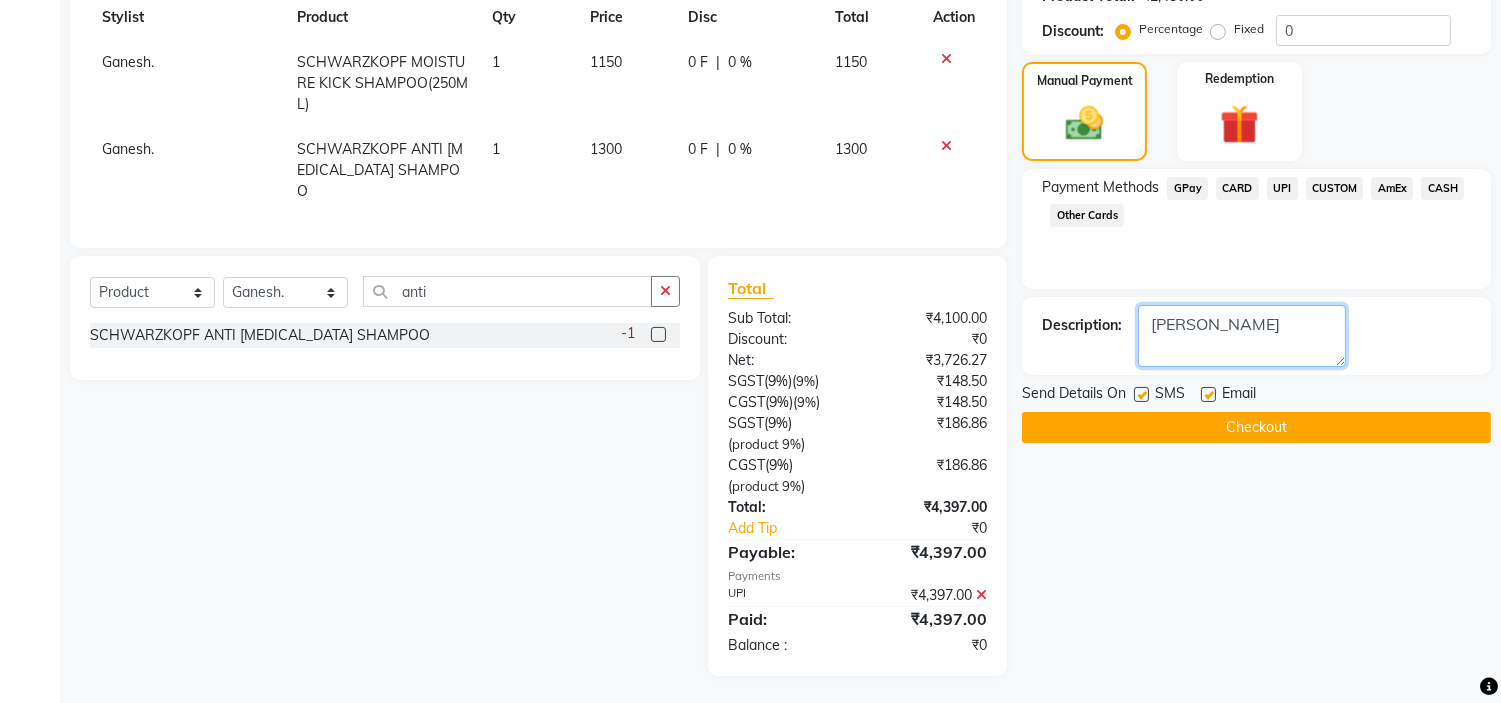 type on "[PERSON_NAME]" 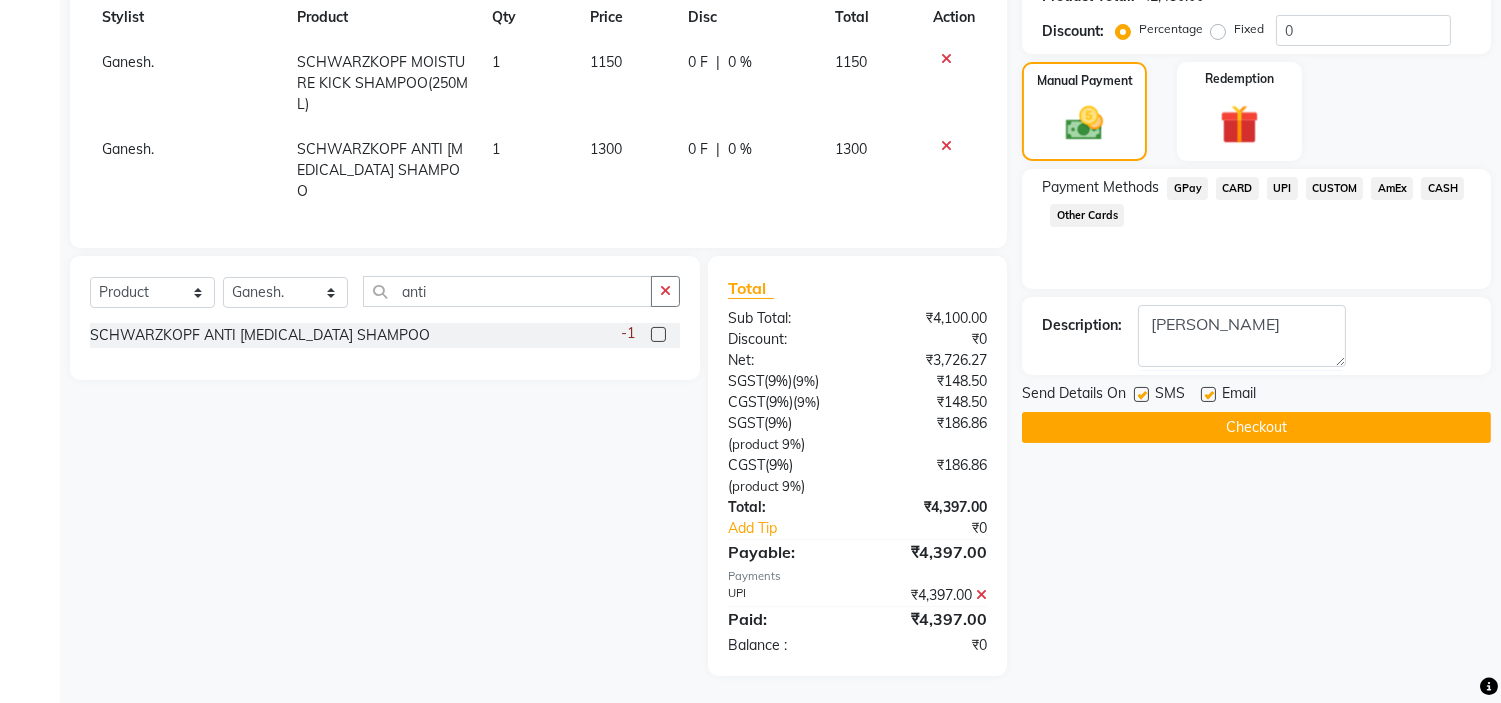 click on "Checkout" 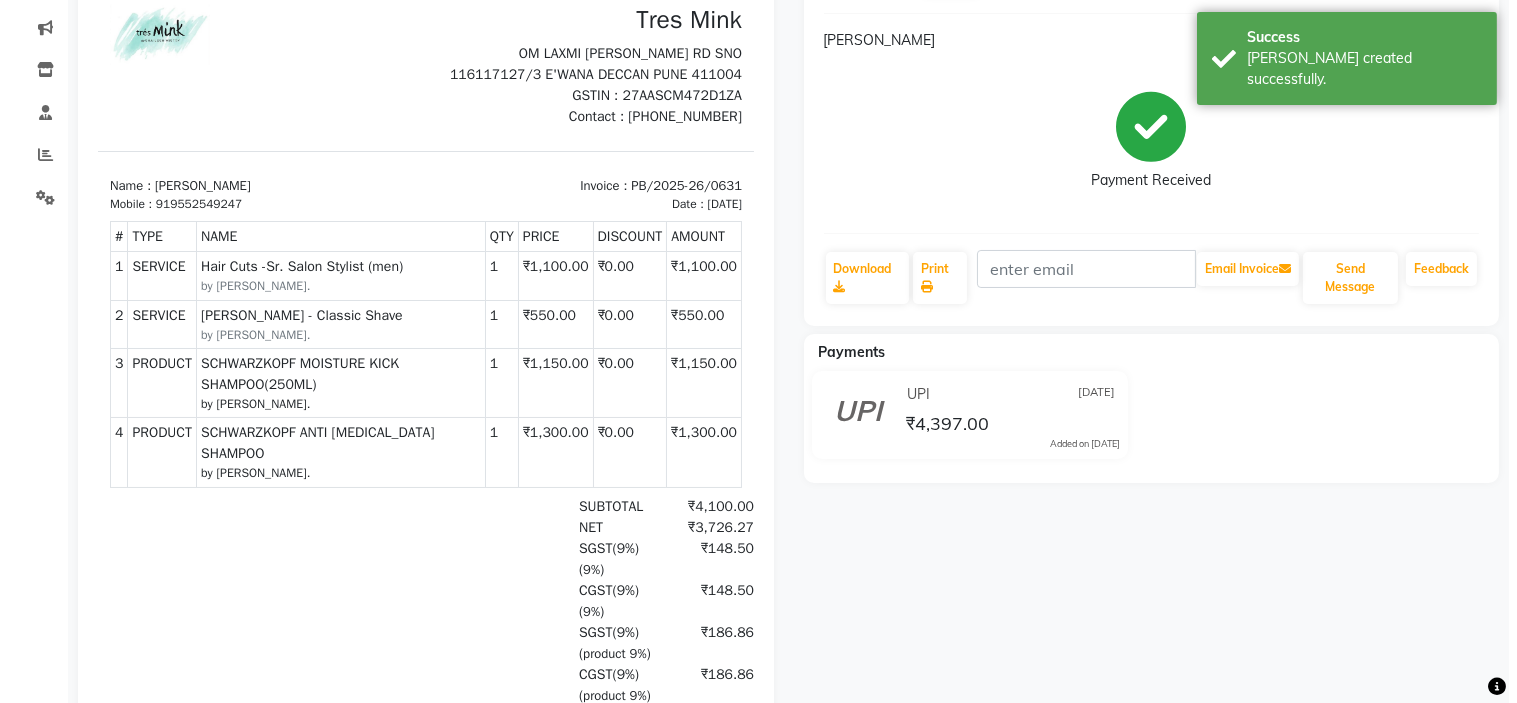 scroll, scrollTop: 0, scrollLeft: 0, axis: both 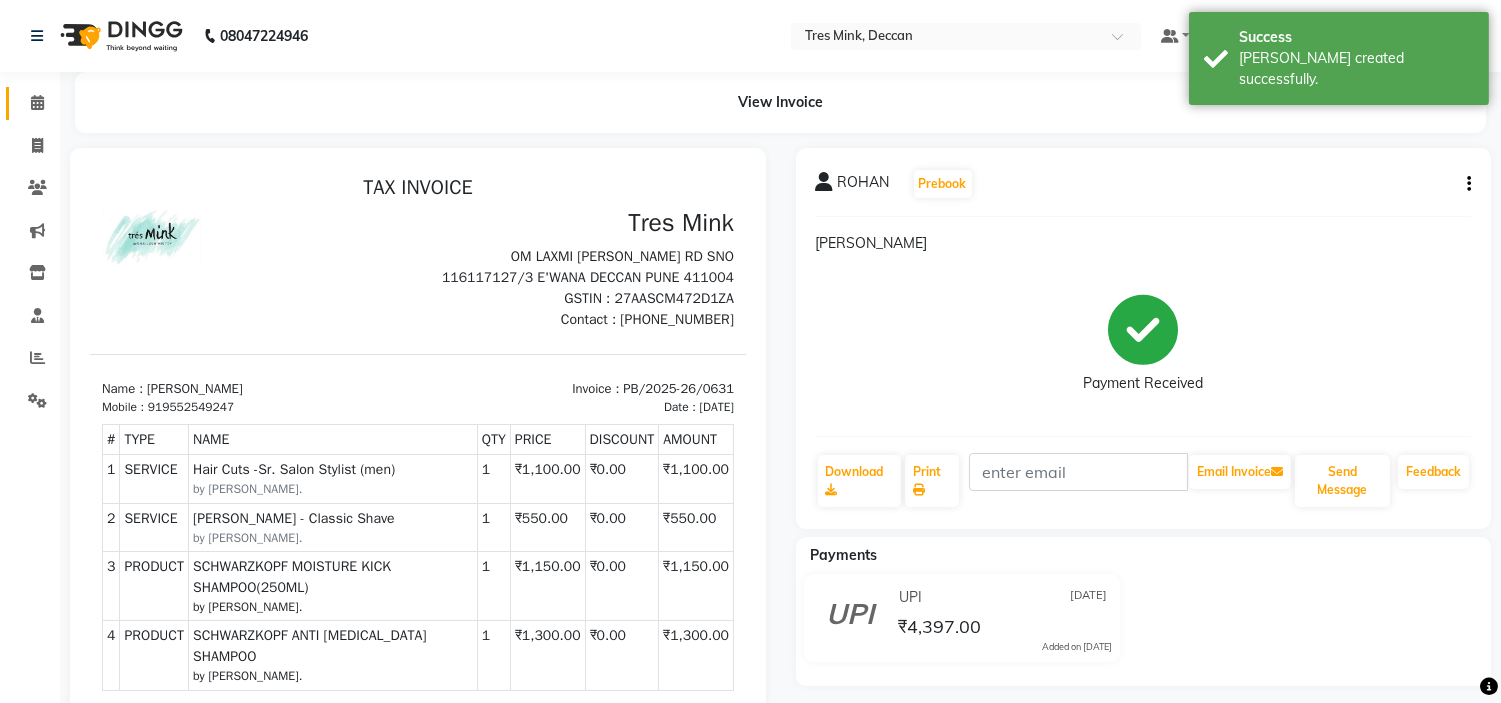 click on "Calendar" 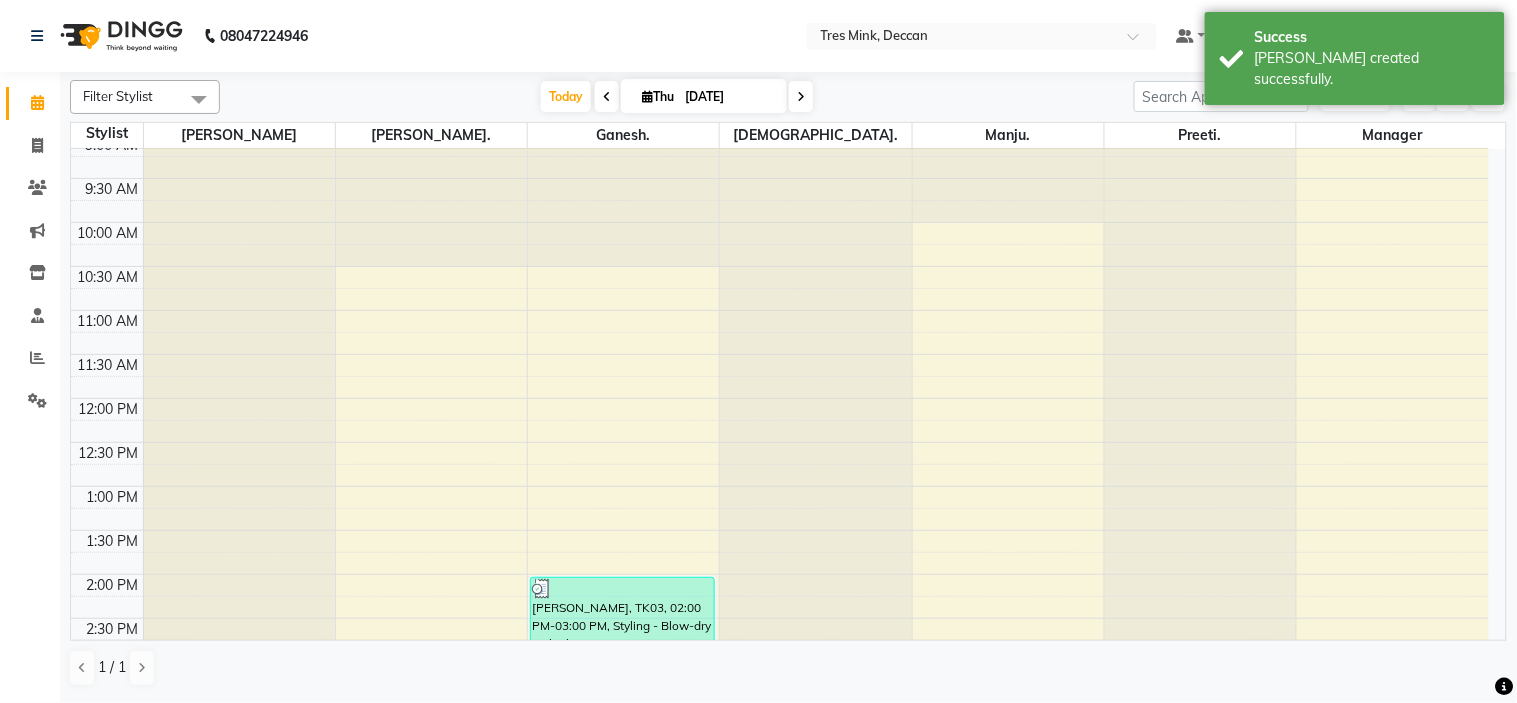 scroll, scrollTop: 101, scrollLeft: 0, axis: vertical 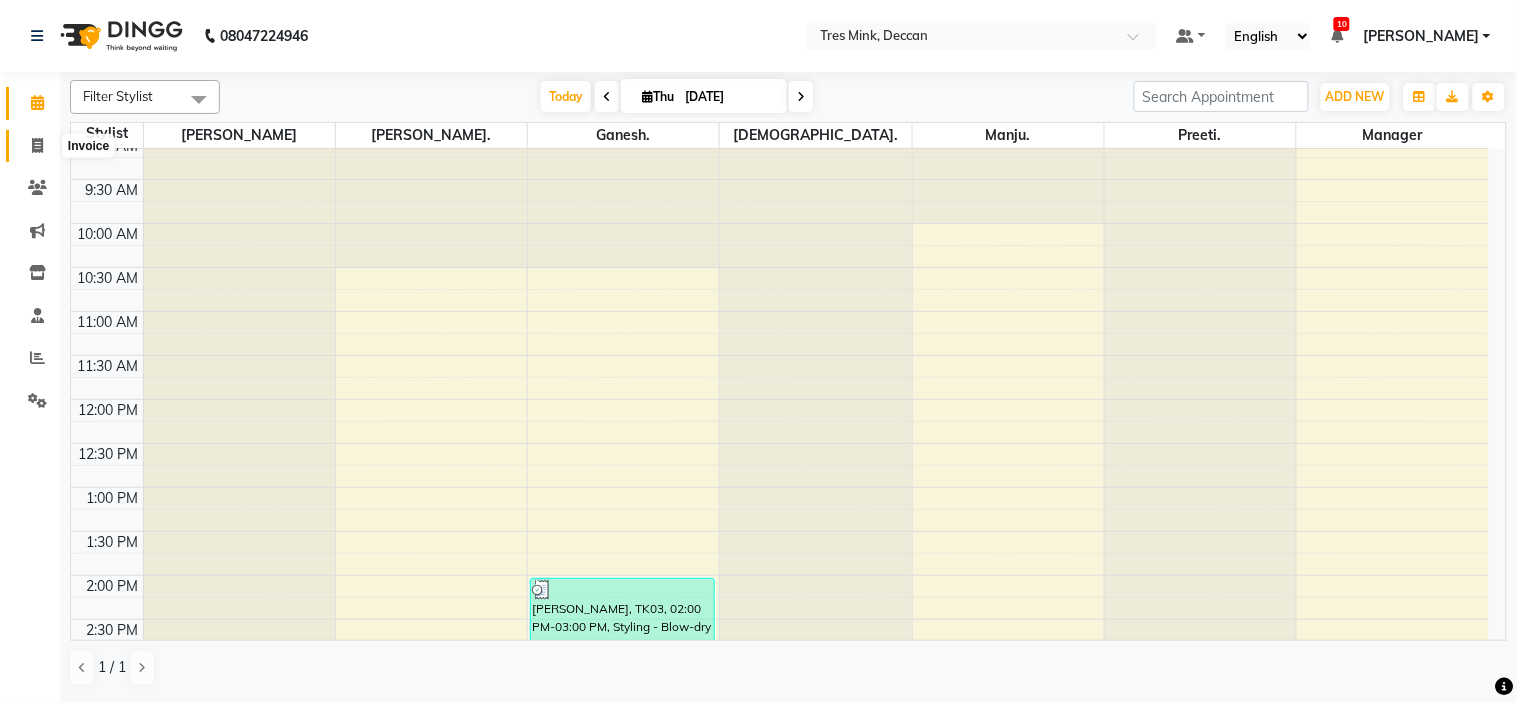 click 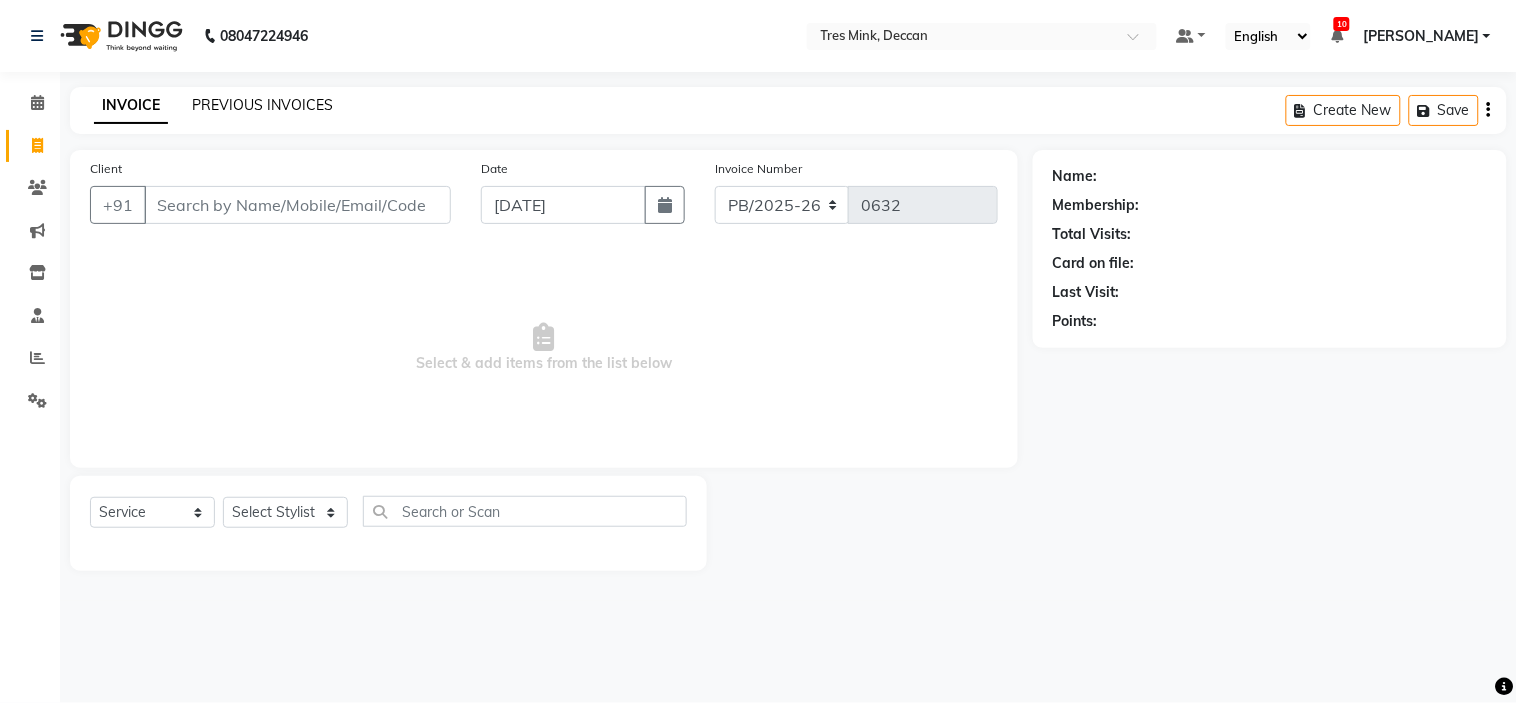 click on "PREVIOUS INVOICES" 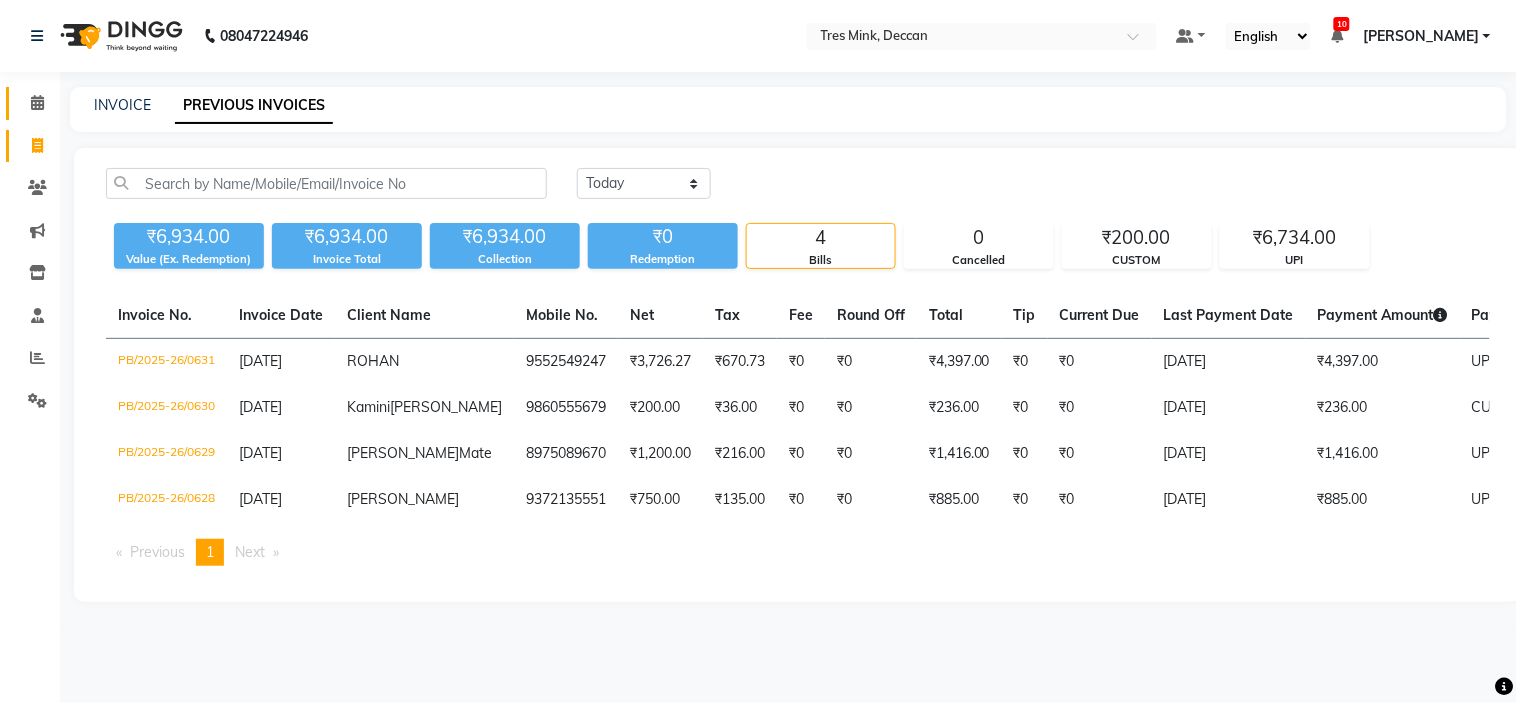 click on "Calendar" 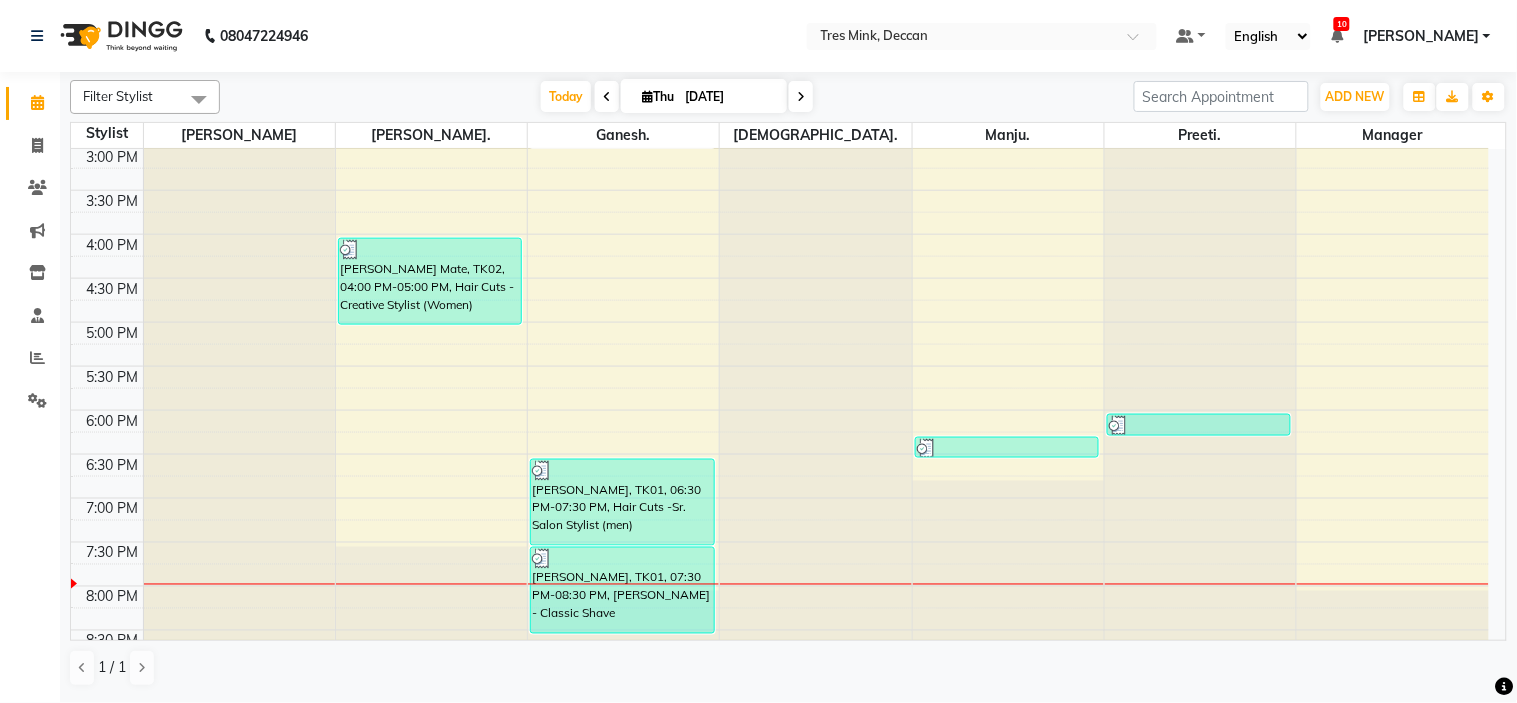 scroll, scrollTop: 656, scrollLeft: 0, axis: vertical 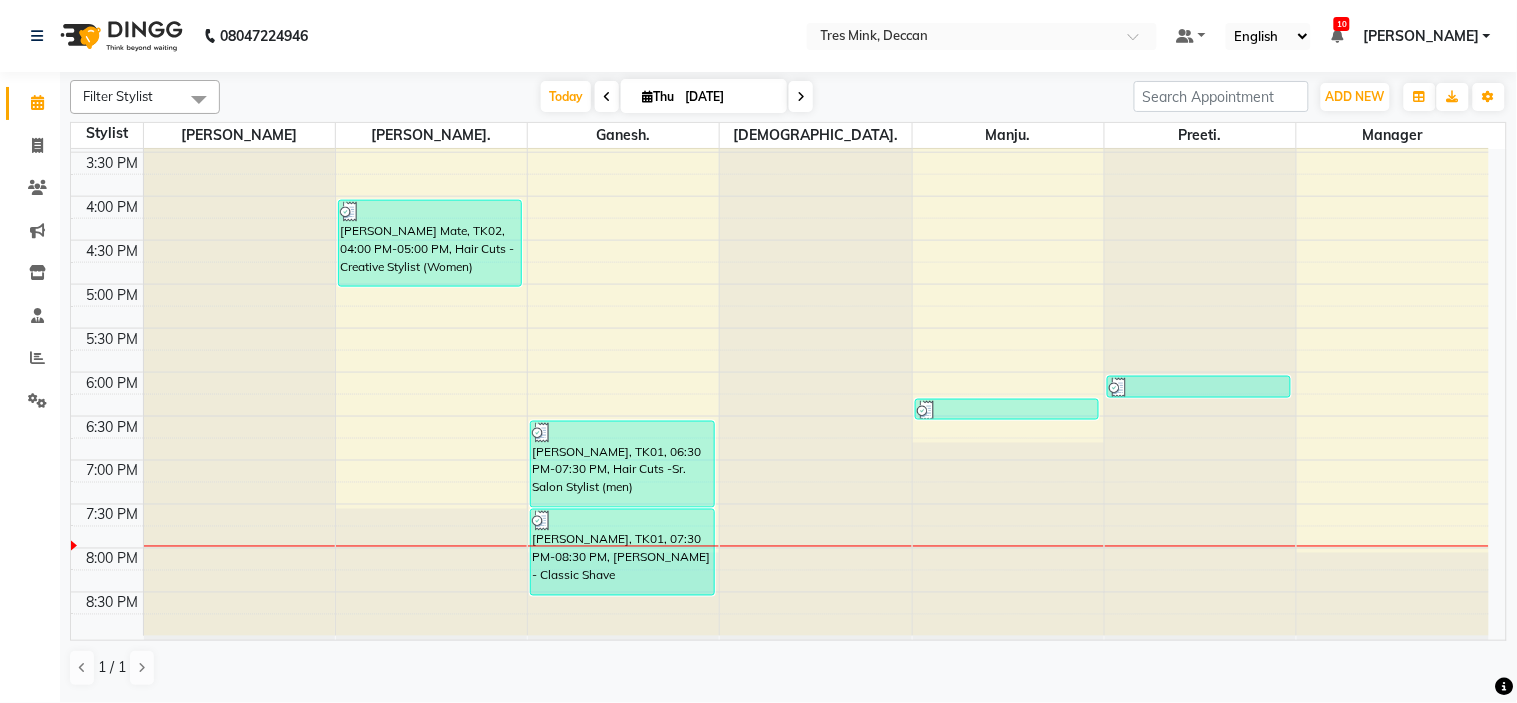click at bounding box center [801, 96] 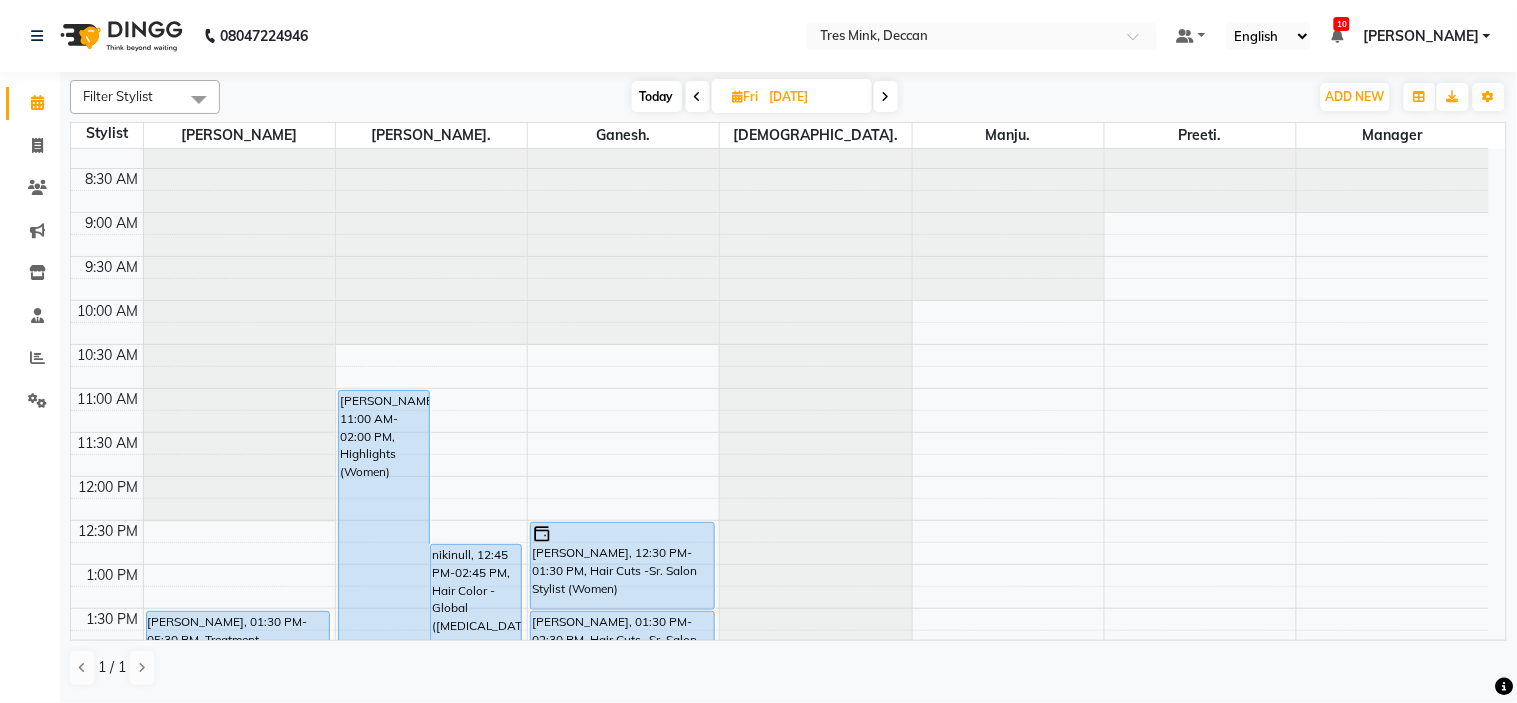 scroll, scrollTop: 0, scrollLeft: 0, axis: both 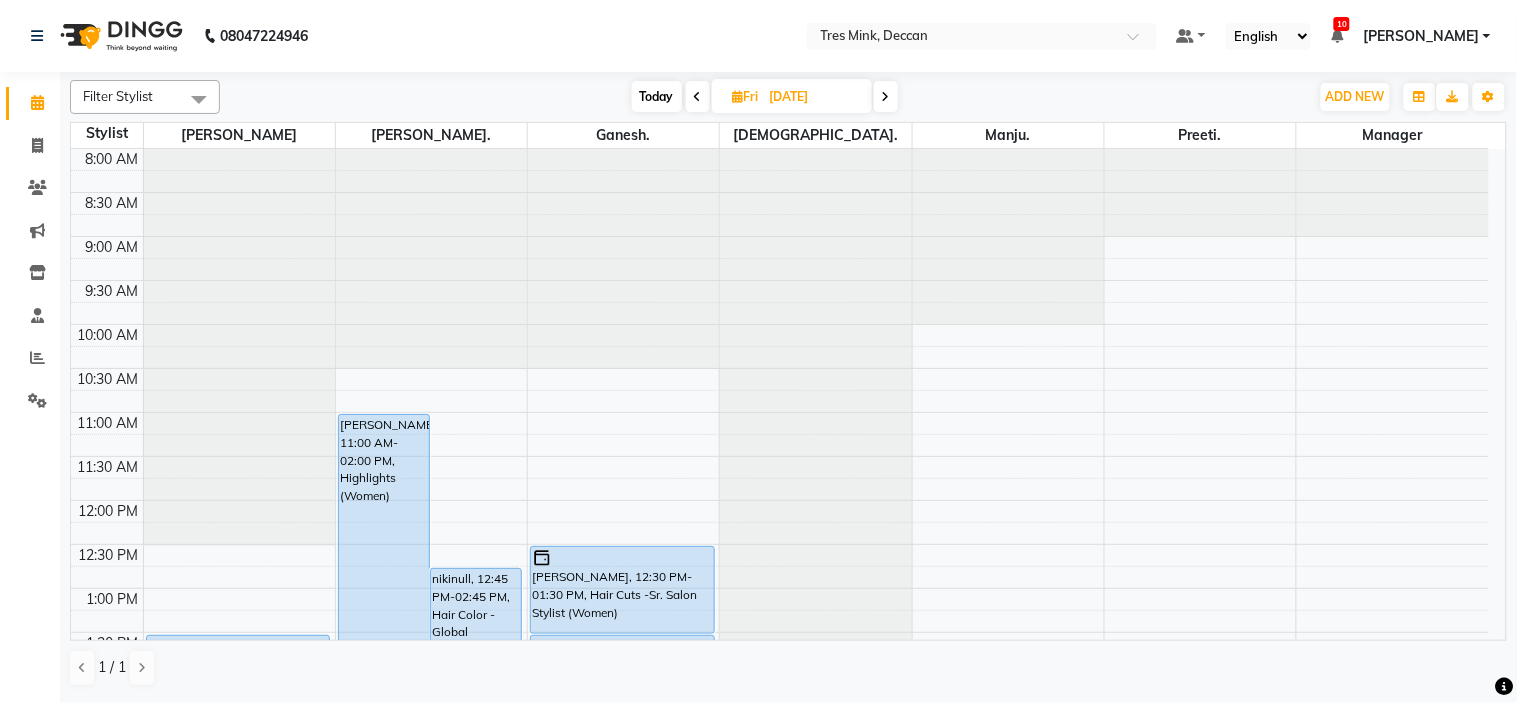 click on "Today" at bounding box center [657, 96] 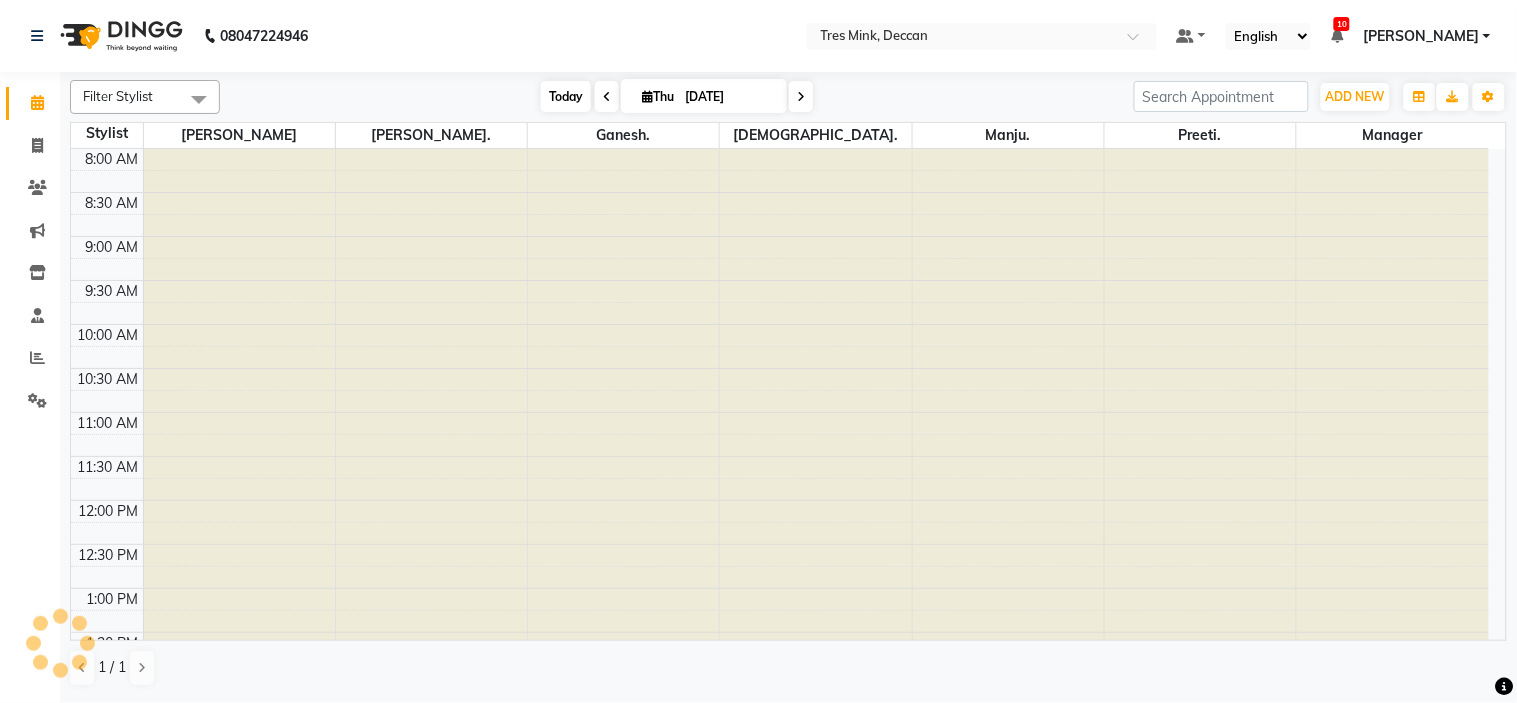 type on "[DATE]" 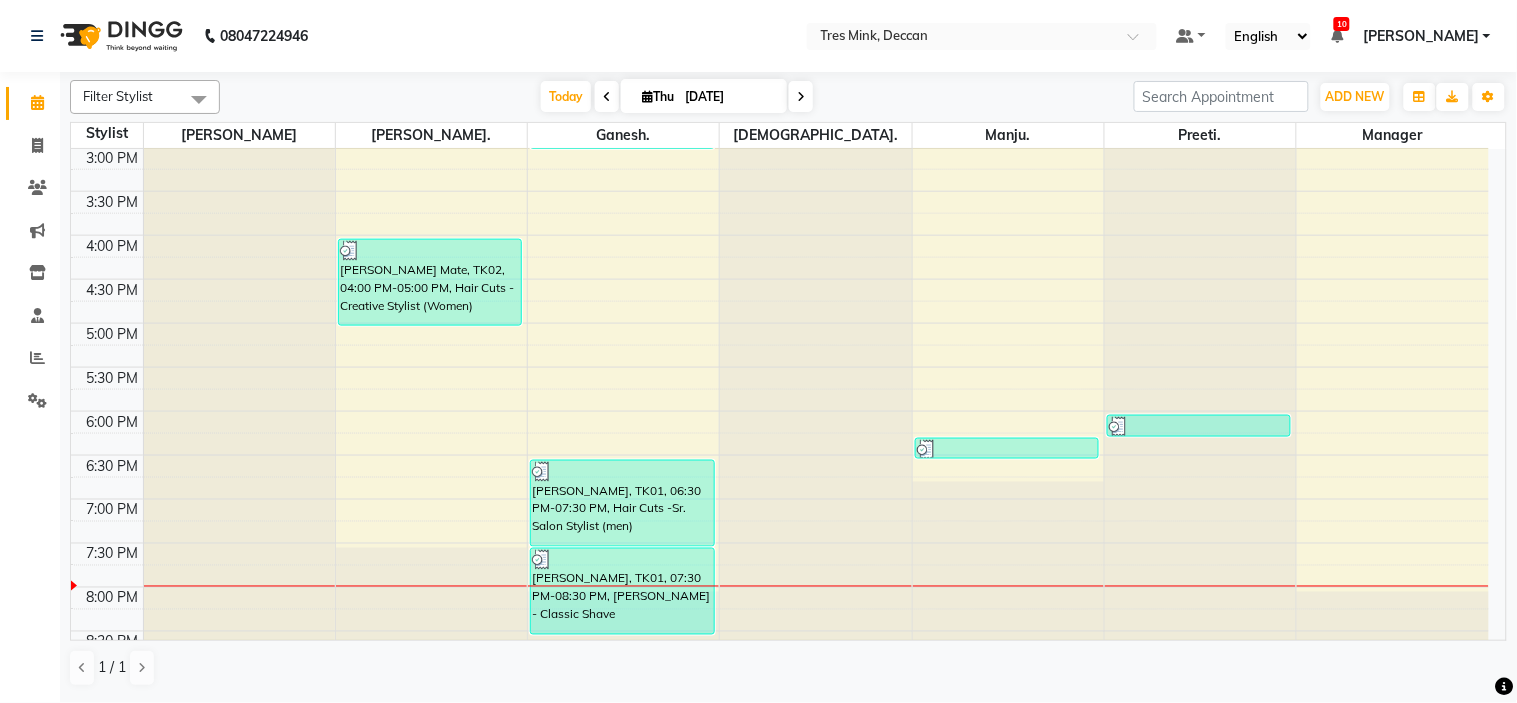scroll, scrollTop: 656, scrollLeft: 0, axis: vertical 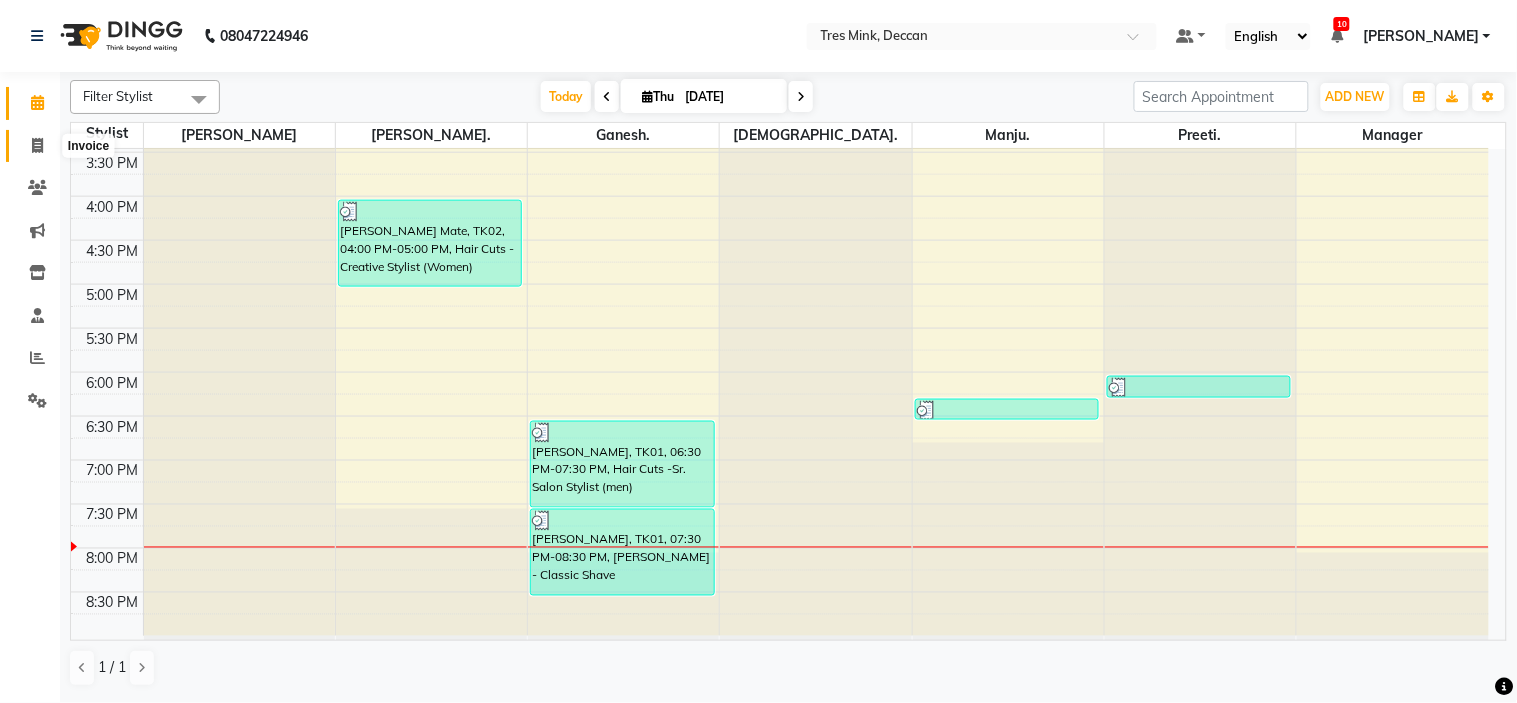 click 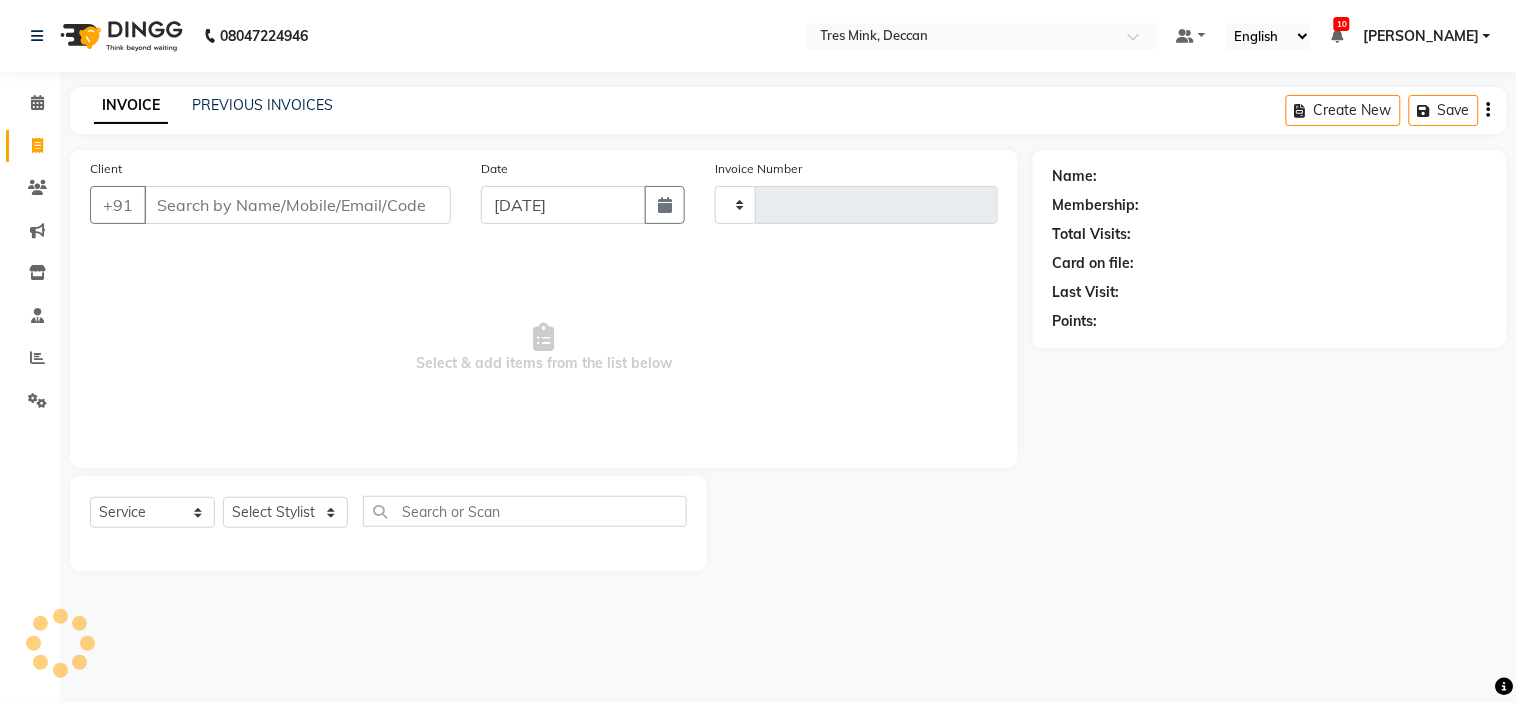 type on "0632" 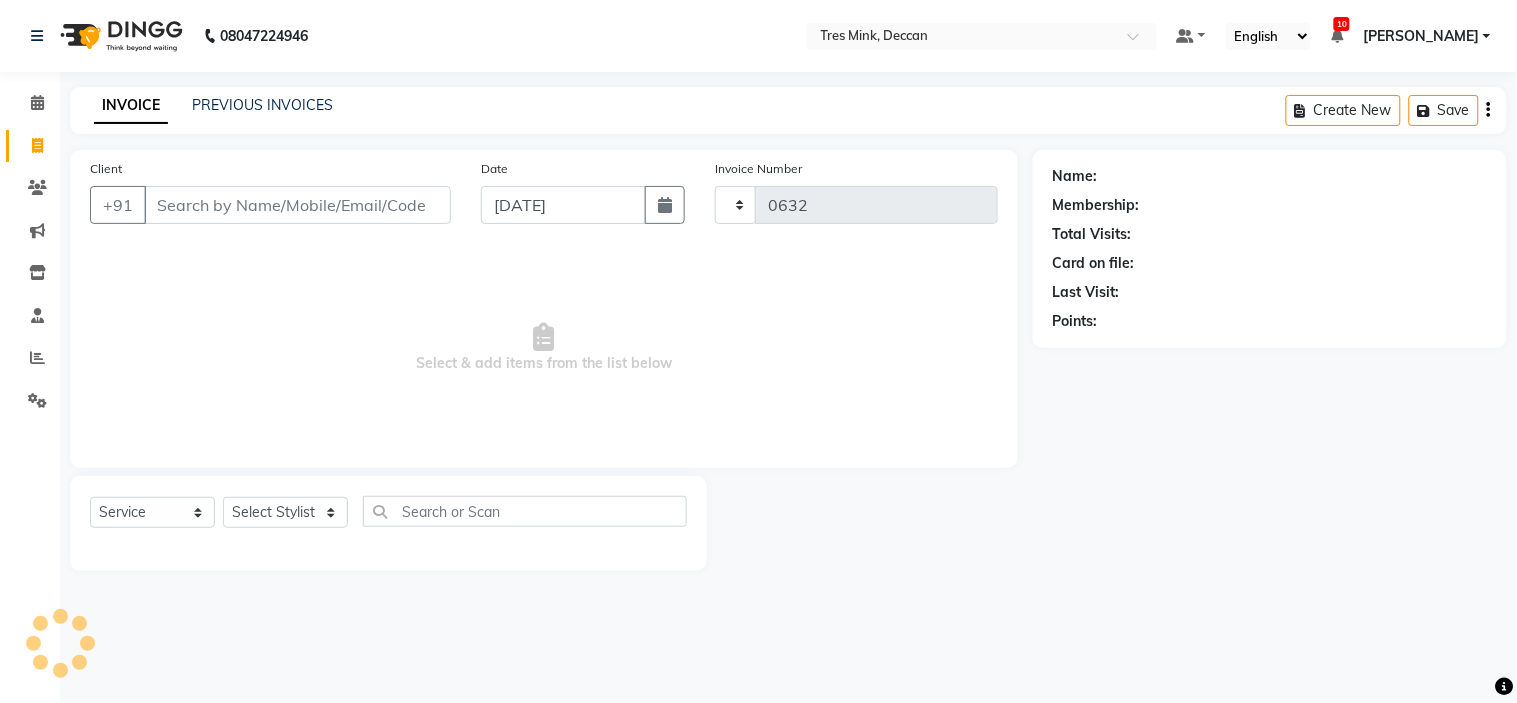 select on "8055" 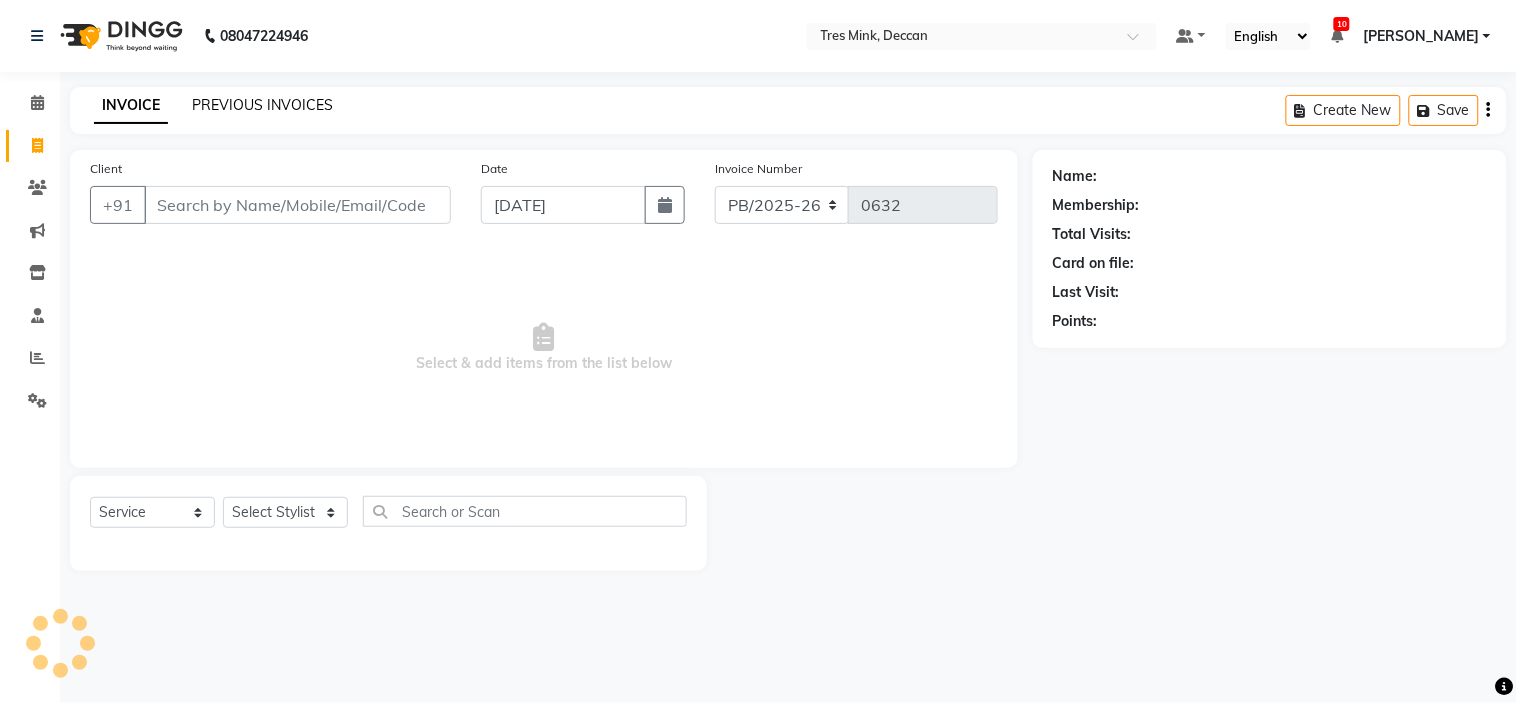 click on "PREVIOUS INVOICES" 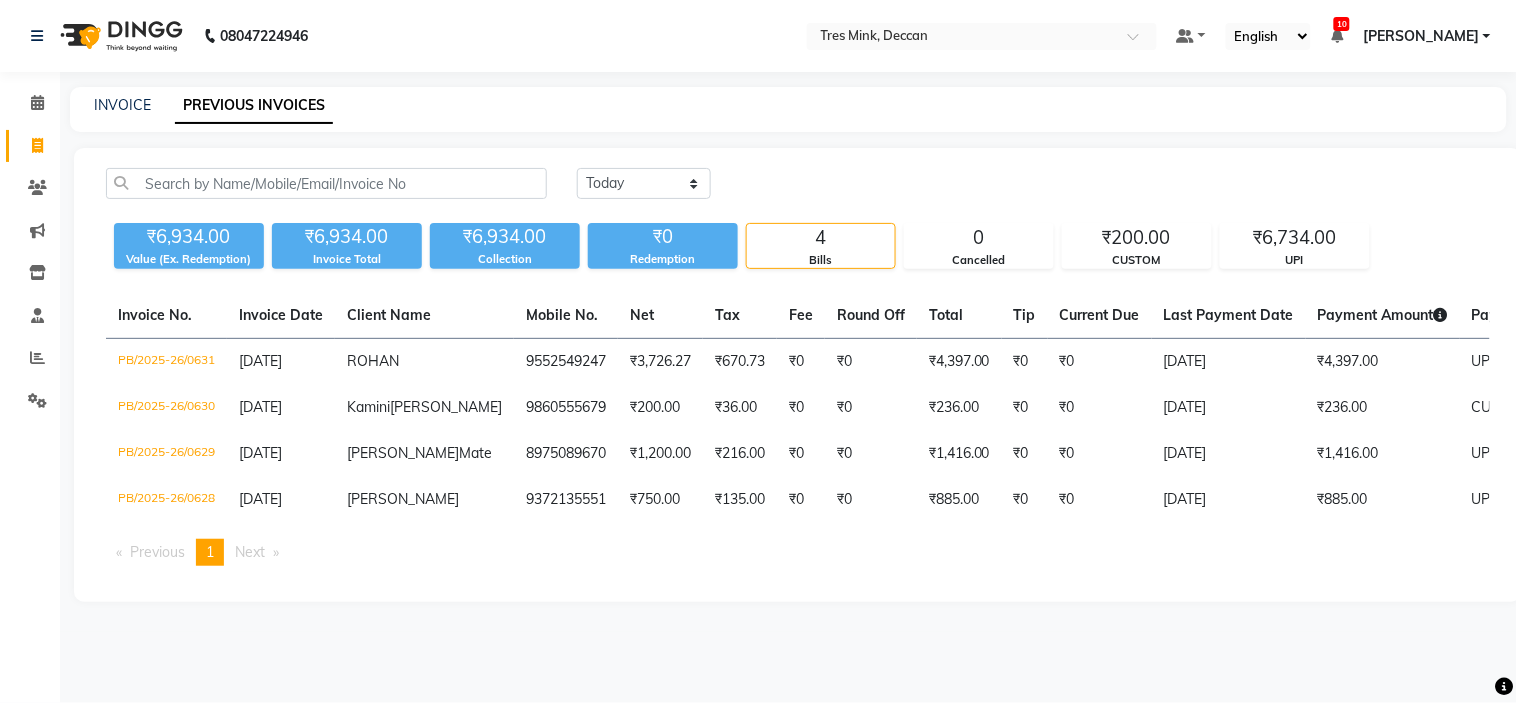drag, startPoint x: 632, startPoint y: 272, endPoint x: 0, endPoint y: 755, distance: 795.4326 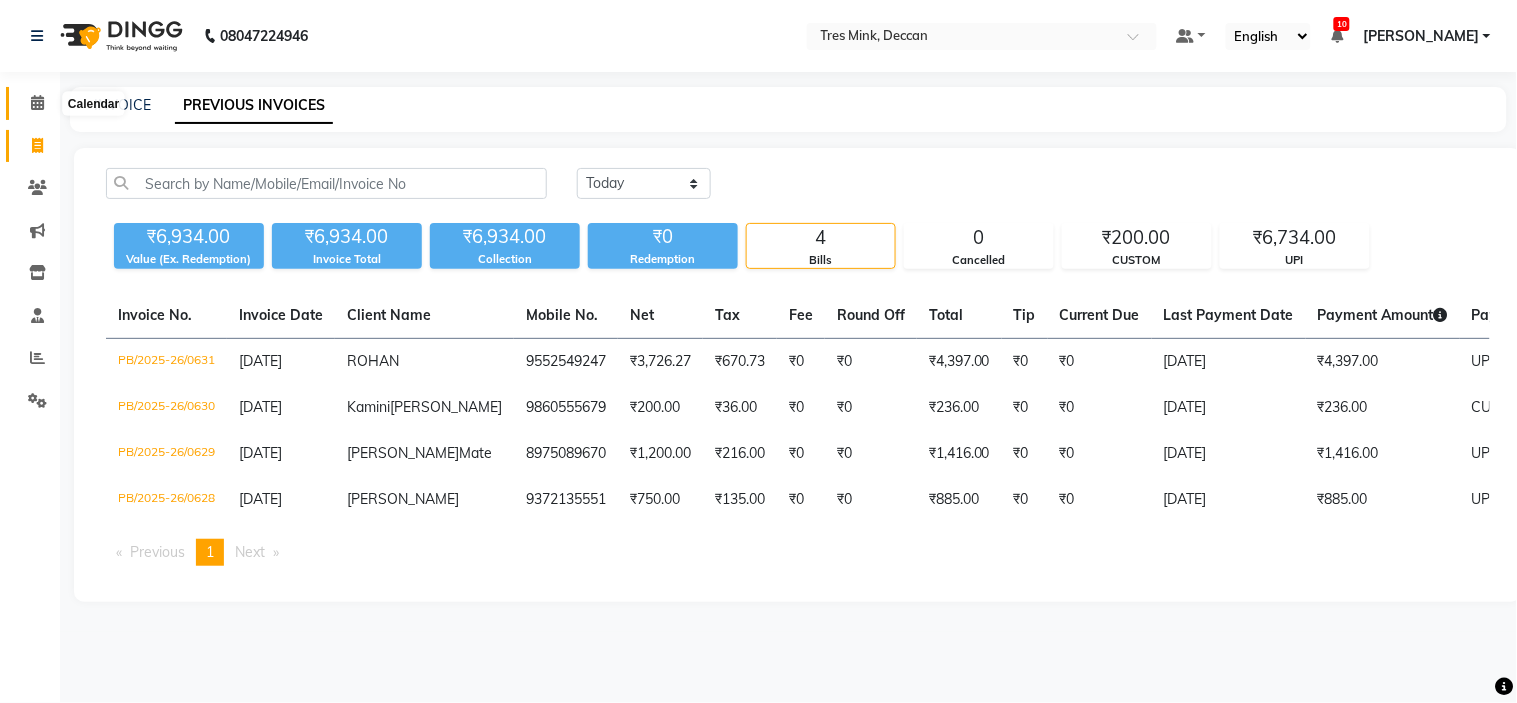 click 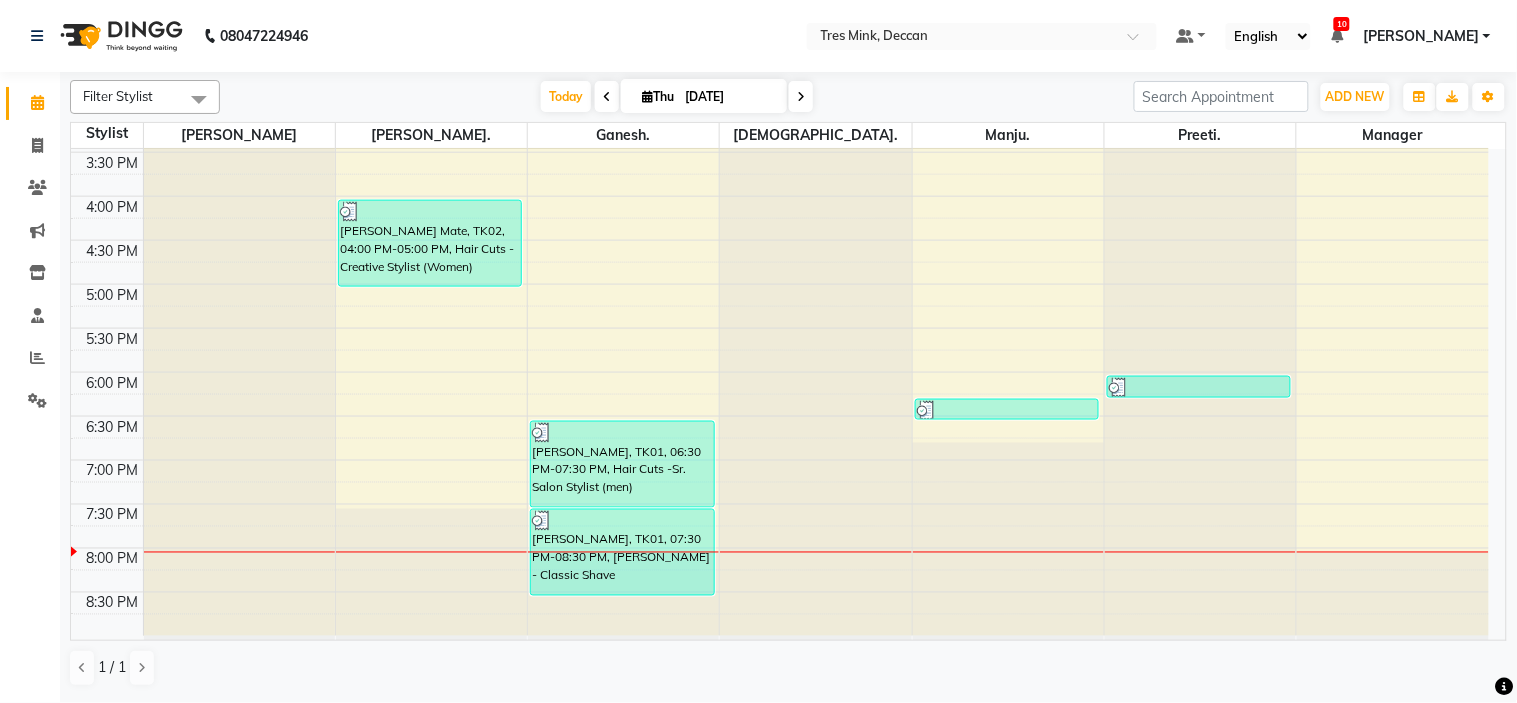 scroll, scrollTop: 323, scrollLeft: 0, axis: vertical 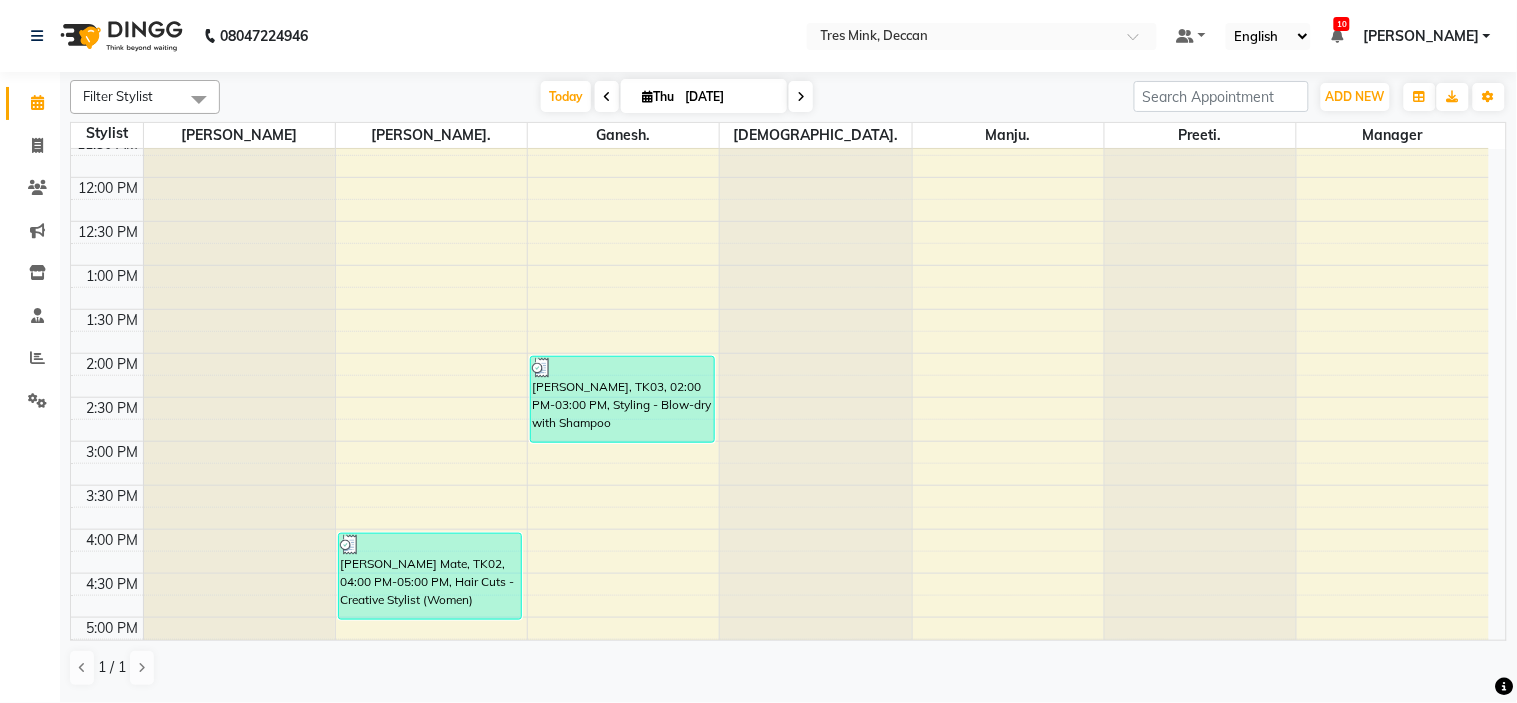 click at bounding box center [801, 97] 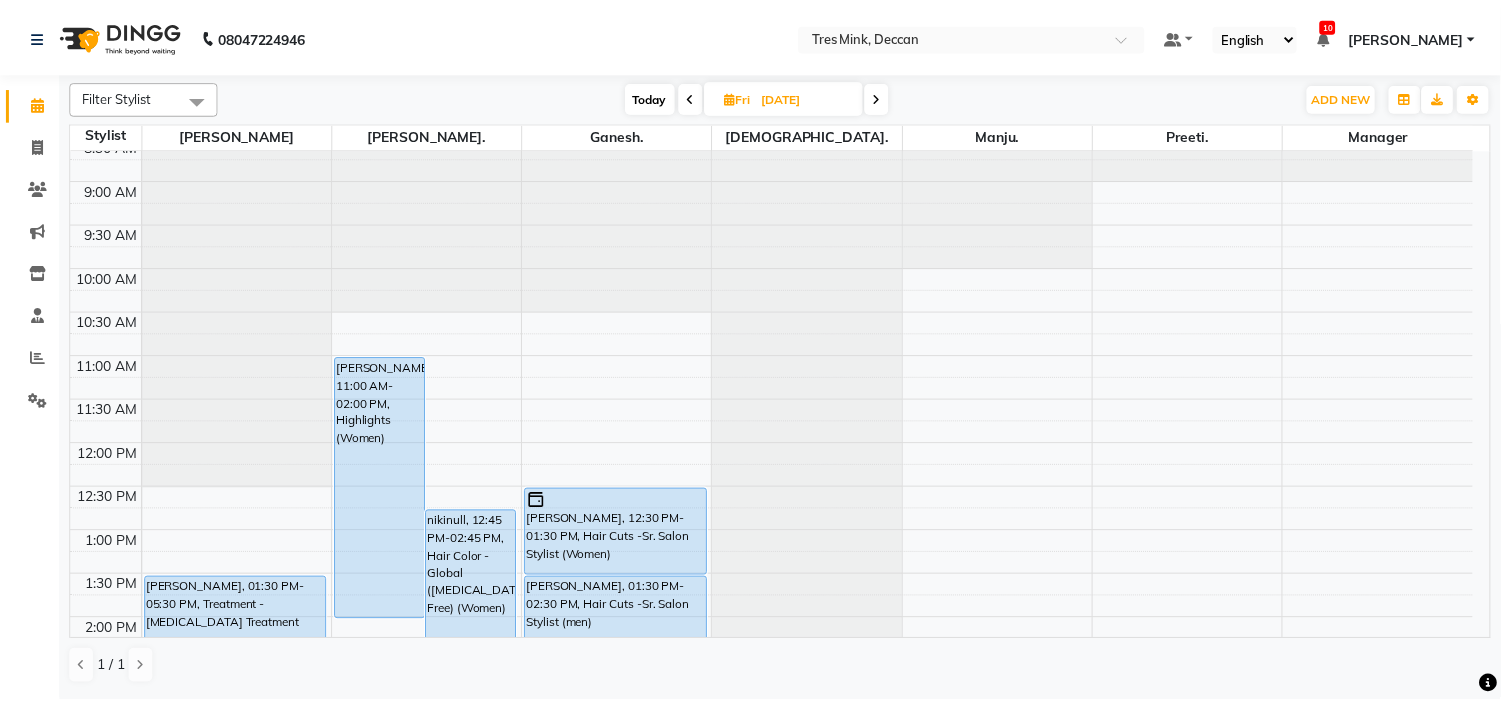 scroll, scrollTop: 0, scrollLeft: 0, axis: both 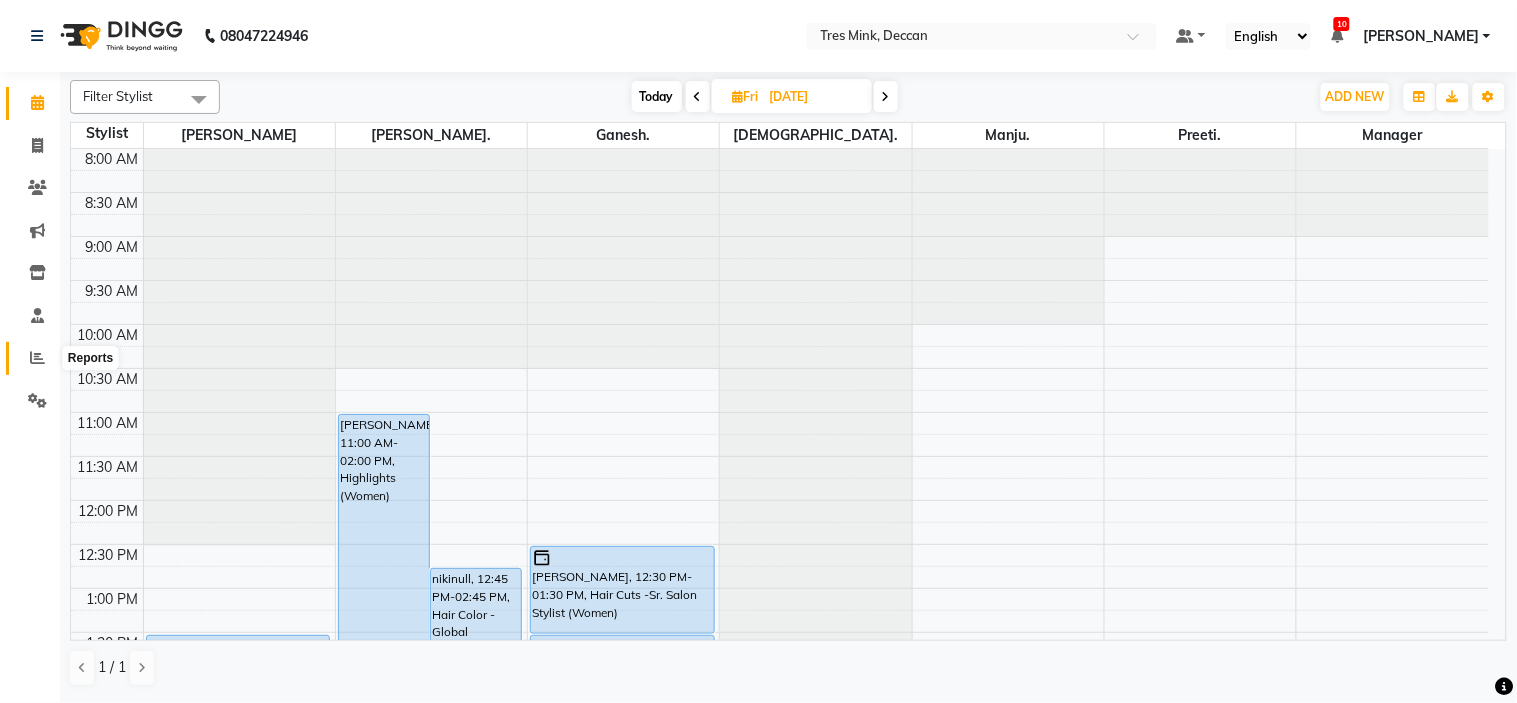 click 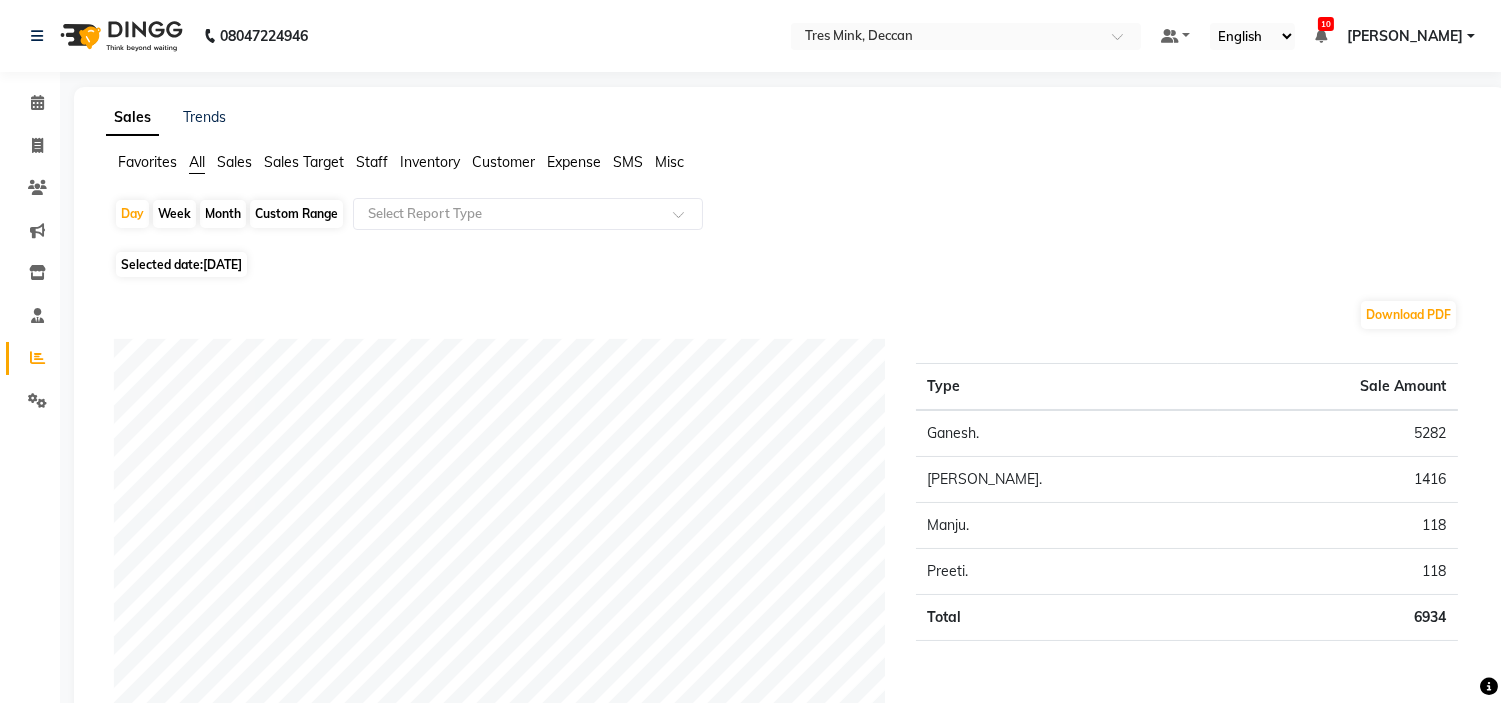 click on "Month" 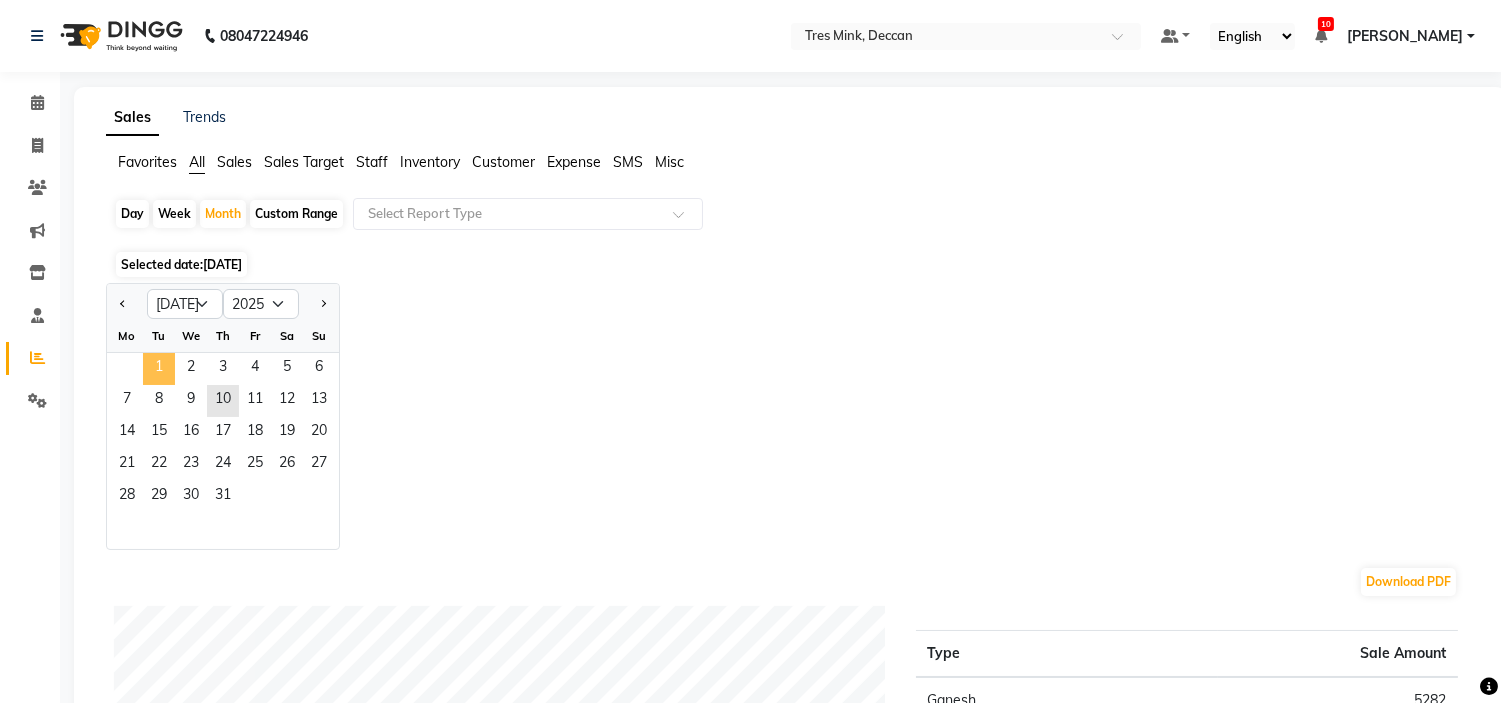 click on "1" 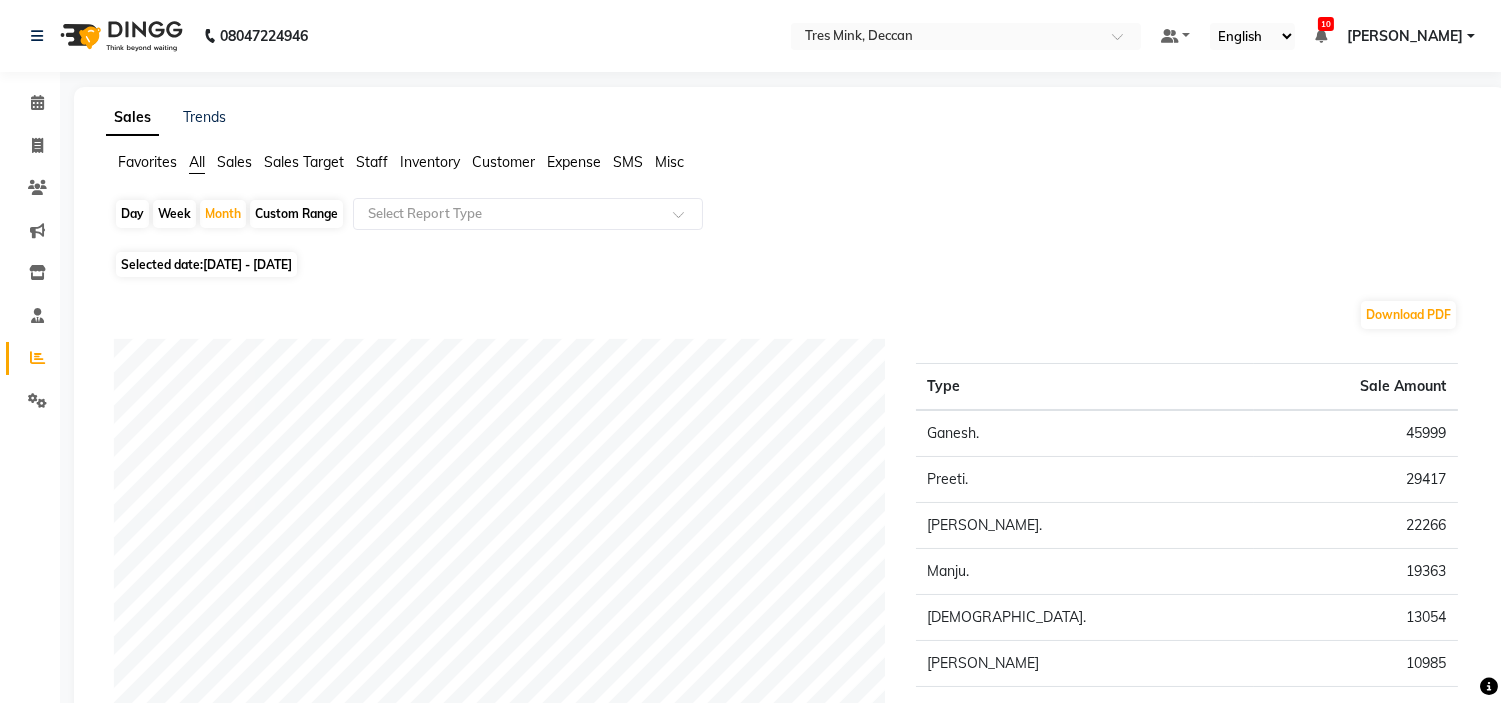 click on "Staff" 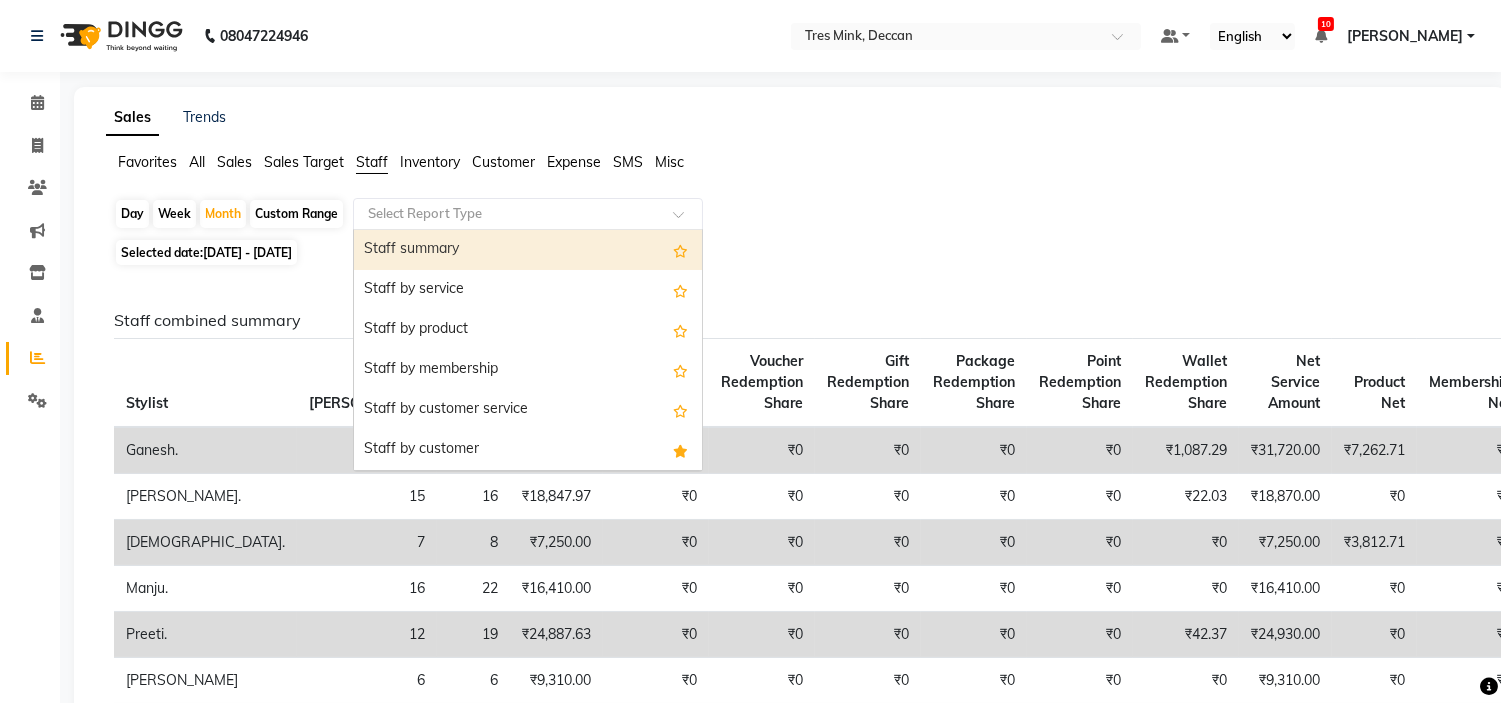 click 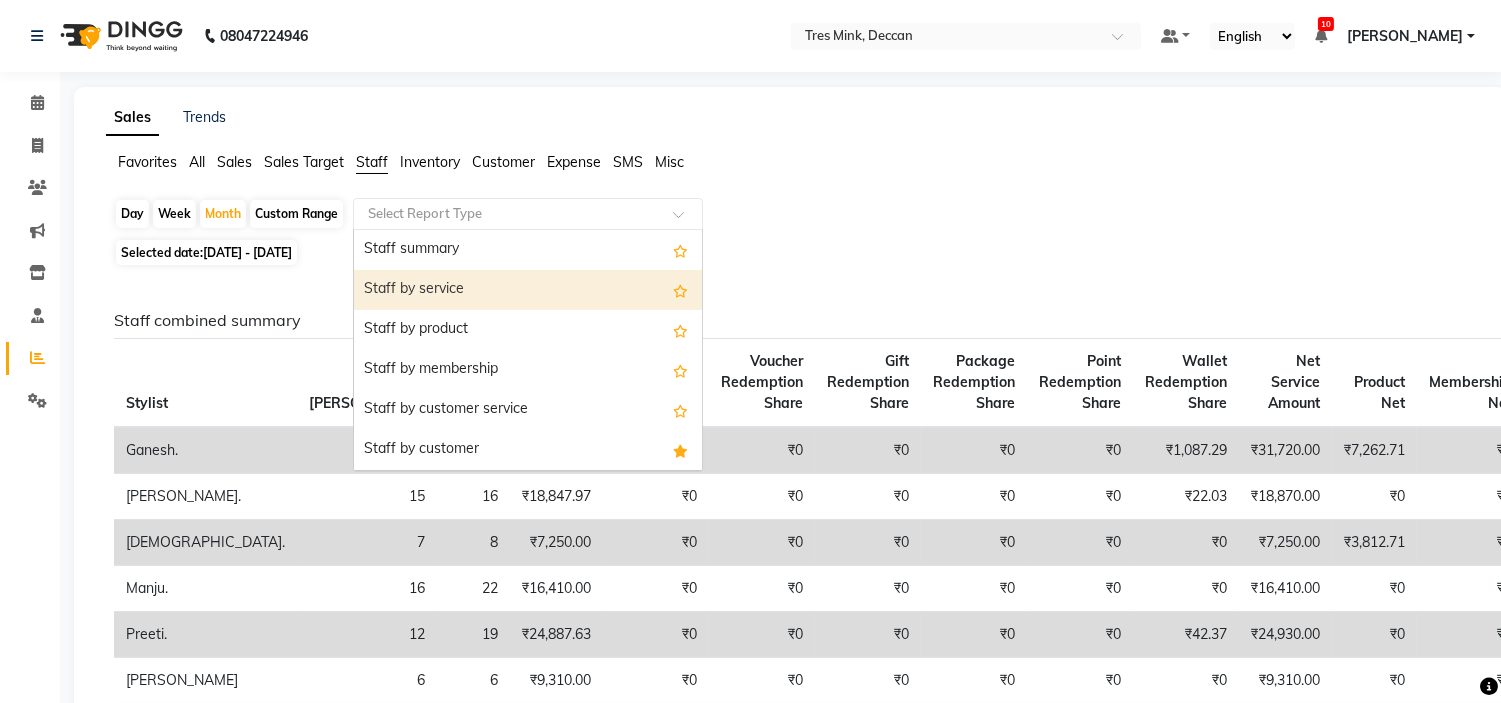 click on "Staff by service" at bounding box center [528, 290] 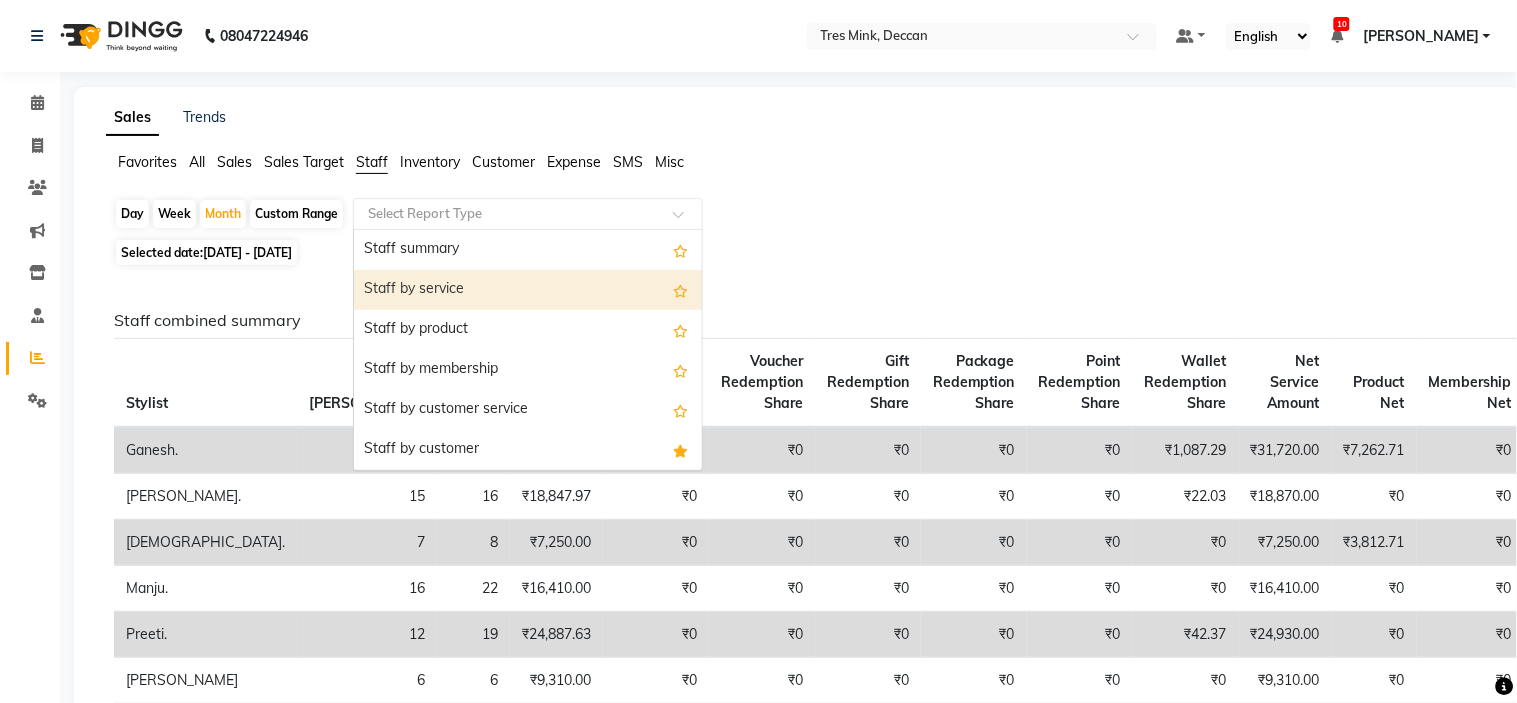 select on "filtered_report" 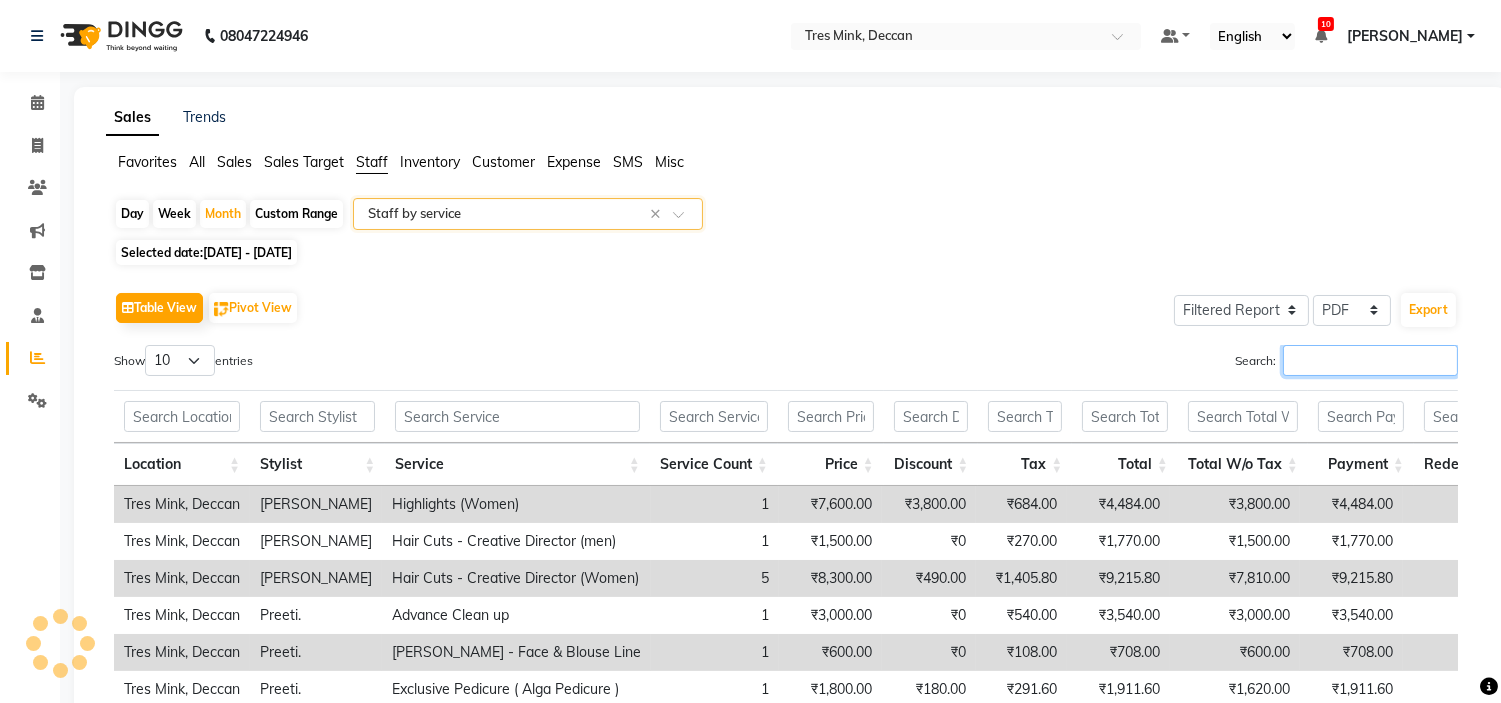 click on "Search:" at bounding box center [1370, 360] 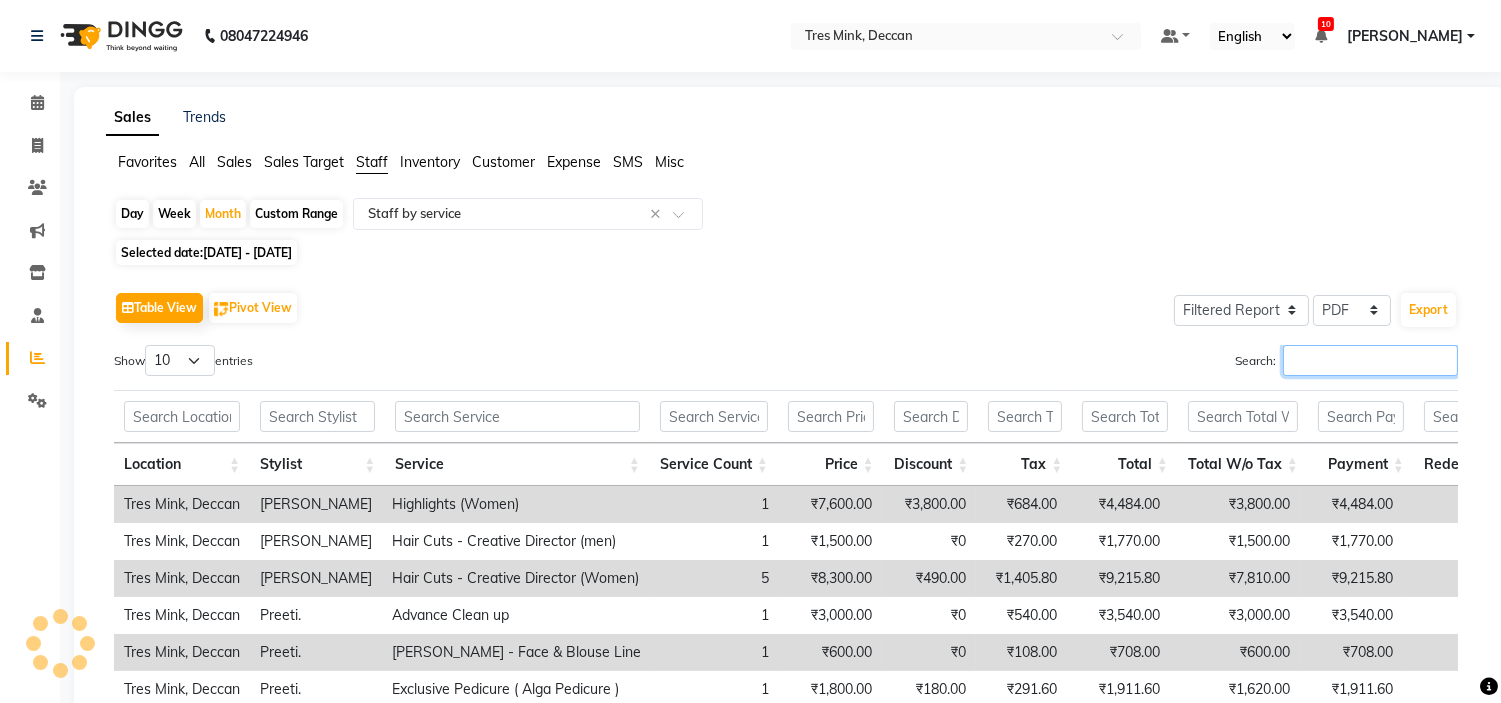 type on "g" 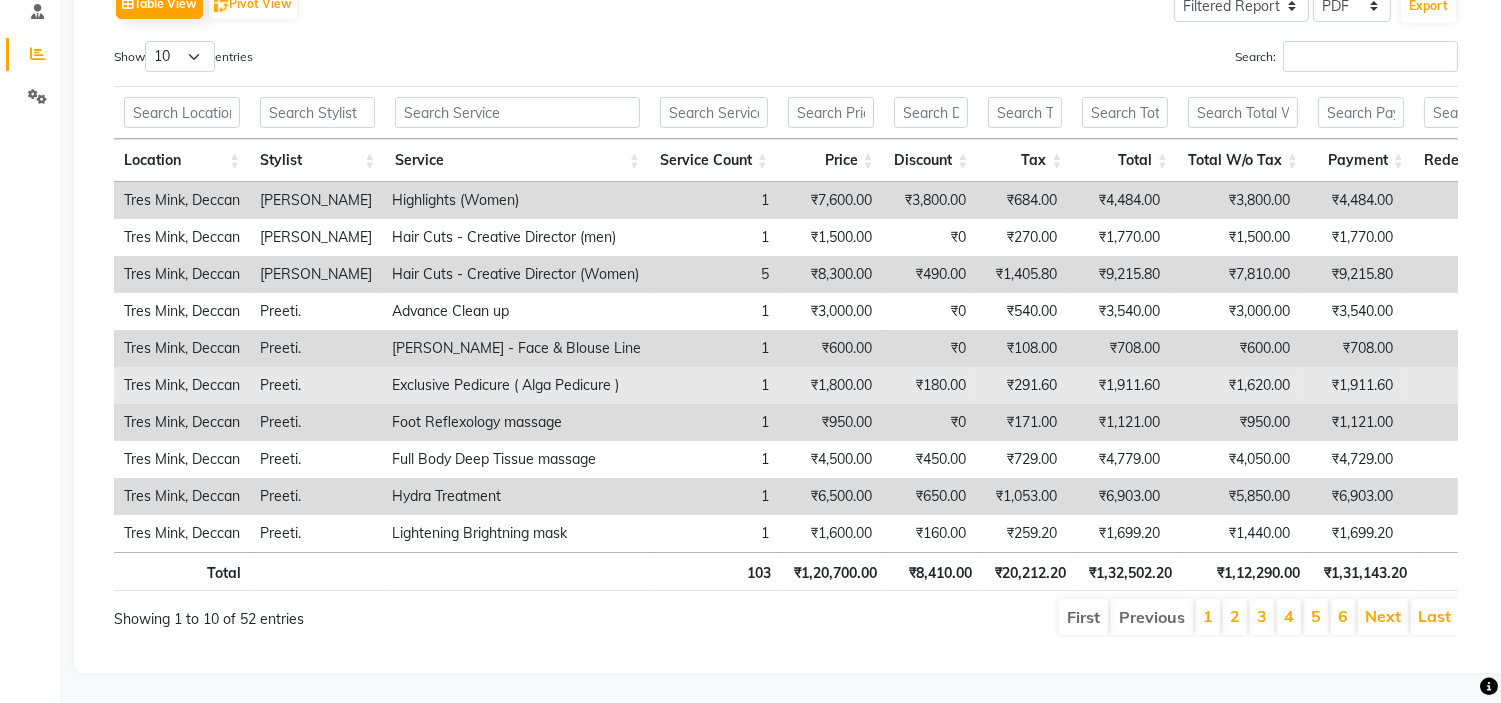 scroll, scrollTop: 0, scrollLeft: 0, axis: both 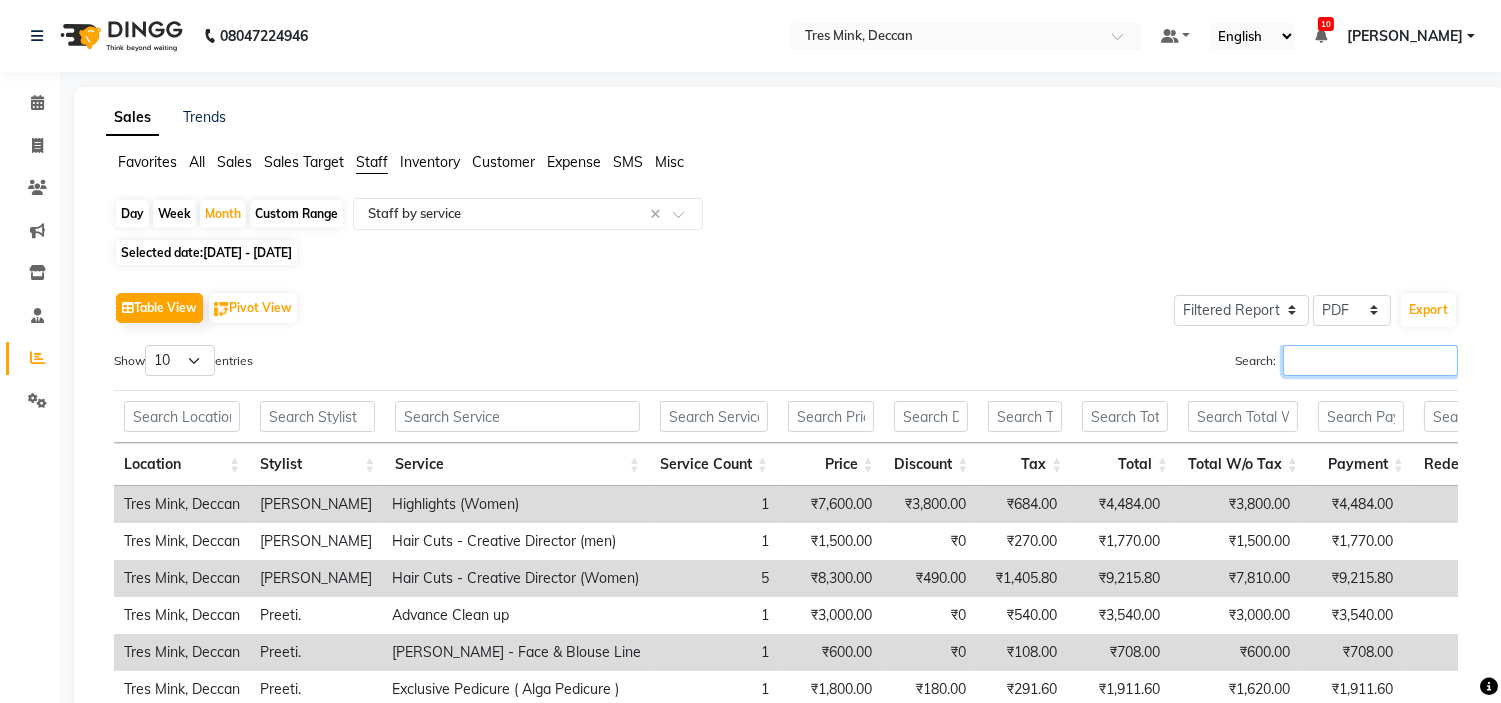 click on "Search:" at bounding box center [1370, 360] 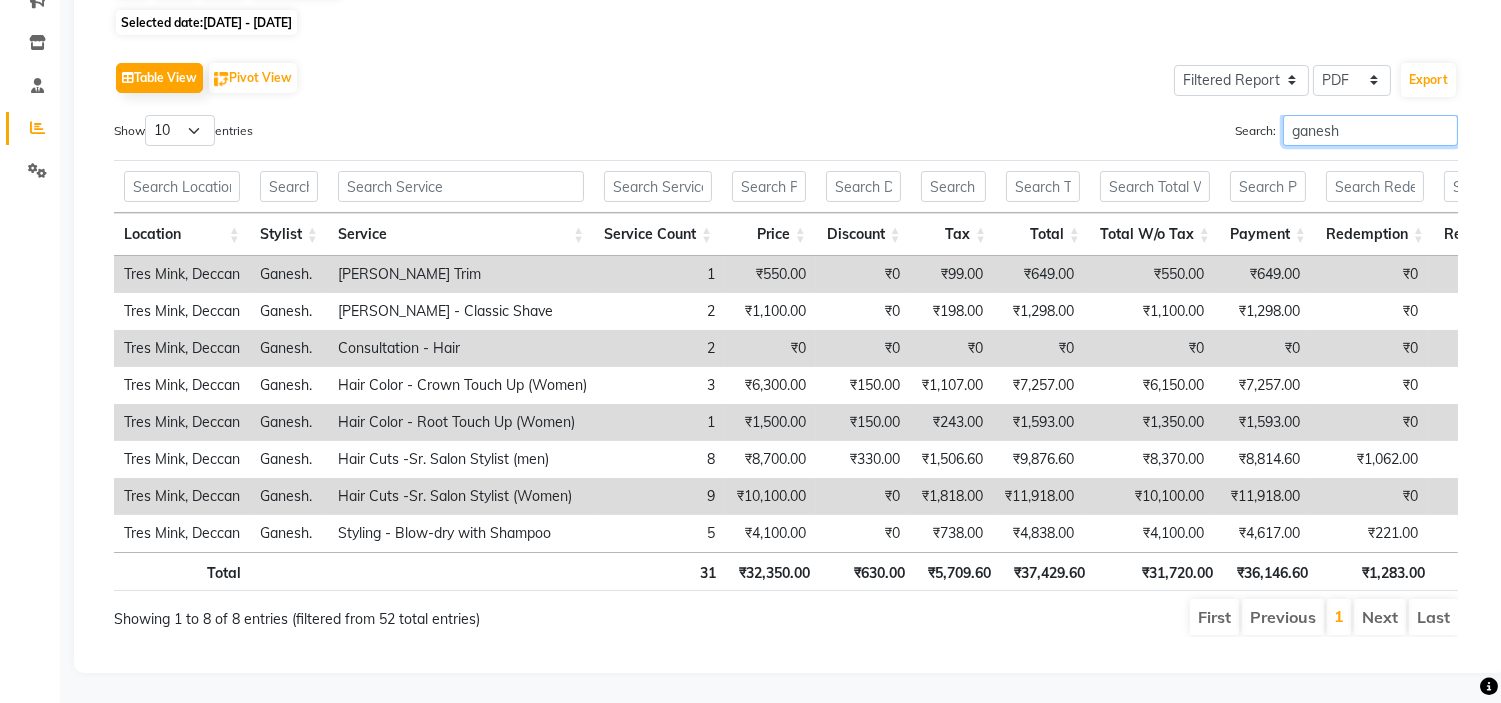 scroll, scrollTop: 0, scrollLeft: 0, axis: both 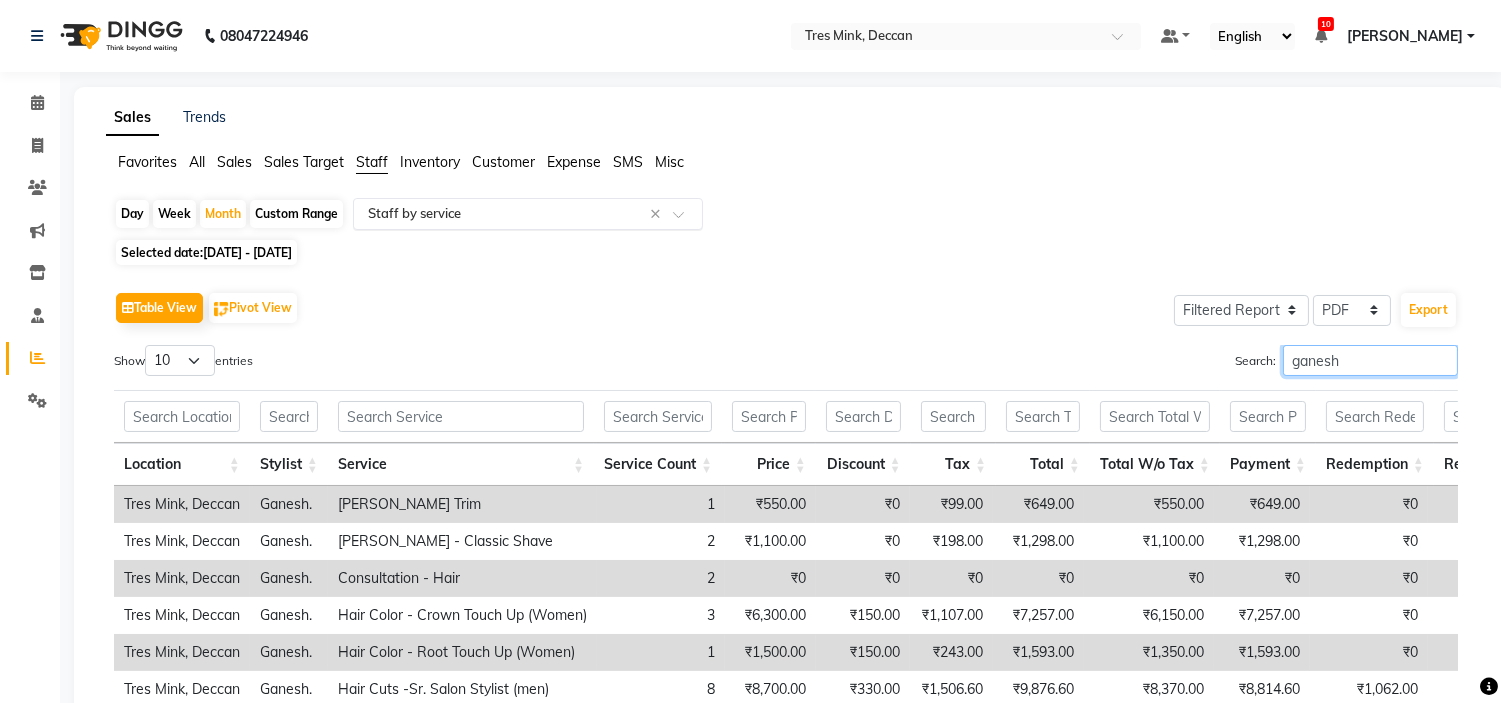 type on "ganesh" 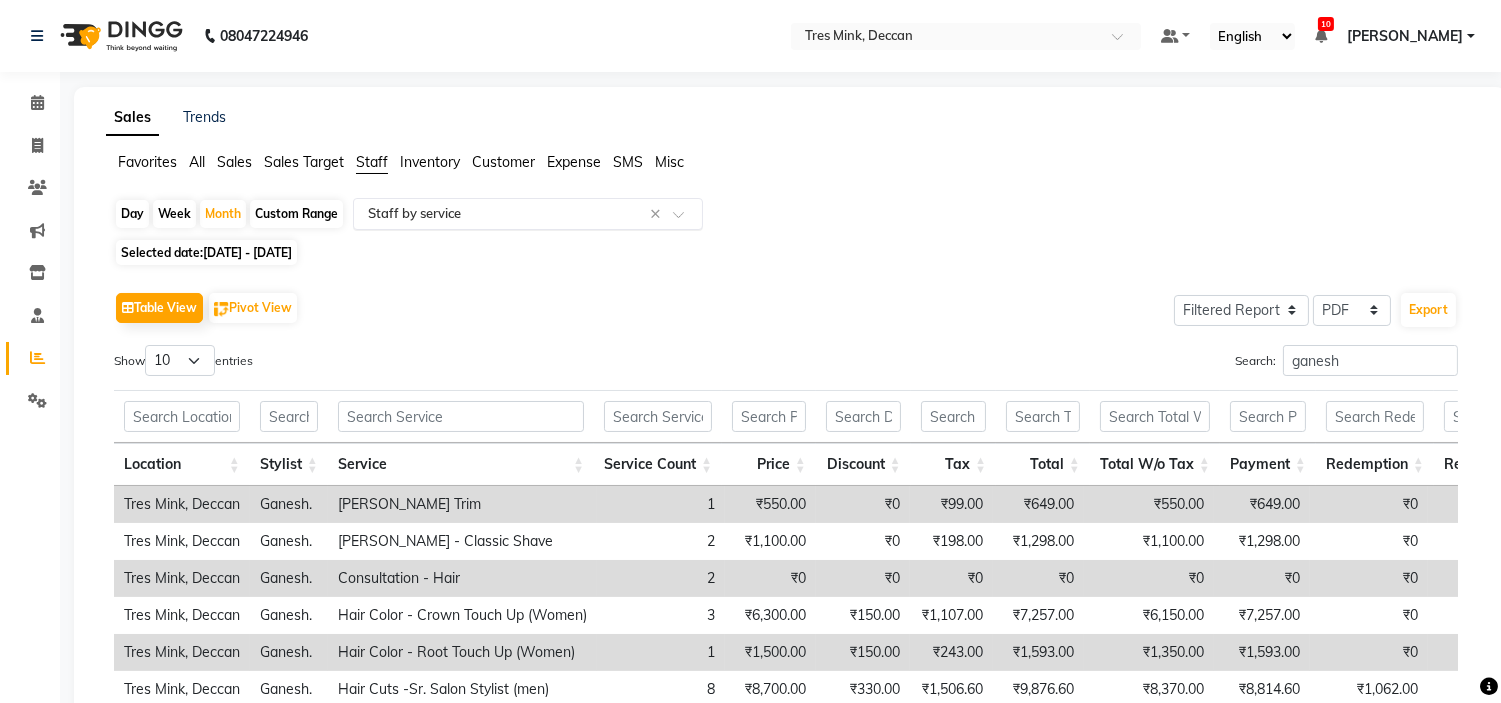 click 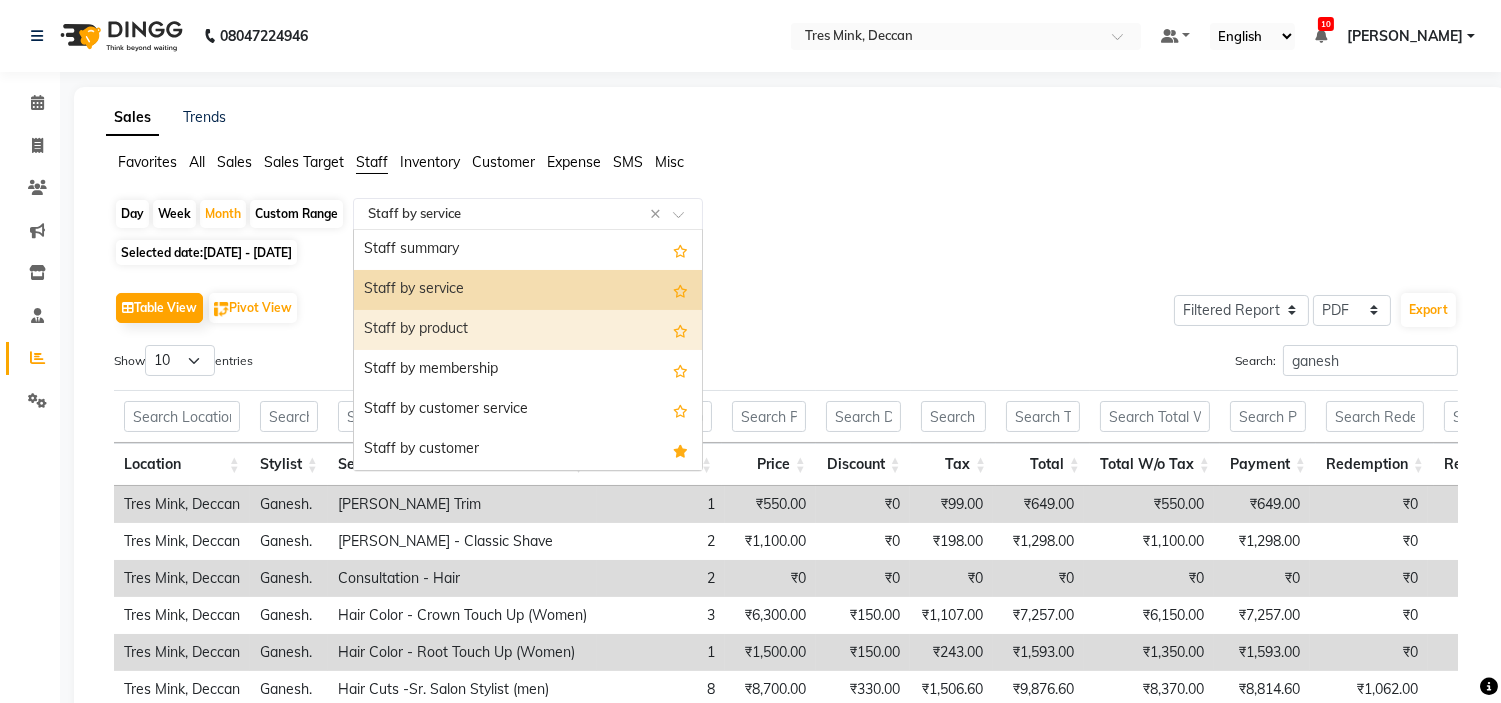 click on "Staff by product" at bounding box center [528, 330] 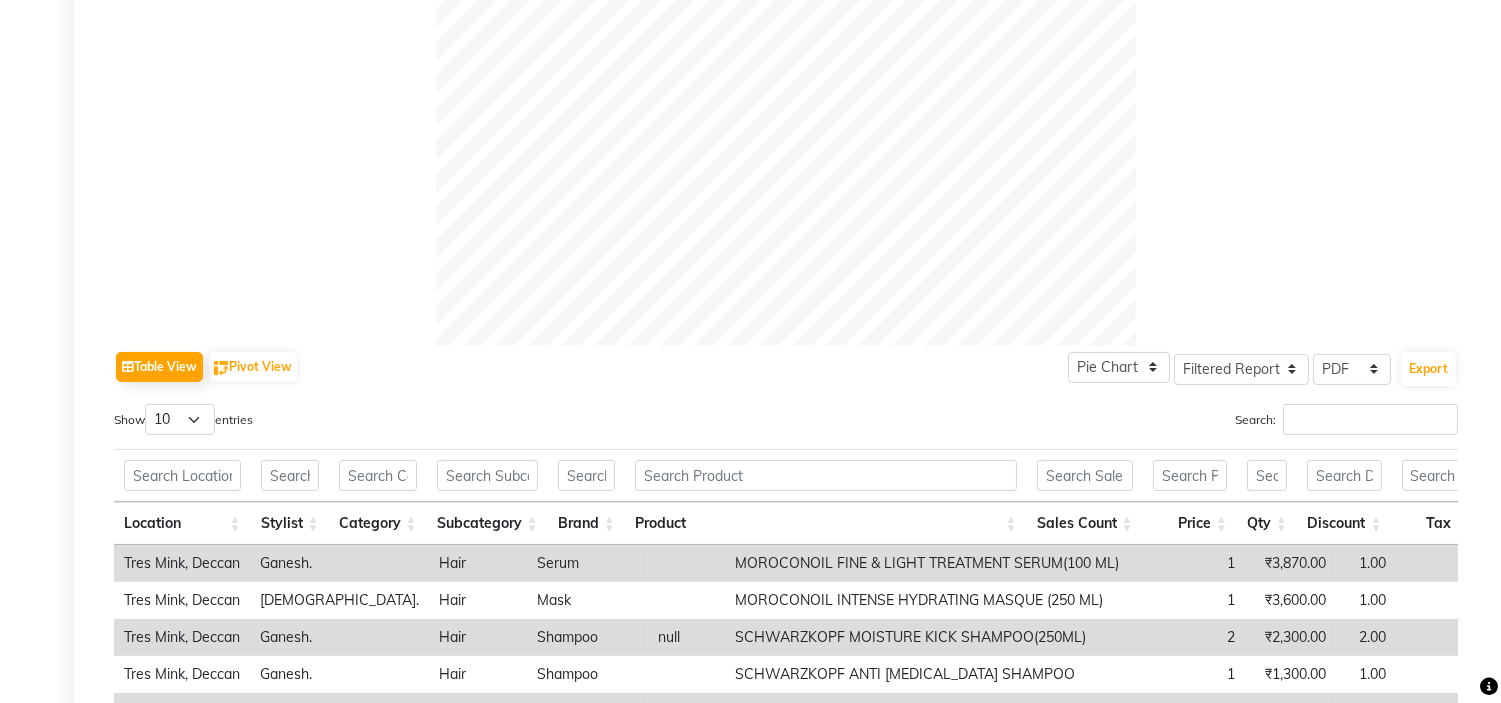scroll, scrollTop: 666, scrollLeft: 0, axis: vertical 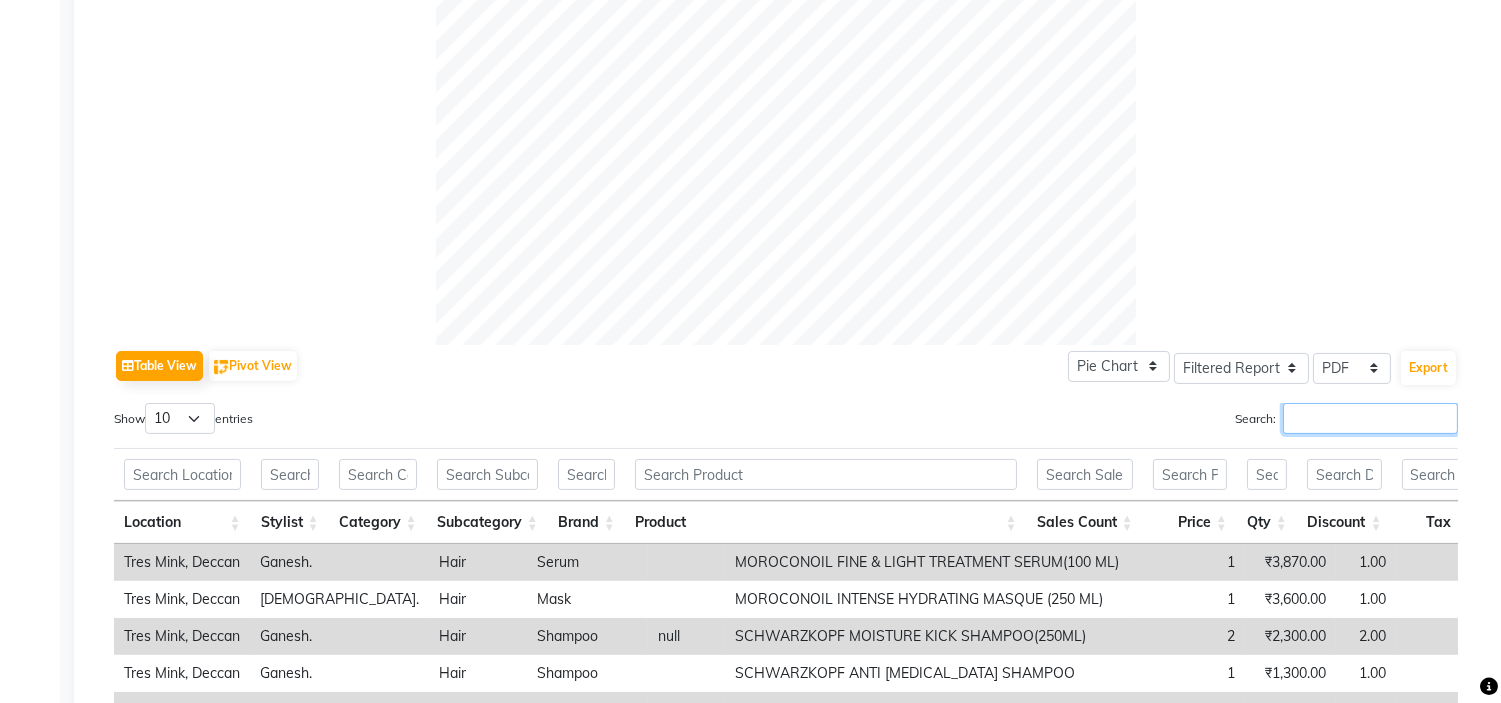 click on "Search:" at bounding box center (1370, 418) 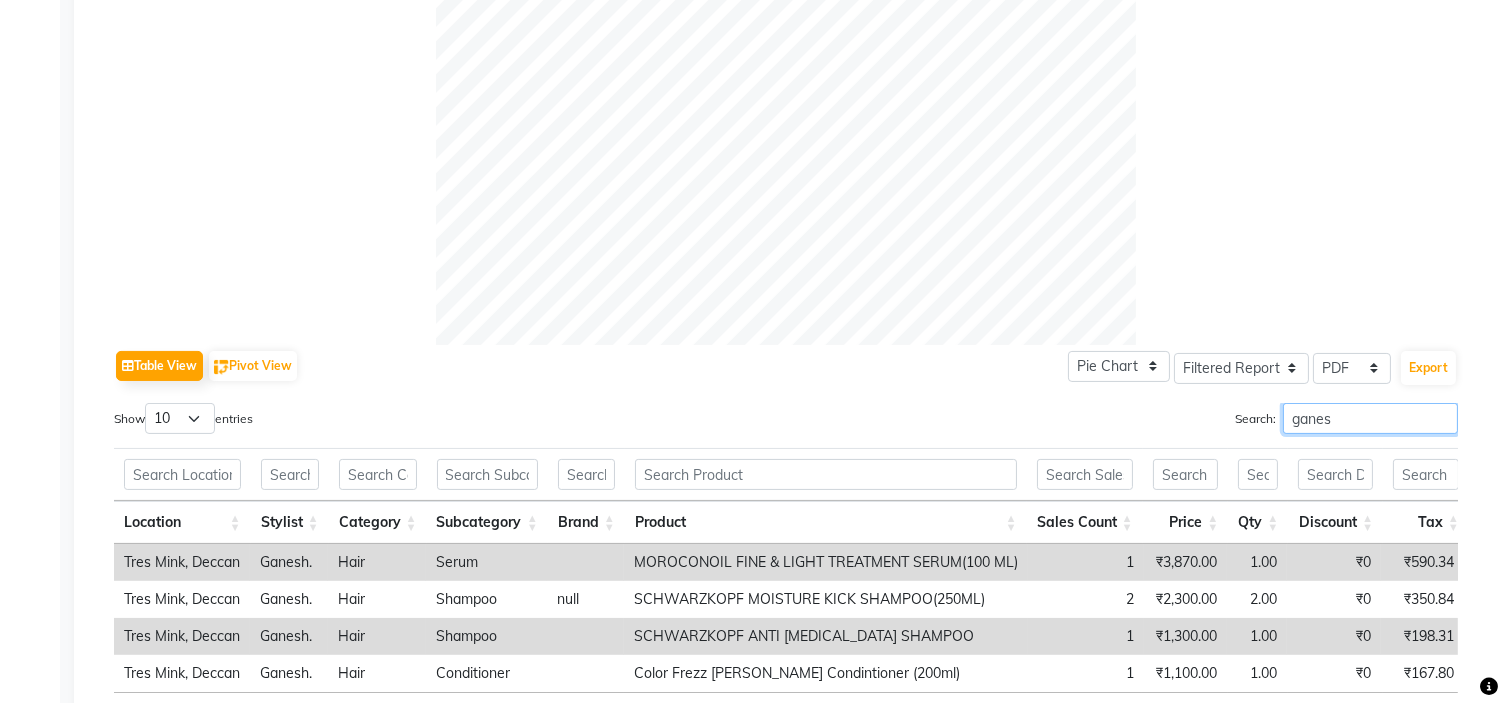 type on "ganesh" 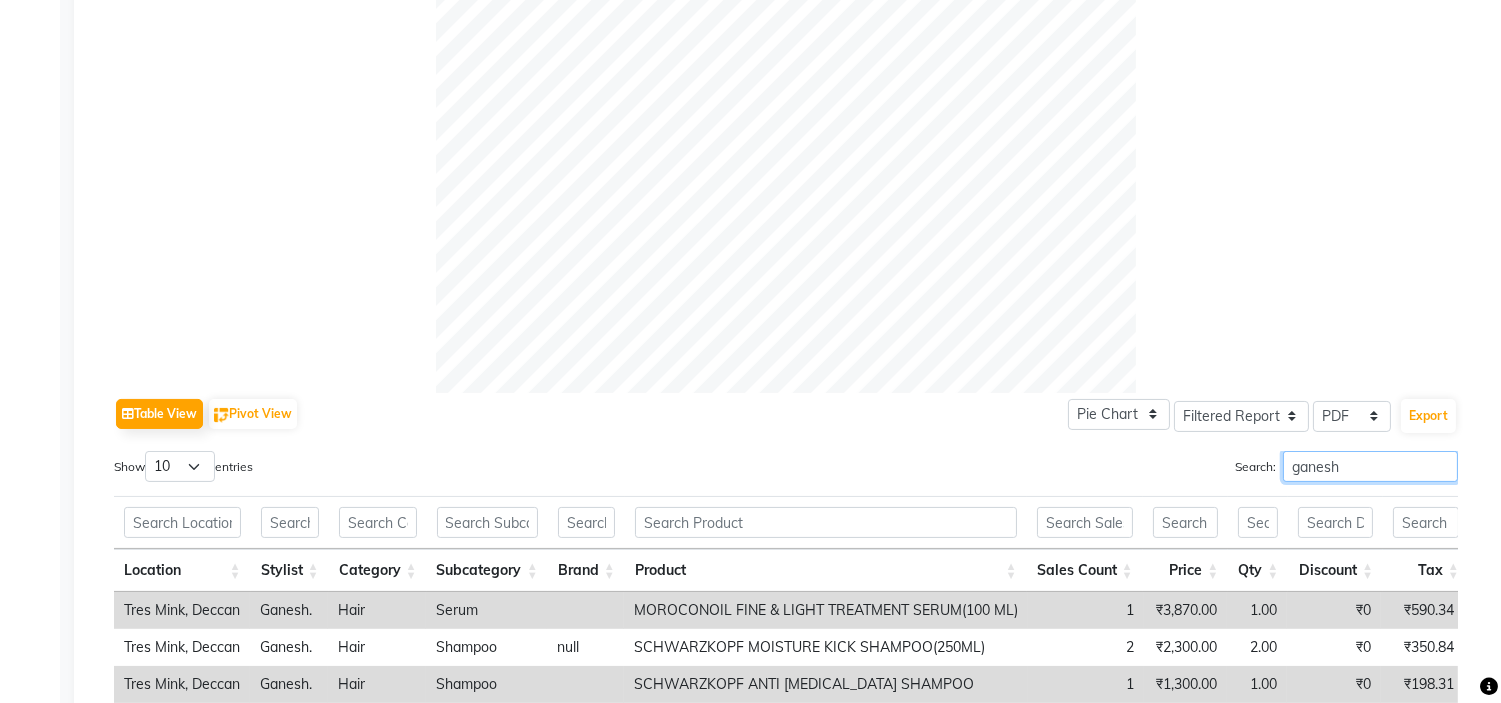 scroll, scrollTop: 841, scrollLeft: 0, axis: vertical 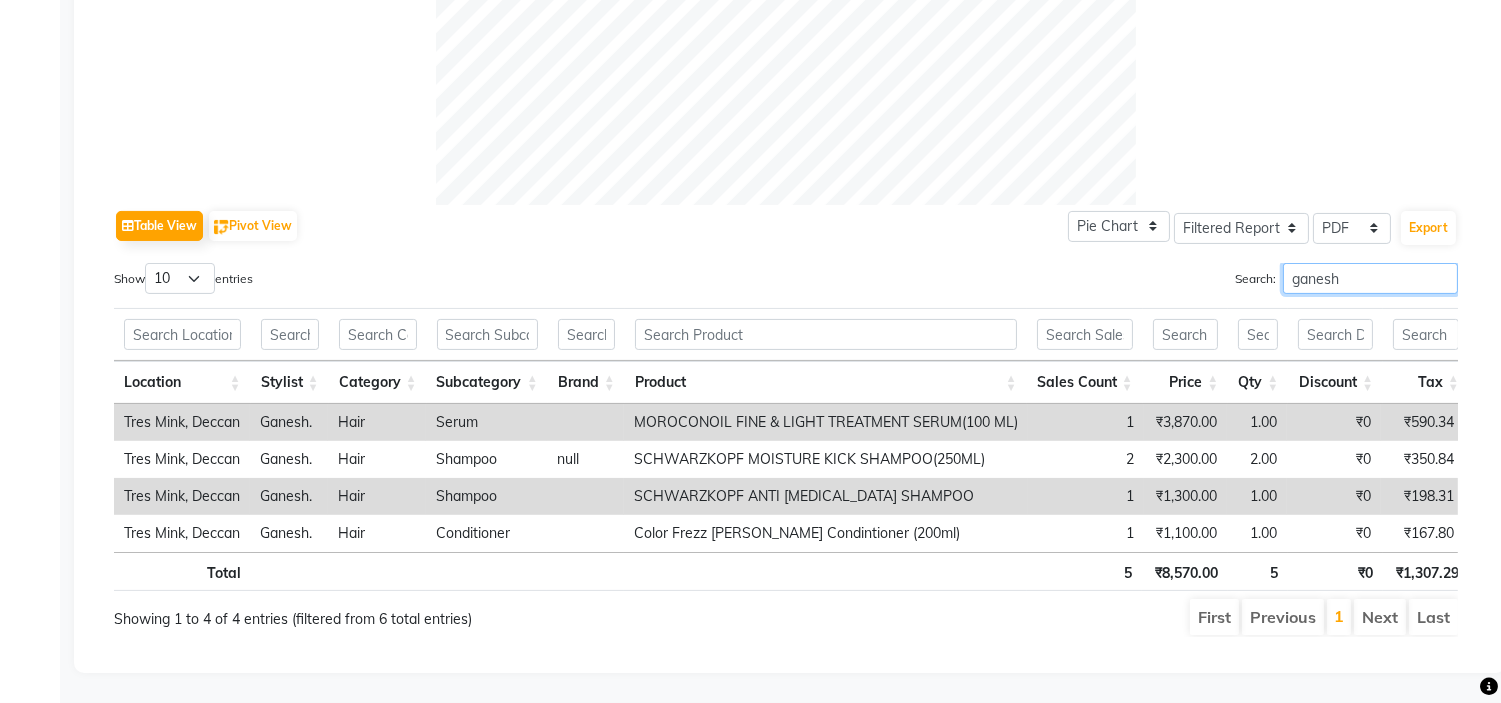 click on "ganesh" at bounding box center [1370, 278] 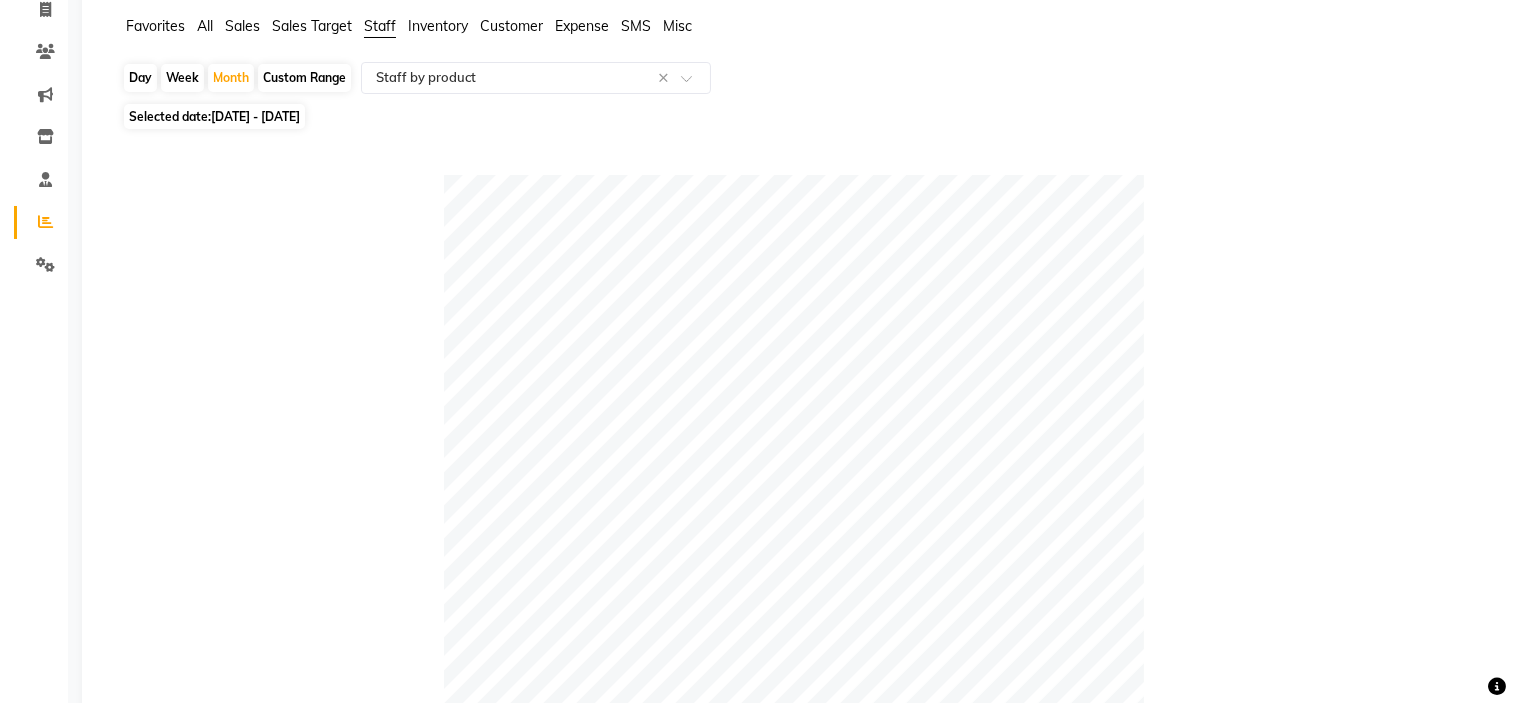scroll, scrollTop: 0, scrollLeft: 0, axis: both 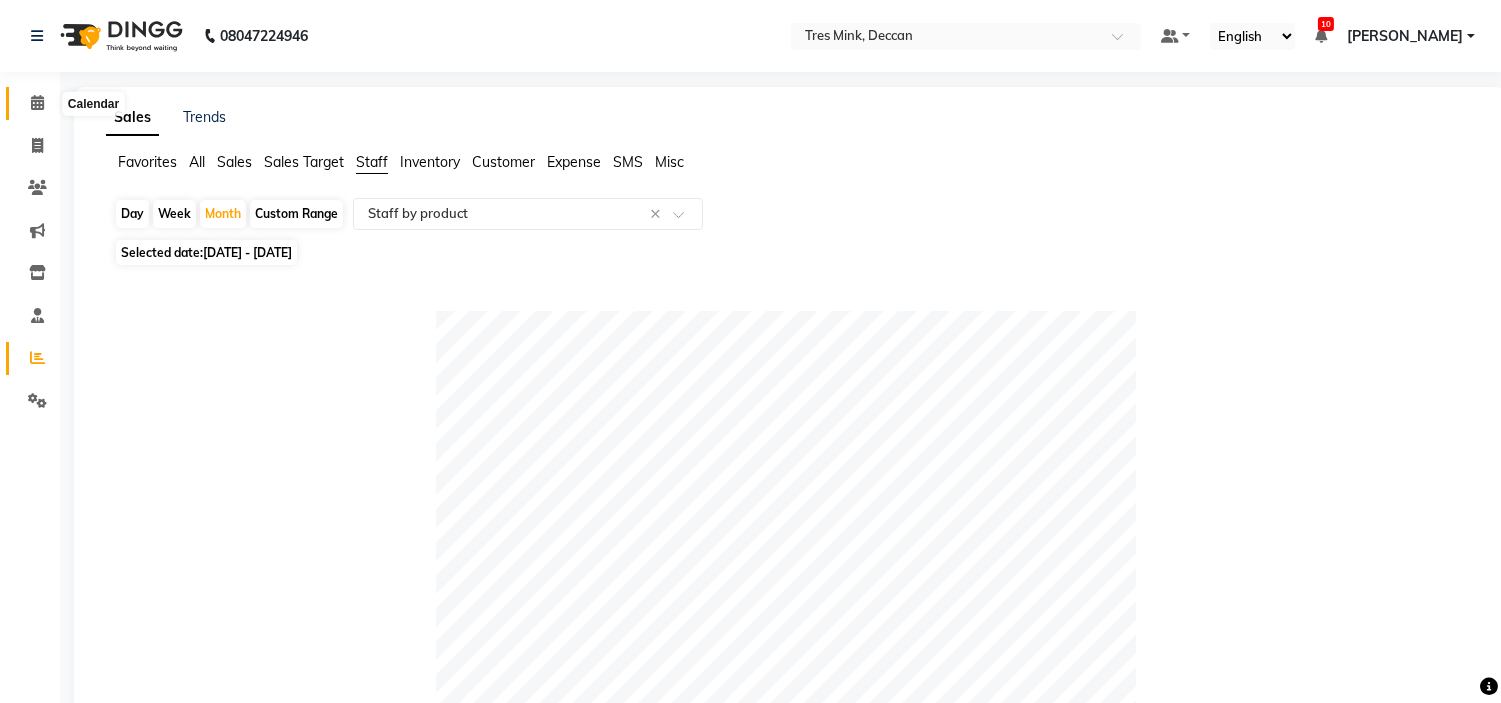 click 